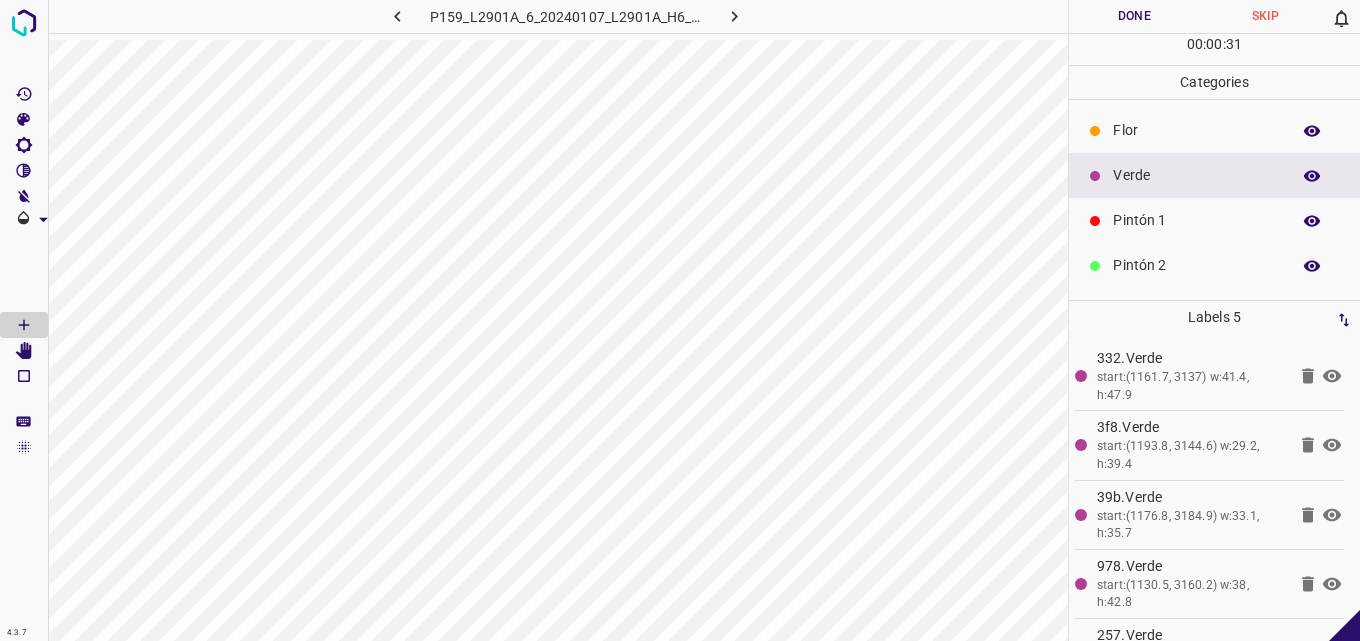 scroll, scrollTop: 0, scrollLeft: 0, axis: both 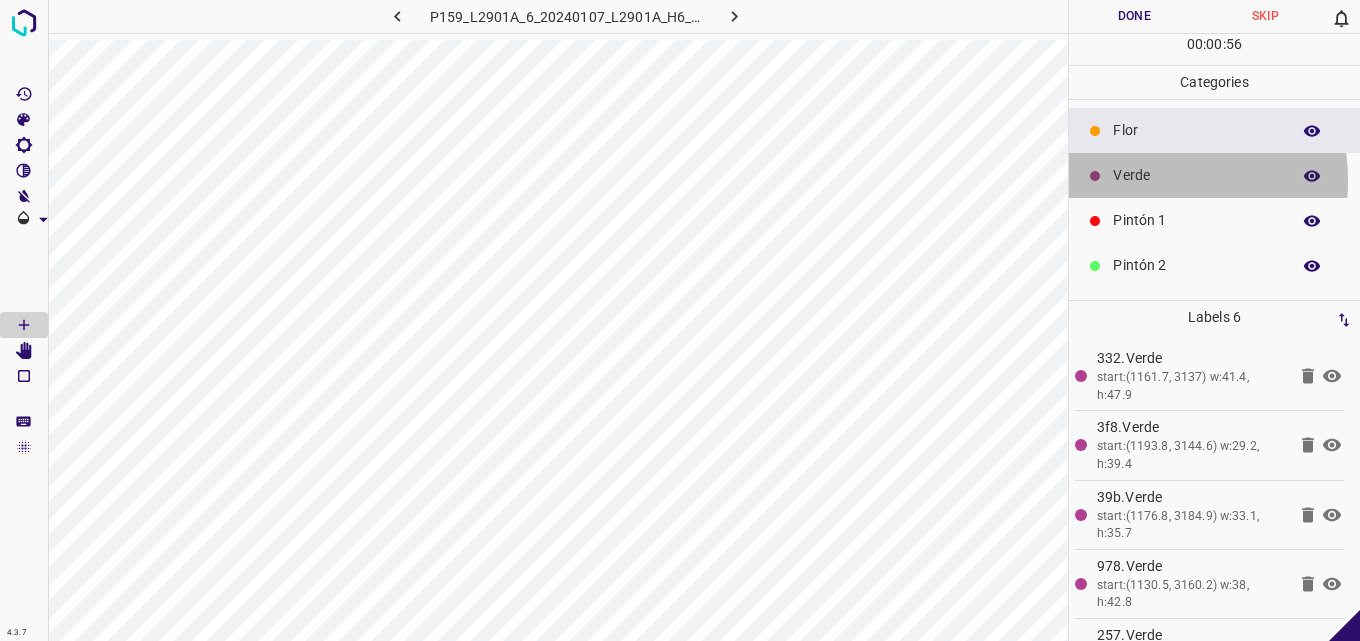 click on "Verde" at bounding box center (1196, 175) 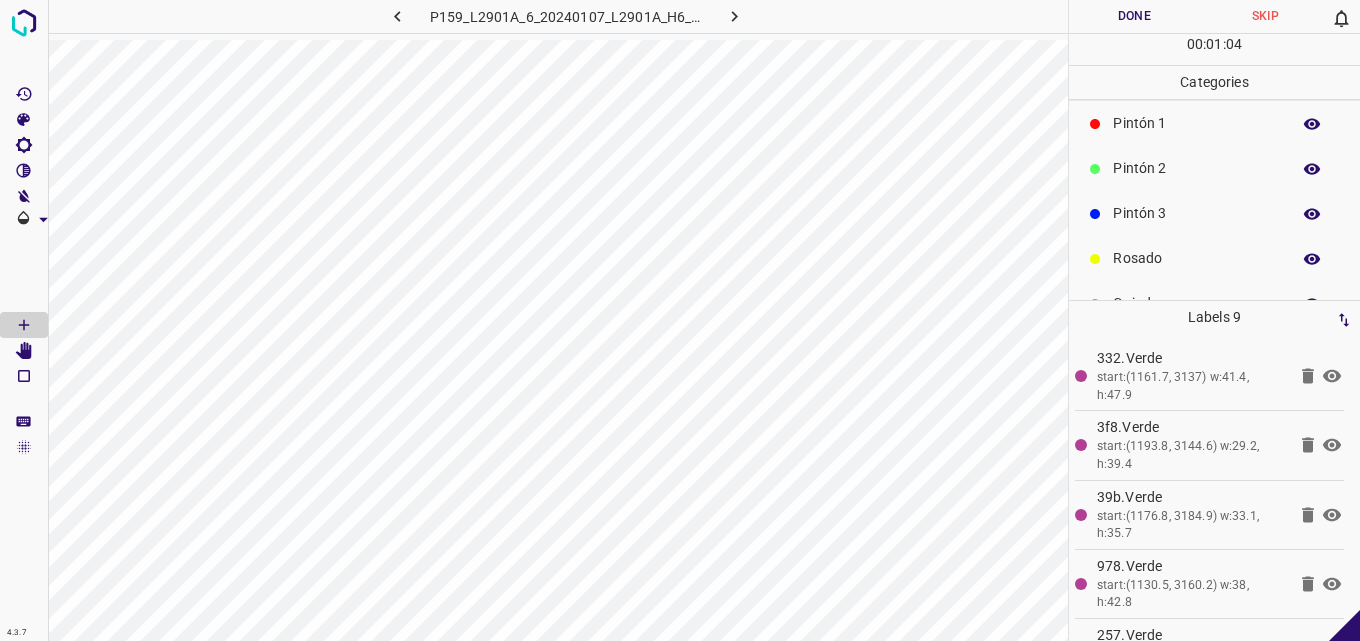 scroll, scrollTop: 176, scrollLeft: 0, axis: vertical 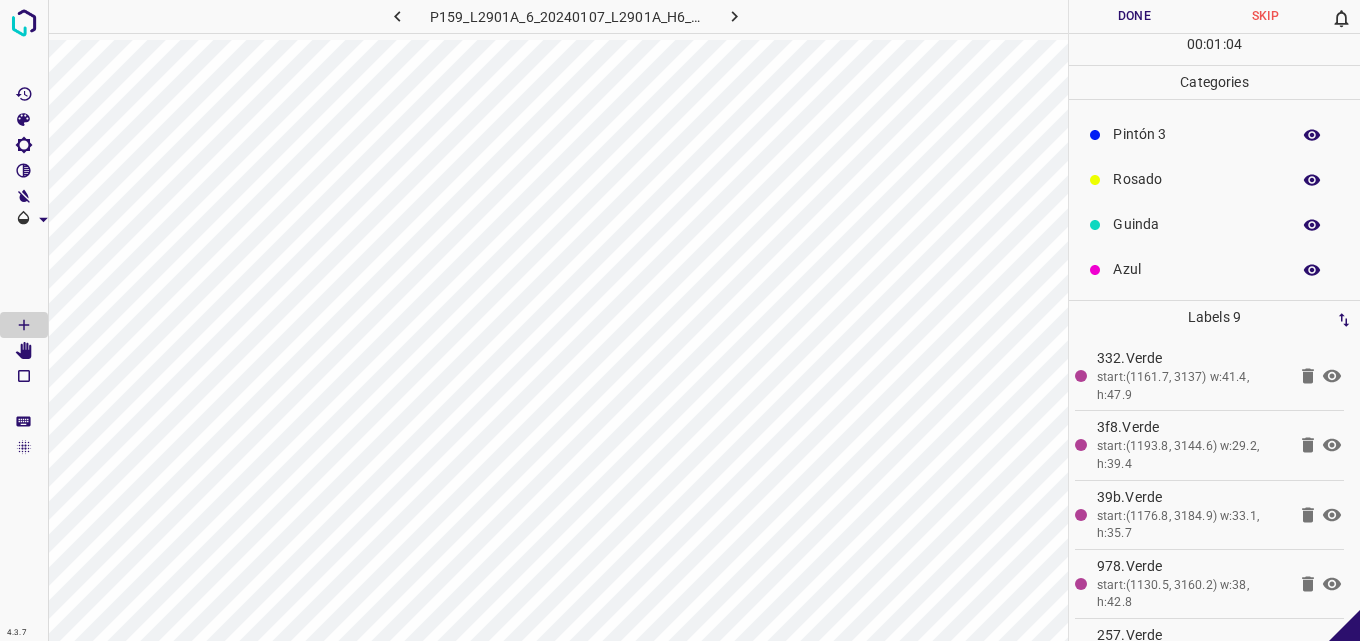 click on "Azul" at bounding box center [1196, 269] 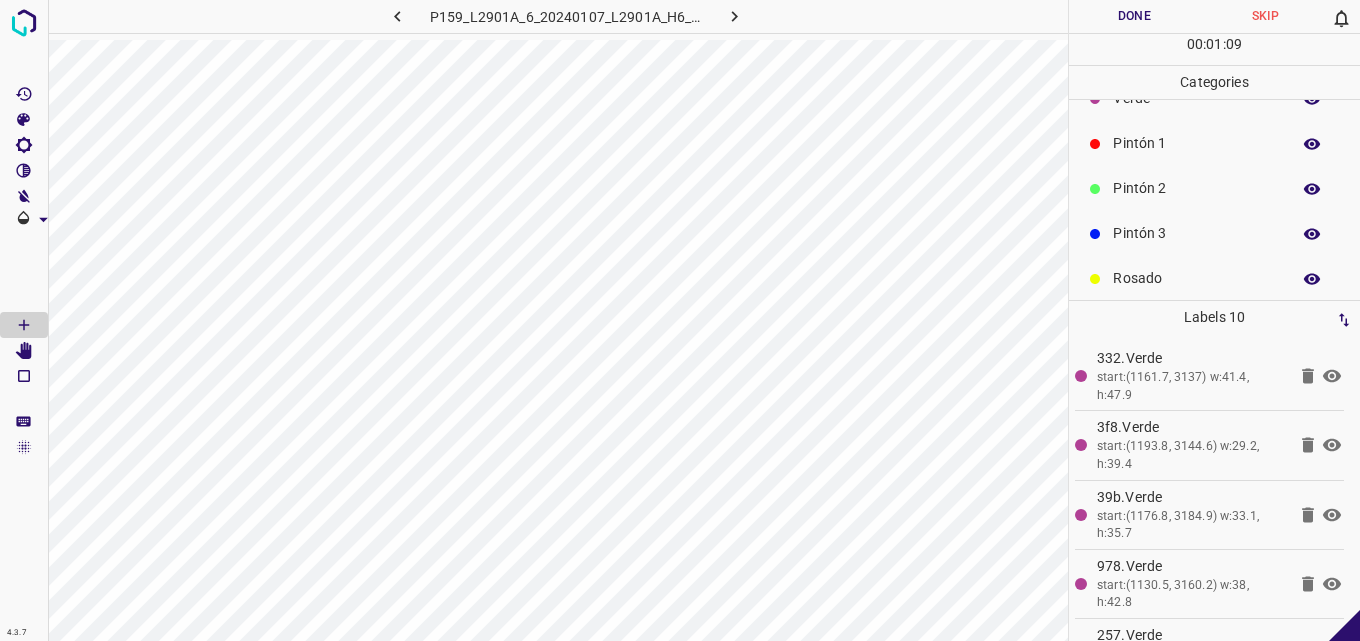 scroll, scrollTop: 76, scrollLeft: 0, axis: vertical 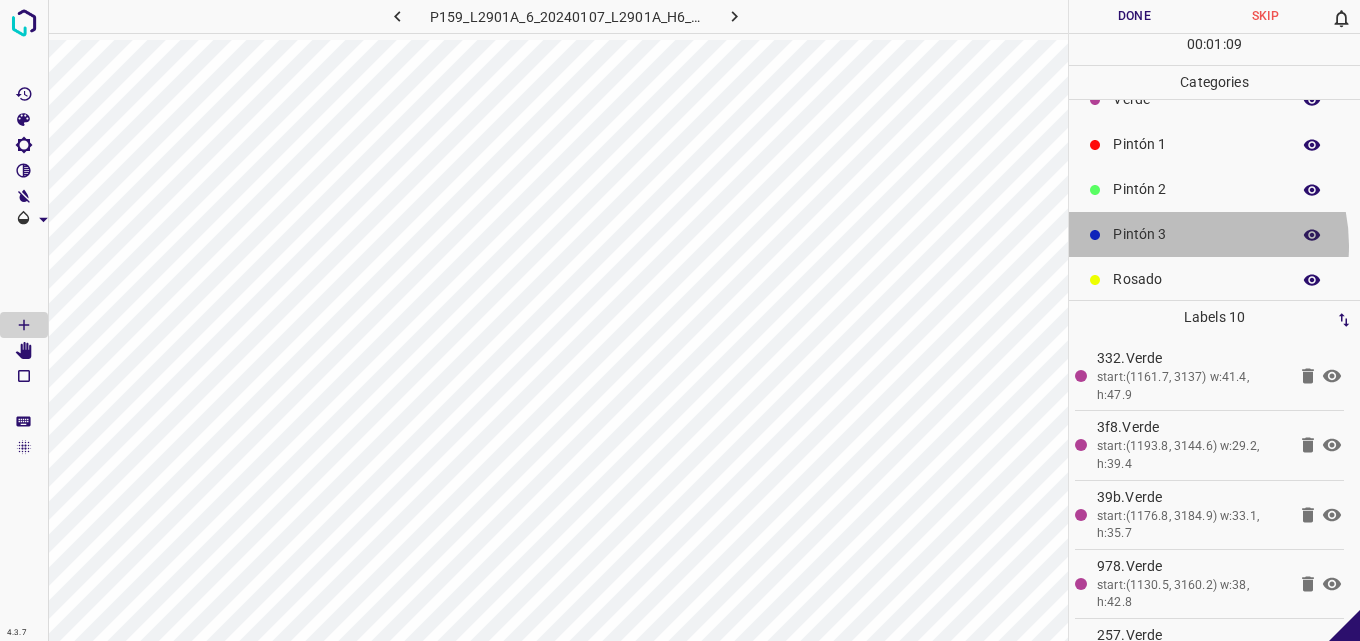 click on "Pintón 3" at bounding box center [1196, 234] 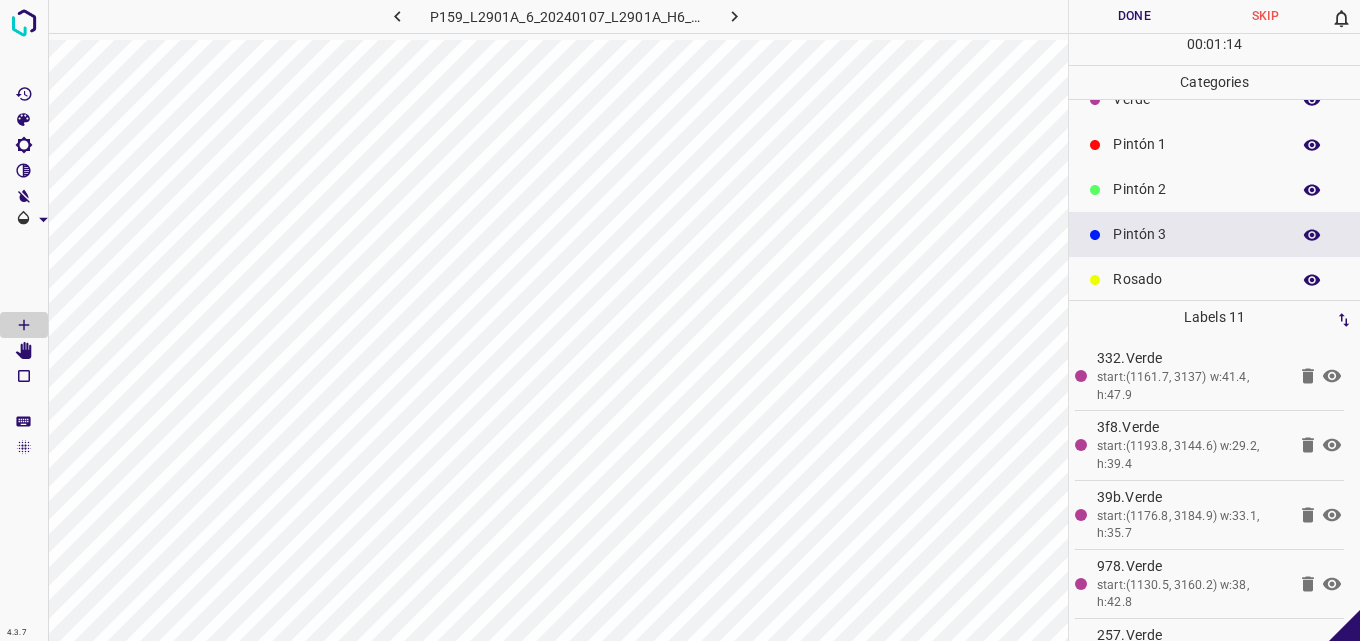 scroll, scrollTop: 0, scrollLeft: 0, axis: both 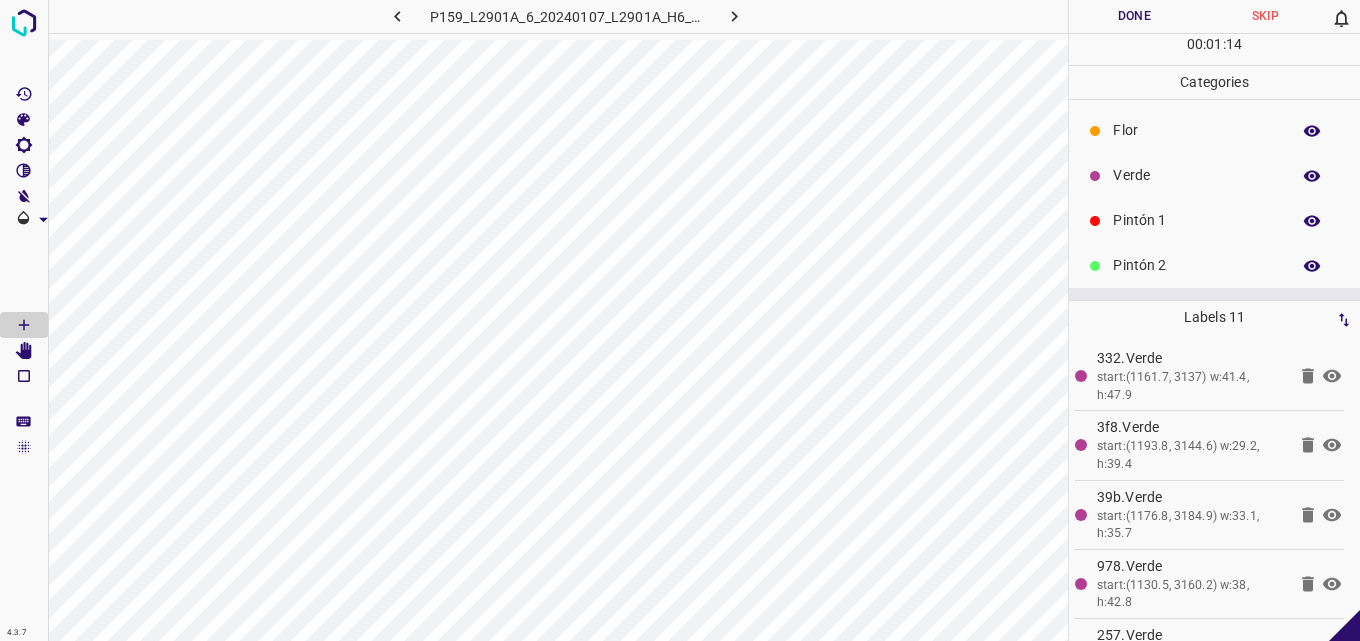 click on "Flor" at bounding box center [1196, 130] 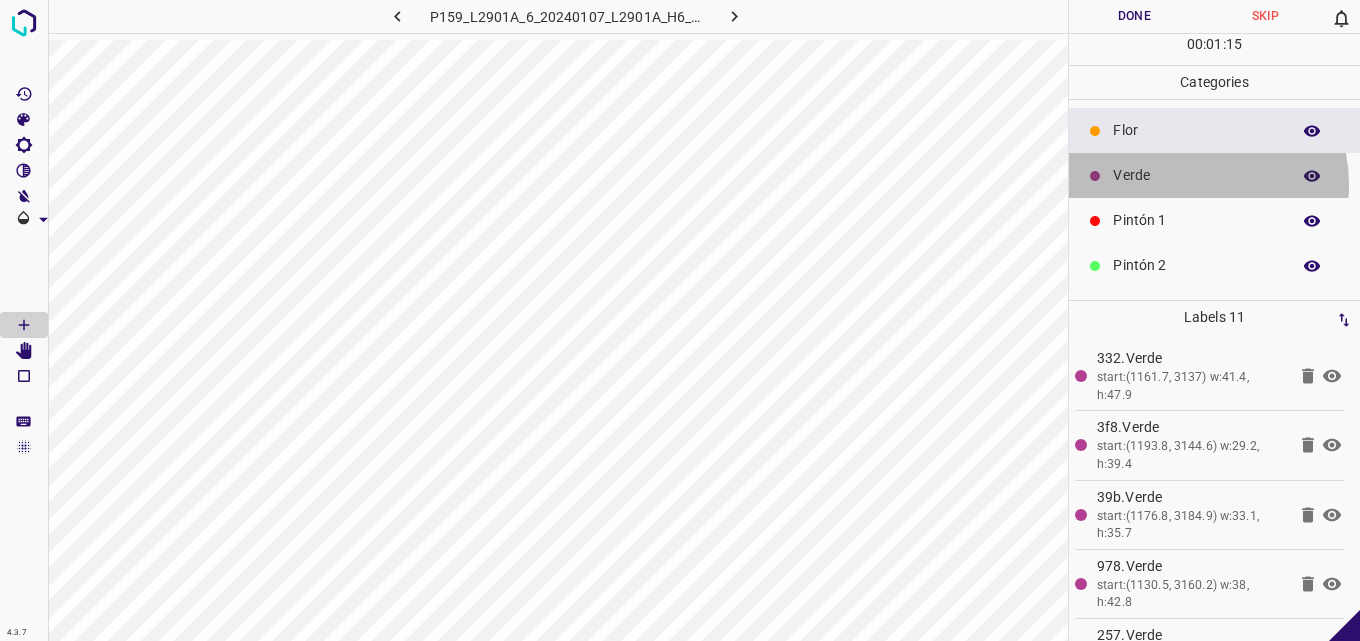 click on "Verde" at bounding box center [1196, 175] 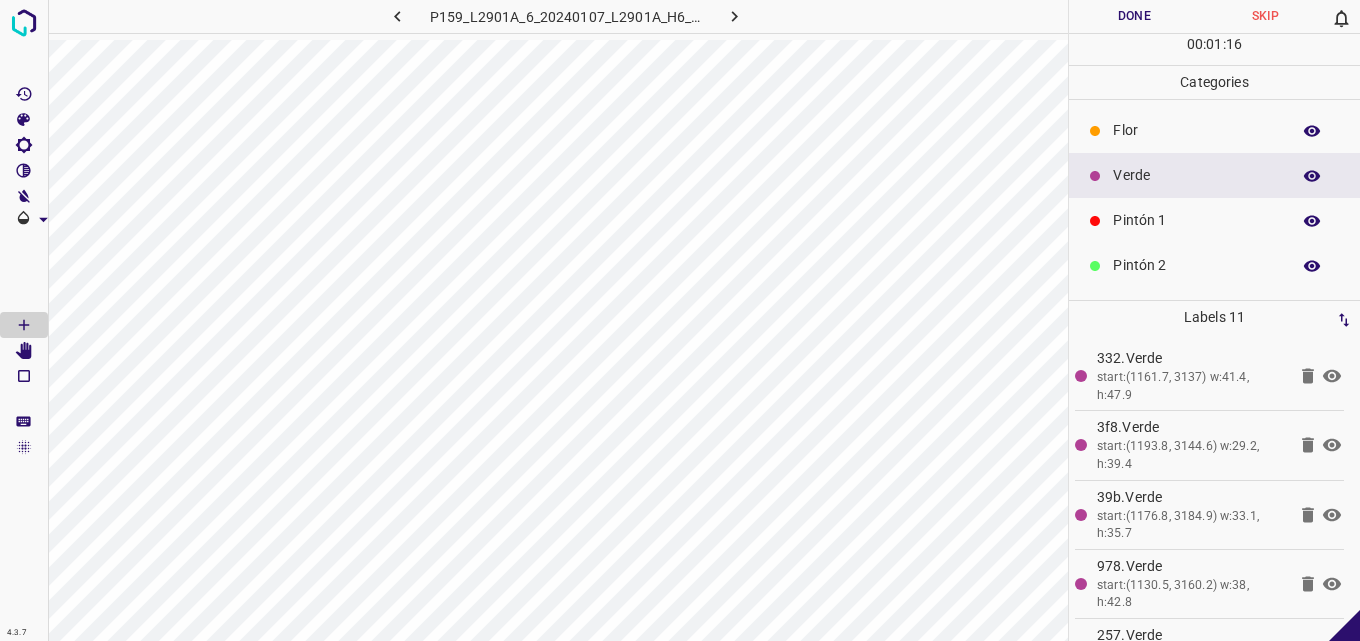 scroll, scrollTop: 176, scrollLeft: 0, axis: vertical 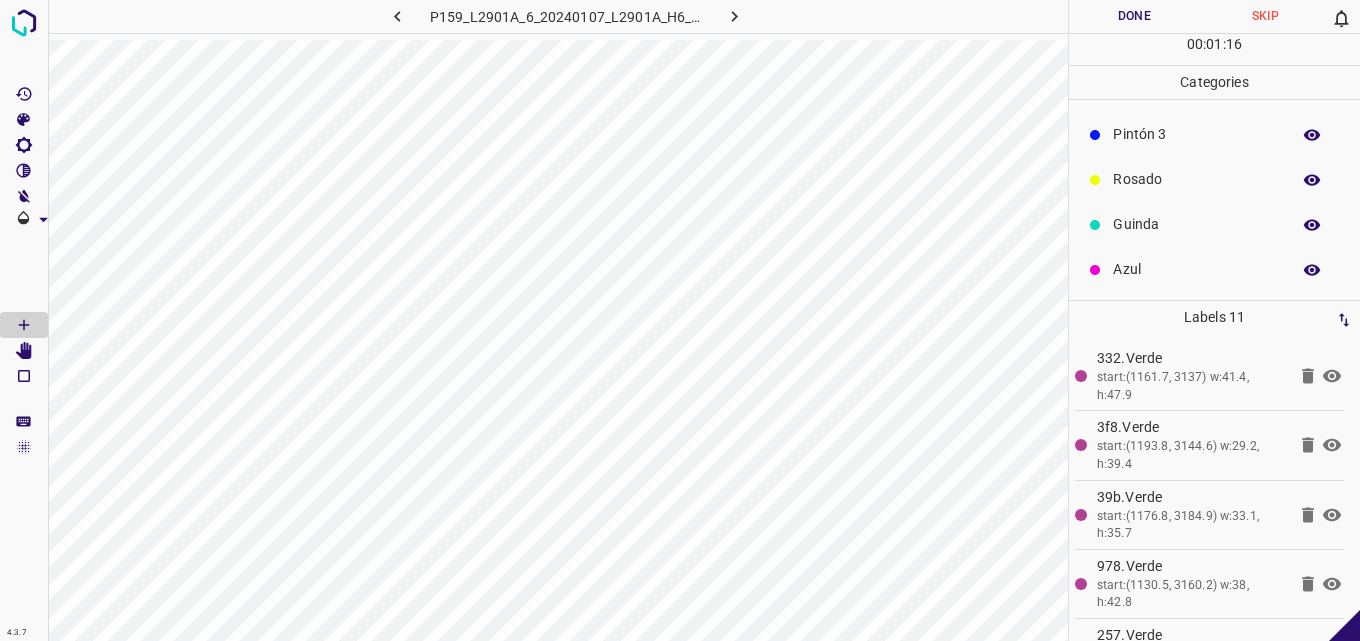 click on "Azul" at bounding box center (1196, 269) 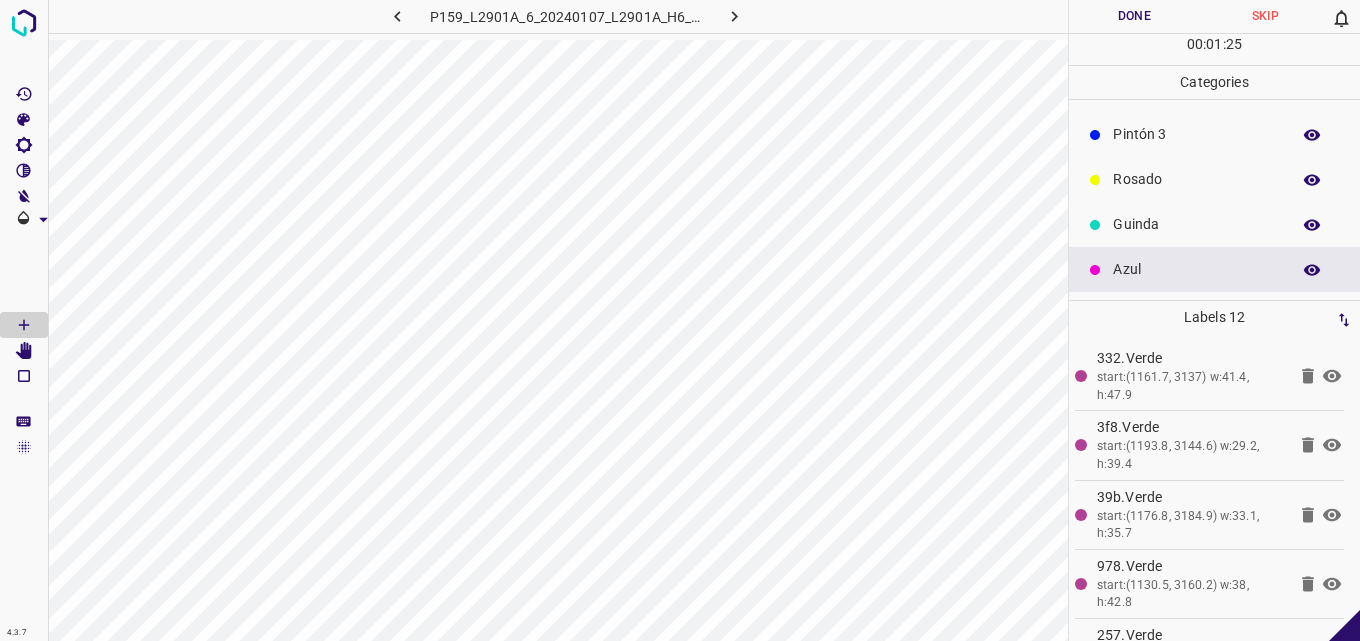 click on "Guinda" at bounding box center [1214, 224] 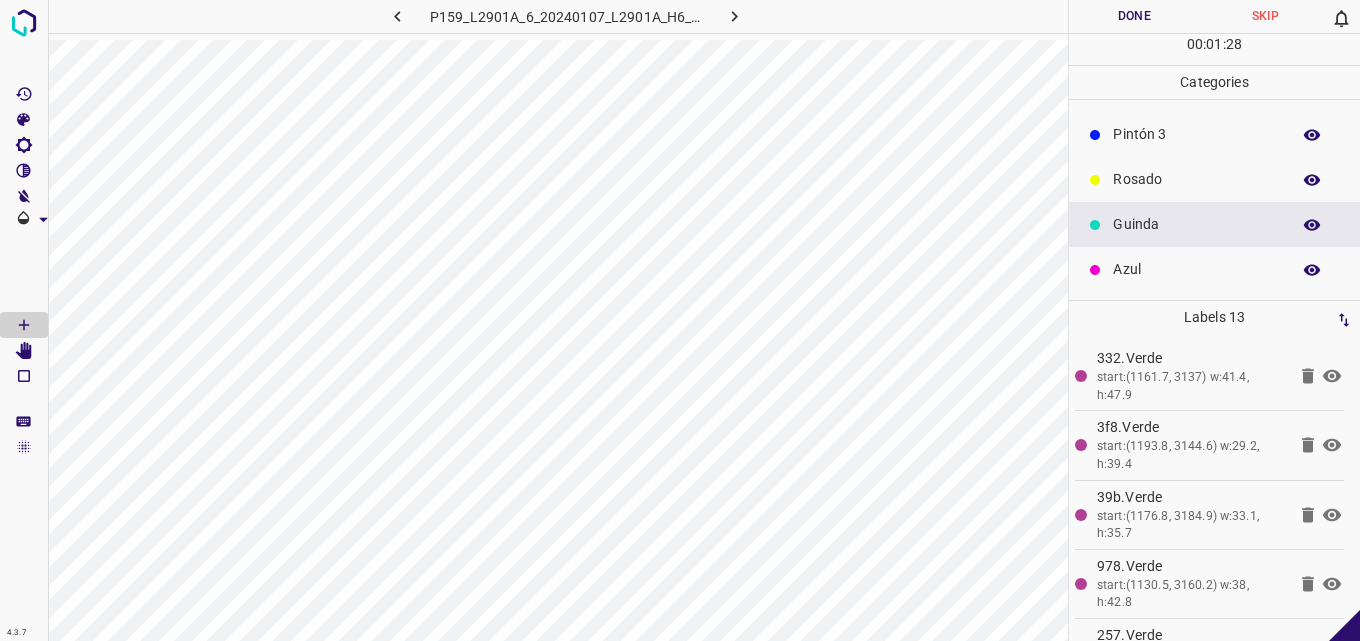 click on "Azul" at bounding box center [1196, 269] 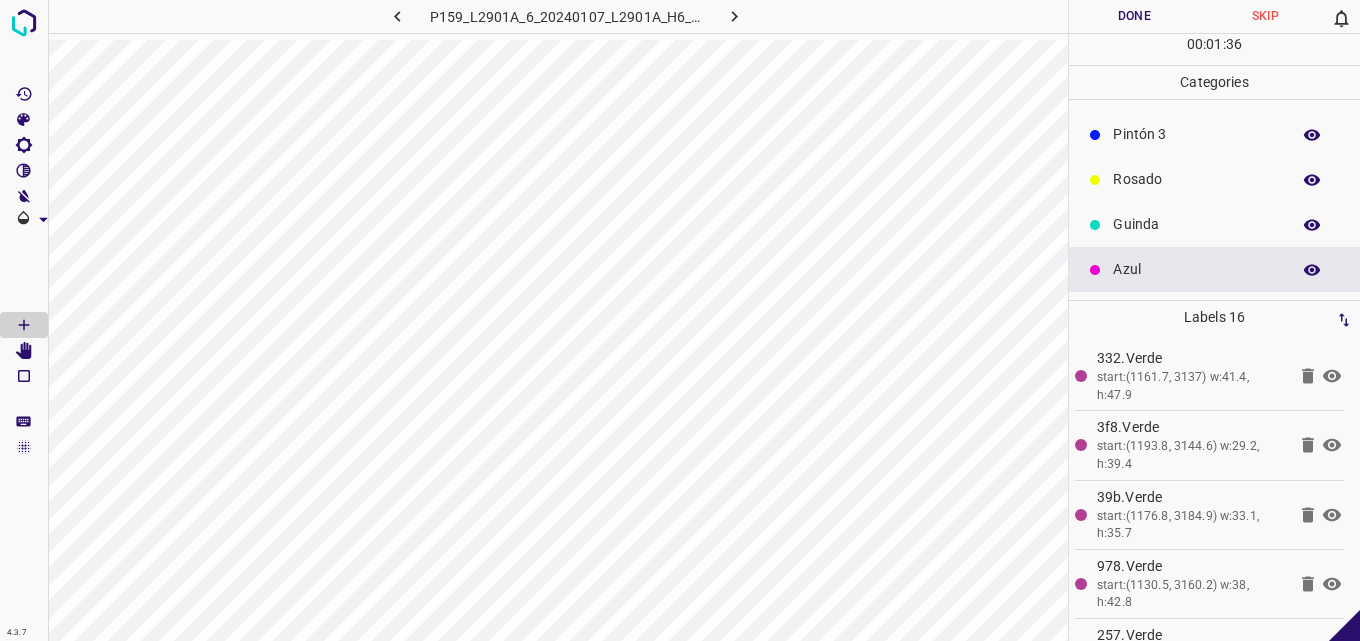 scroll, scrollTop: 0, scrollLeft: 0, axis: both 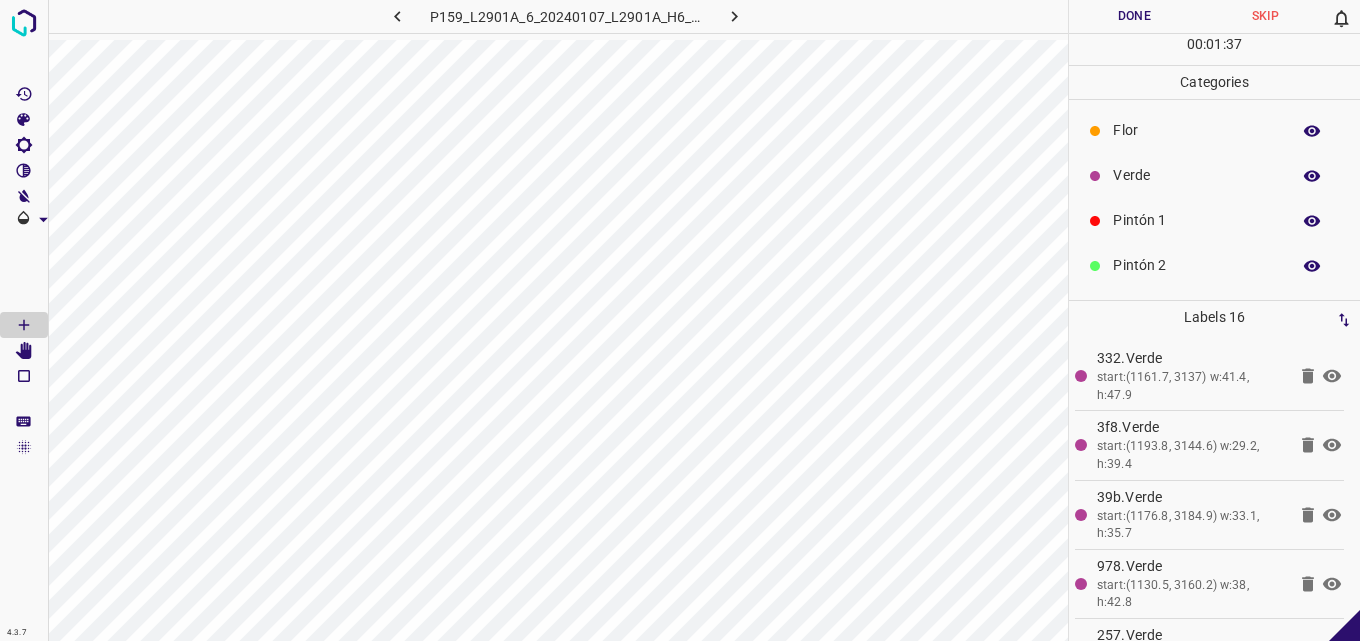 click on "Flor" at bounding box center [1214, 130] 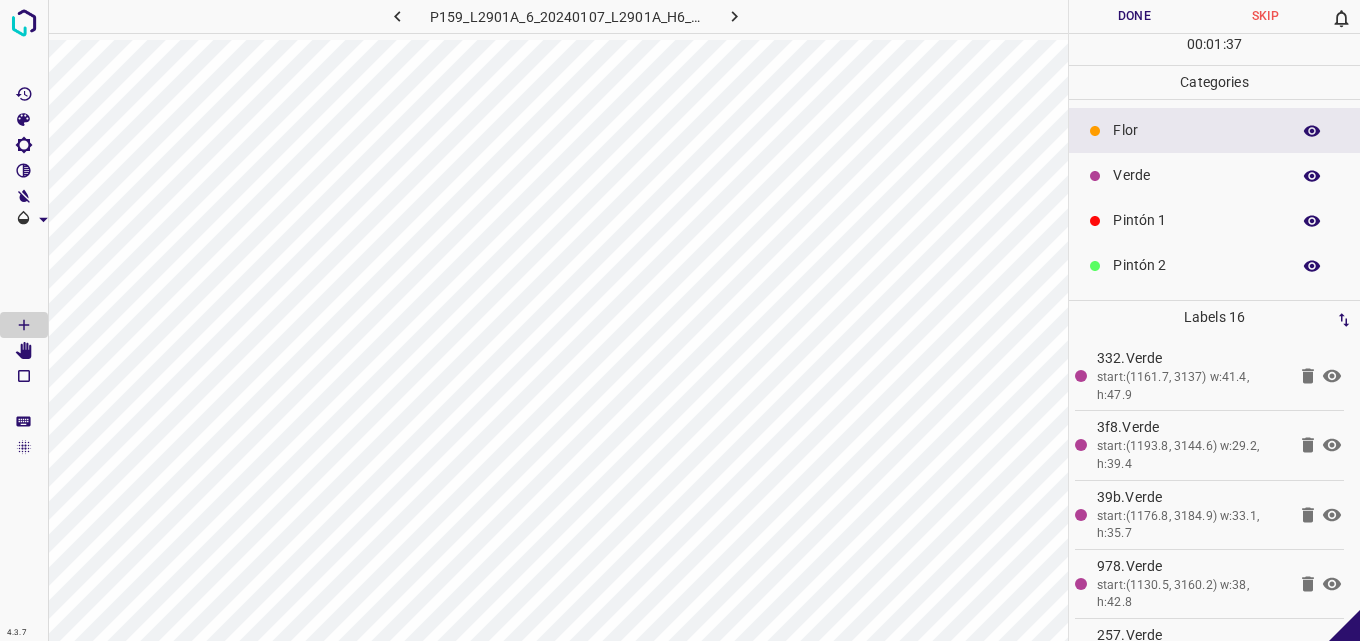 click on "Verde" at bounding box center [1196, 175] 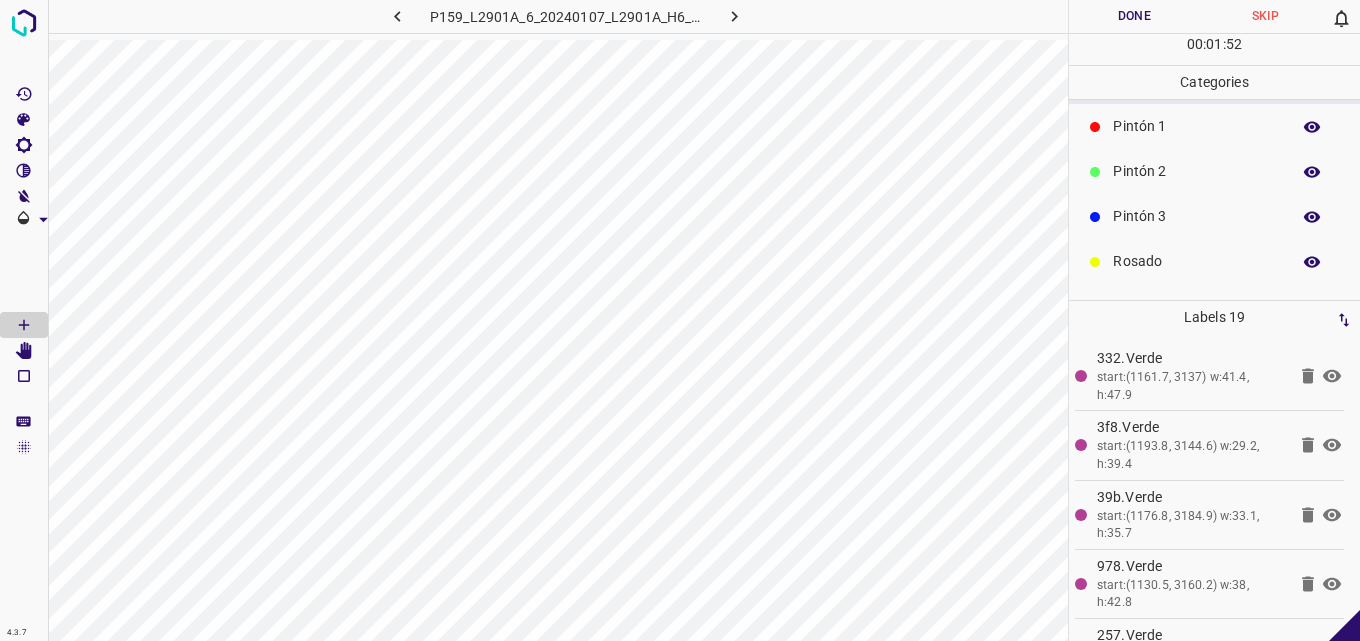scroll, scrollTop: 176, scrollLeft: 0, axis: vertical 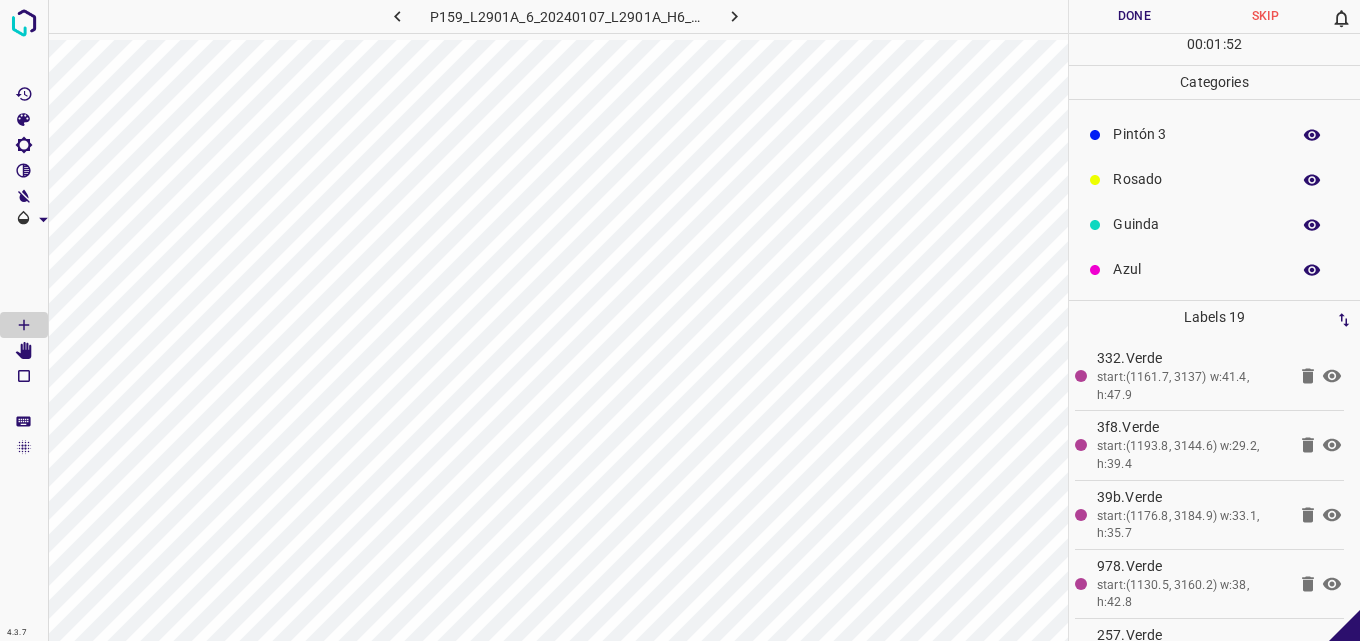 click on "Azul" at bounding box center (1214, 269) 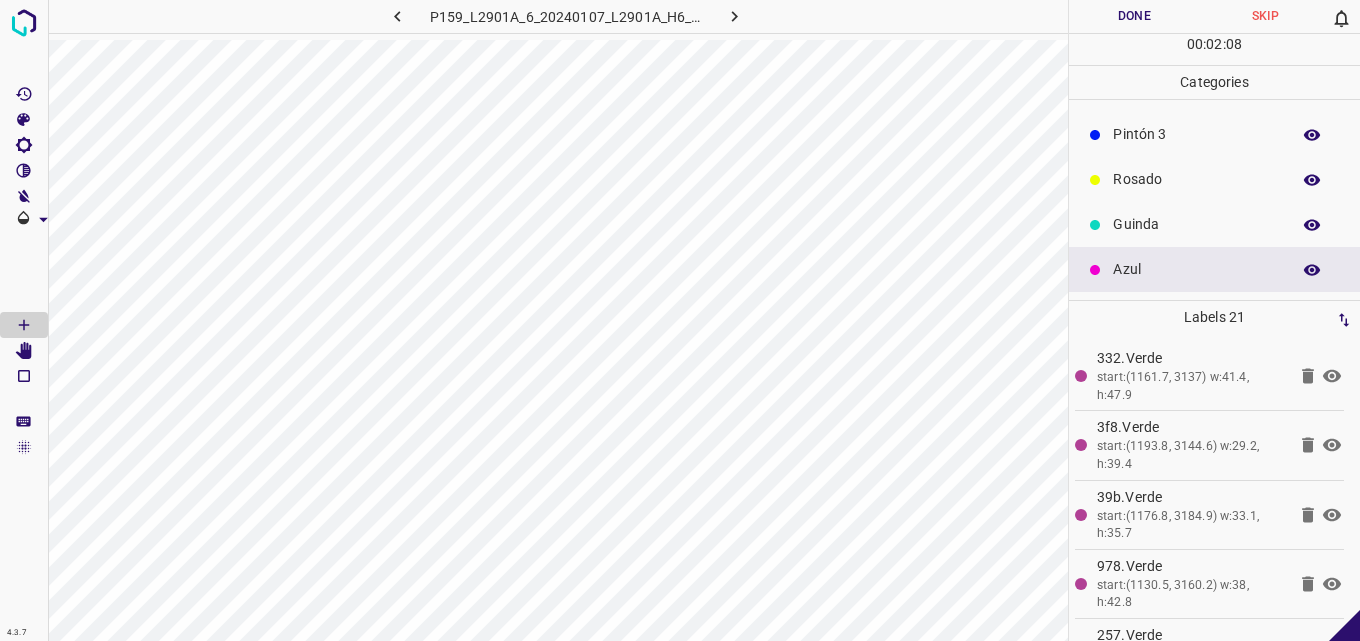 scroll, scrollTop: 0, scrollLeft: 0, axis: both 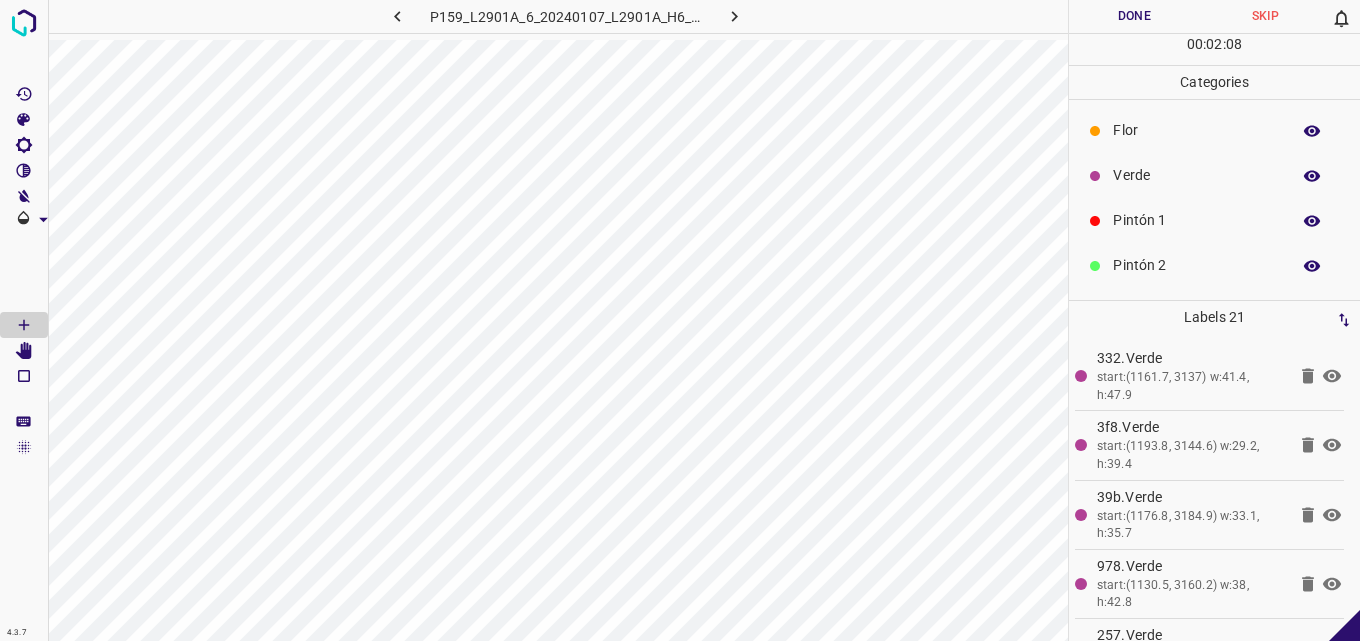 click on "Verde" at bounding box center (1214, 175) 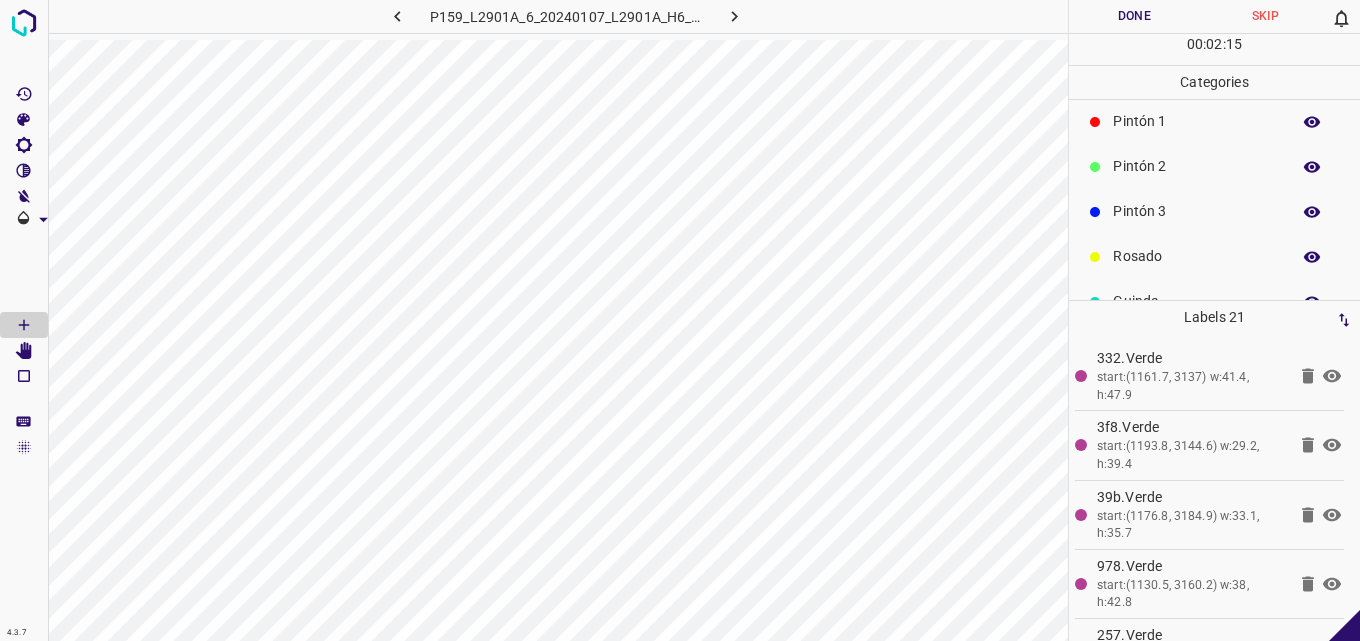 scroll, scrollTop: 176, scrollLeft: 0, axis: vertical 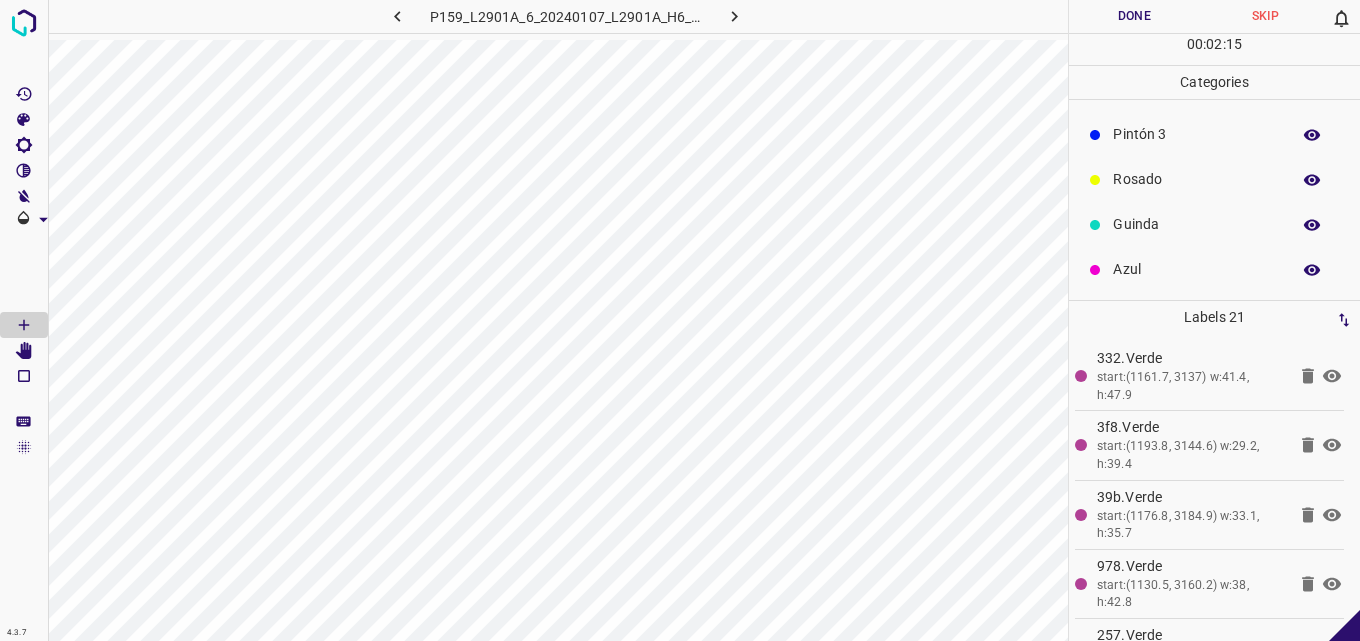 click on "Guinda" at bounding box center (1196, 224) 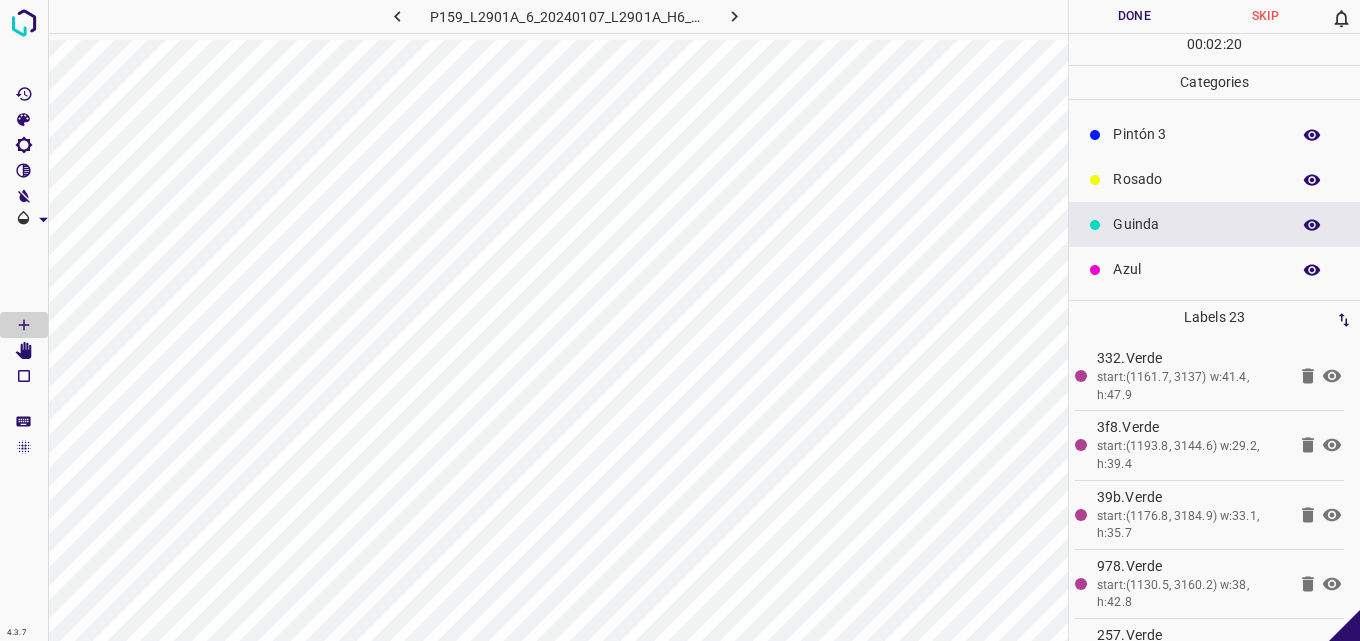click on "Azul" at bounding box center (1196, 269) 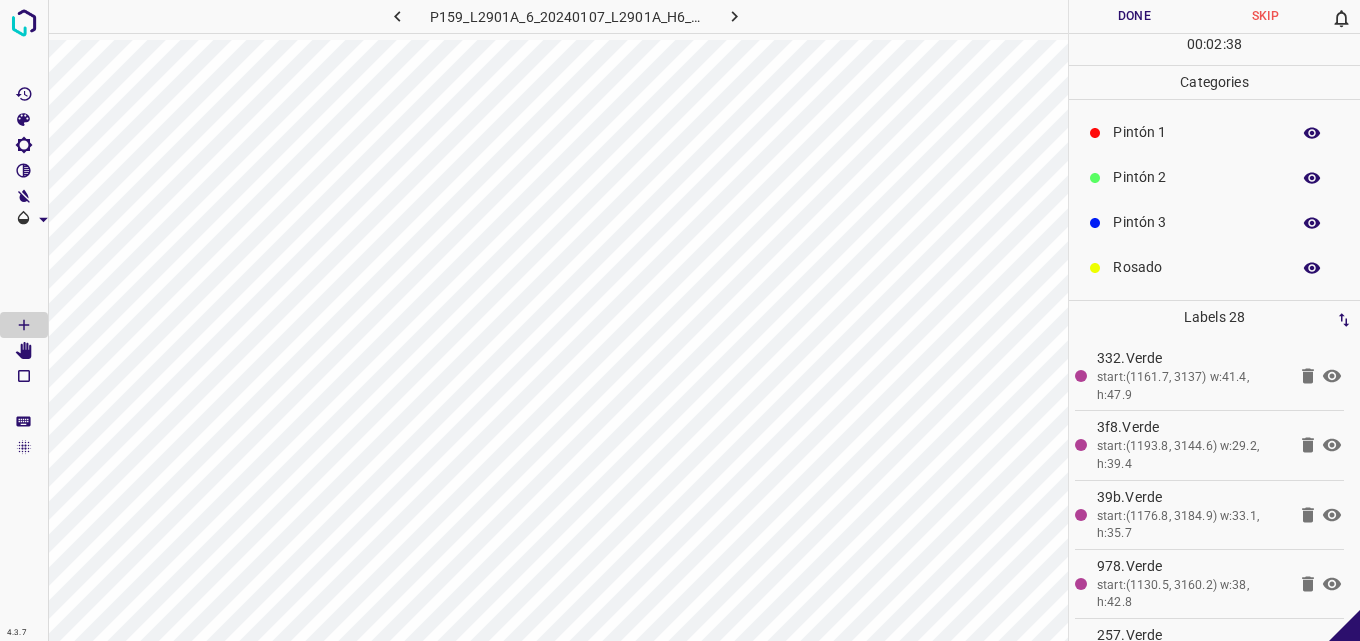 scroll, scrollTop: 0, scrollLeft: 0, axis: both 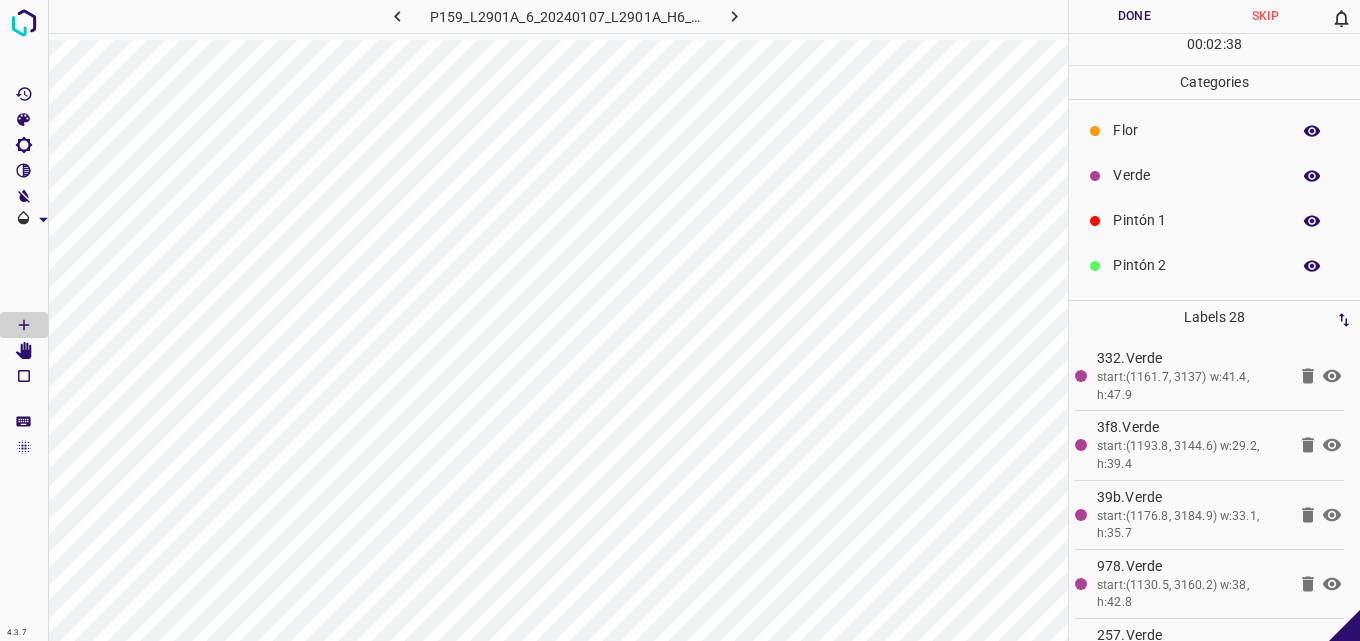 drag, startPoint x: 1170, startPoint y: 175, endPoint x: 1122, endPoint y: 194, distance: 51.62364 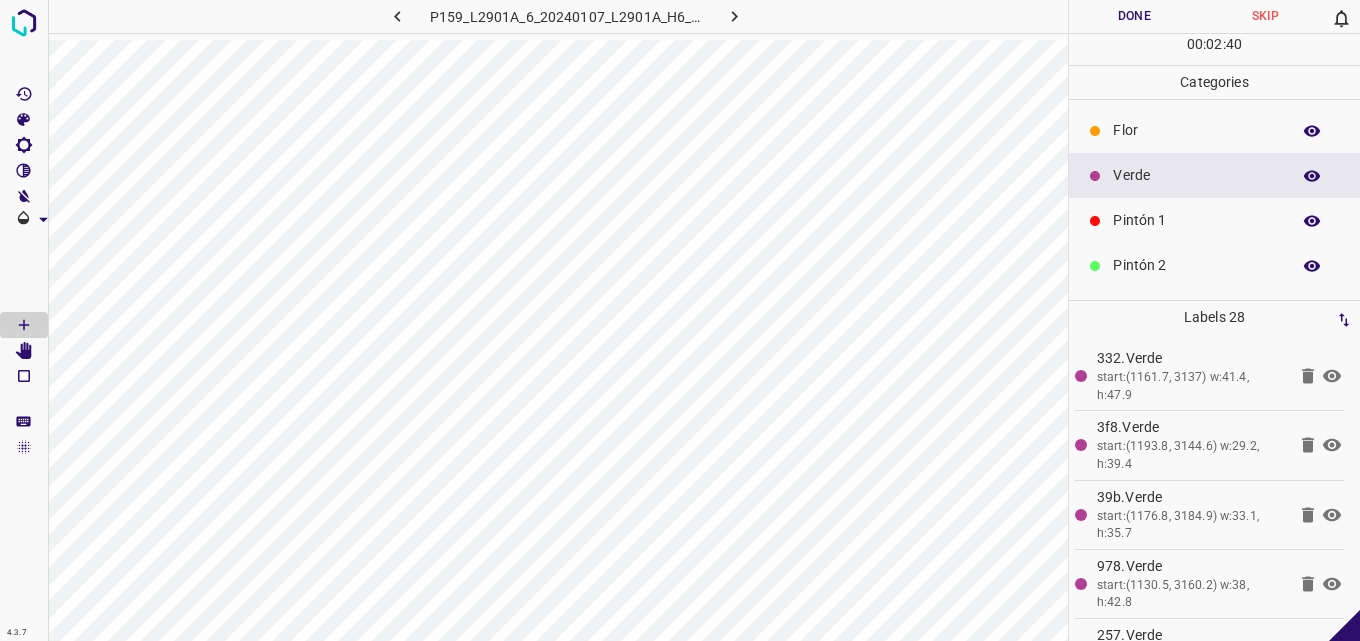 click on "Pintón 1" at bounding box center [1196, 220] 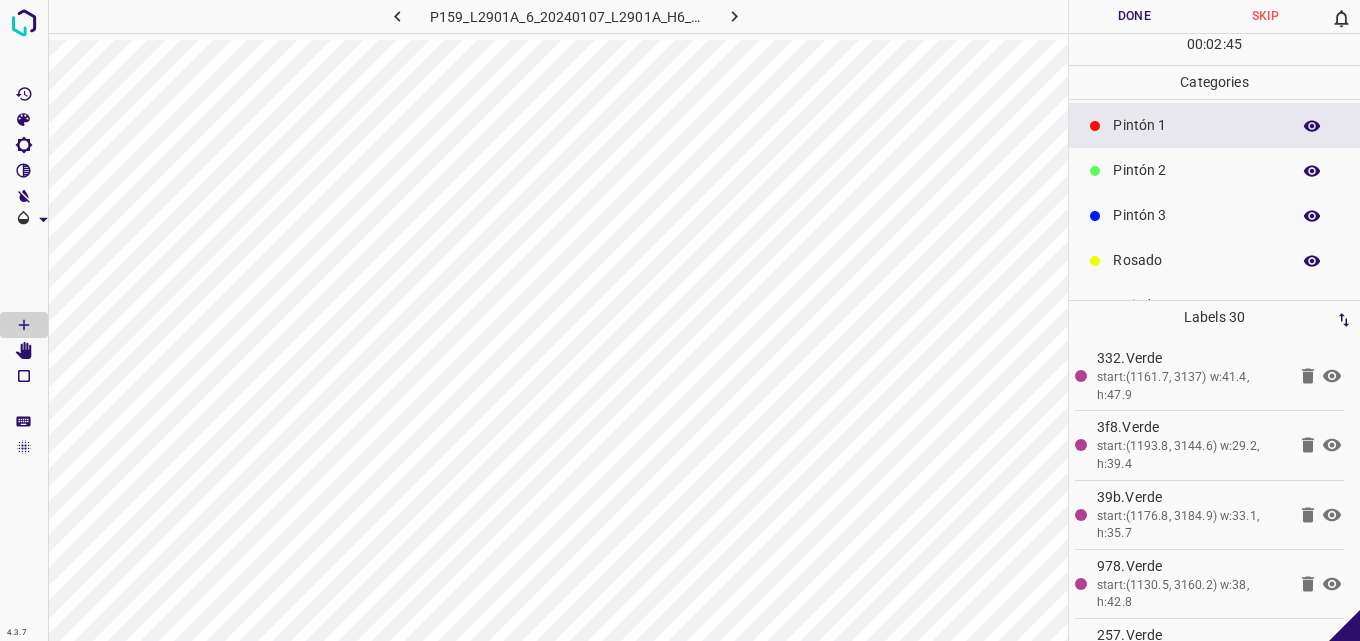 scroll, scrollTop: 176, scrollLeft: 0, axis: vertical 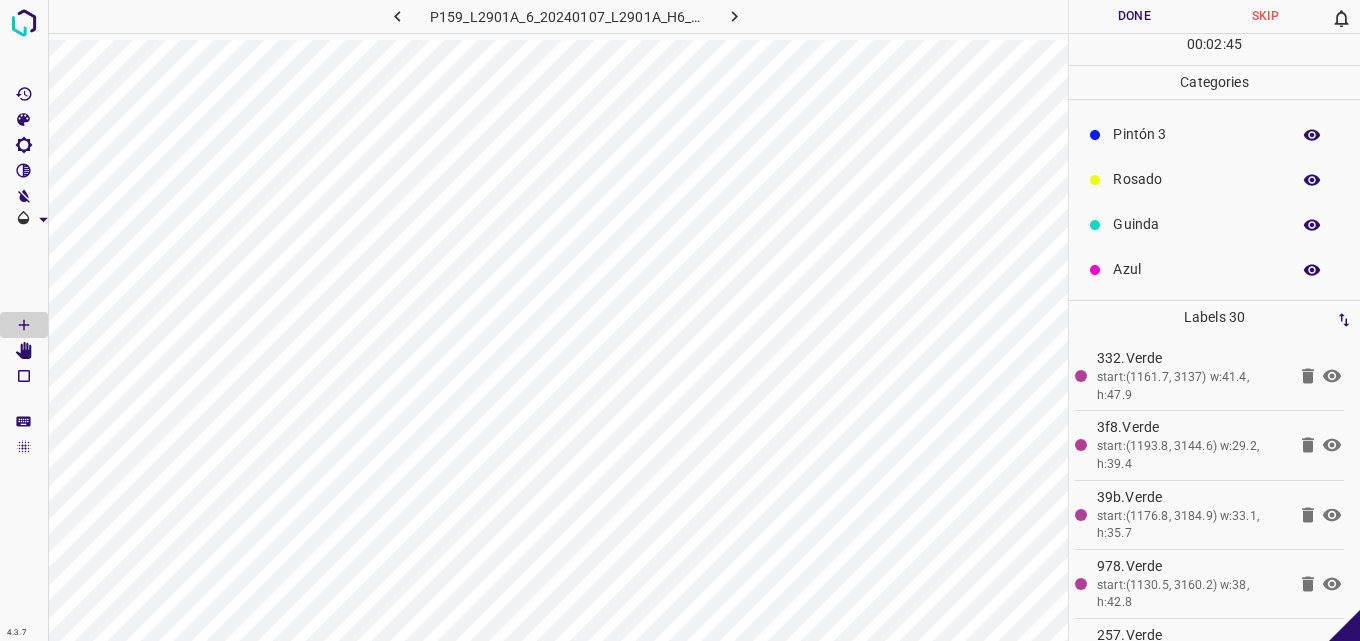 click on "Azul" at bounding box center [1196, 269] 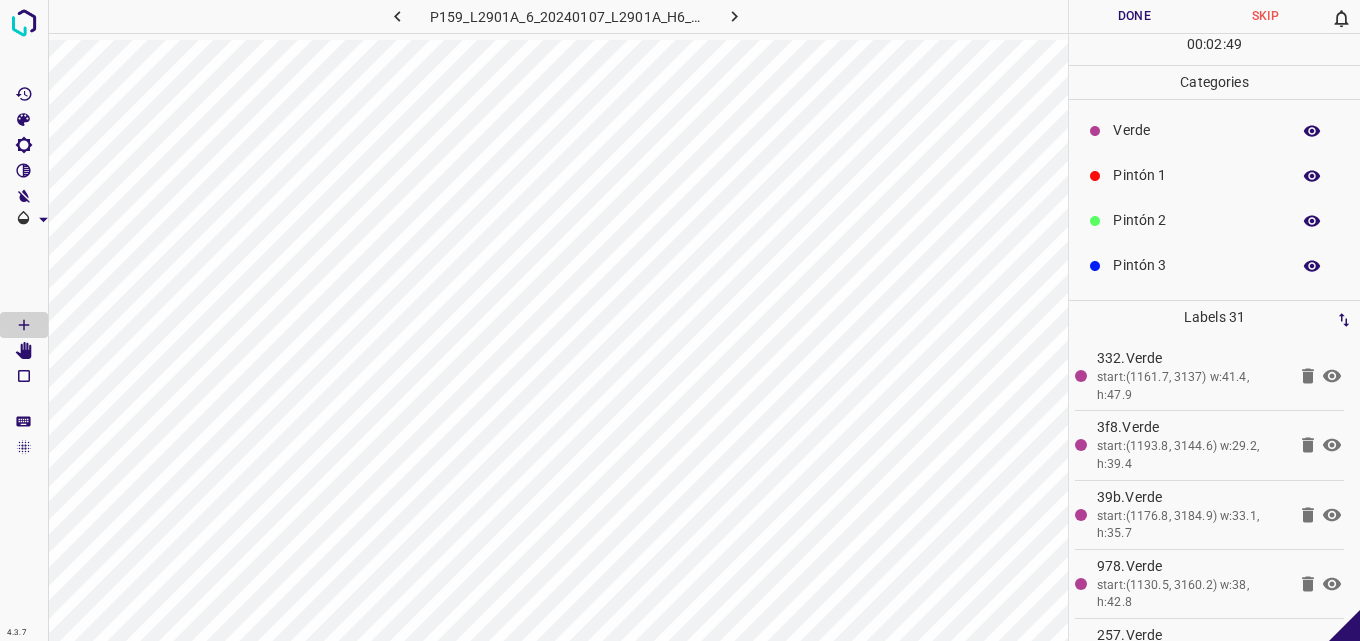 scroll, scrollTop: 0, scrollLeft: 0, axis: both 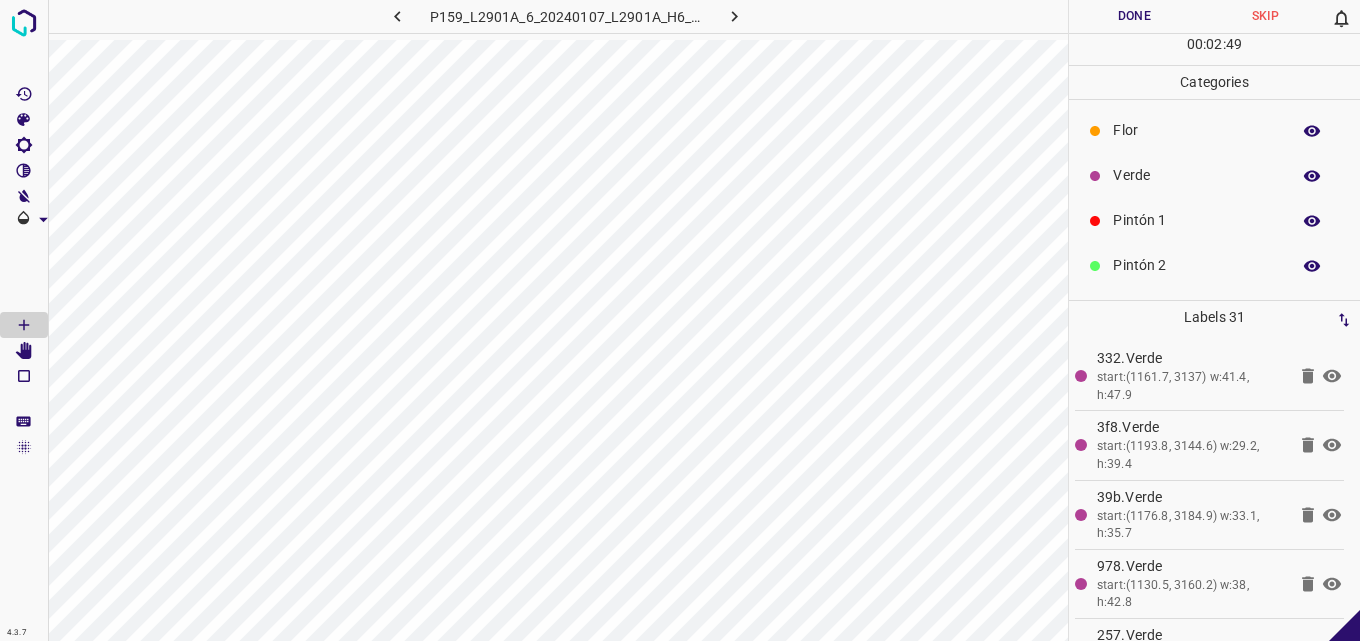 click on "Flor" at bounding box center (1196, 130) 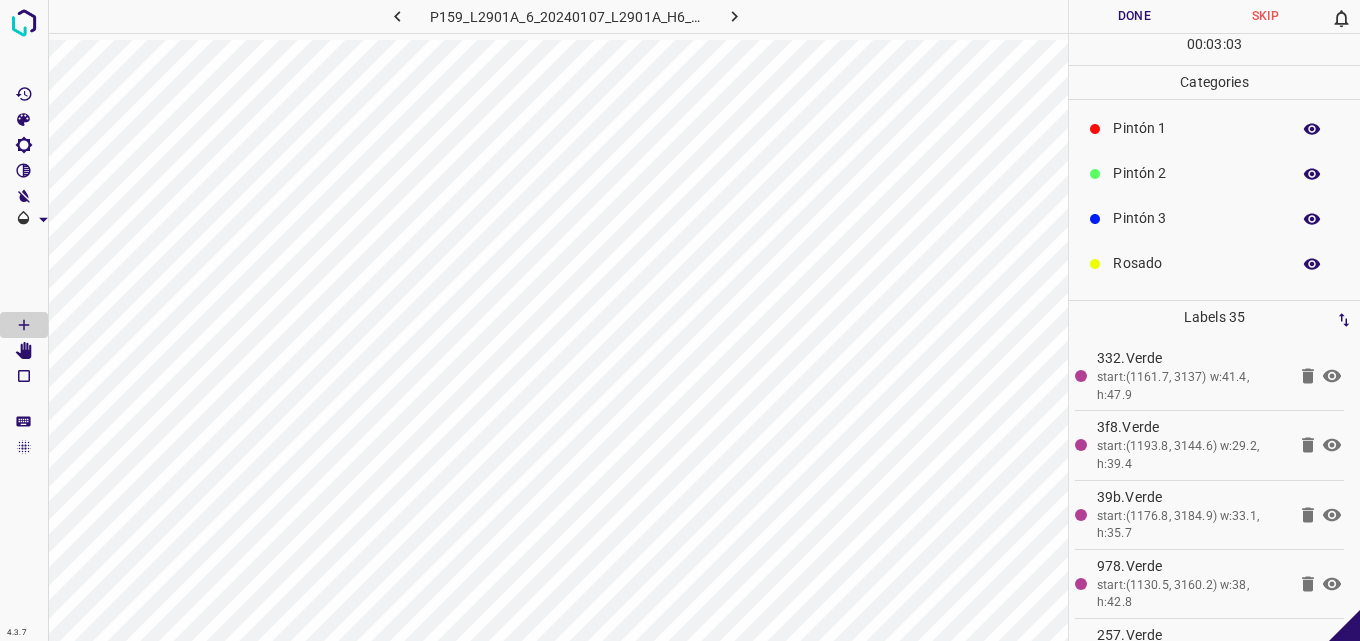 scroll, scrollTop: 176, scrollLeft: 0, axis: vertical 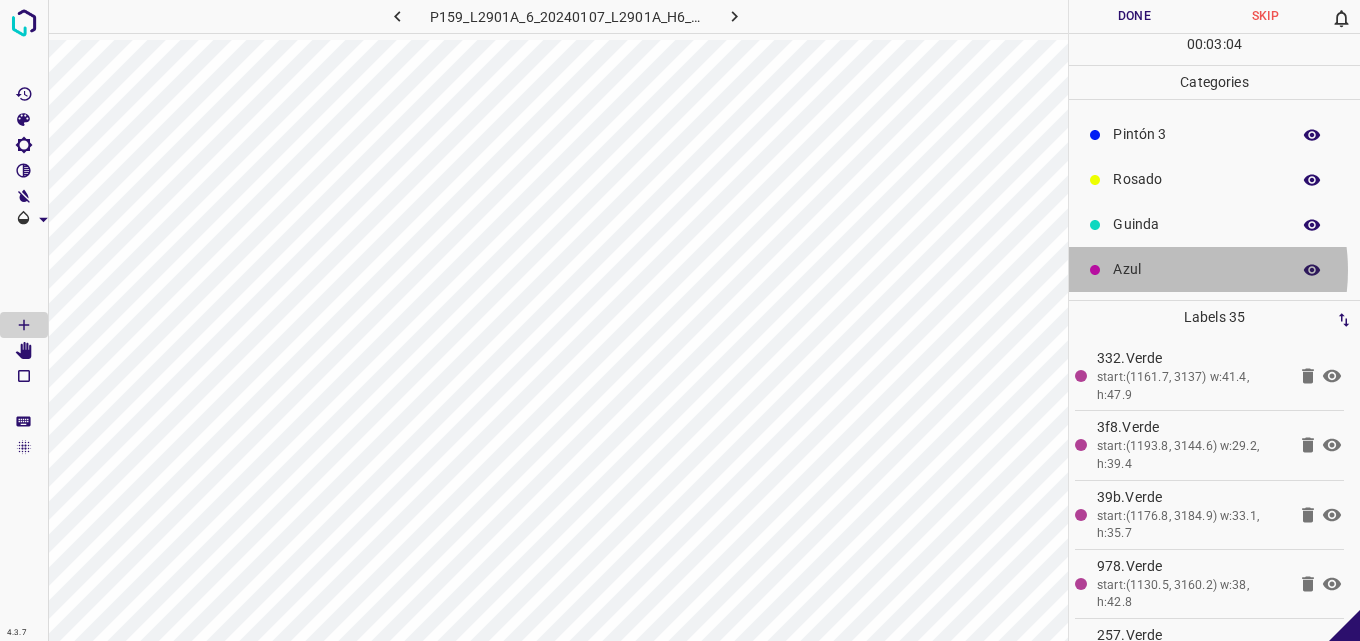 click on "Azul" at bounding box center (1196, 269) 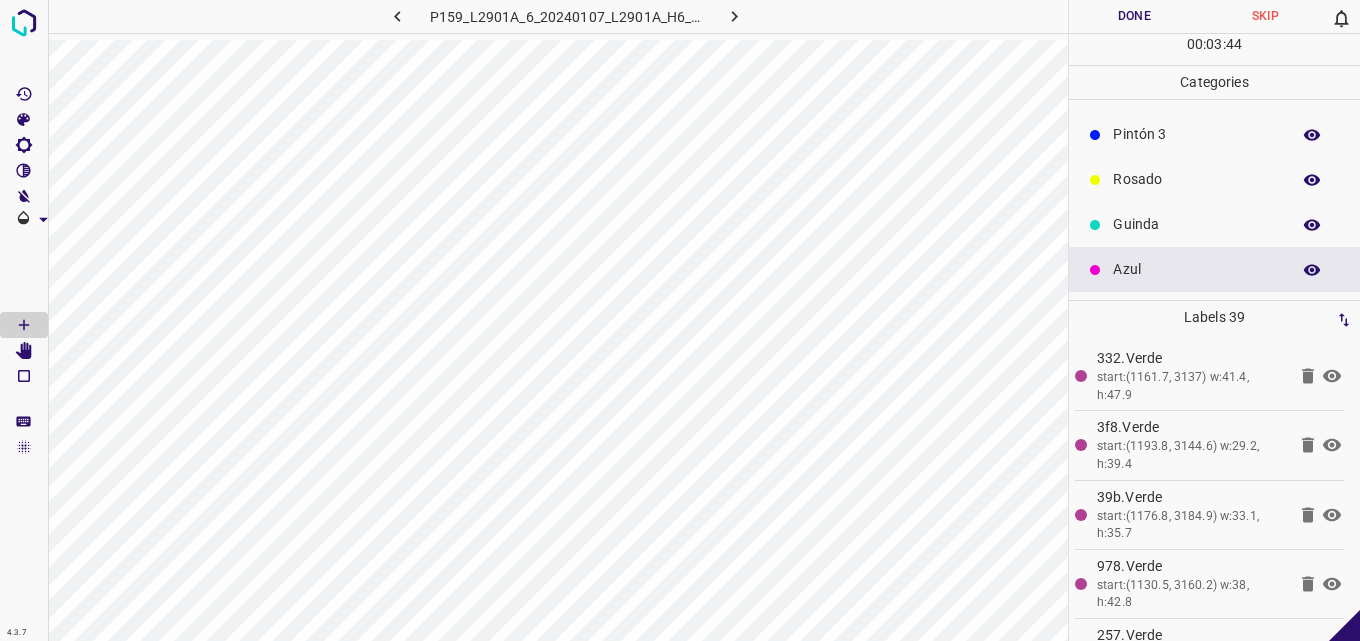 click on "Pintón 3" at bounding box center (1196, 134) 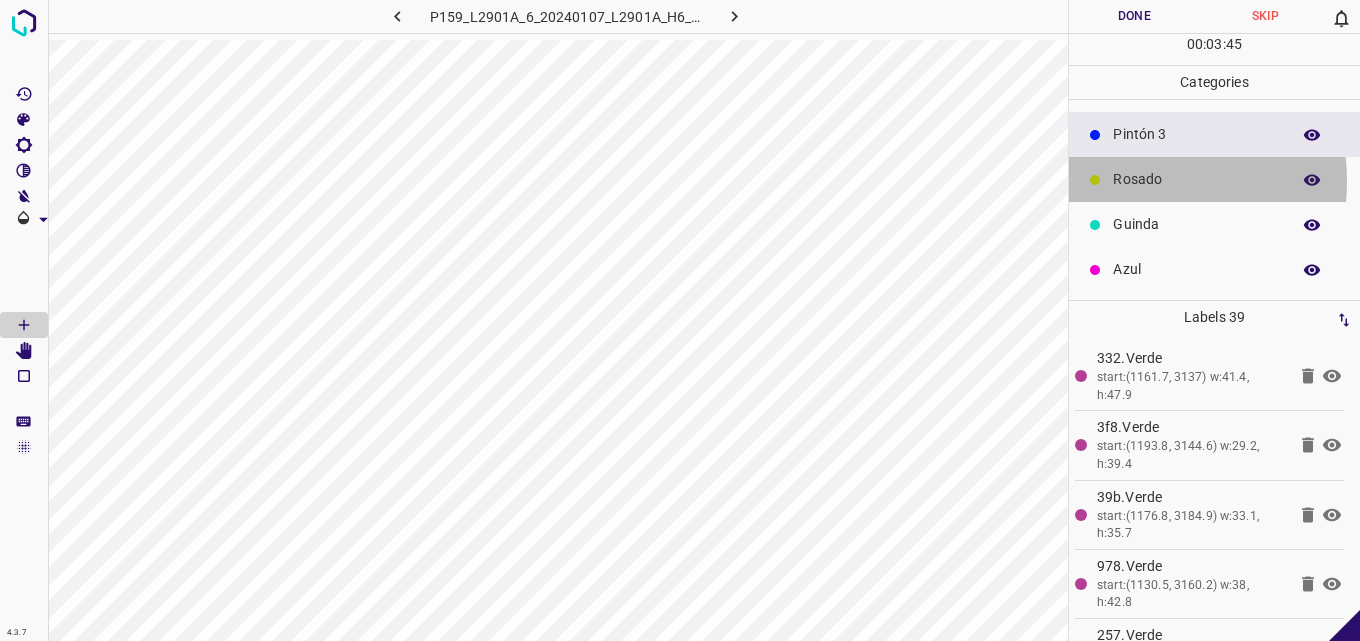 click on "Rosado" at bounding box center [1196, 179] 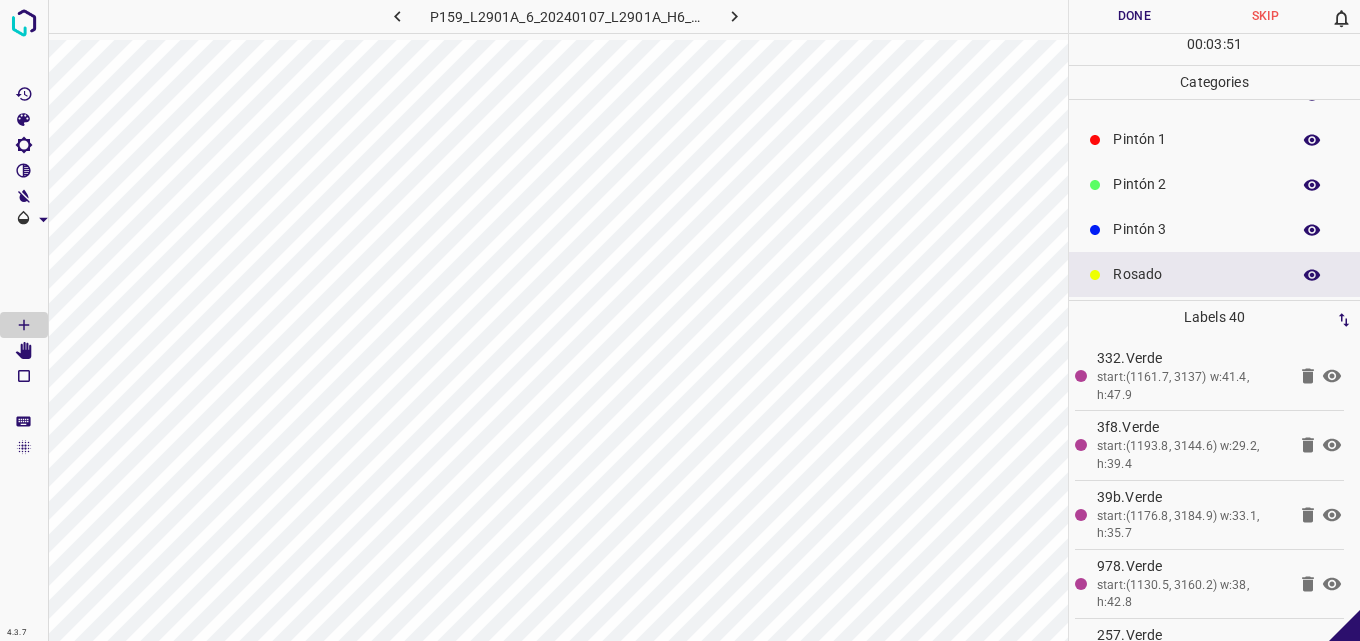 scroll, scrollTop: 0, scrollLeft: 0, axis: both 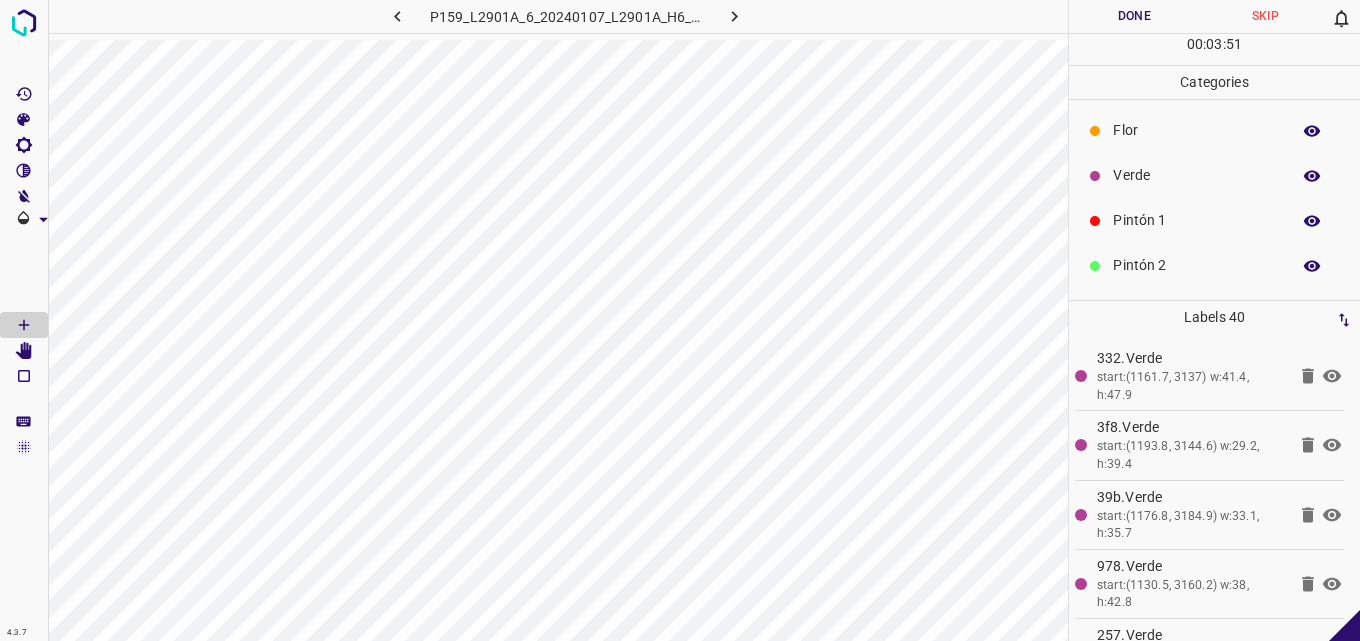 click on "Pintón 1" at bounding box center [1196, 220] 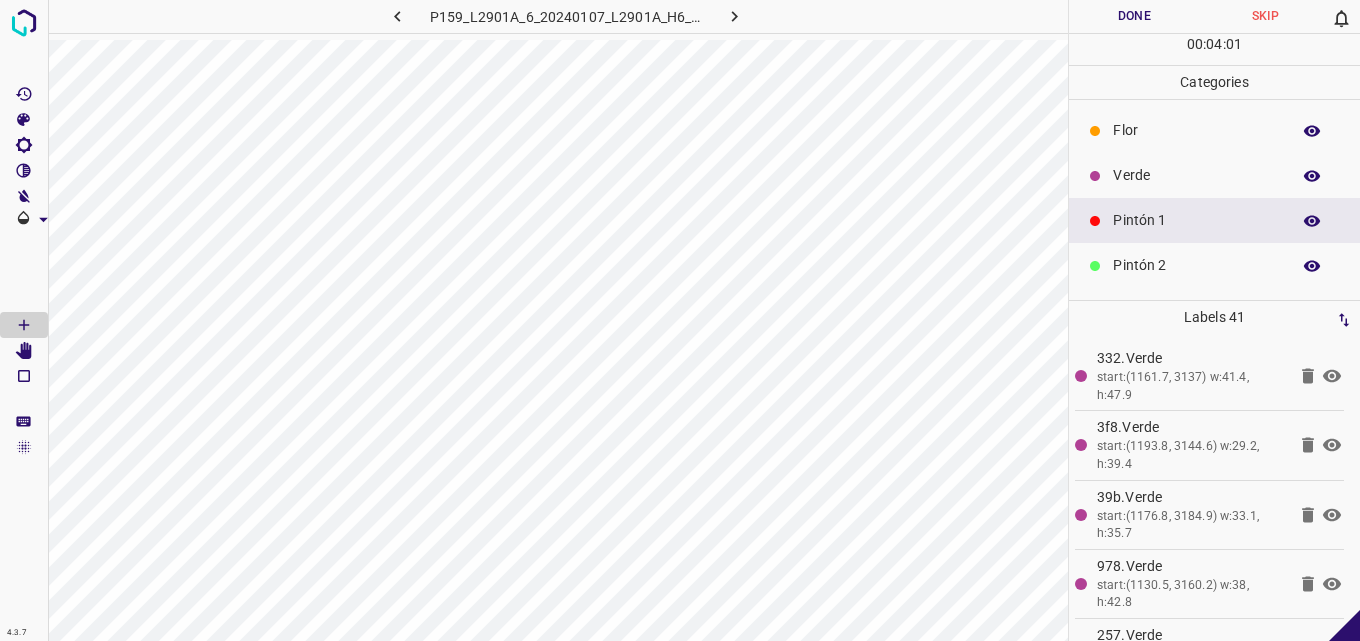 click on "Flor" at bounding box center (1196, 130) 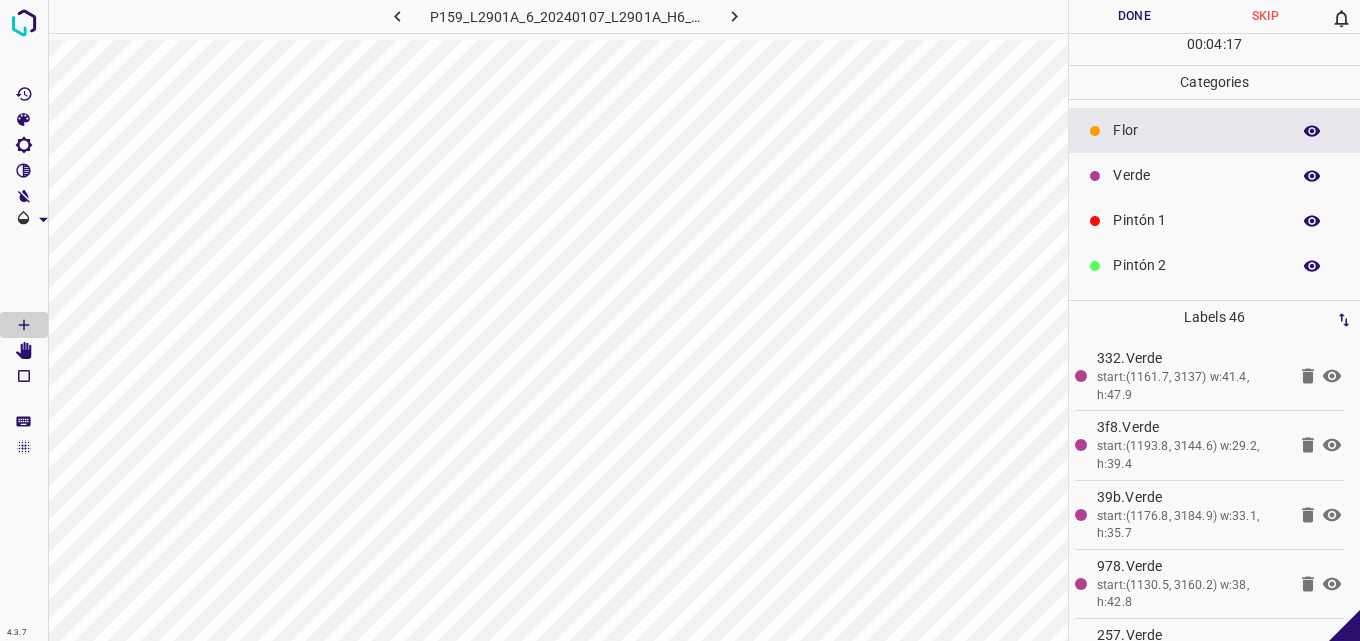 click on "Verde" at bounding box center (1196, 175) 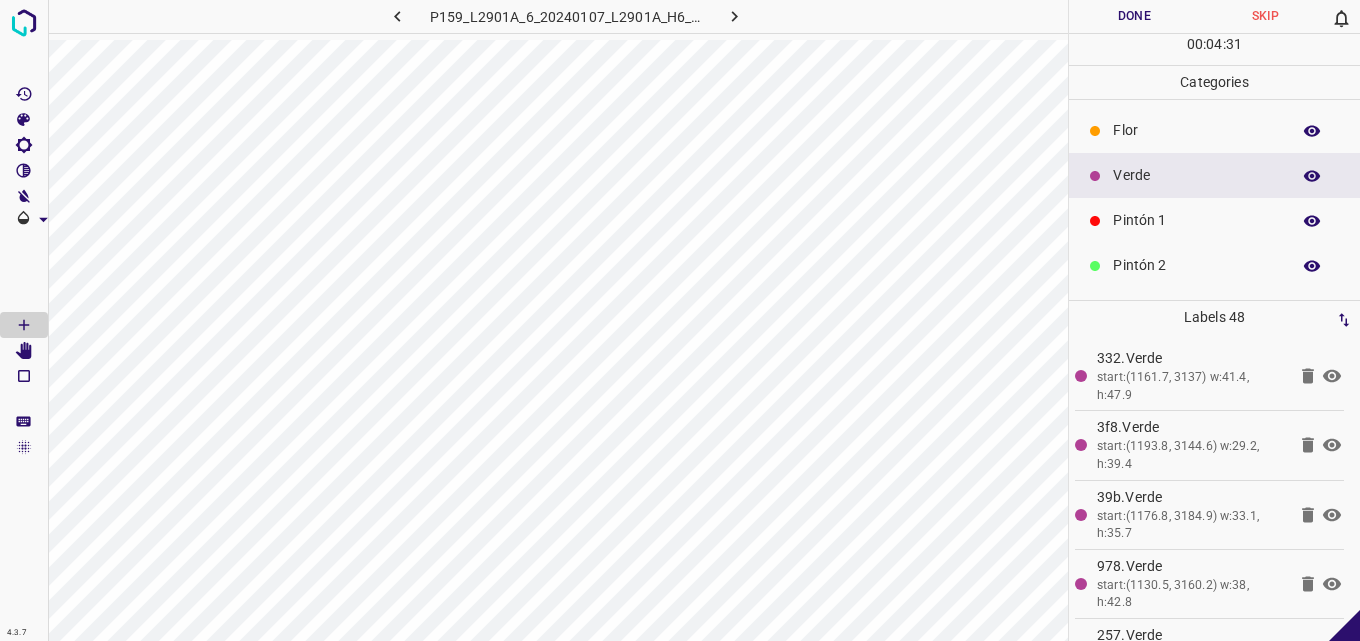 scroll, scrollTop: 176, scrollLeft: 0, axis: vertical 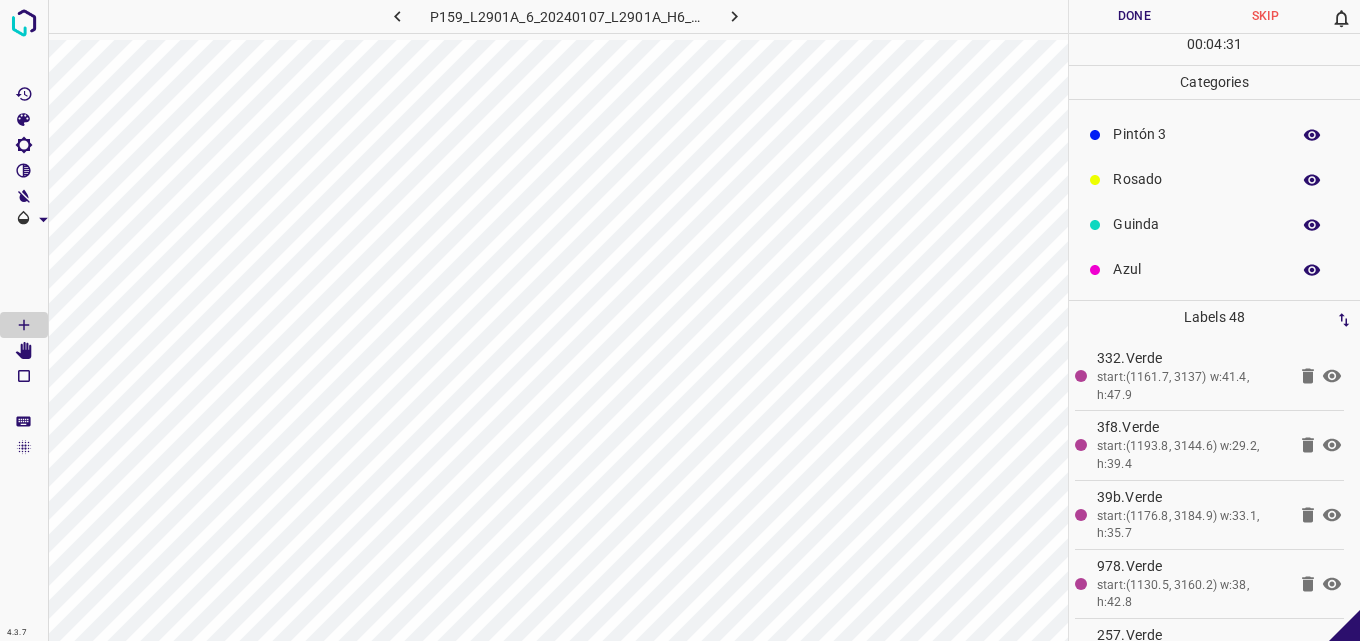 click on "Azul" at bounding box center [1196, 269] 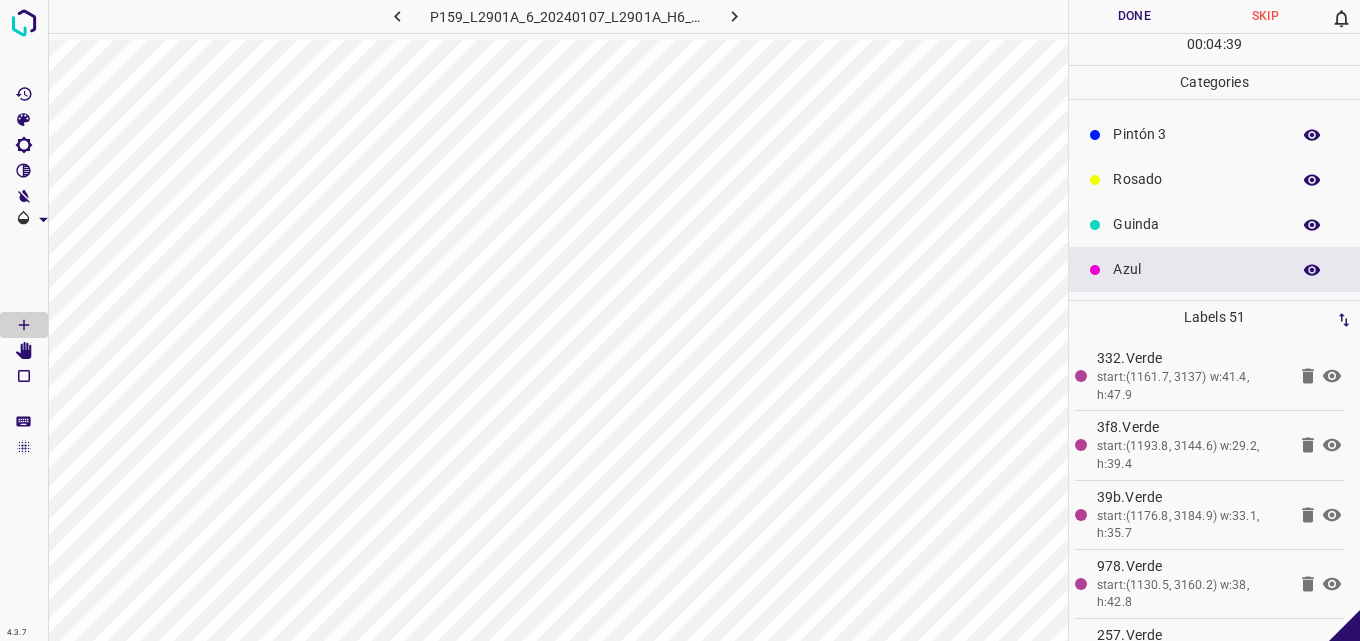click on "Rosado" at bounding box center [1196, 179] 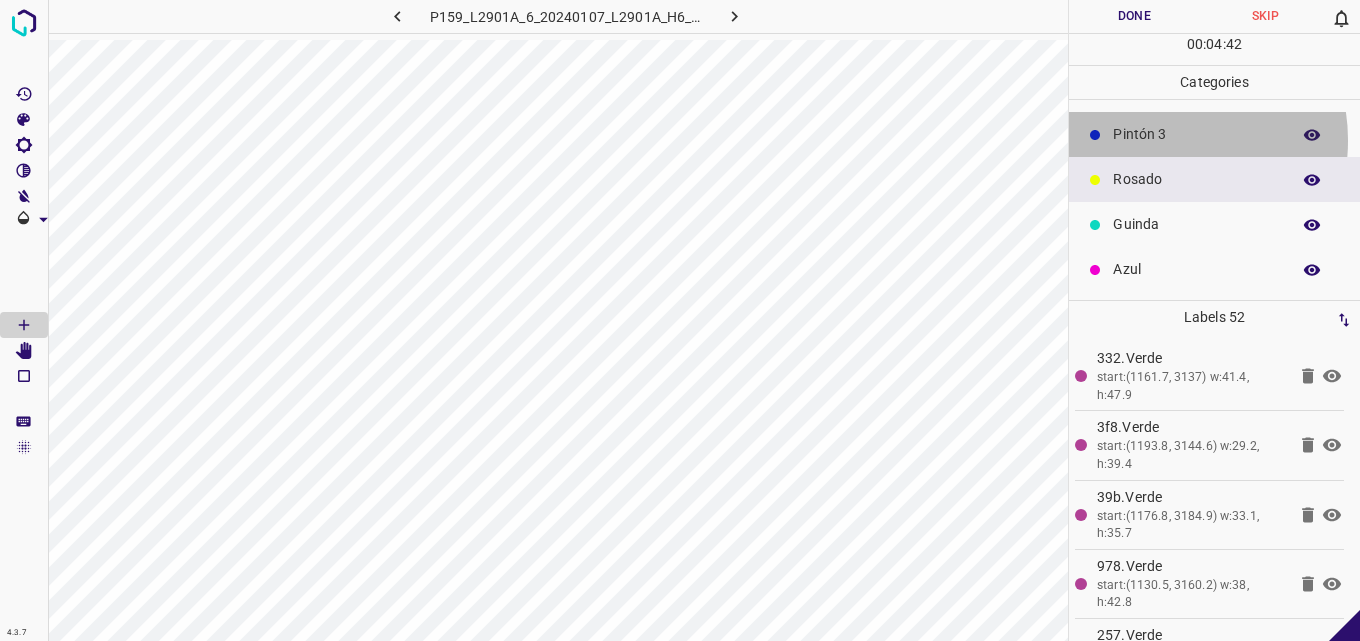 click on "Pintón 3" at bounding box center (1196, 134) 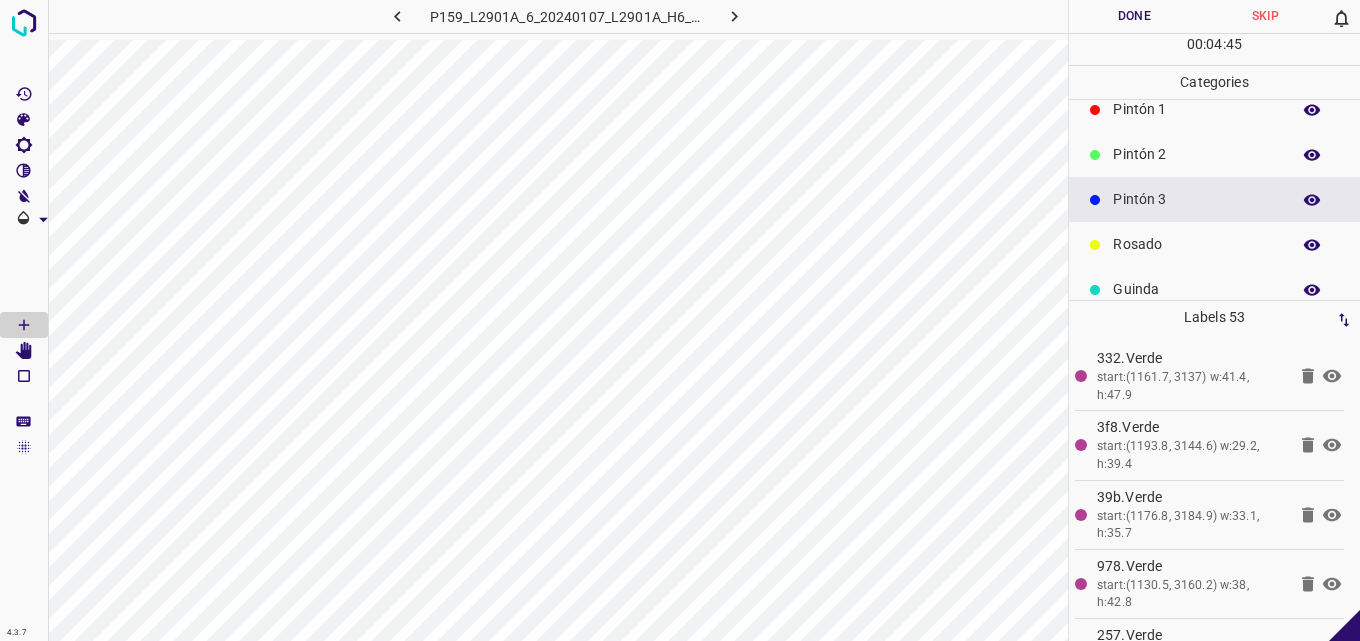 scroll, scrollTop: 76, scrollLeft: 0, axis: vertical 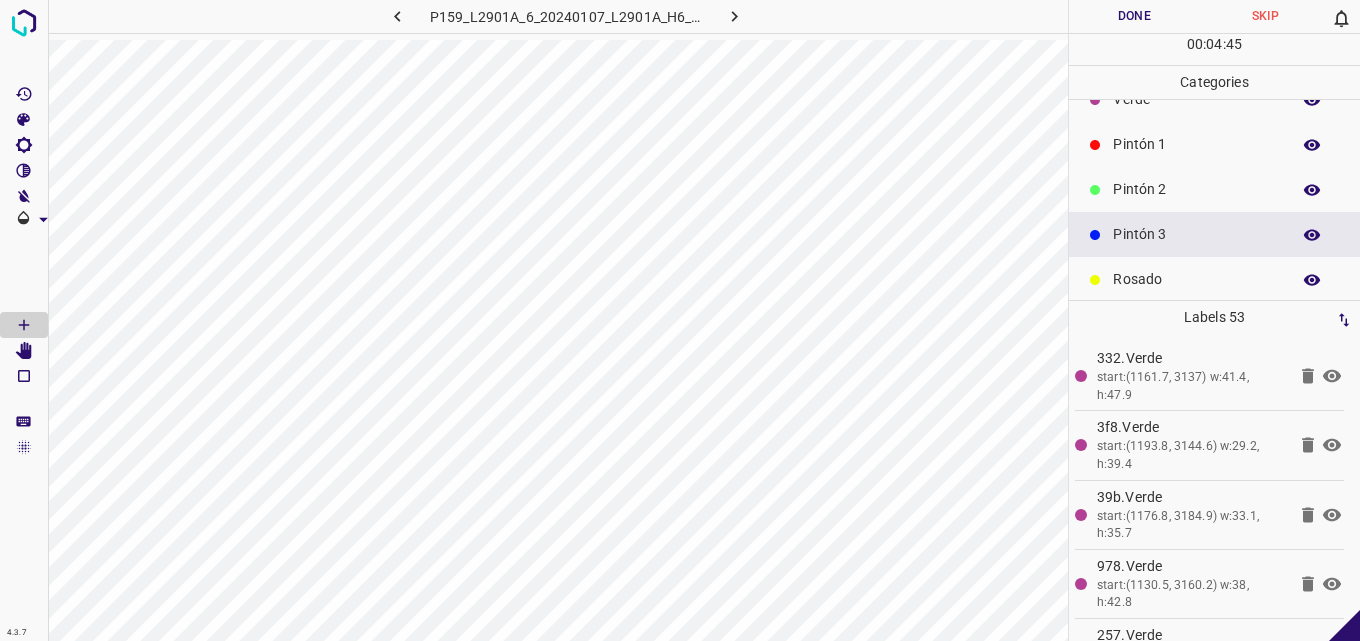 click on "Pintón 2" at bounding box center (1196, 189) 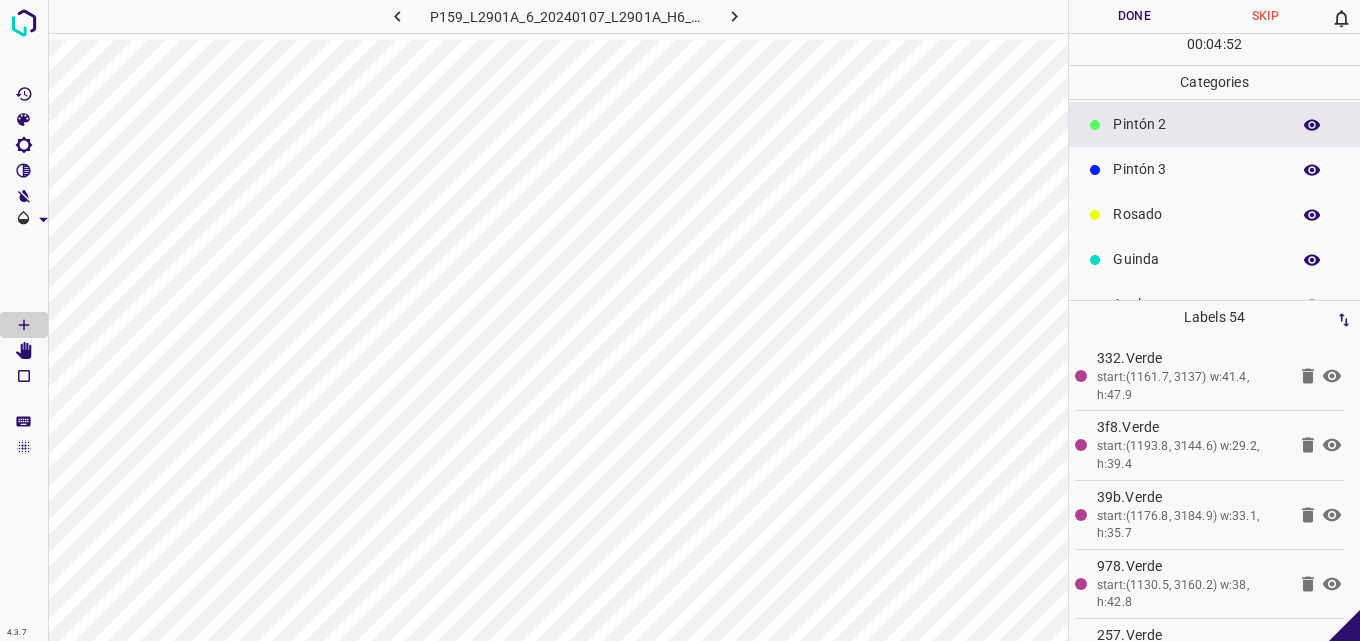 scroll, scrollTop: 176, scrollLeft: 0, axis: vertical 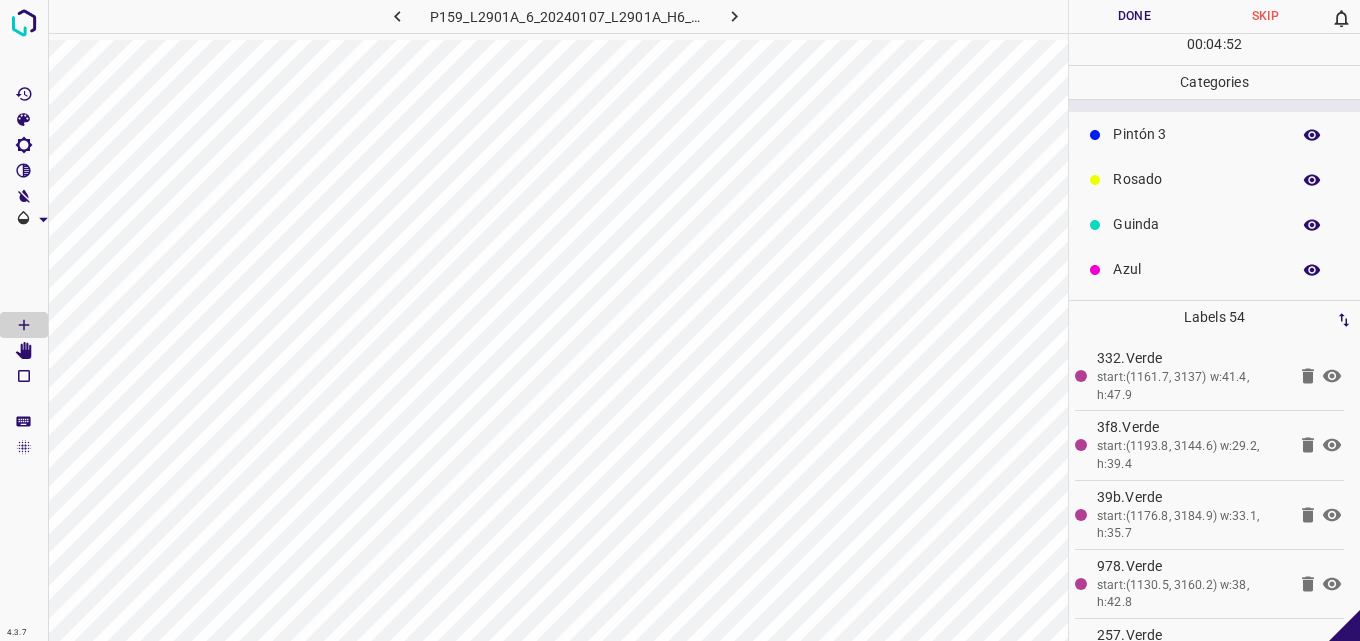 click on "Rosado" at bounding box center (1196, 179) 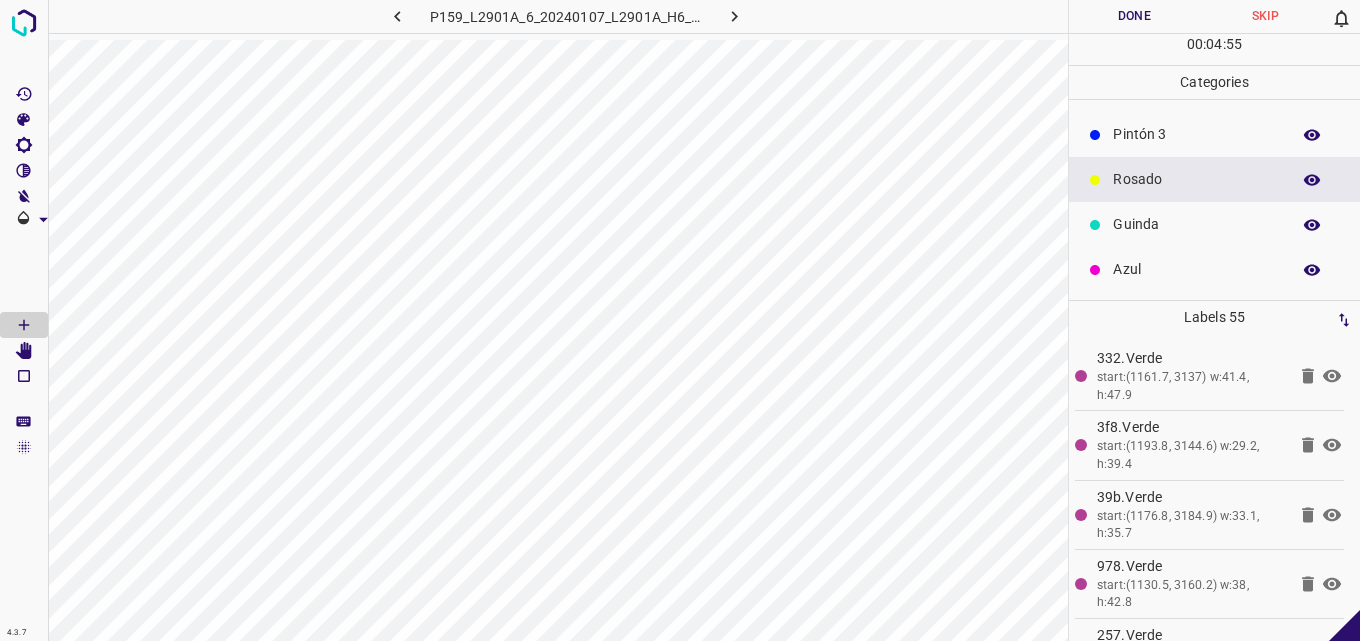 click on "Azul" at bounding box center [1214, 269] 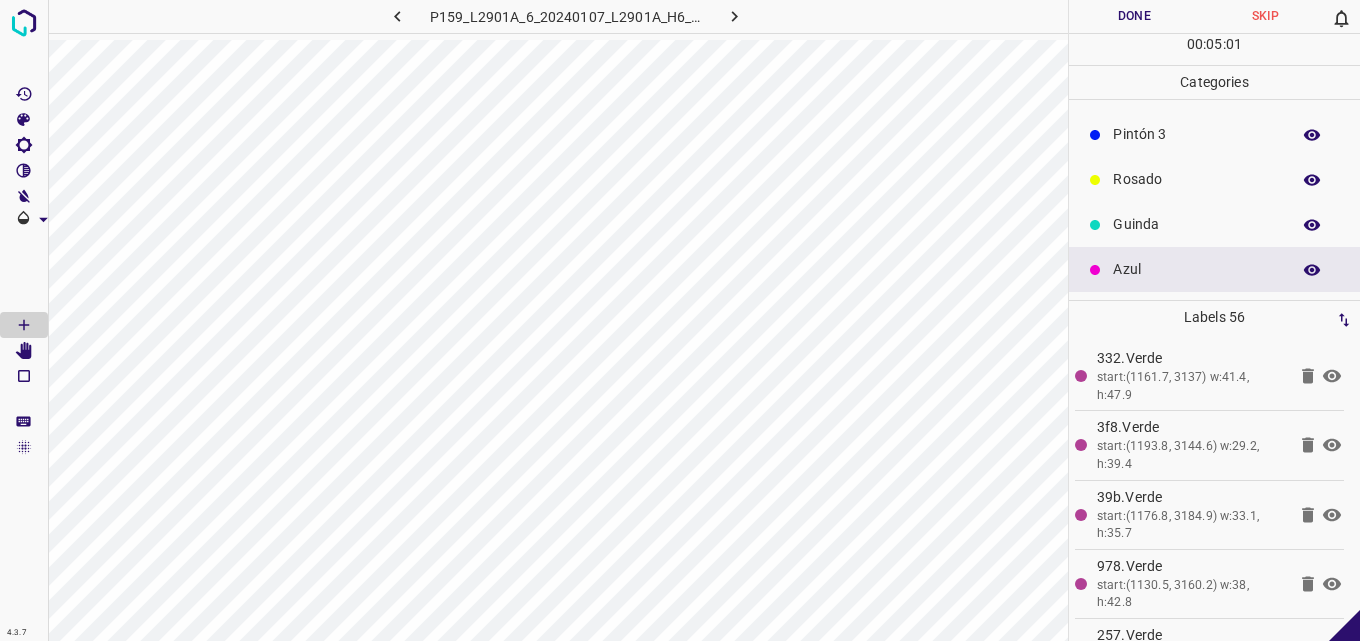 scroll, scrollTop: 0, scrollLeft: 0, axis: both 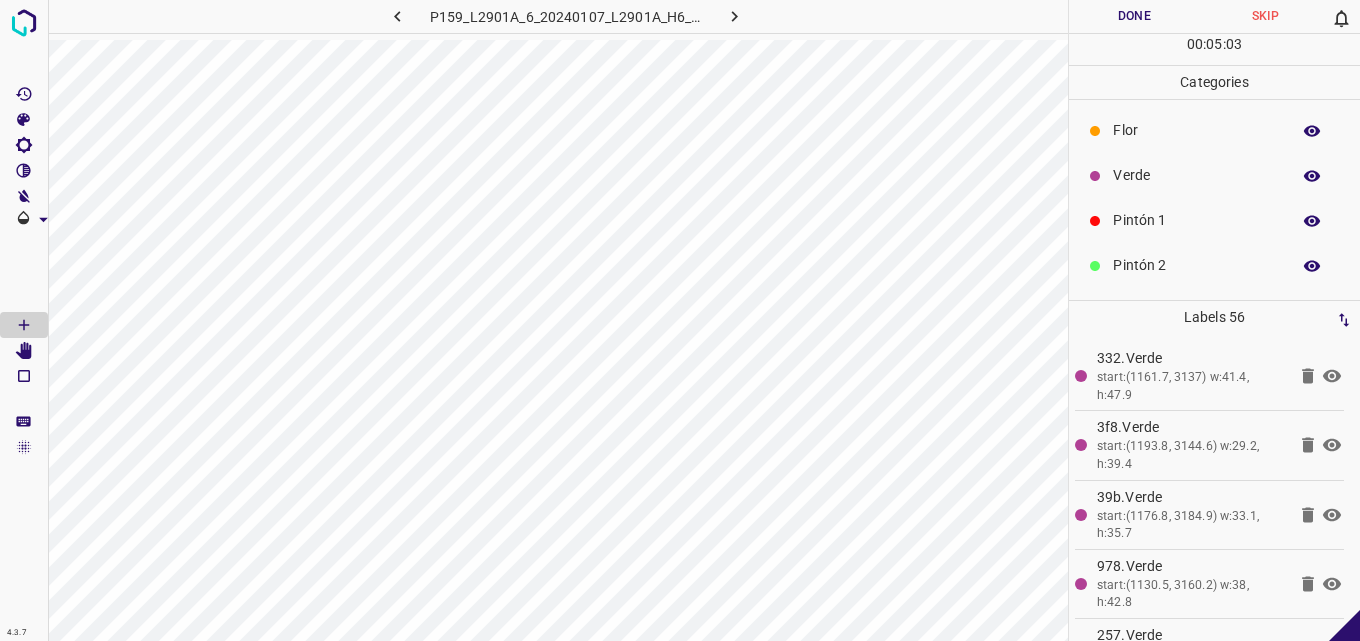 click on "Pintón 1" at bounding box center (1196, 220) 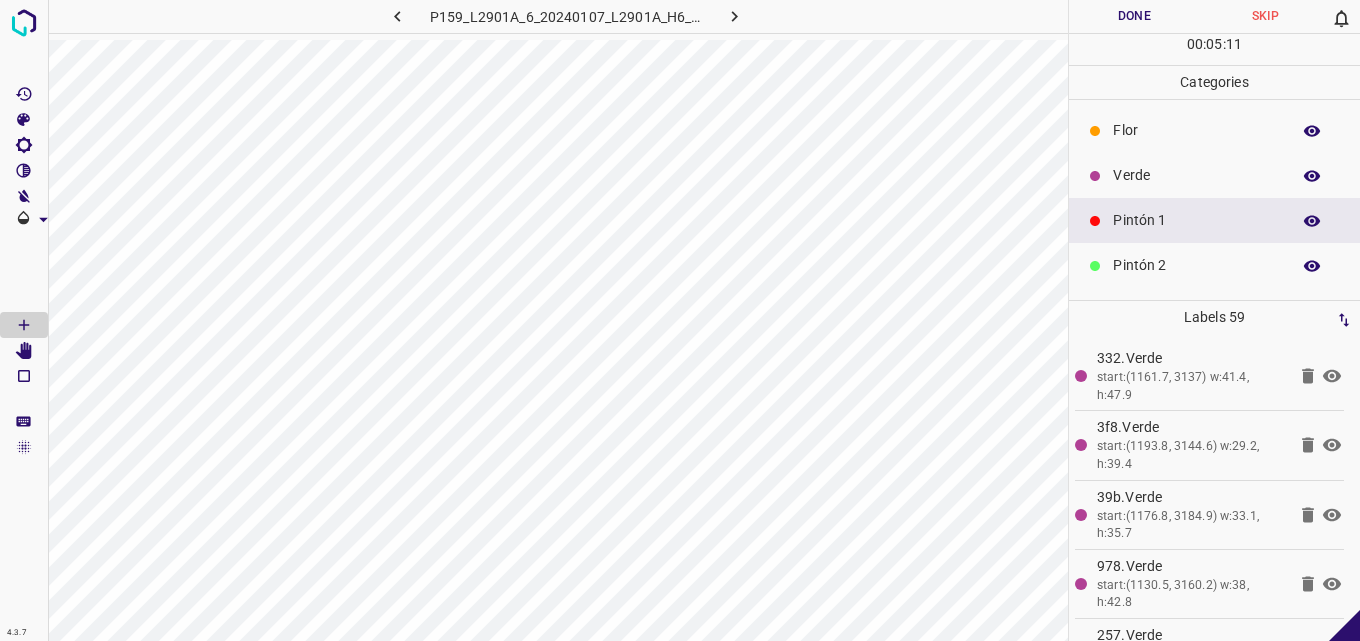 click on "Verde" at bounding box center (1196, 175) 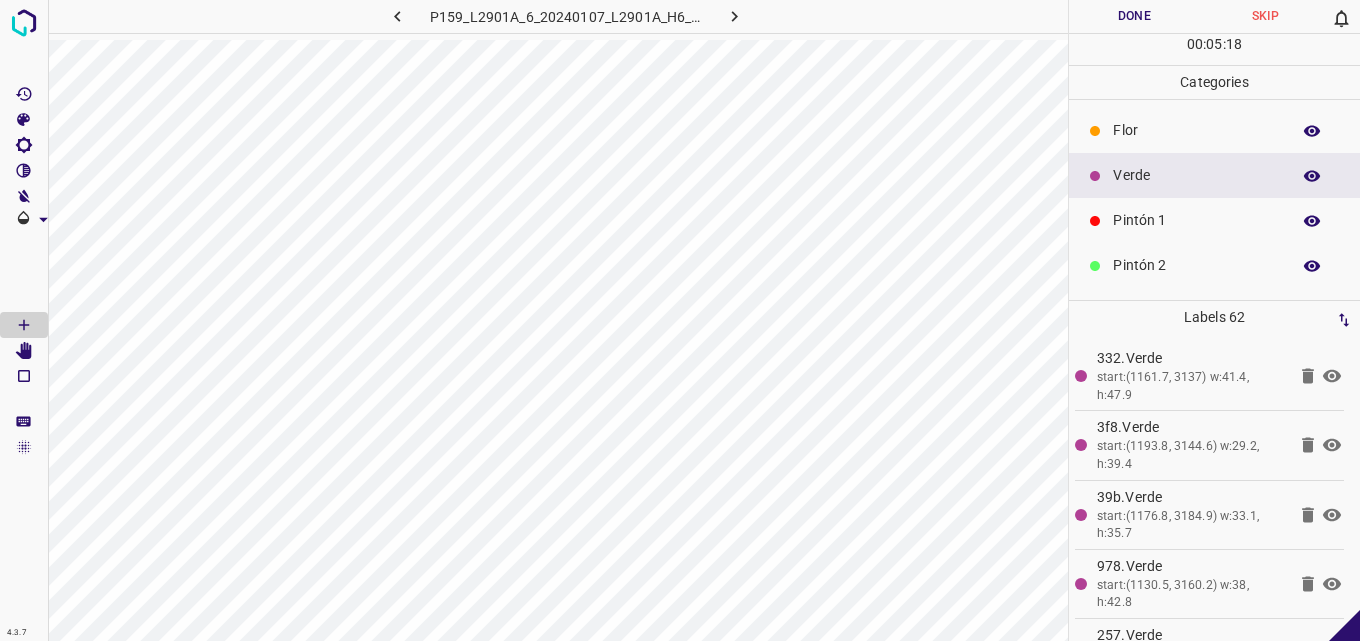 click on "Pintón 1" at bounding box center [1196, 220] 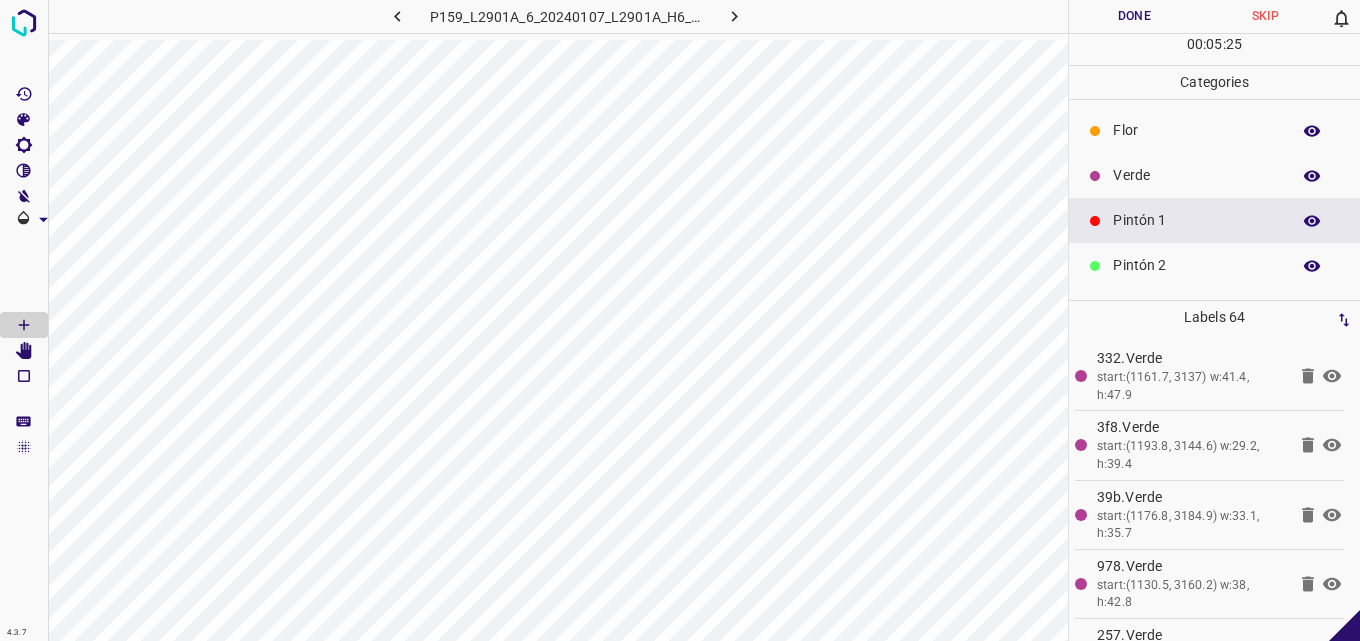 click on "Verde" at bounding box center (1196, 175) 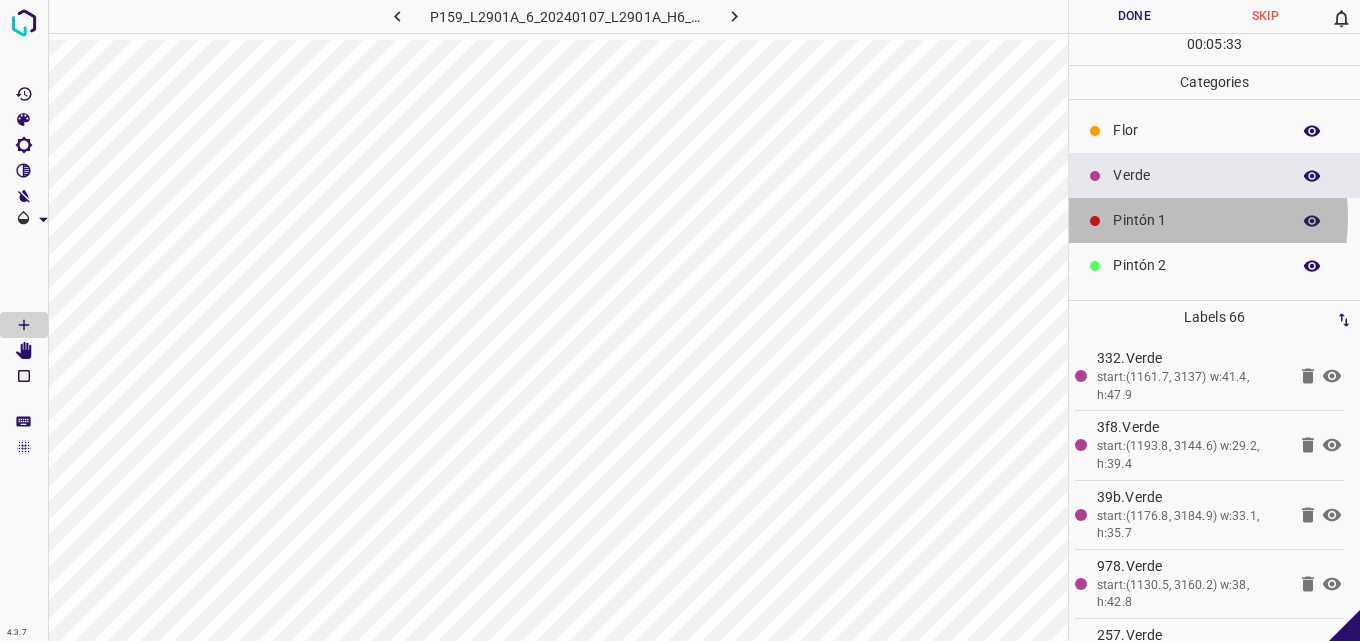 click on "Pintón 1" at bounding box center (1196, 220) 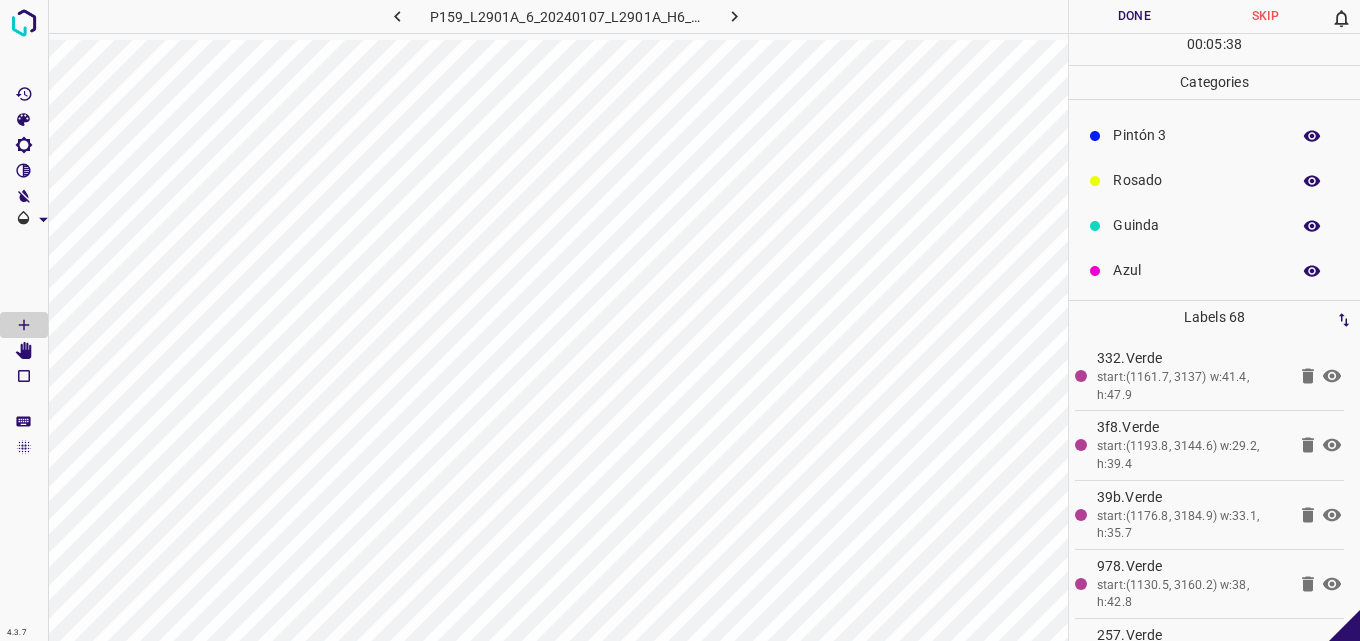 scroll, scrollTop: 176, scrollLeft: 0, axis: vertical 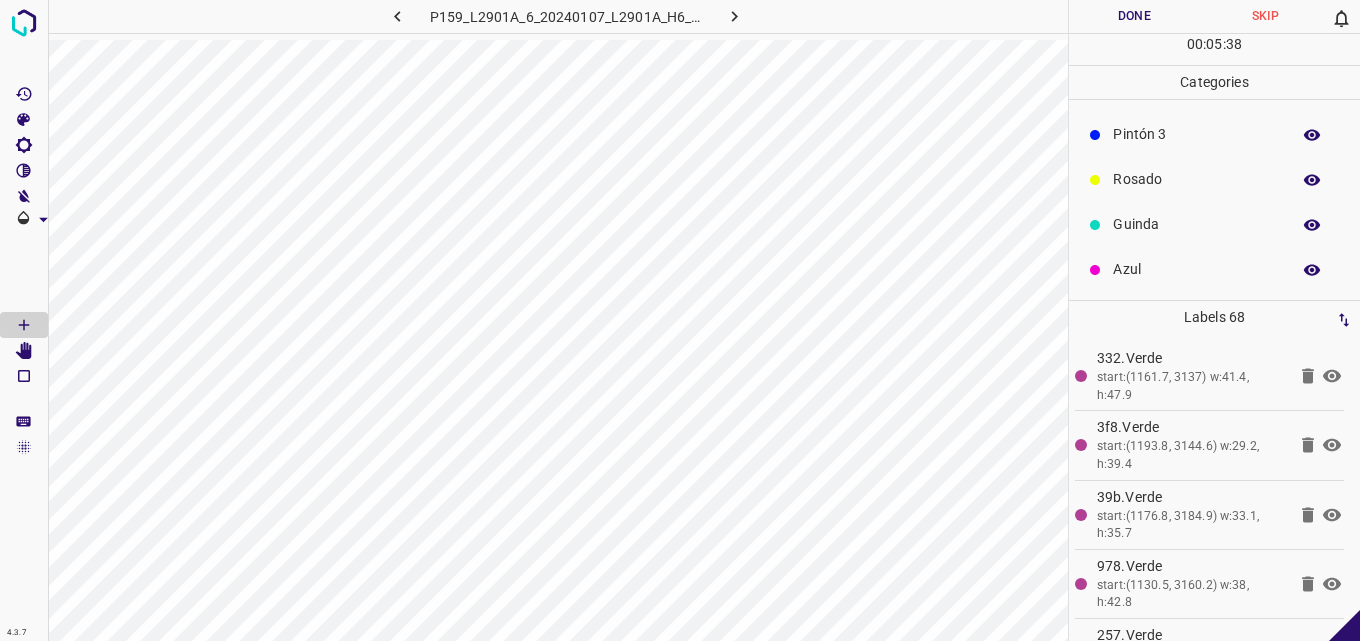 click on "Azul" at bounding box center (1196, 269) 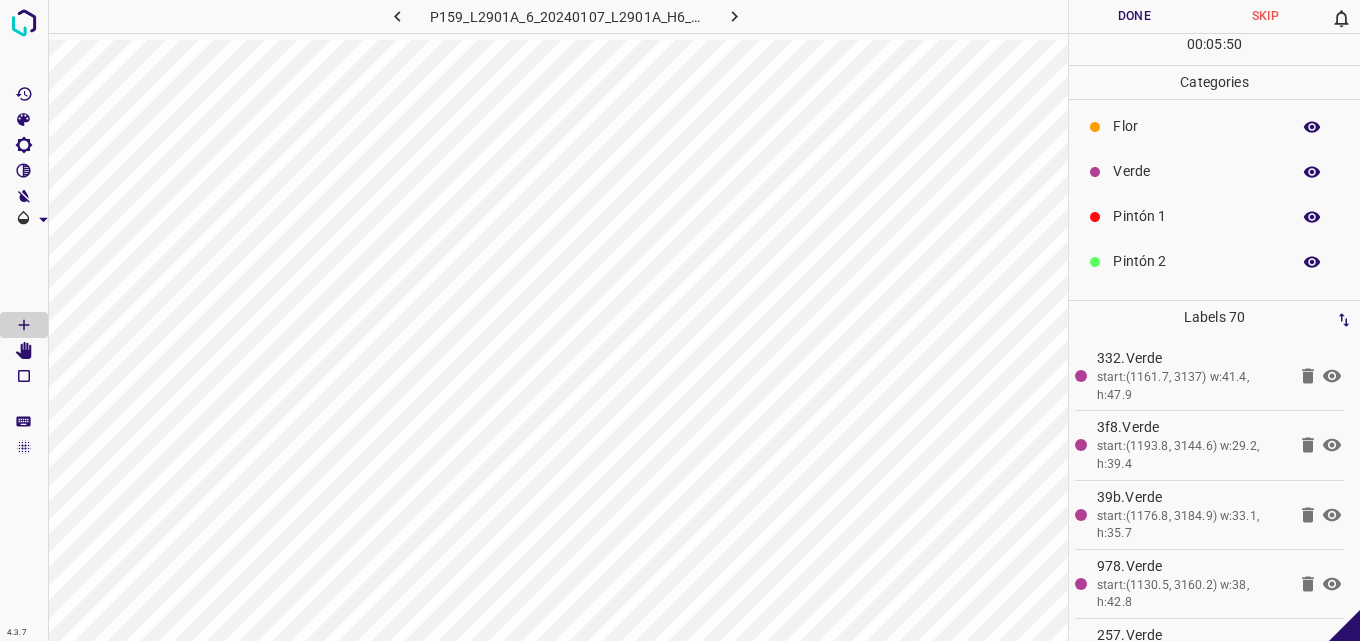 scroll, scrollTop: 0, scrollLeft: 0, axis: both 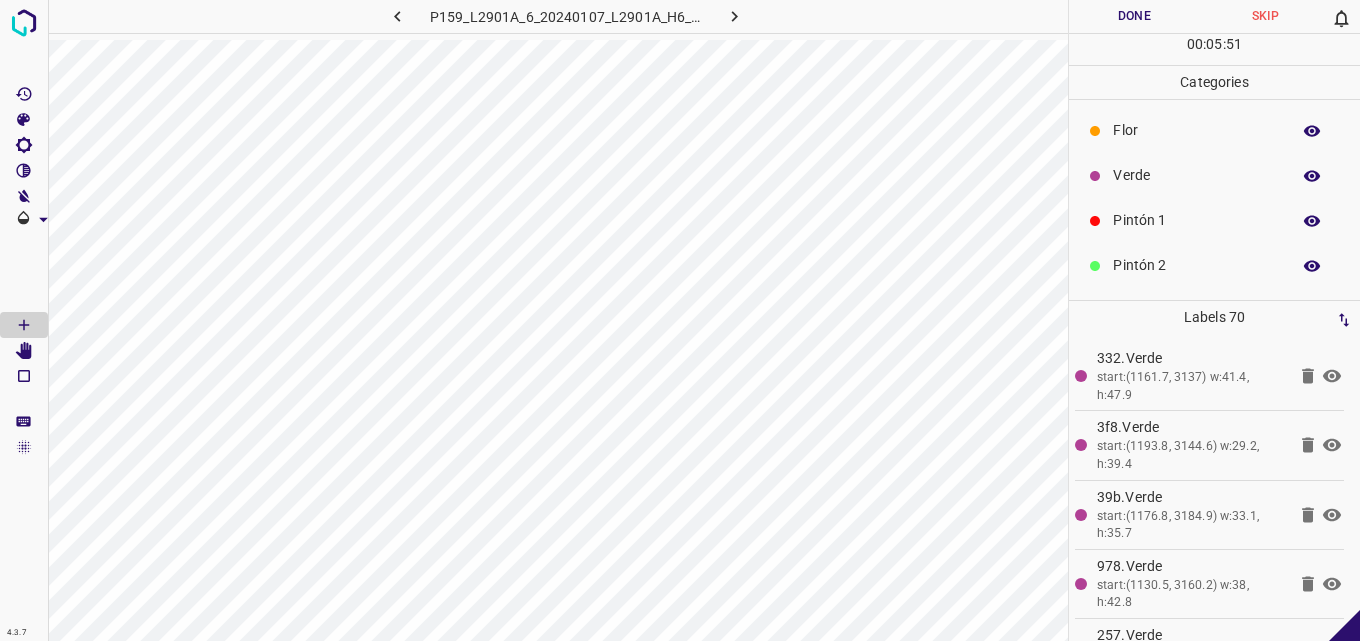 click on "Pintón 1" at bounding box center [1196, 220] 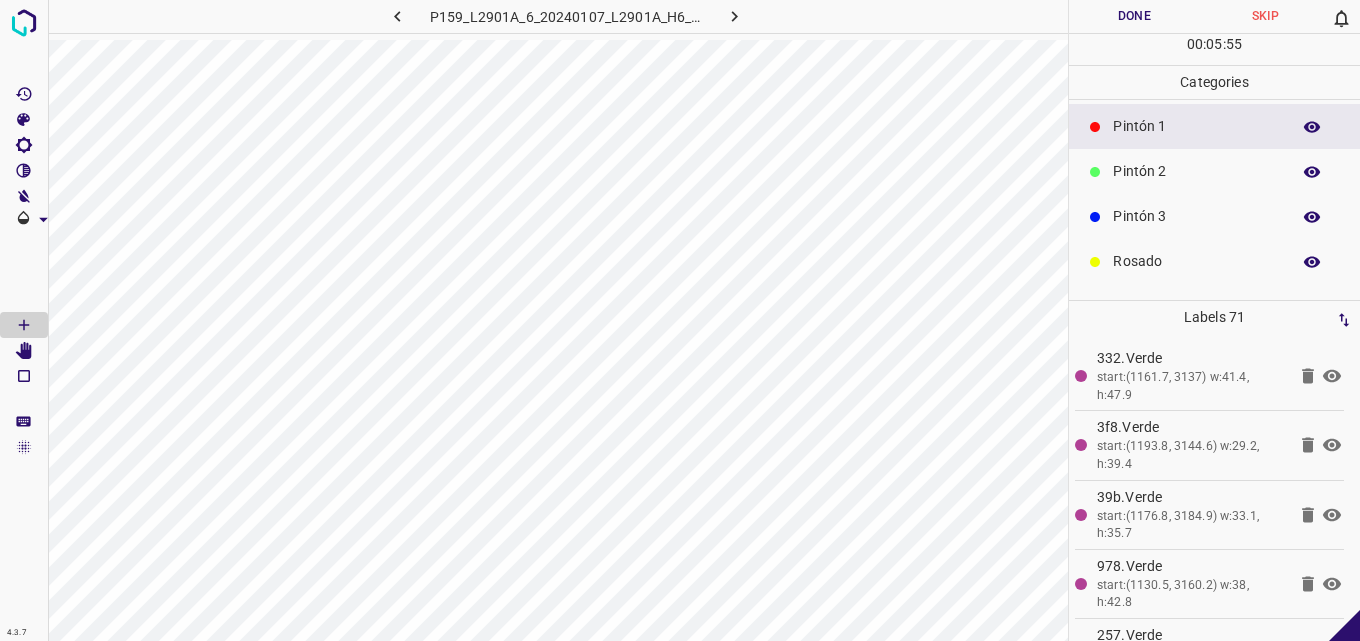 scroll, scrollTop: 176, scrollLeft: 0, axis: vertical 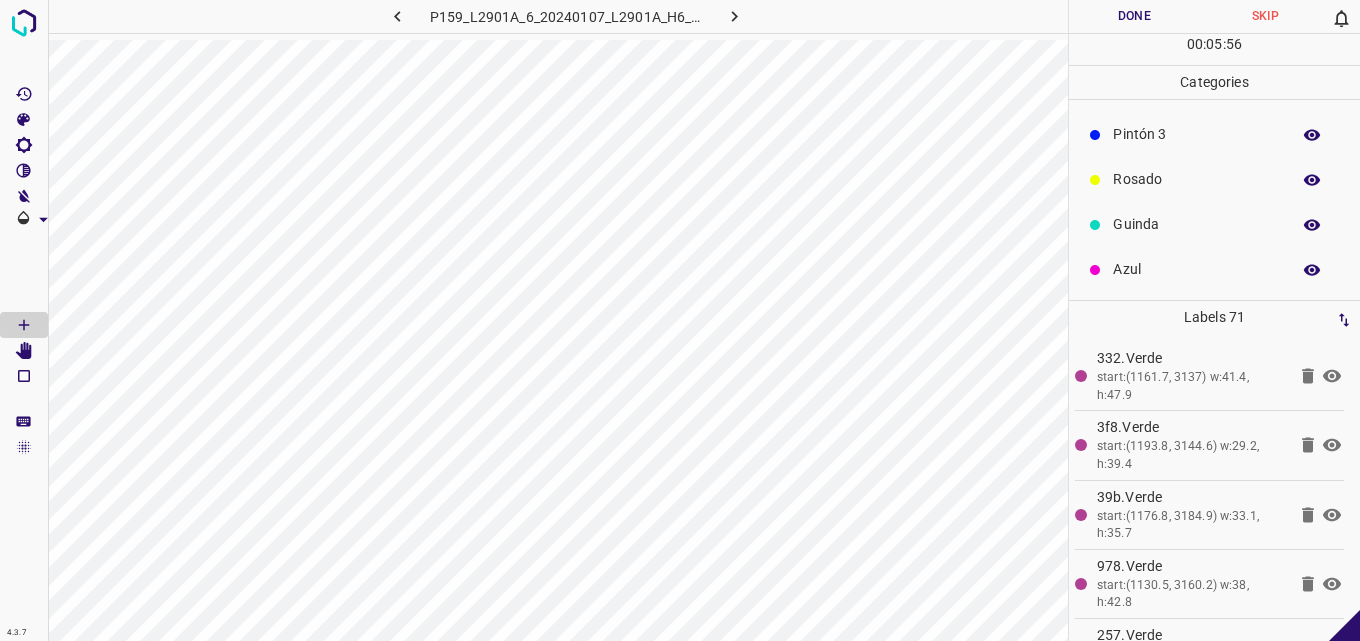 click on "Azul" at bounding box center [1196, 269] 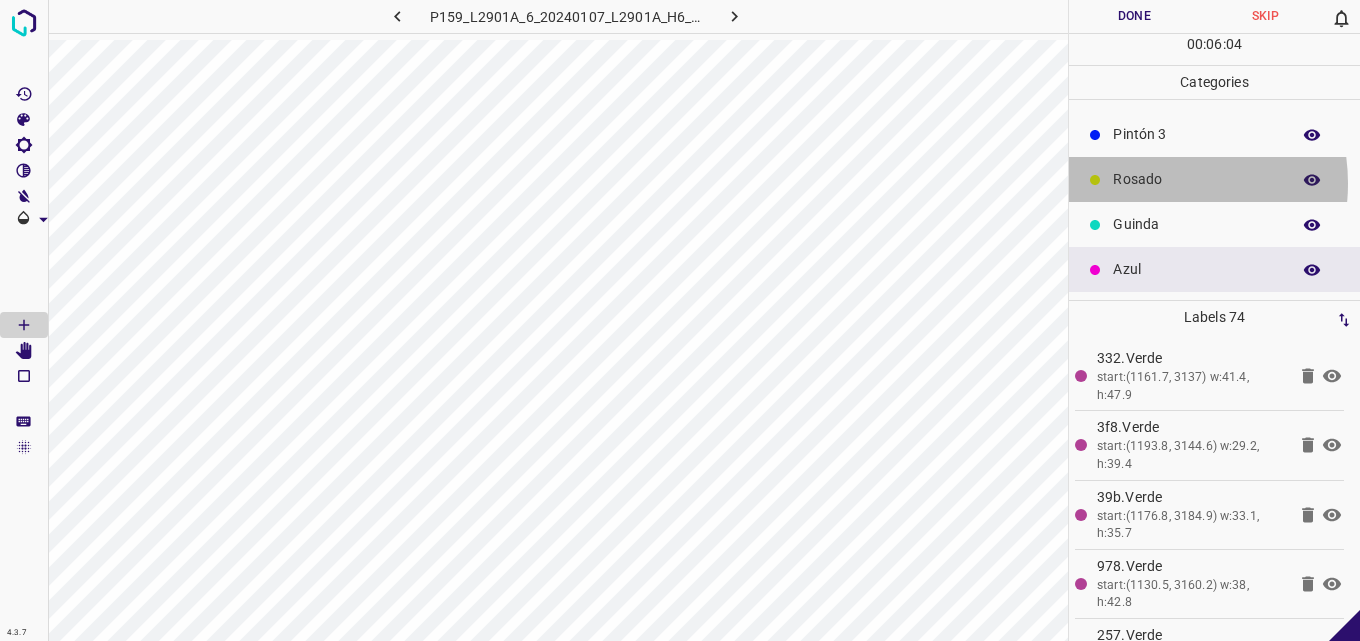 click on "Rosado" at bounding box center (1196, 179) 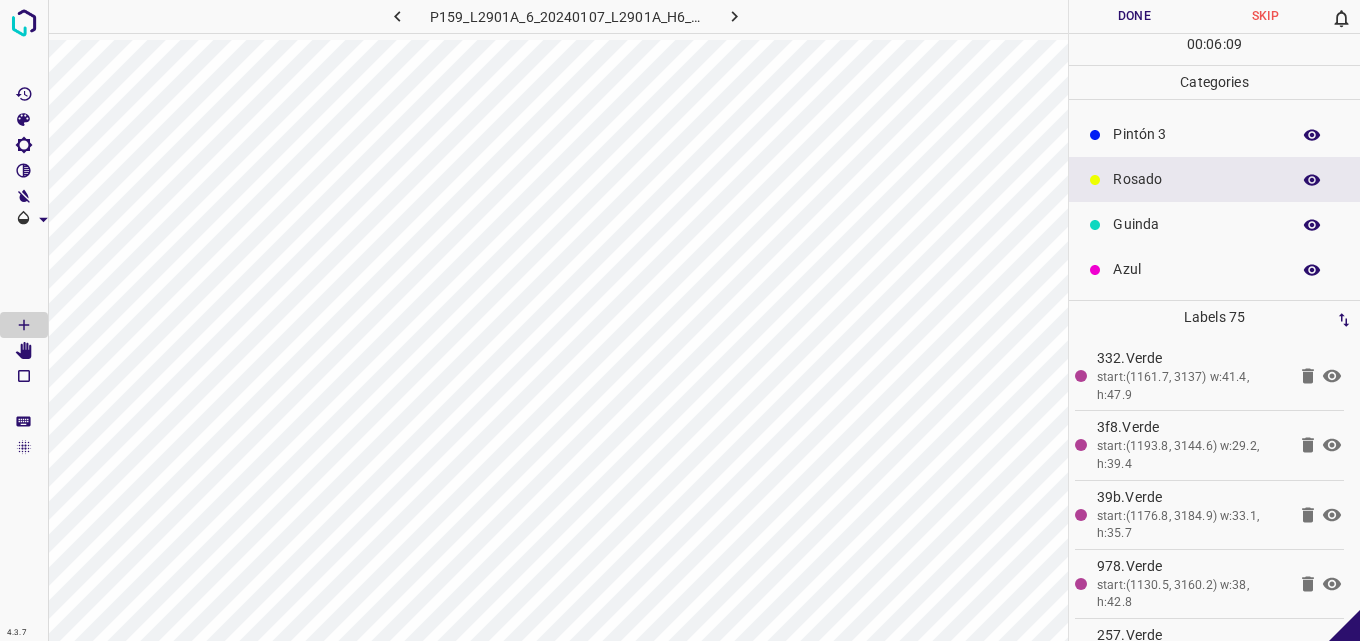 click on "Pintón 3" at bounding box center (1196, 134) 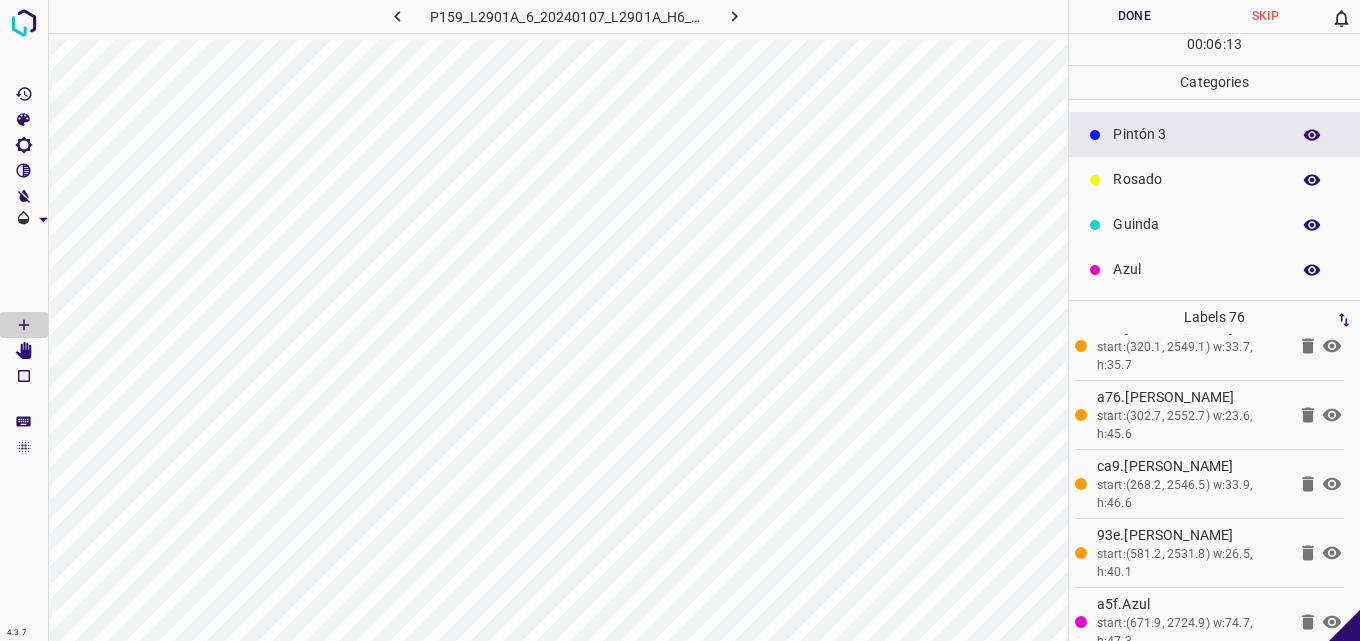 scroll, scrollTop: 4938, scrollLeft: 0, axis: vertical 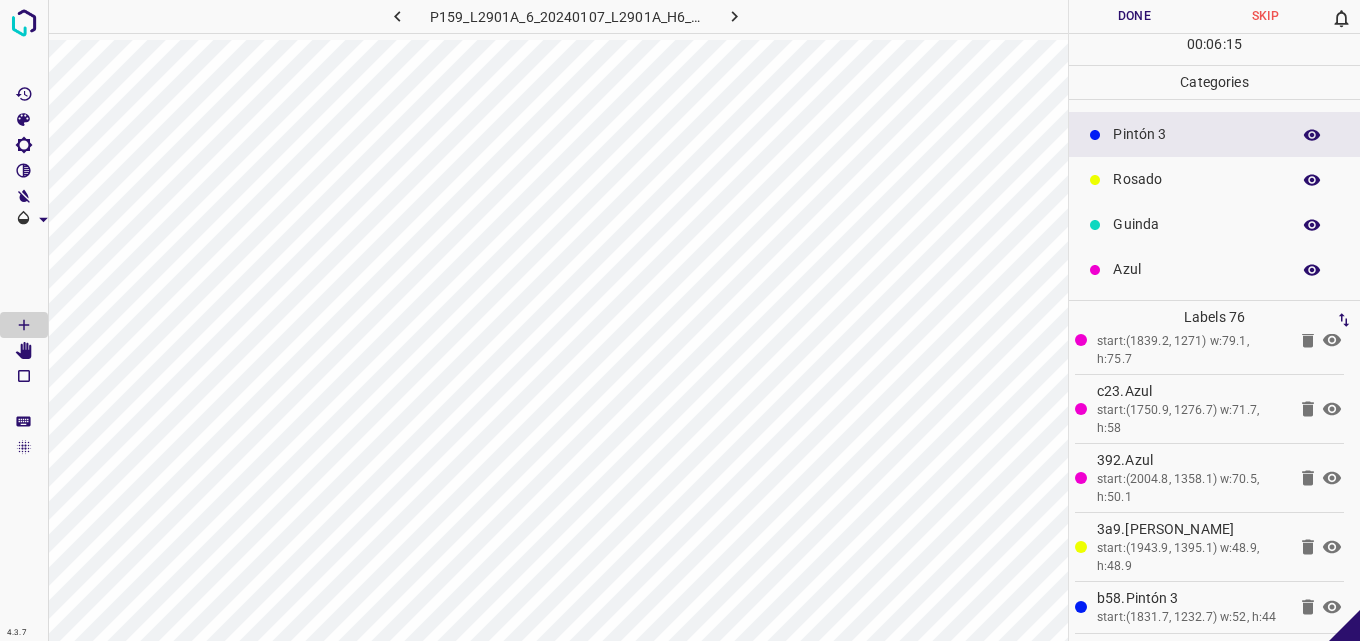 click 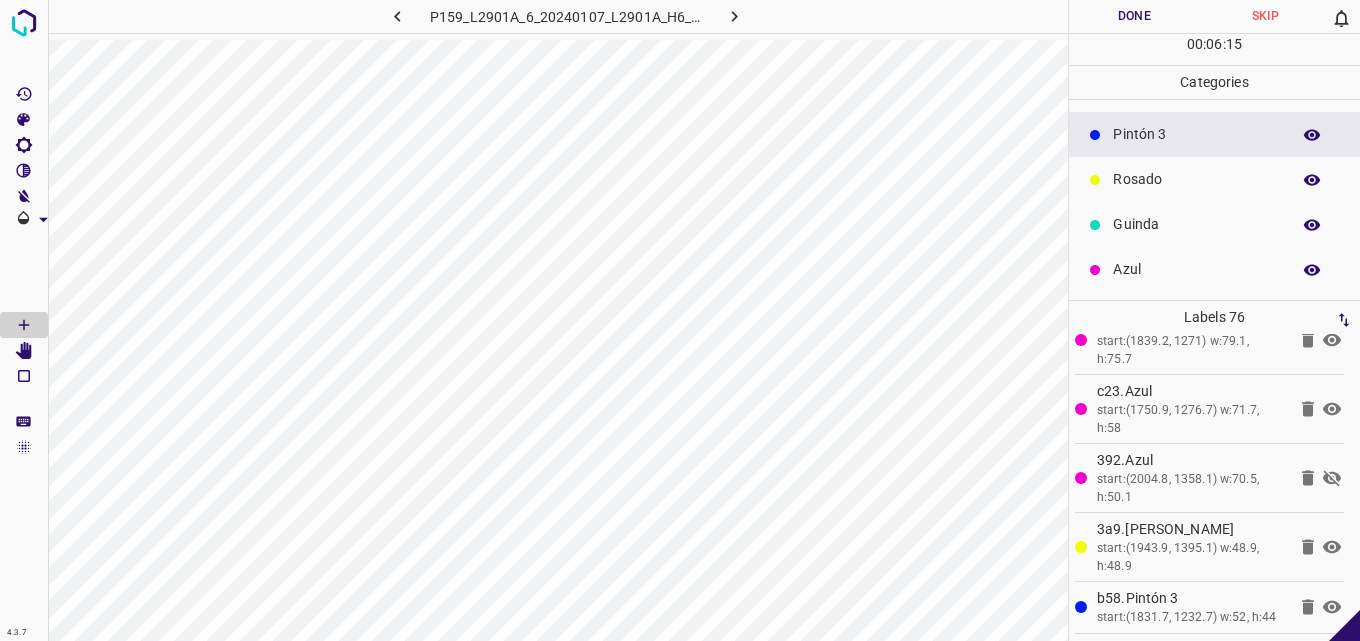 click 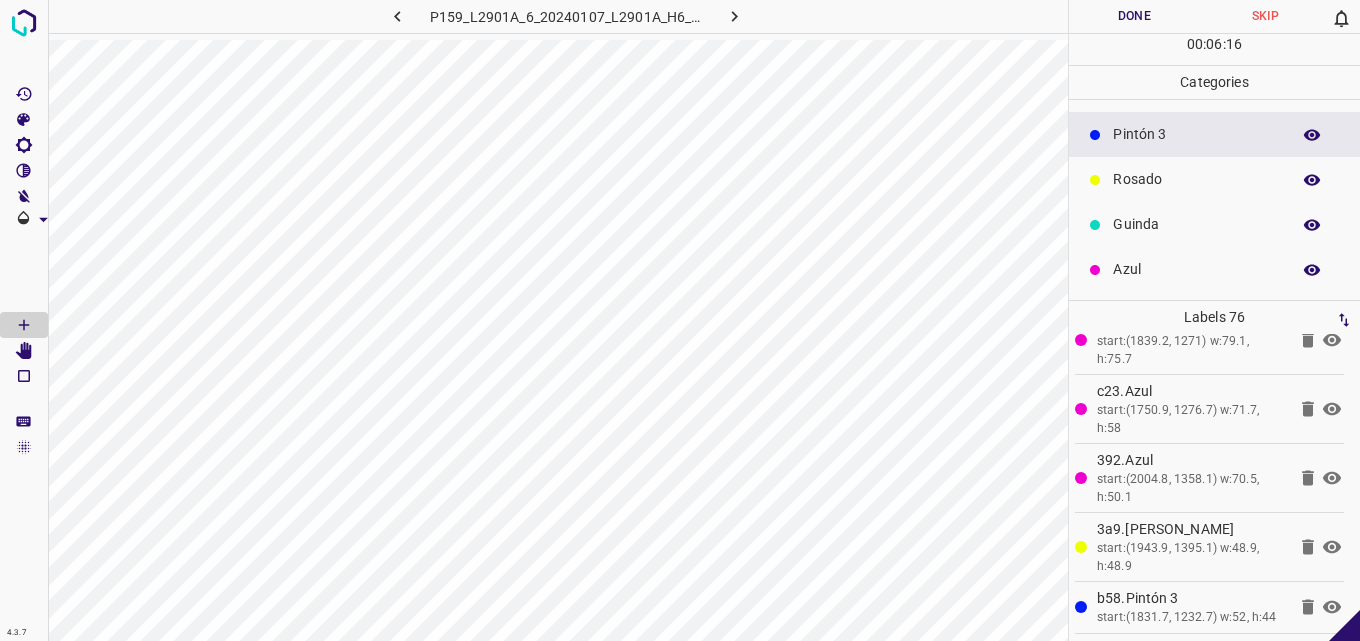 click 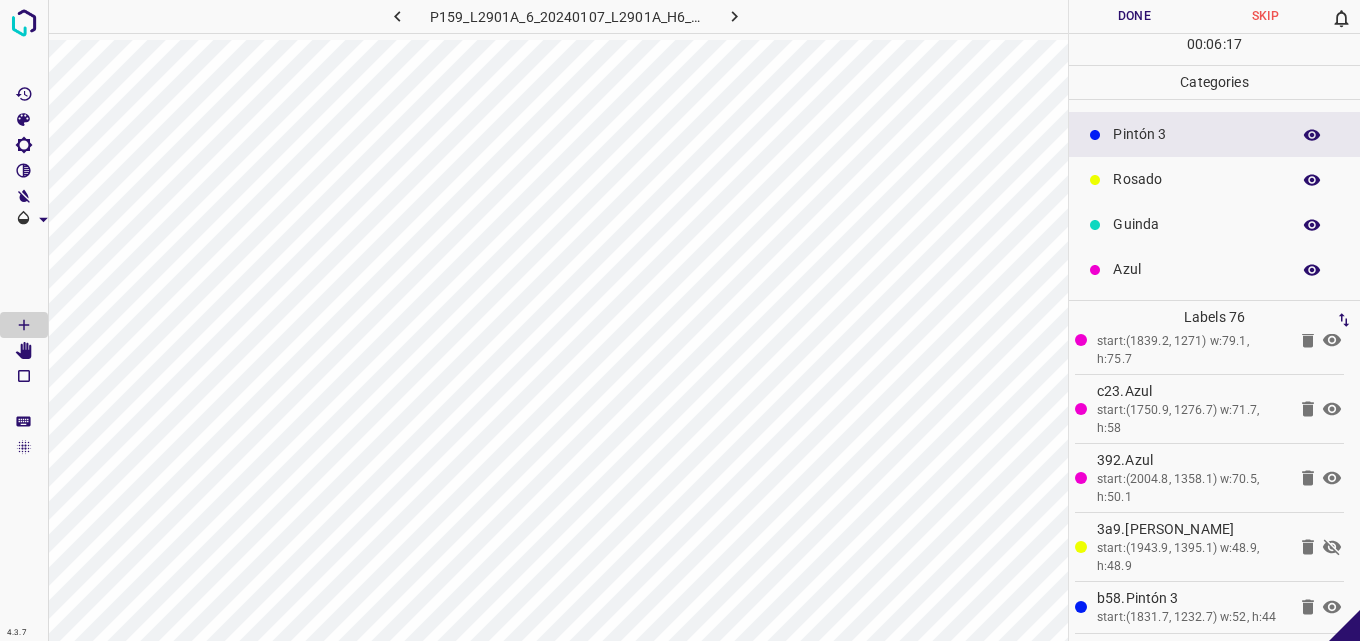 click 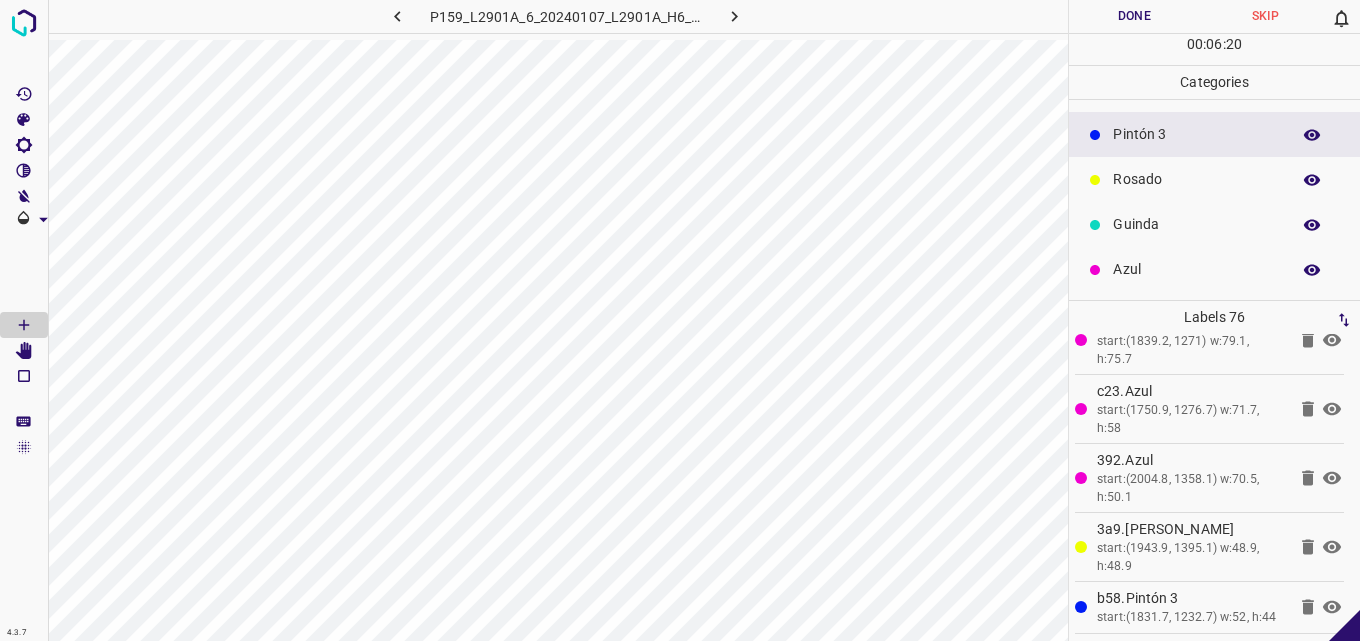 click 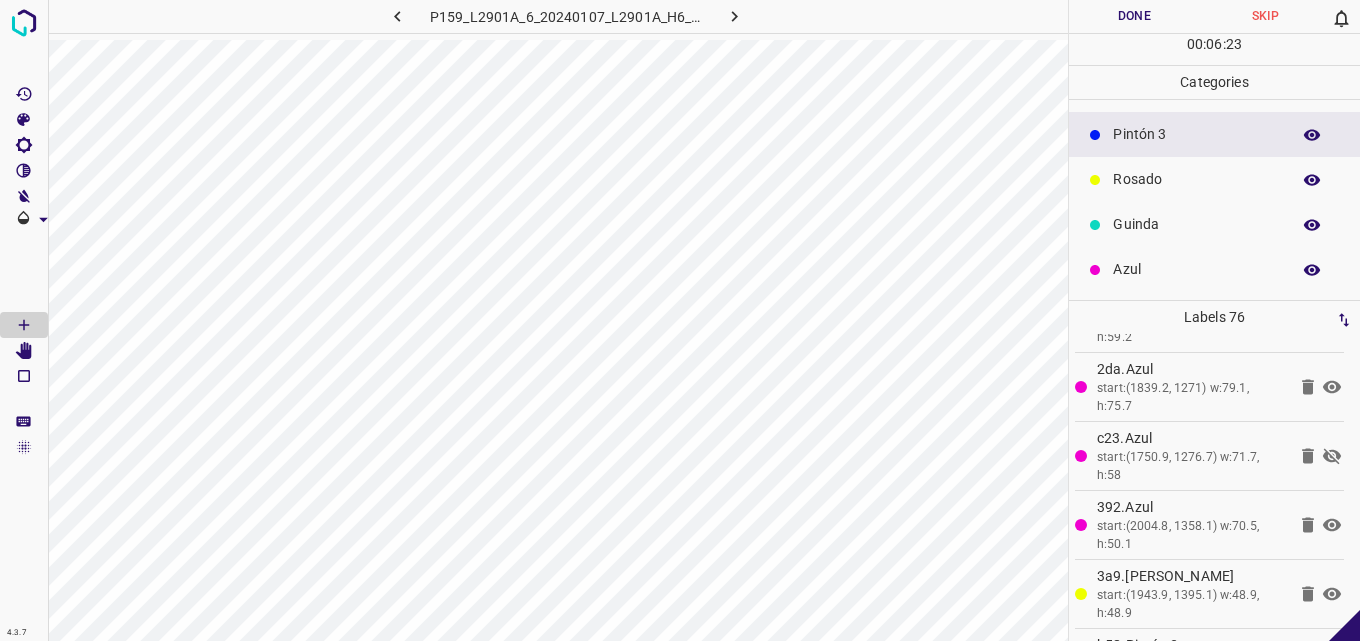 scroll, scrollTop: 4838, scrollLeft: 0, axis: vertical 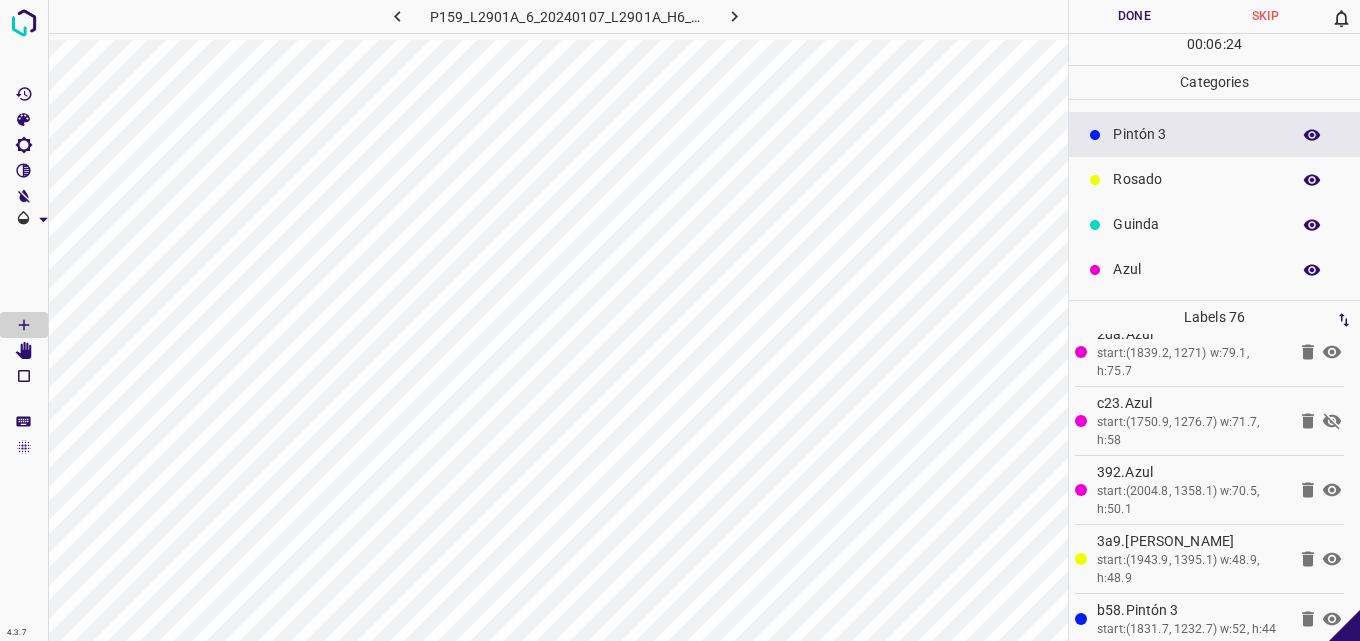 click 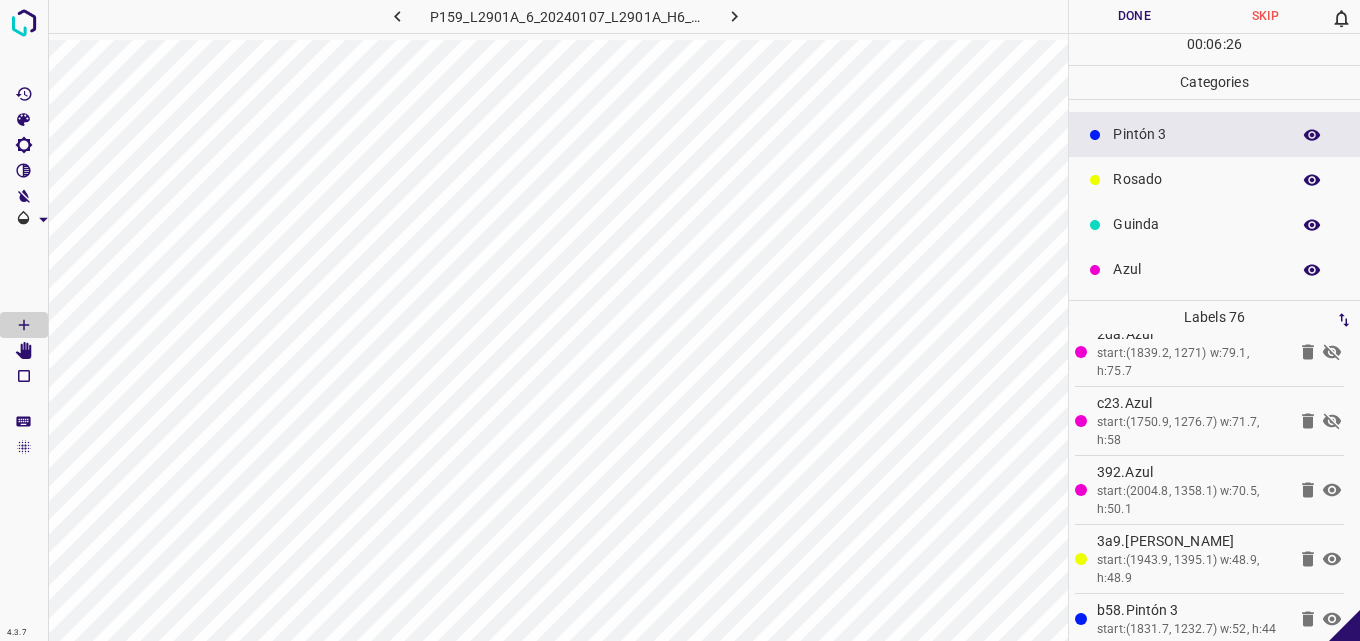 click 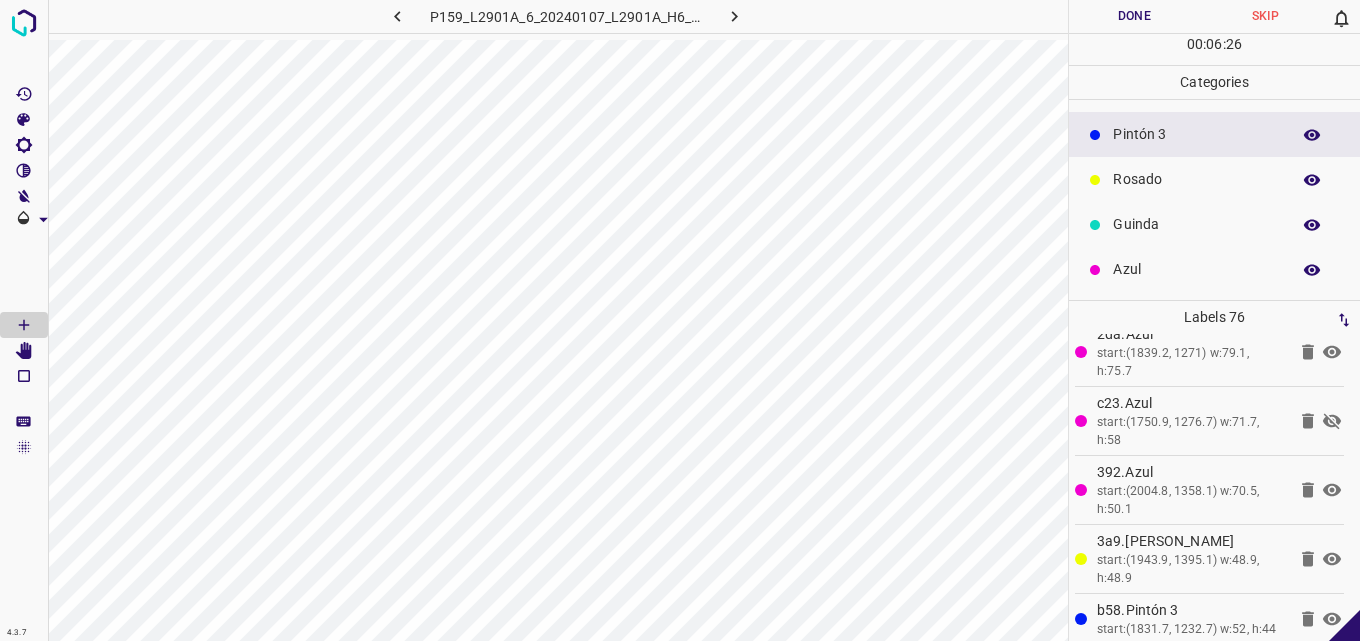 click 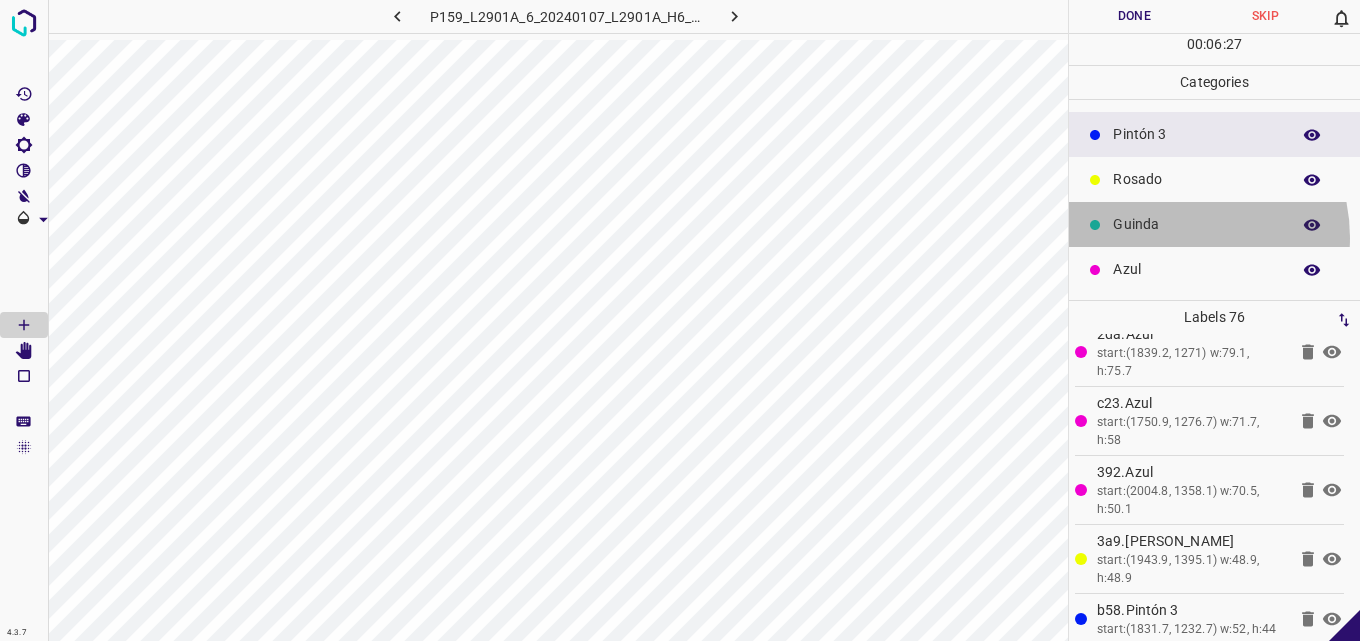 click on "Guinda" at bounding box center [1214, 224] 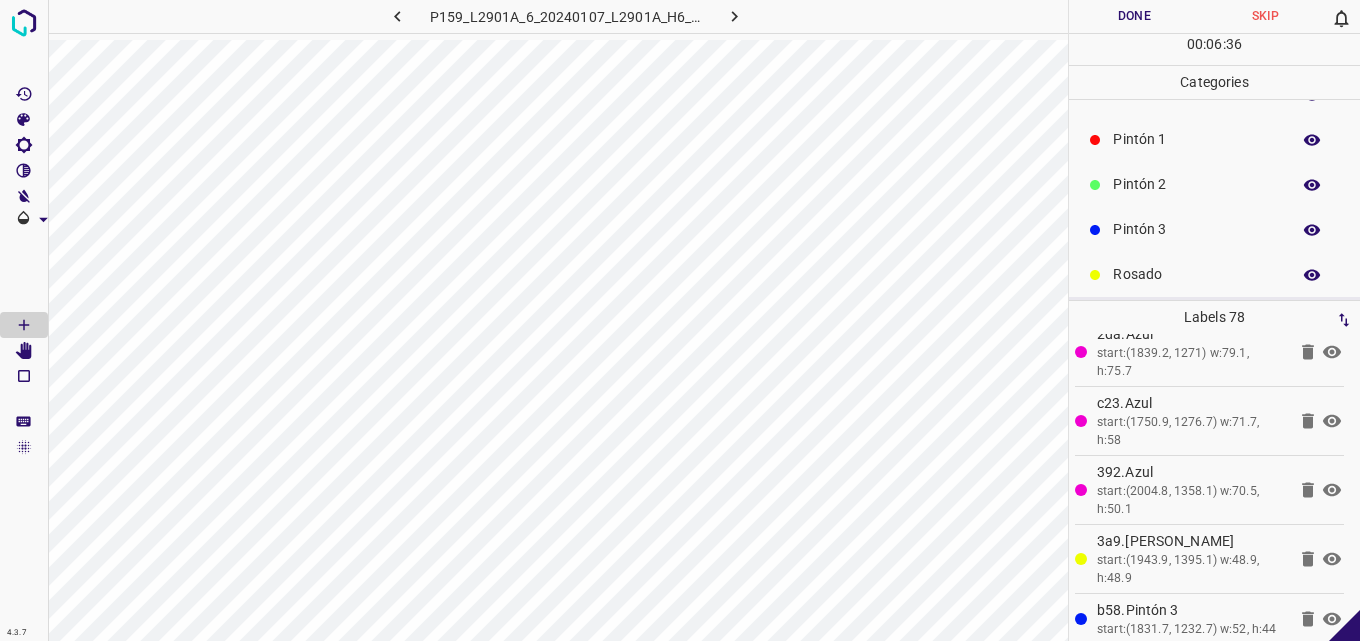 scroll, scrollTop: 0, scrollLeft: 0, axis: both 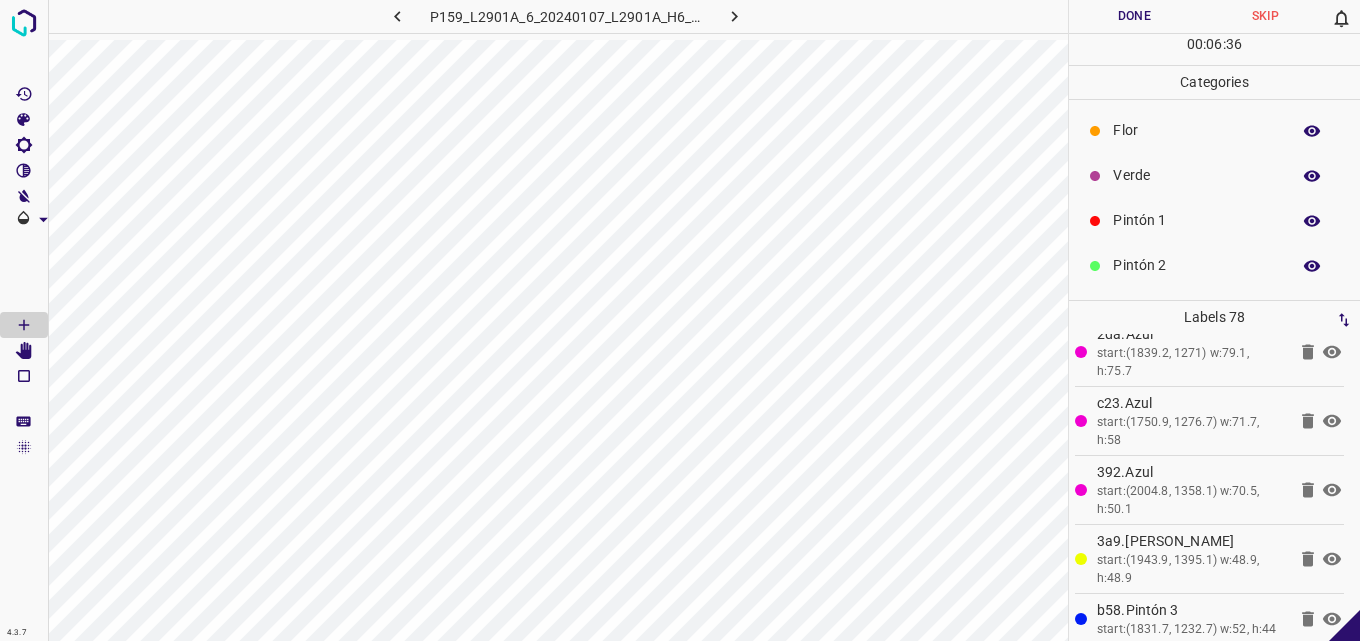 click on "Pintón 2" at bounding box center (1214, 265) 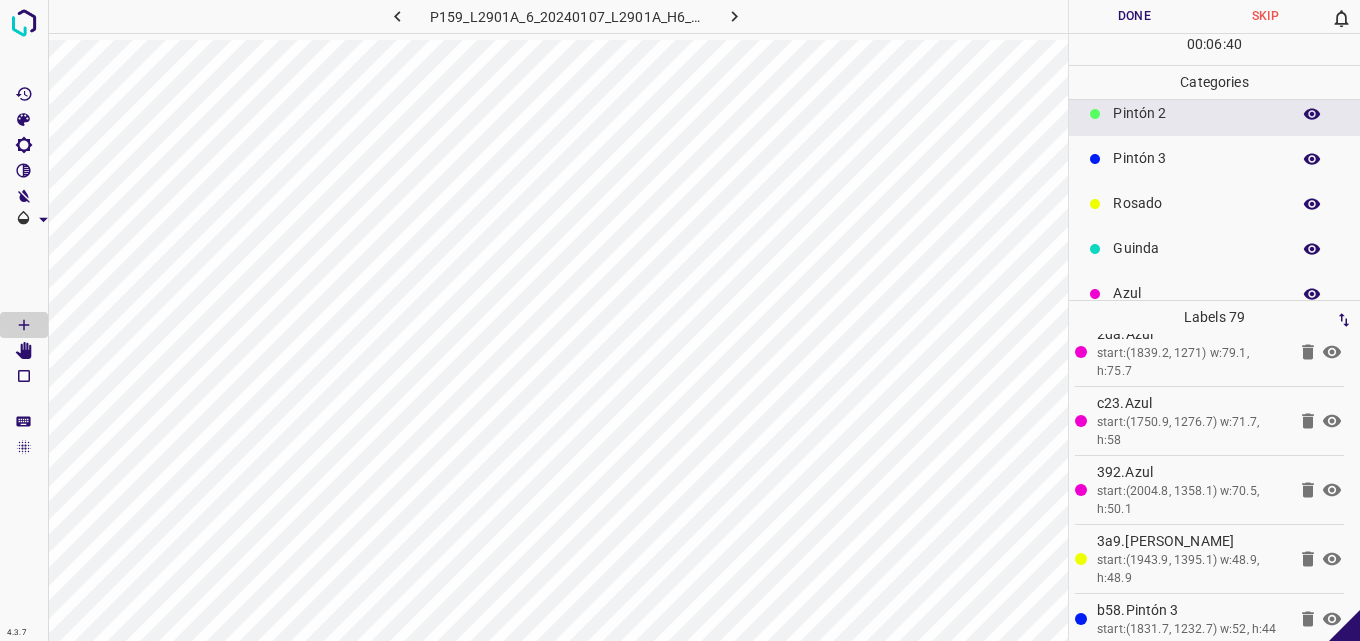 scroll, scrollTop: 176, scrollLeft: 0, axis: vertical 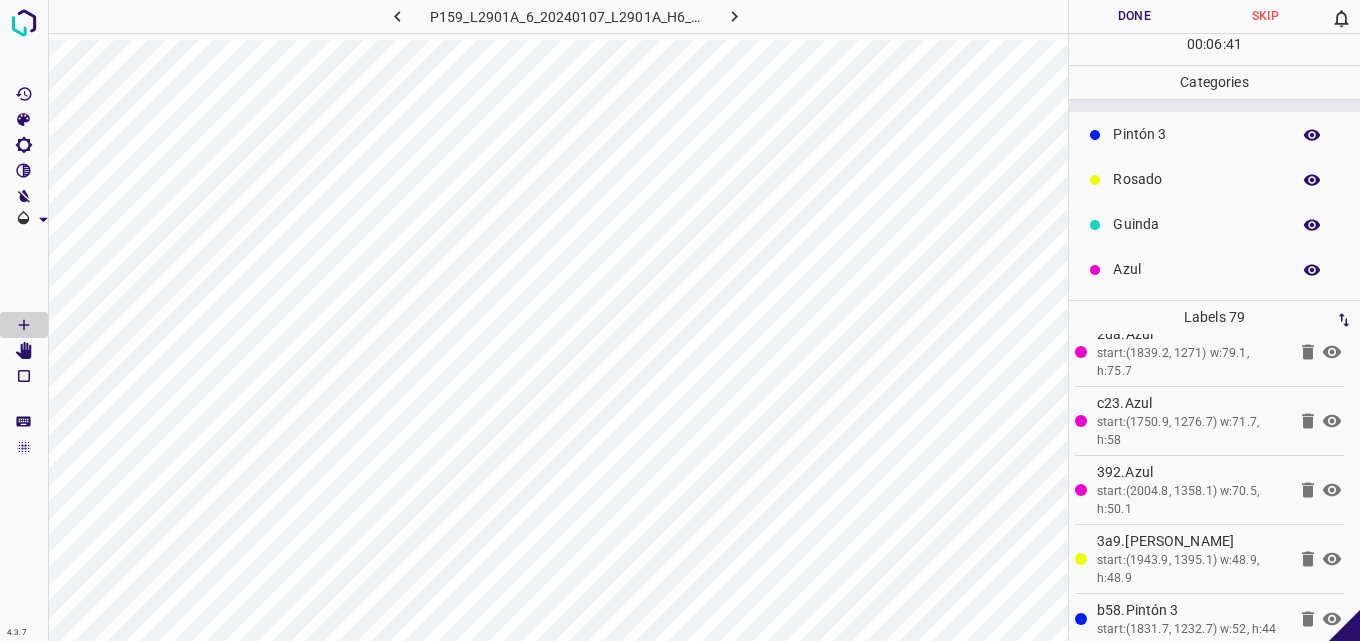 click on "Pintón 3" at bounding box center [1196, 134] 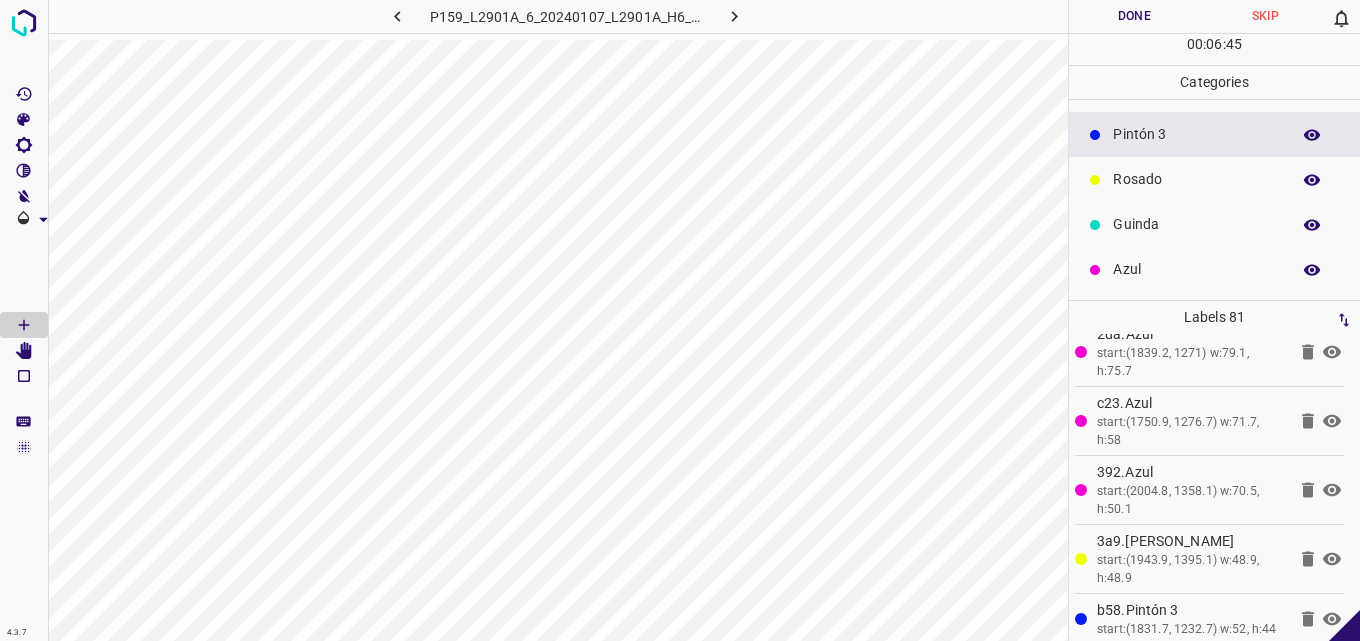 scroll, scrollTop: 0, scrollLeft: 0, axis: both 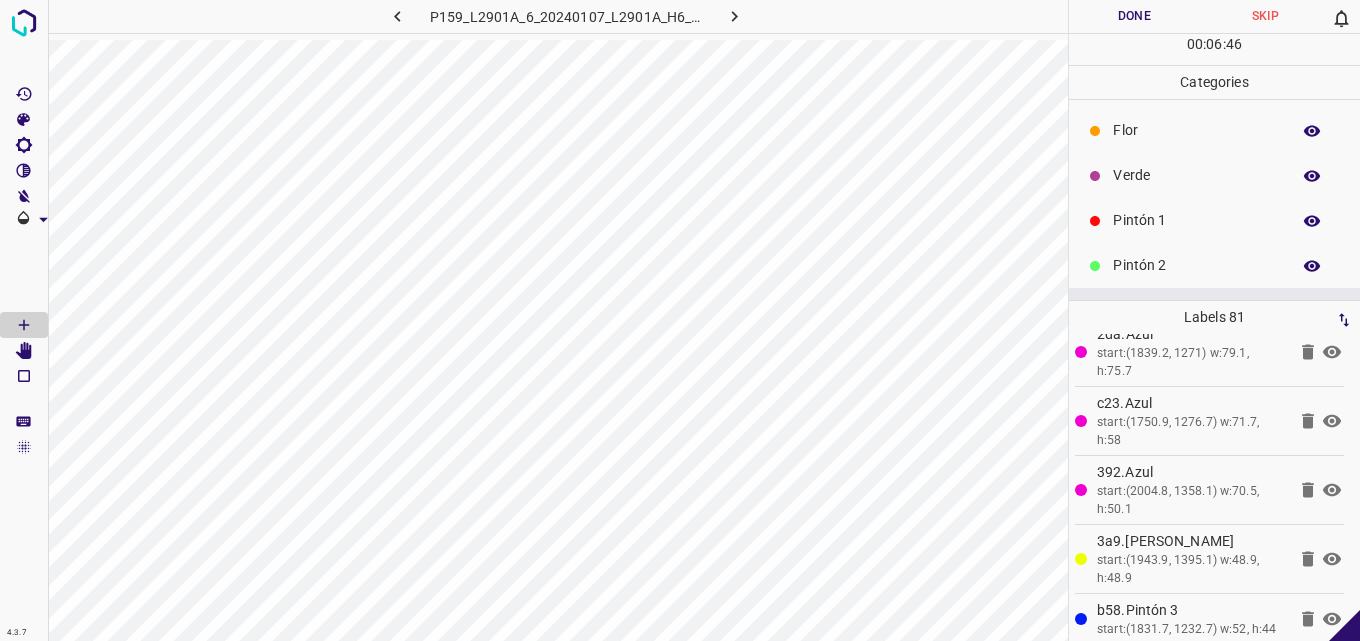 click on "Verde" at bounding box center (1196, 175) 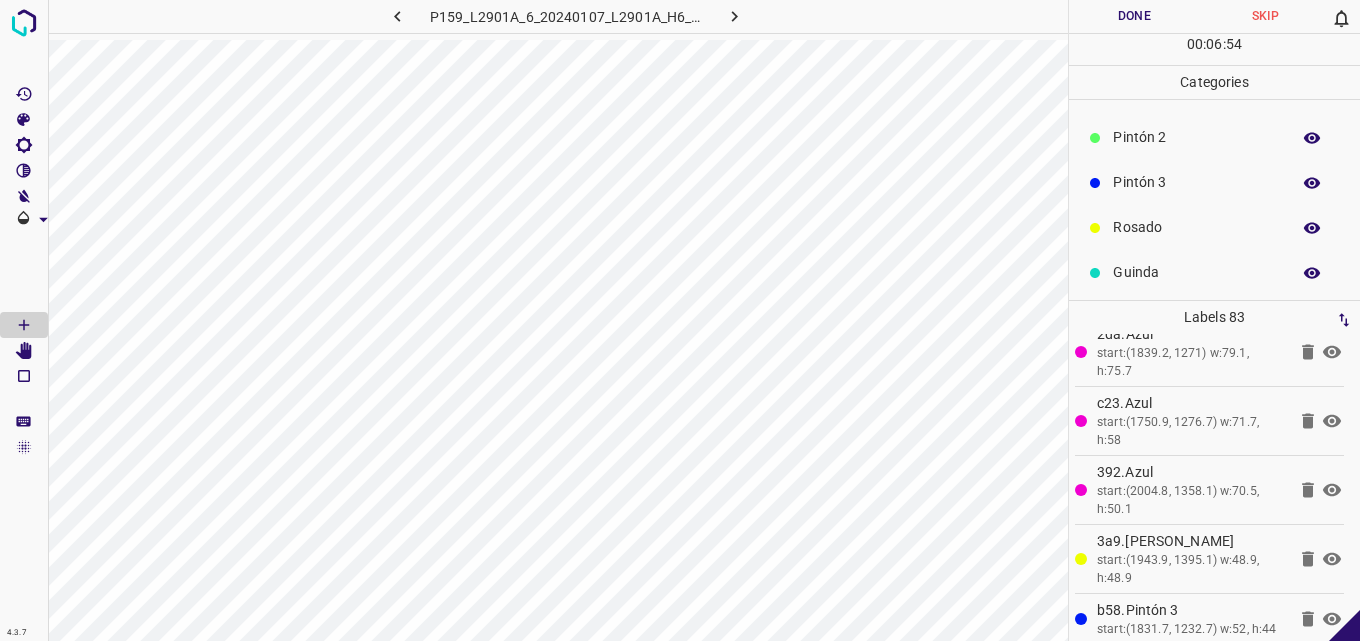 scroll, scrollTop: 176, scrollLeft: 0, axis: vertical 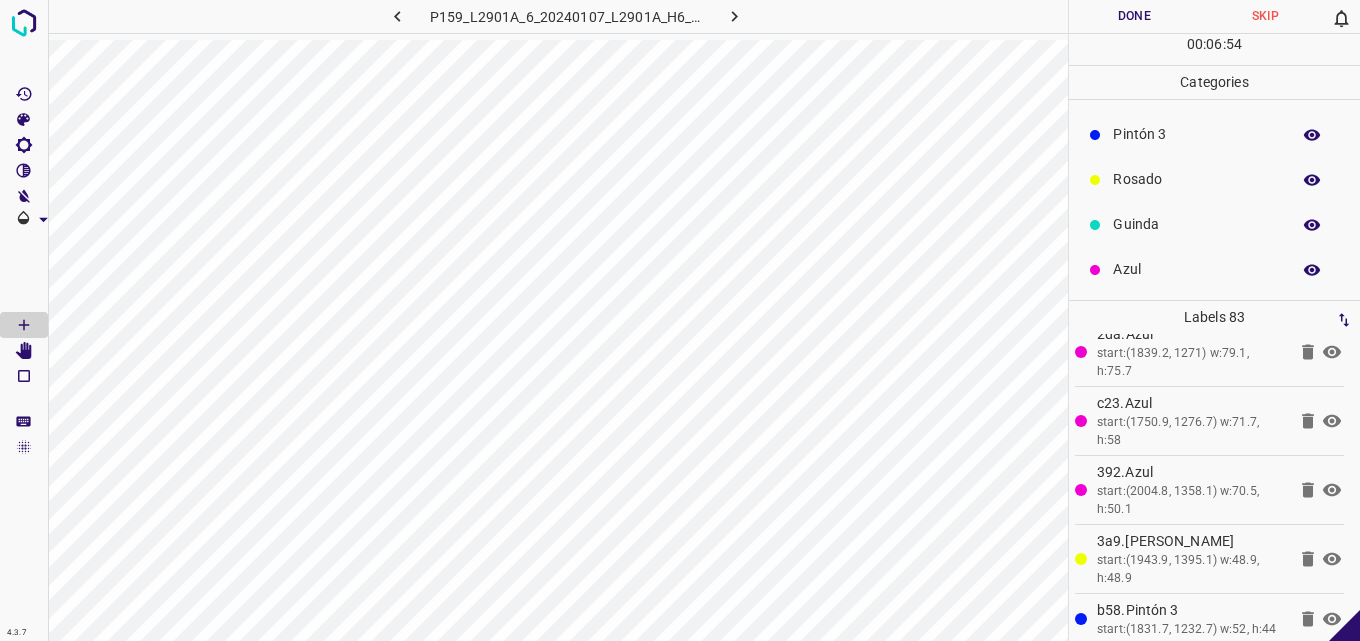 click on "Azul" at bounding box center [1196, 269] 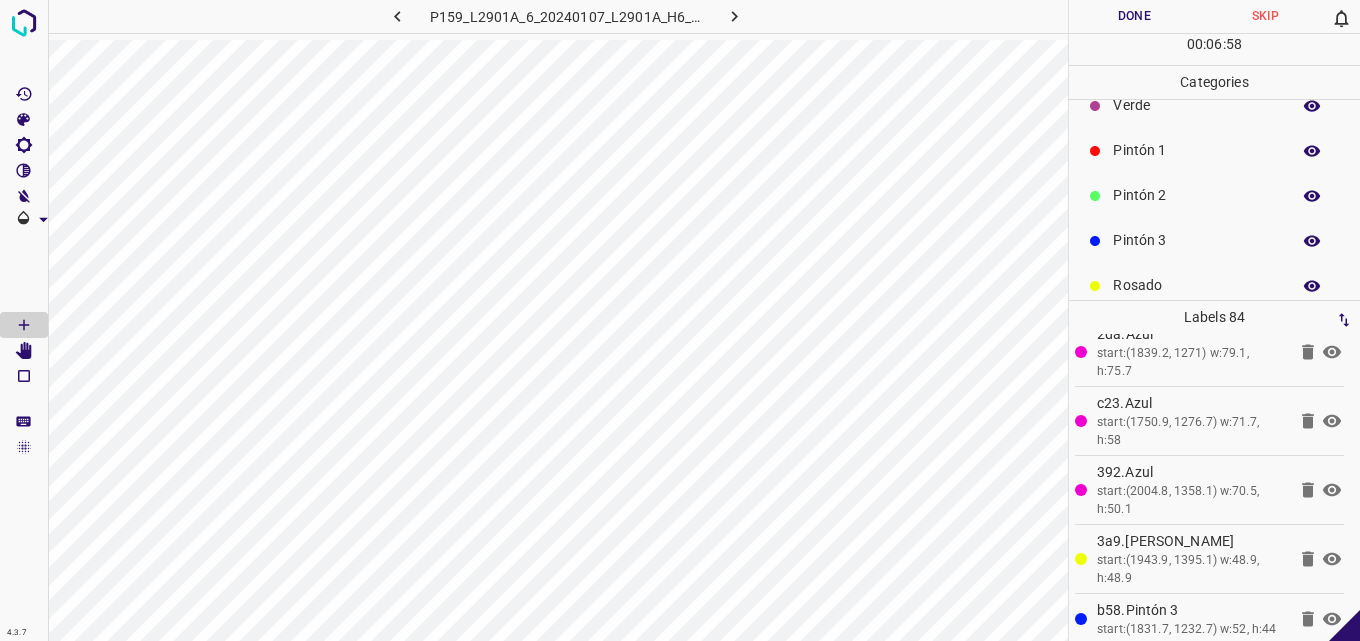 scroll, scrollTop: 0, scrollLeft: 0, axis: both 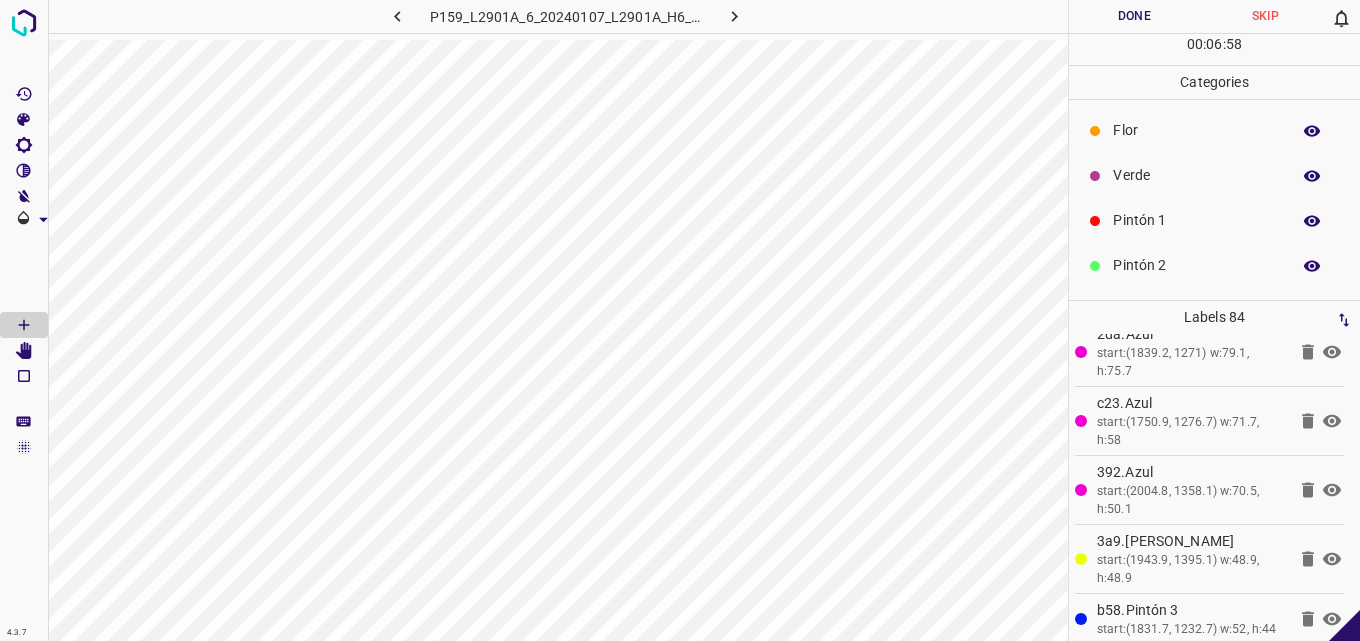 click on "Pintón 1" at bounding box center [1196, 220] 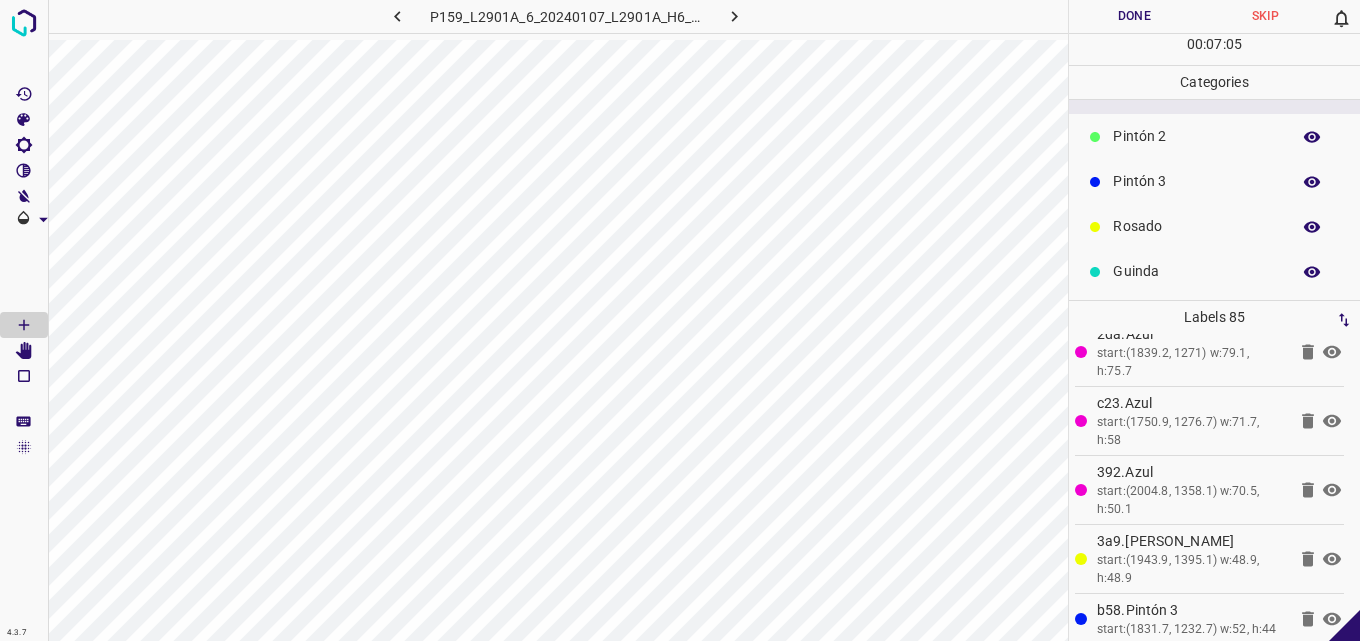 scroll, scrollTop: 176, scrollLeft: 0, axis: vertical 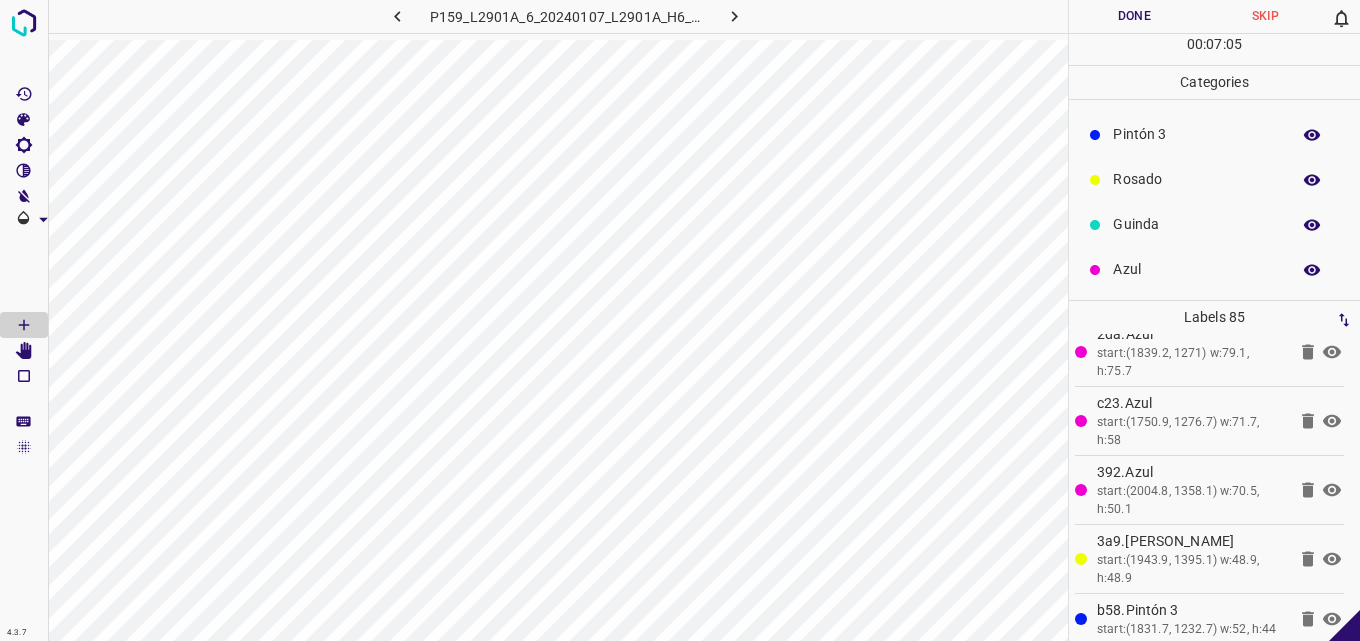 click on "Azul" at bounding box center [1196, 269] 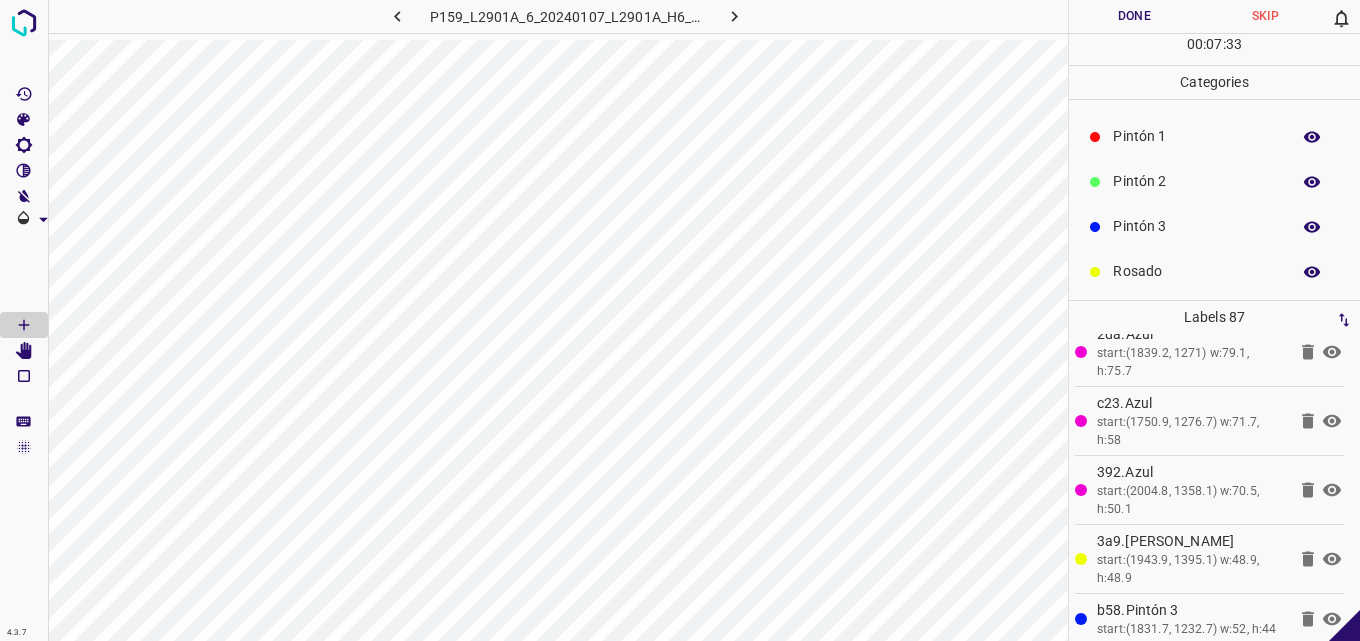 scroll, scrollTop: 0, scrollLeft: 0, axis: both 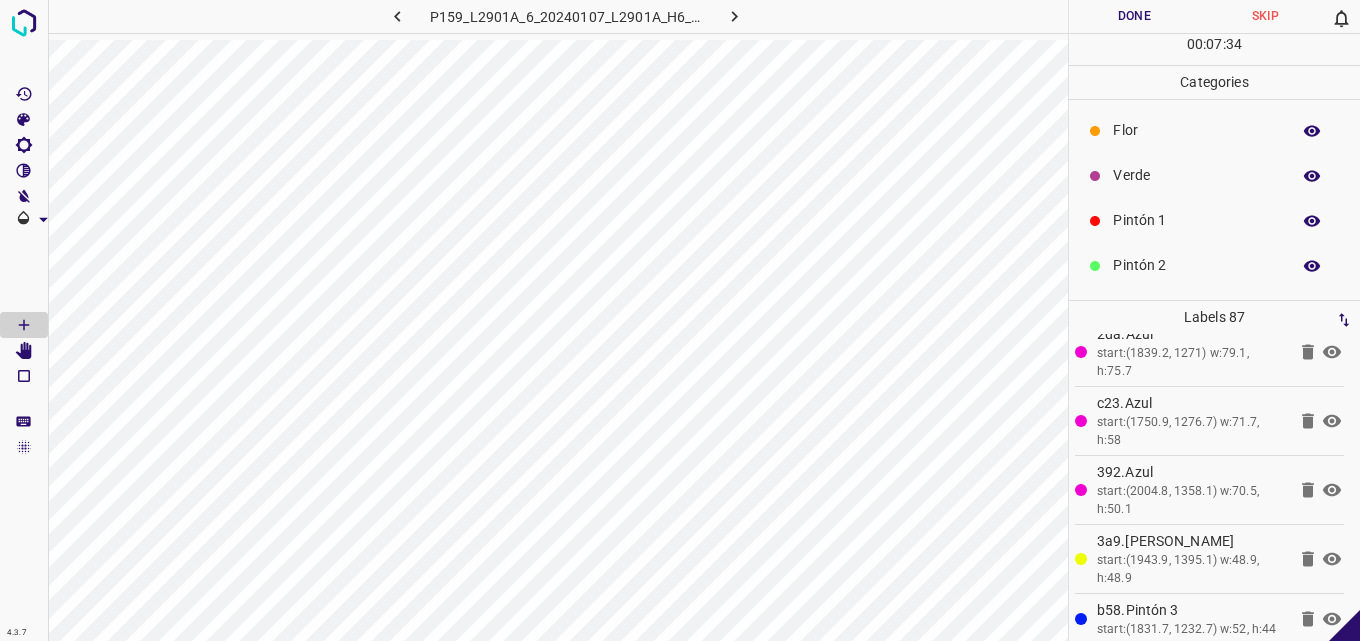 click on "Pintón 2" at bounding box center (1196, 265) 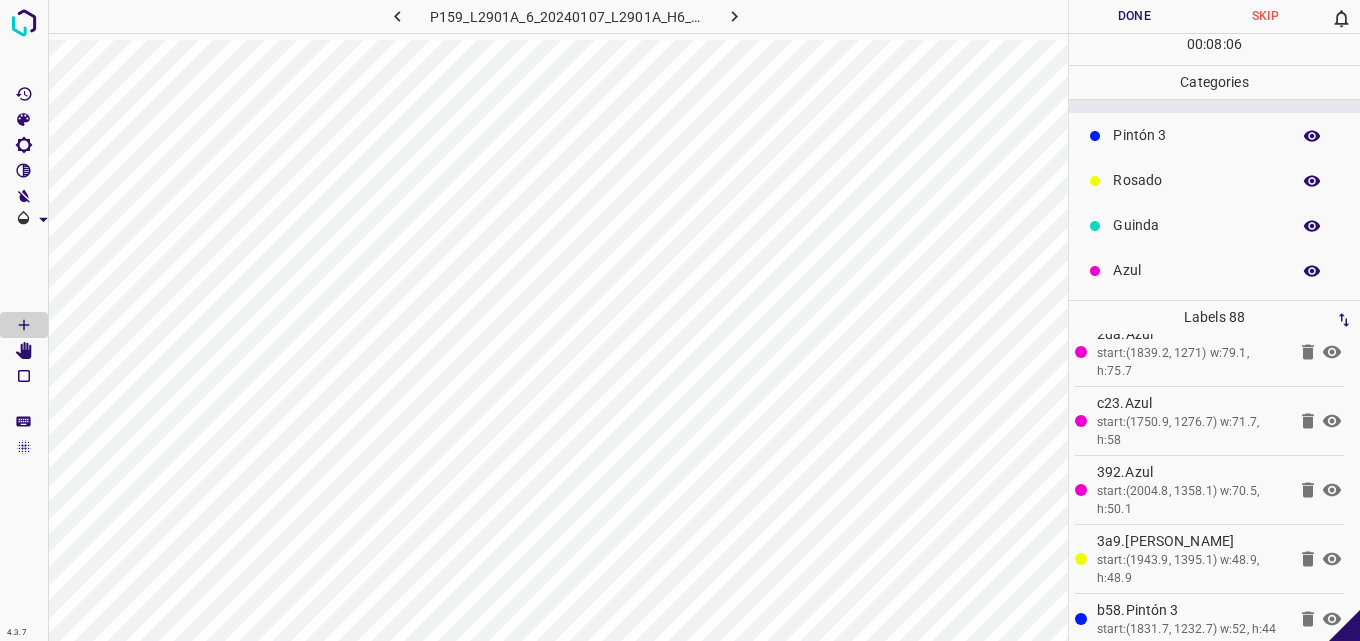 scroll, scrollTop: 176, scrollLeft: 0, axis: vertical 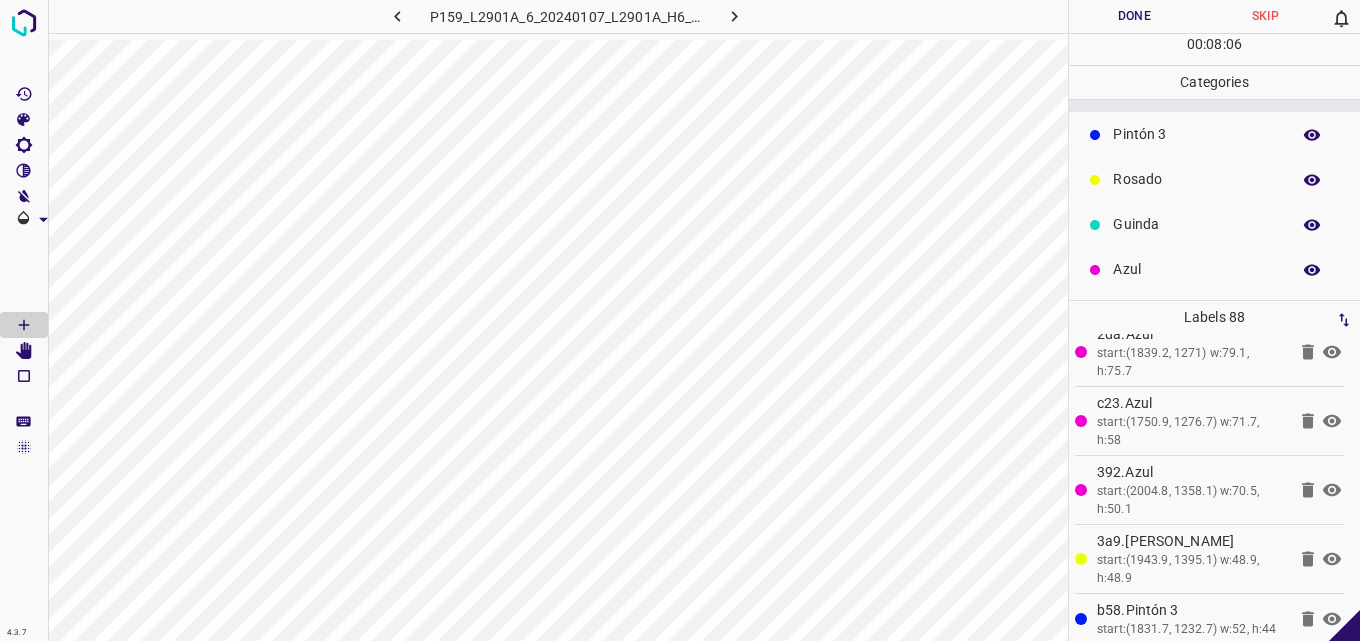 click on "Azul" at bounding box center [1196, 269] 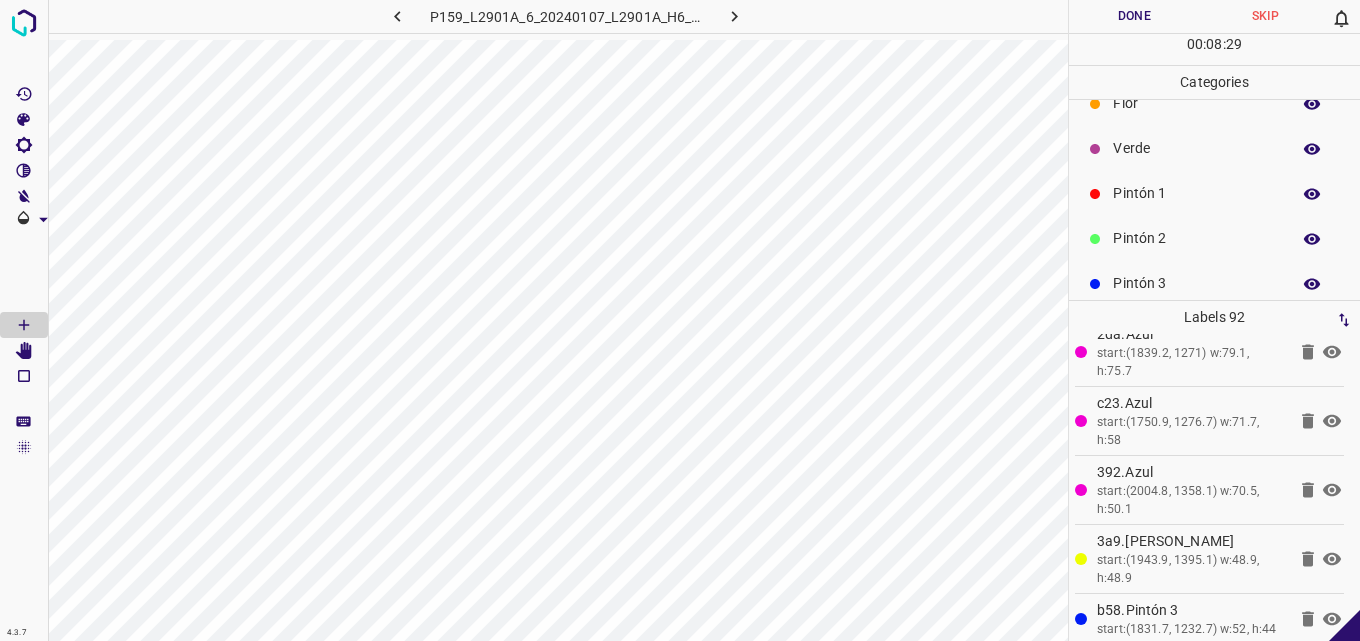 scroll, scrollTop: 0, scrollLeft: 0, axis: both 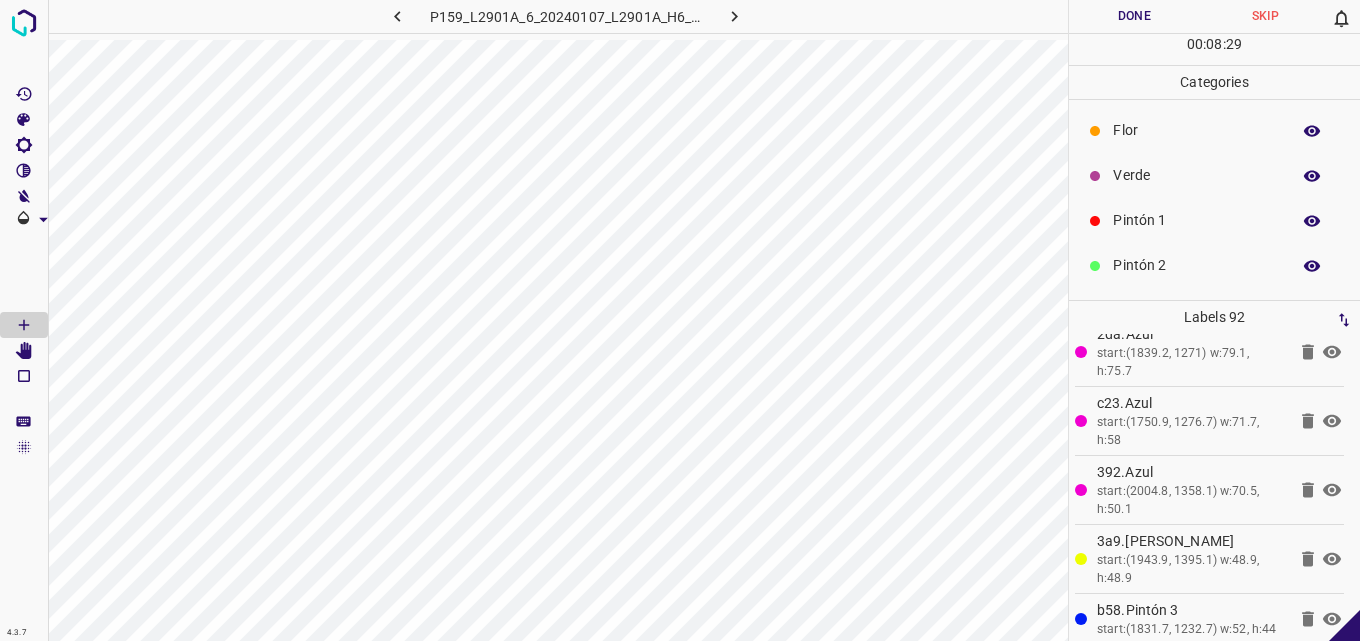 click on "Pintón 1" at bounding box center [1196, 220] 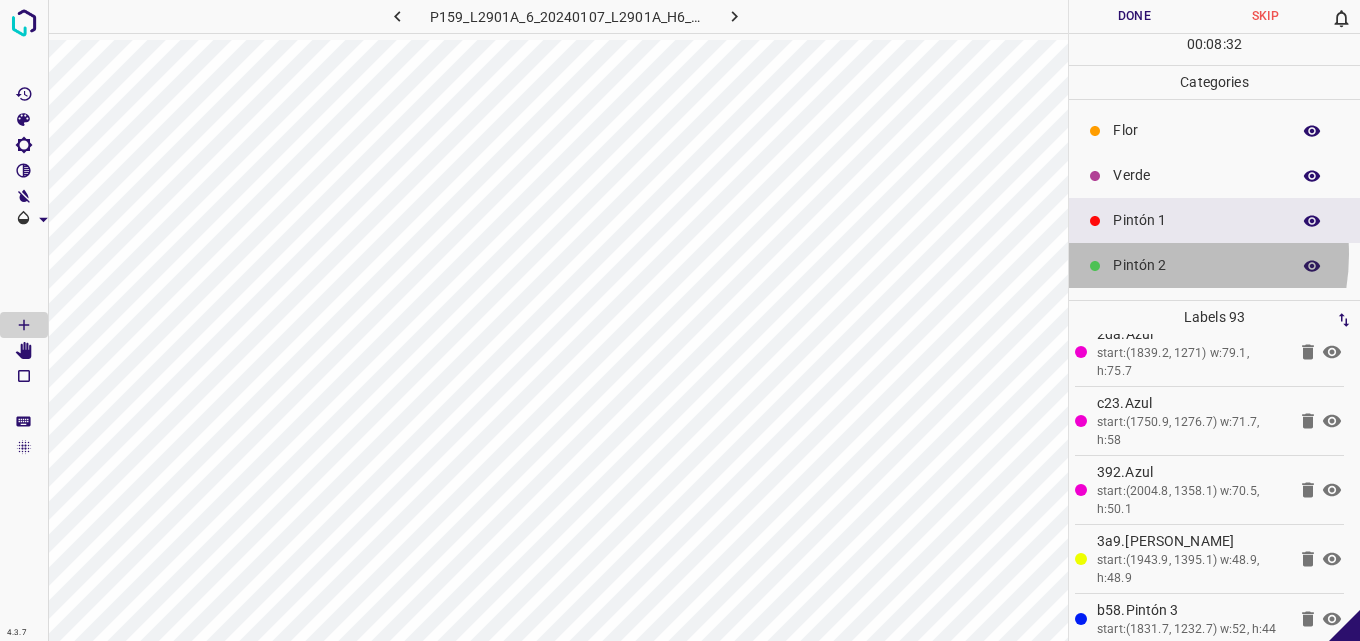 click on "Pintón 2" at bounding box center [1214, 265] 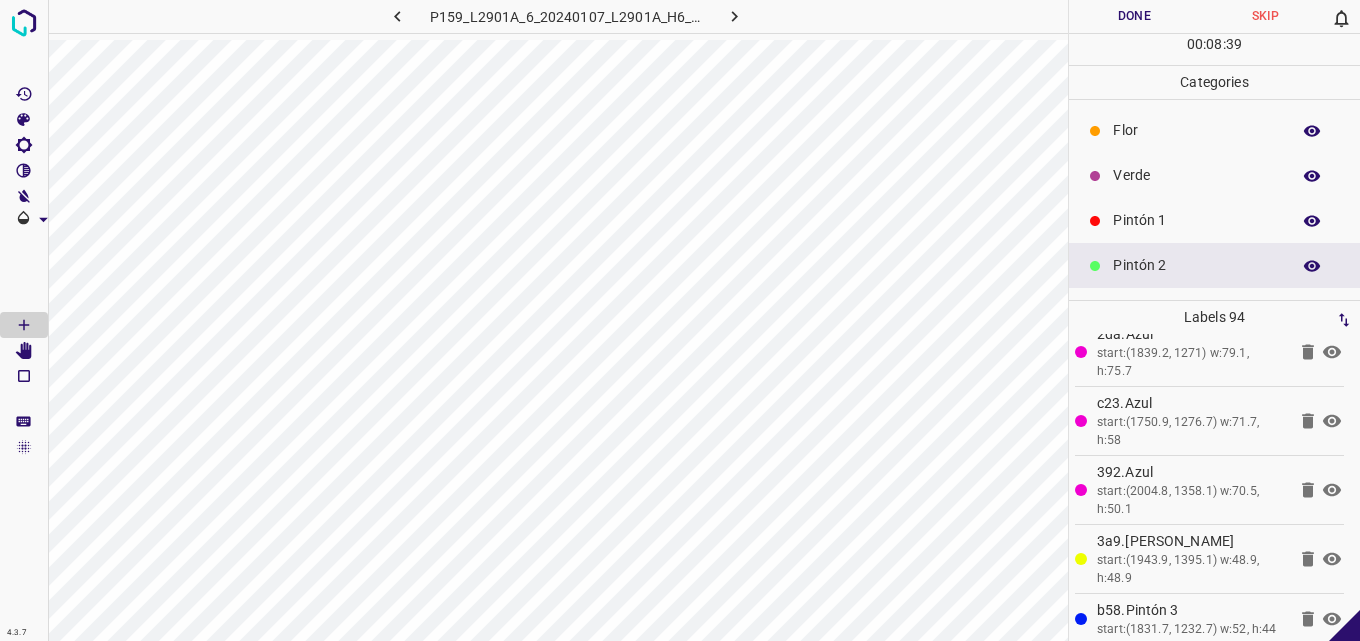 click on "Pintón 1" at bounding box center [1214, 220] 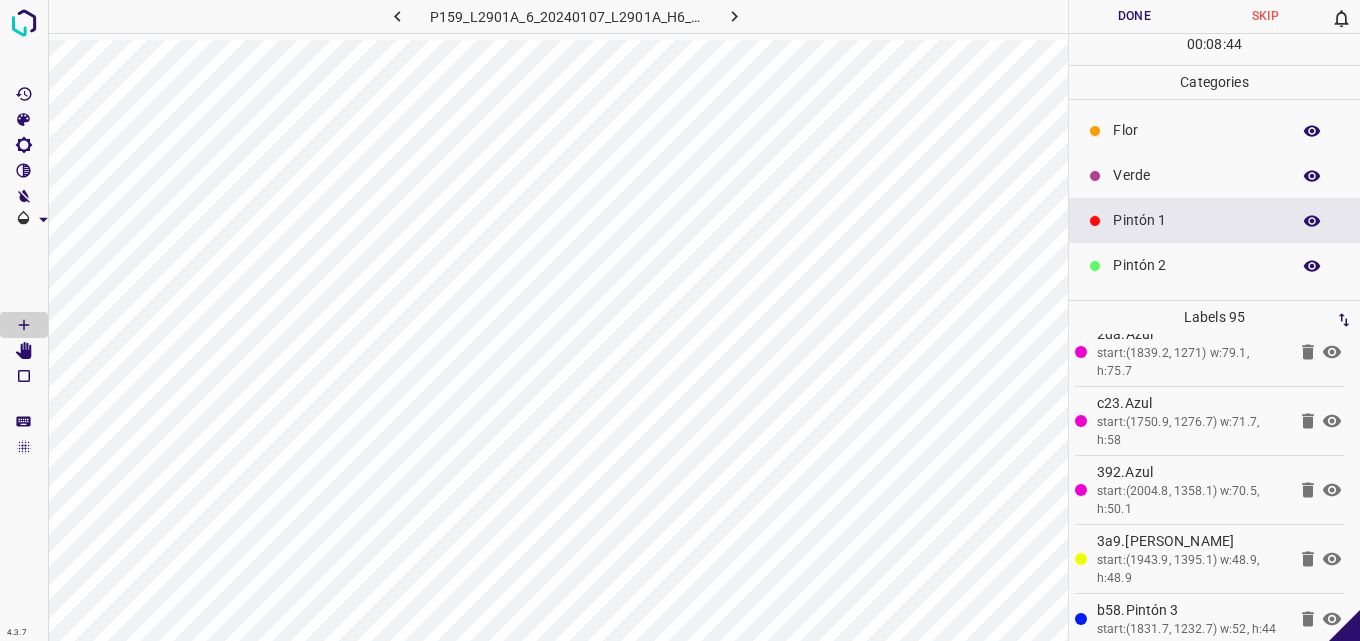 click on "Verde" at bounding box center (1196, 175) 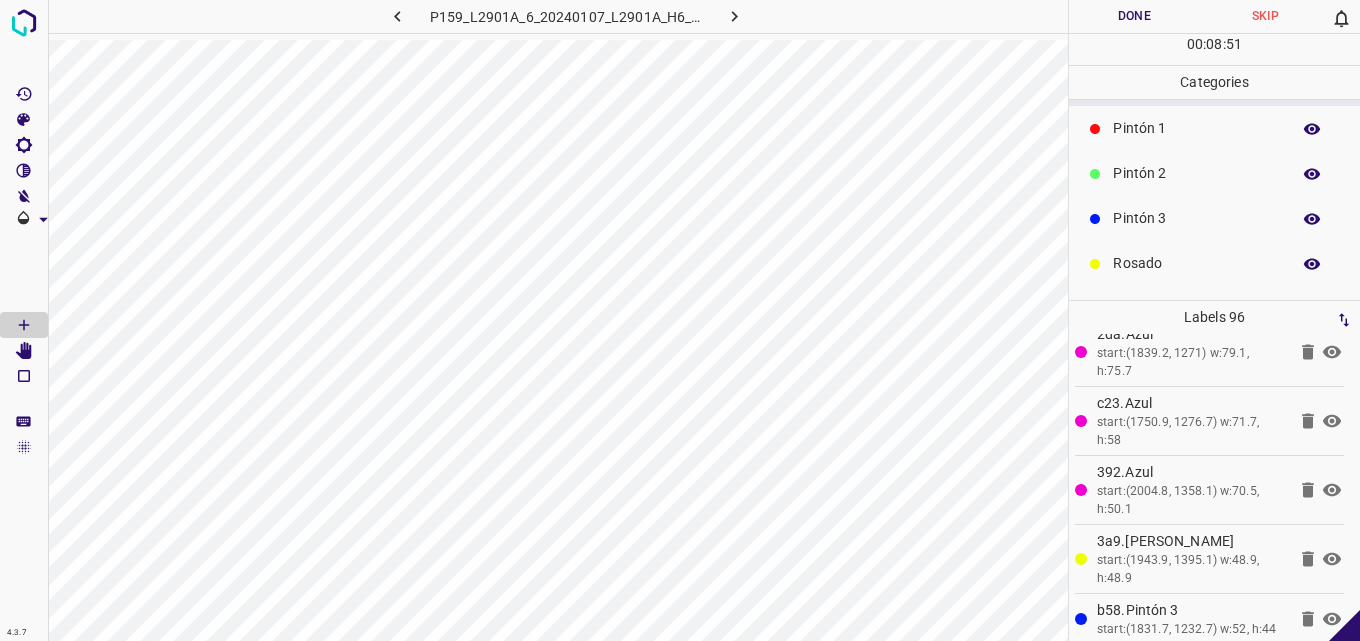 scroll, scrollTop: 176, scrollLeft: 0, axis: vertical 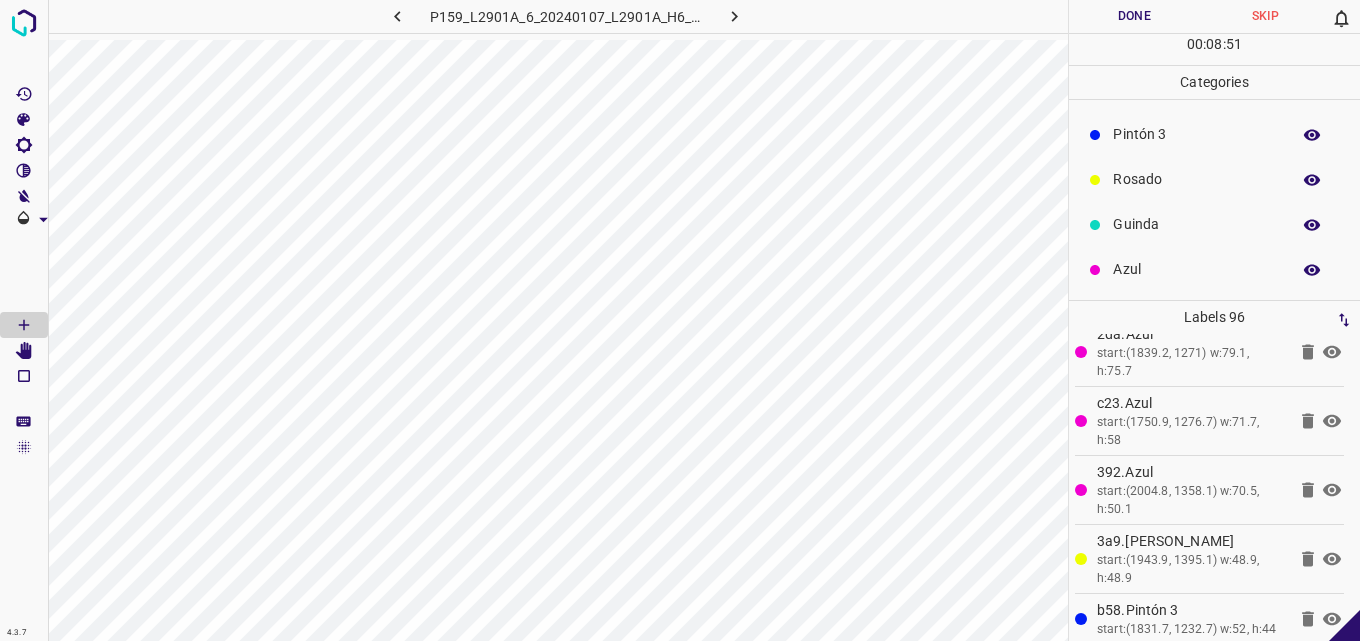 click on "Azul" at bounding box center [1196, 269] 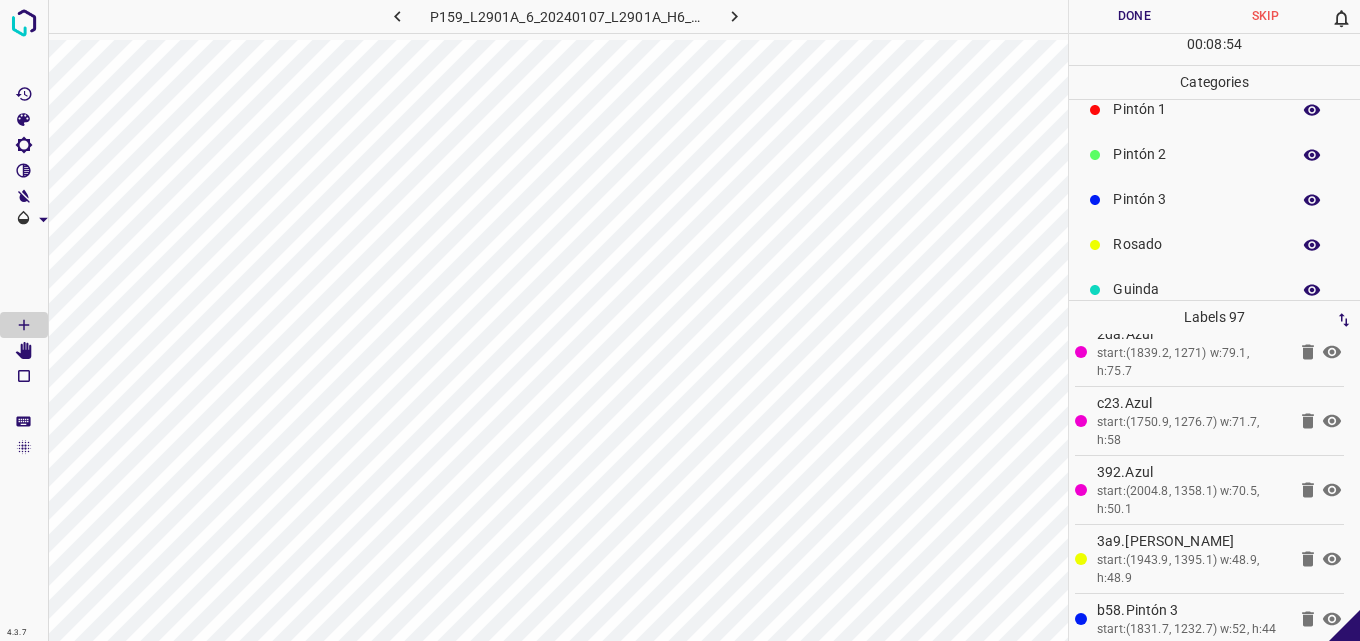 scroll, scrollTop: 76, scrollLeft: 0, axis: vertical 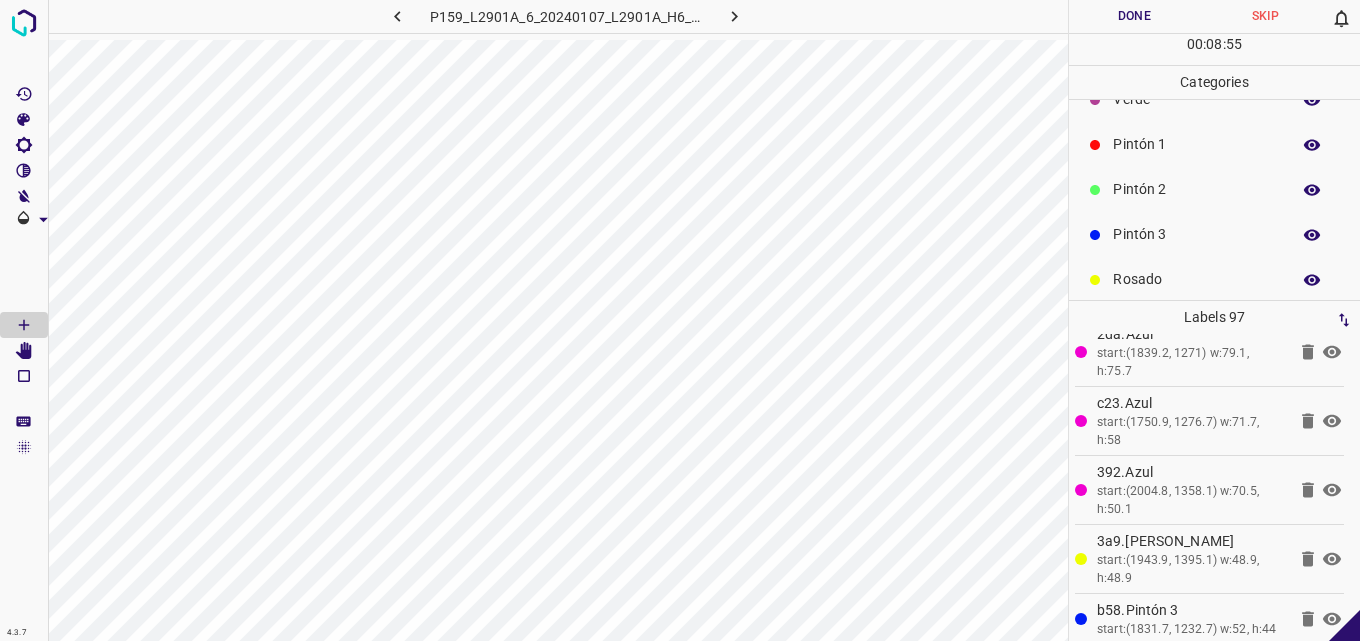 click on "Pintón 2" at bounding box center (1196, 189) 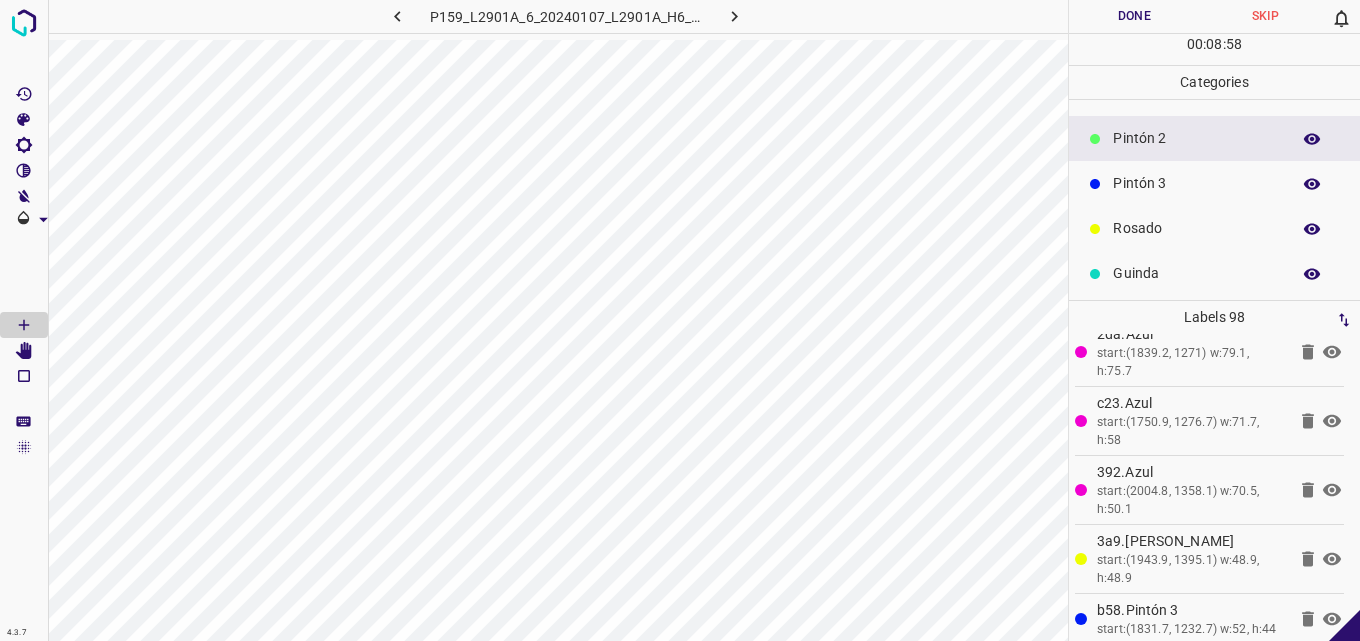 scroll, scrollTop: 176, scrollLeft: 0, axis: vertical 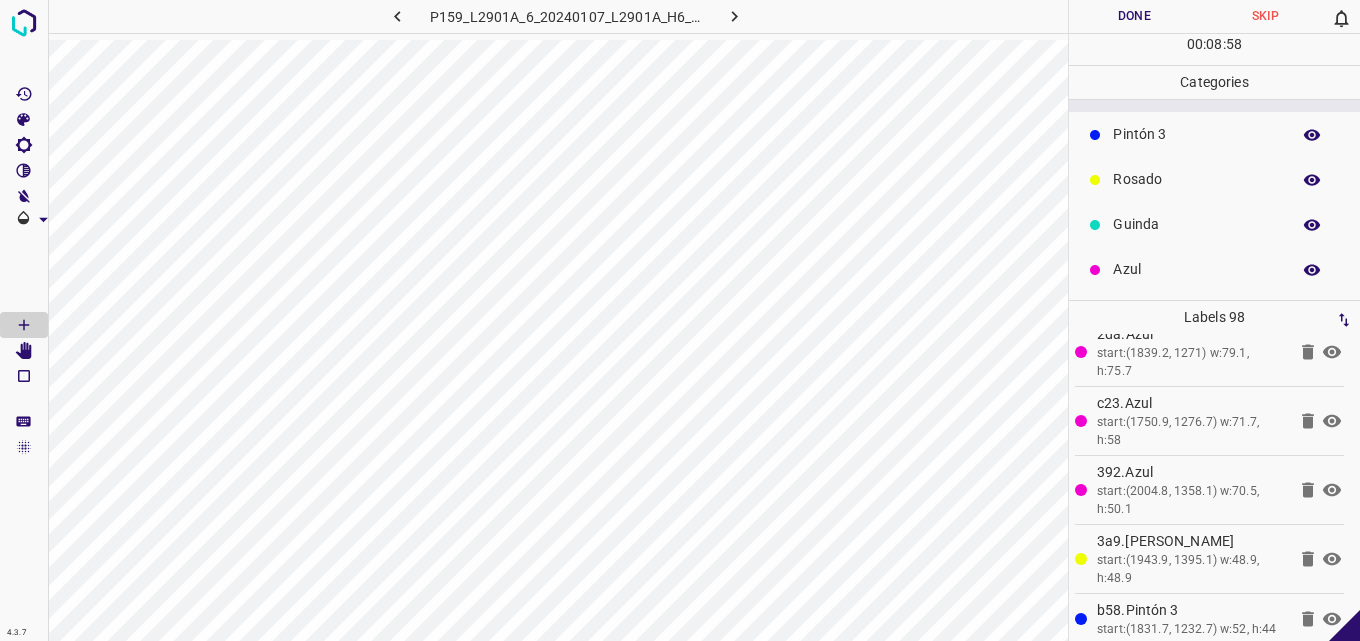click on "Rosado" at bounding box center [1214, 179] 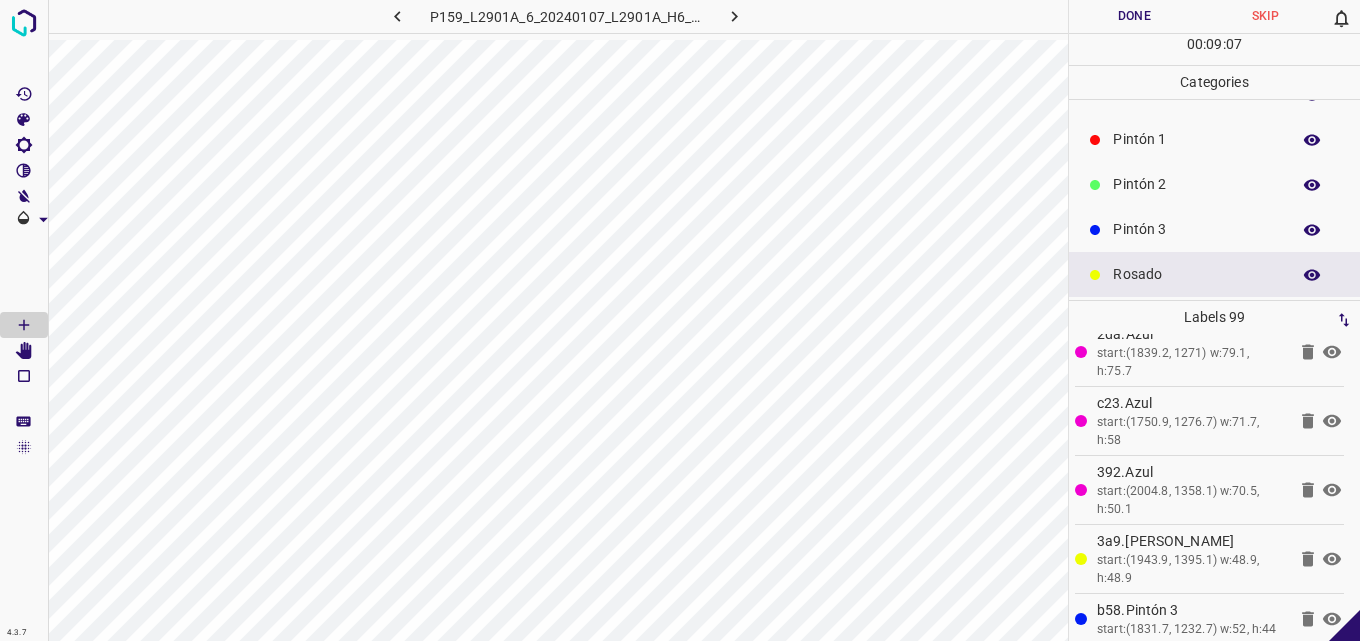 scroll, scrollTop: 0, scrollLeft: 0, axis: both 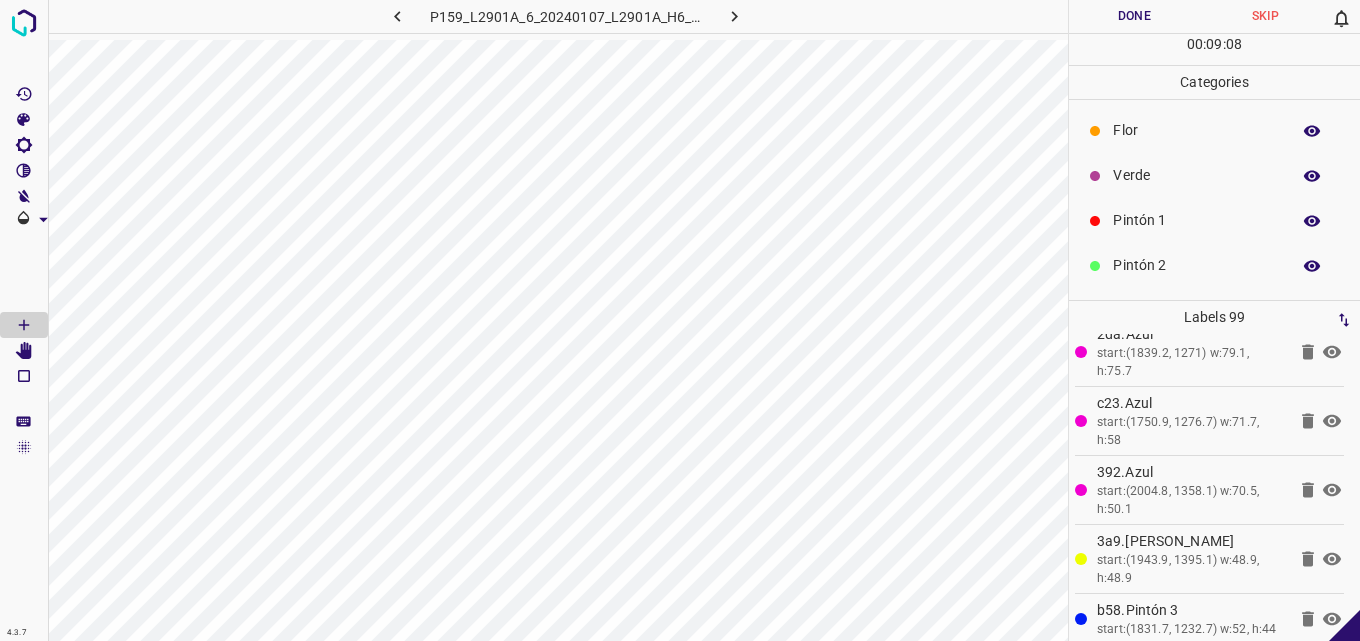 click on "Pintón 1" at bounding box center [1196, 220] 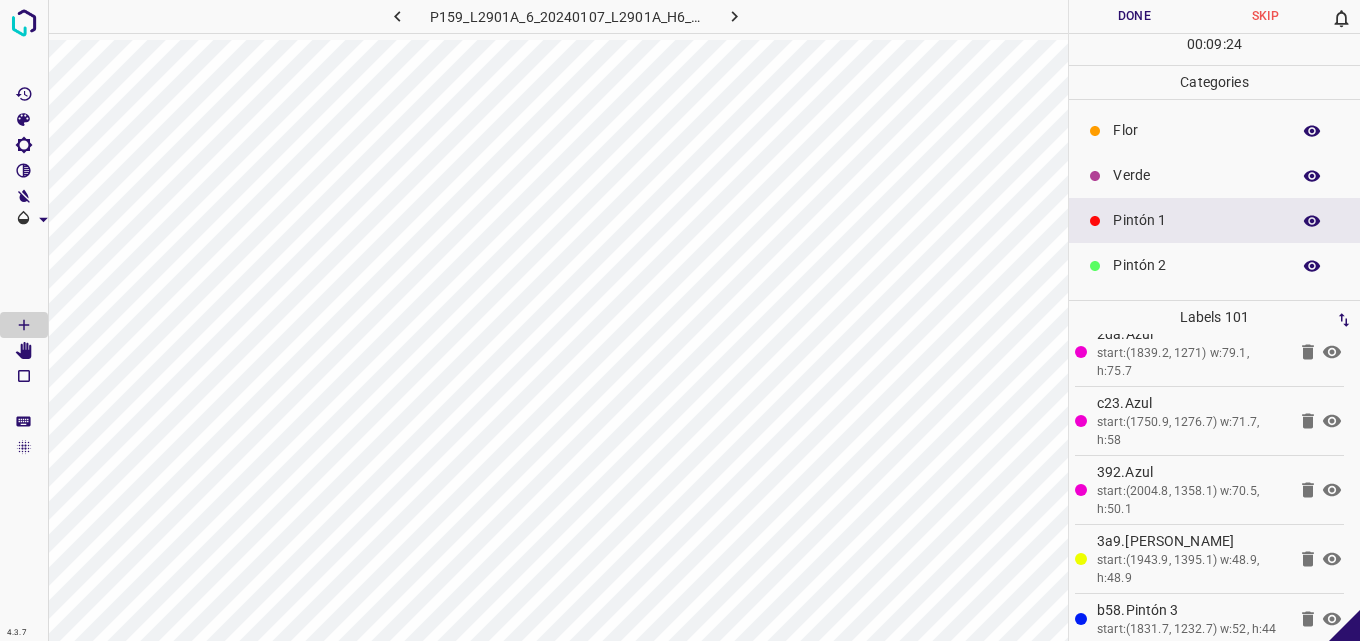 scroll, scrollTop: 176, scrollLeft: 0, axis: vertical 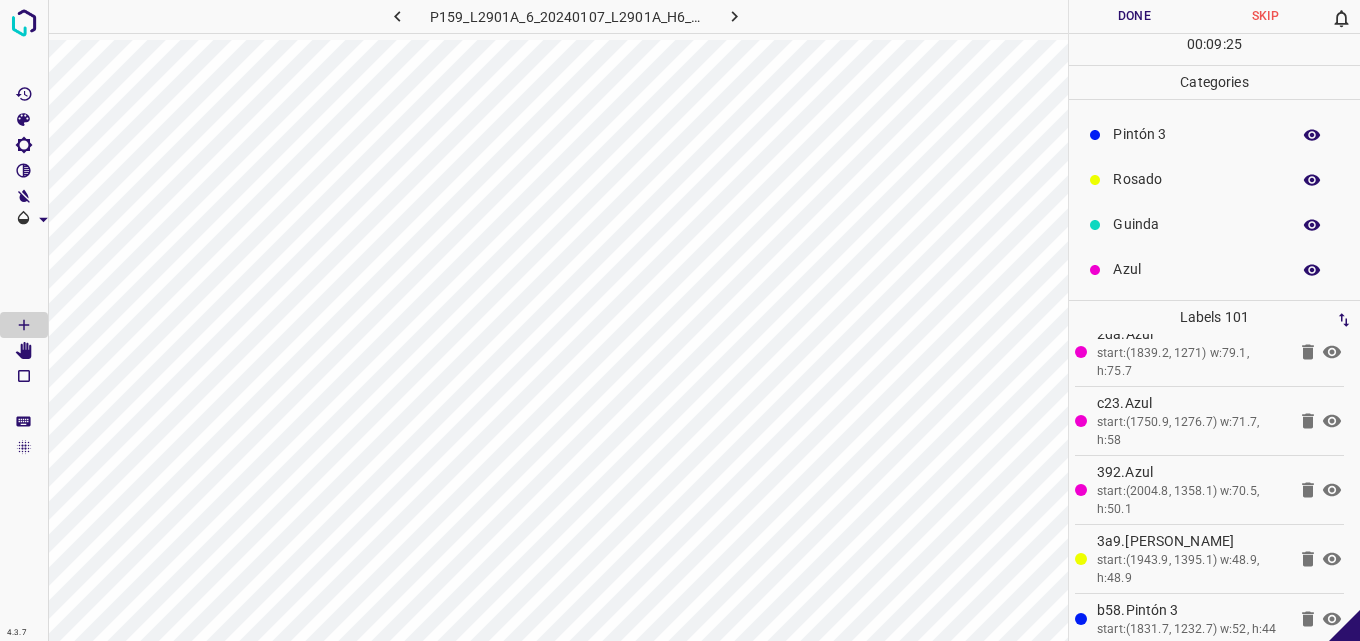 drag, startPoint x: 1151, startPoint y: 174, endPoint x: 1085, endPoint y: 190, distance: 67.911705 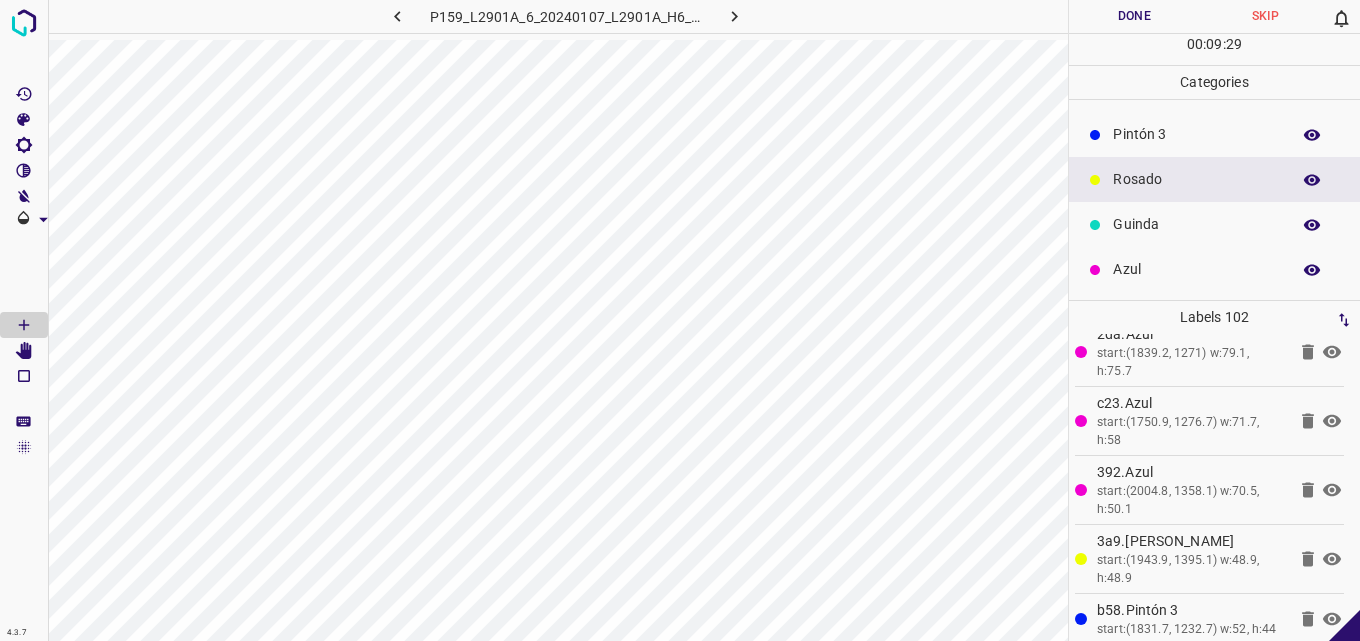 click on "Azul" at bounding box center (1196, 269) 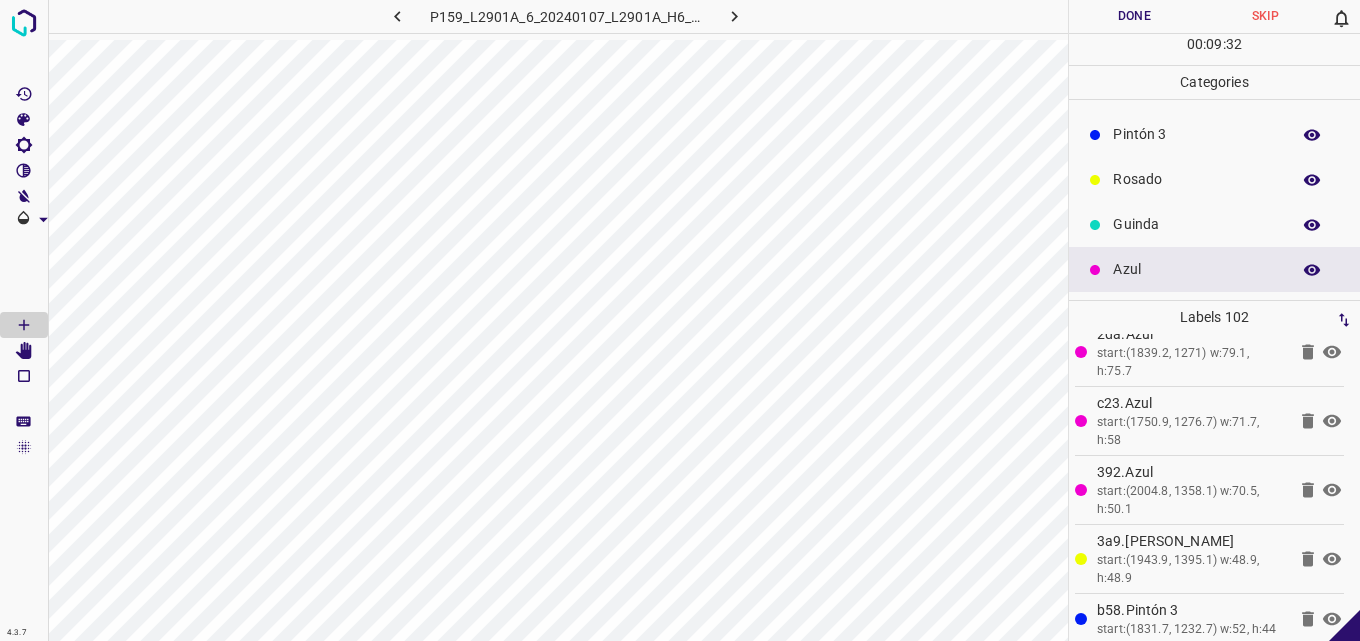 click on "Guinda" at bounding box center [1214, 224] 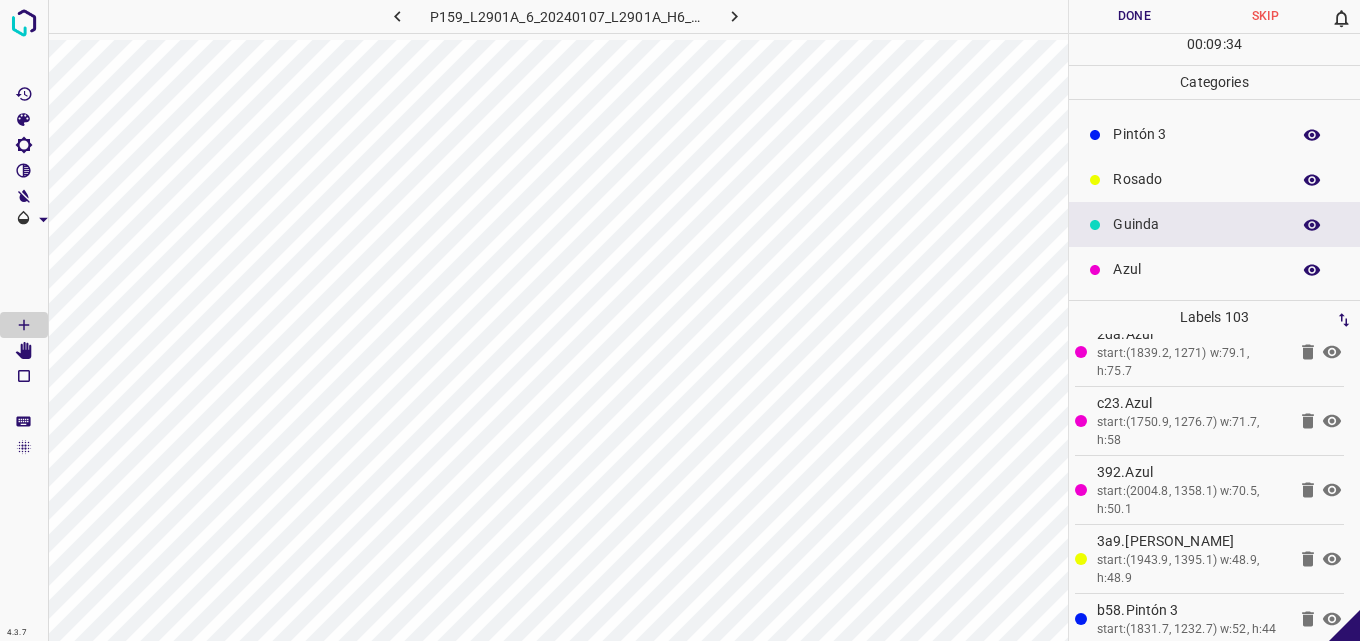 click on "Azul" at bounding box center [1214, 269] 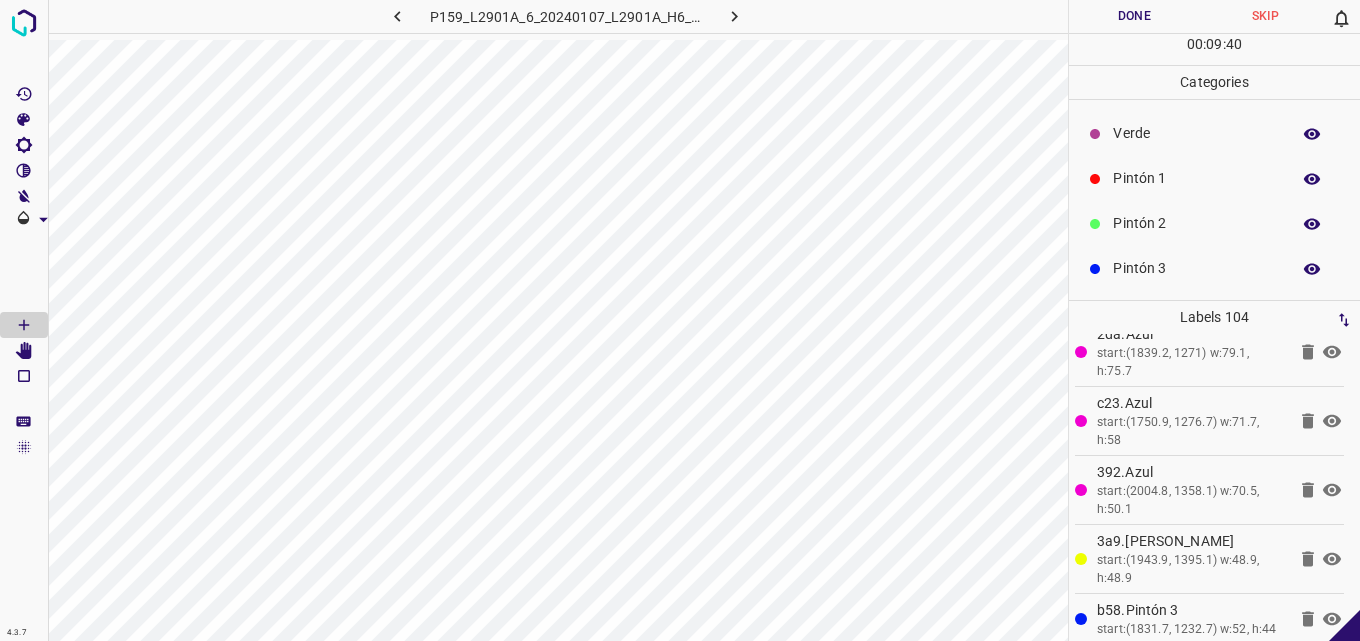 scroll, scrollTop: 0, scrollLeft: 0, axis: both 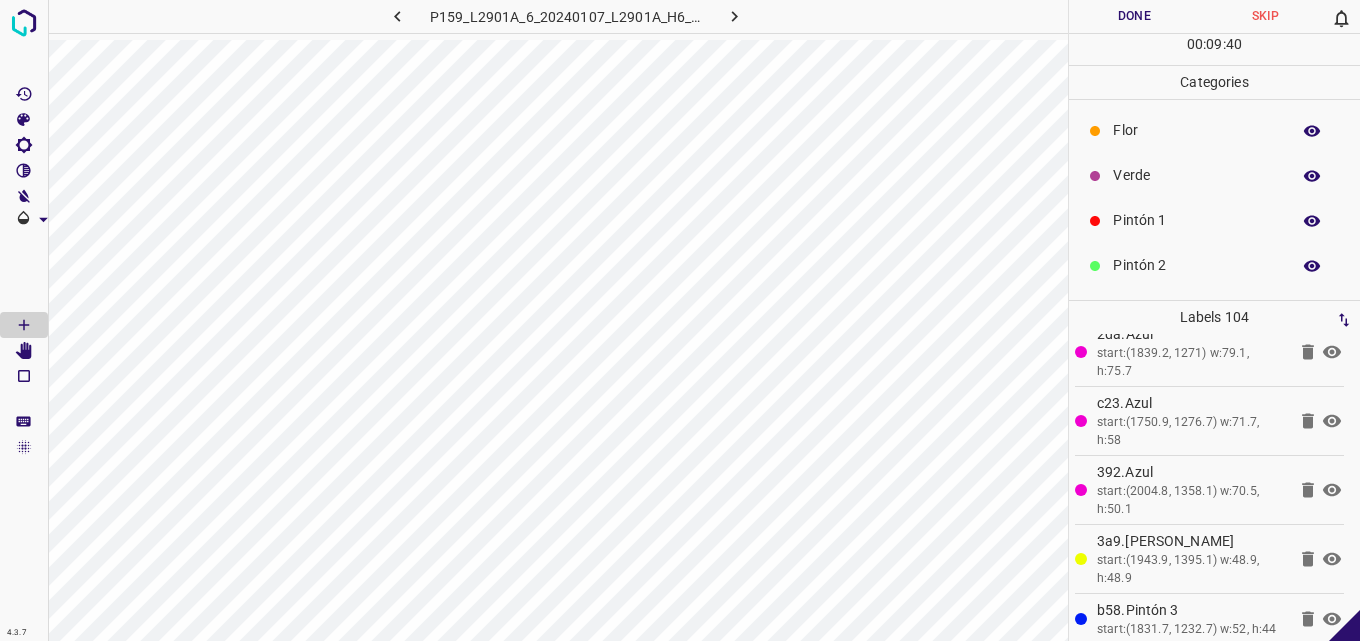 click on "Pintón 1" at bounding box center (1214, 220) 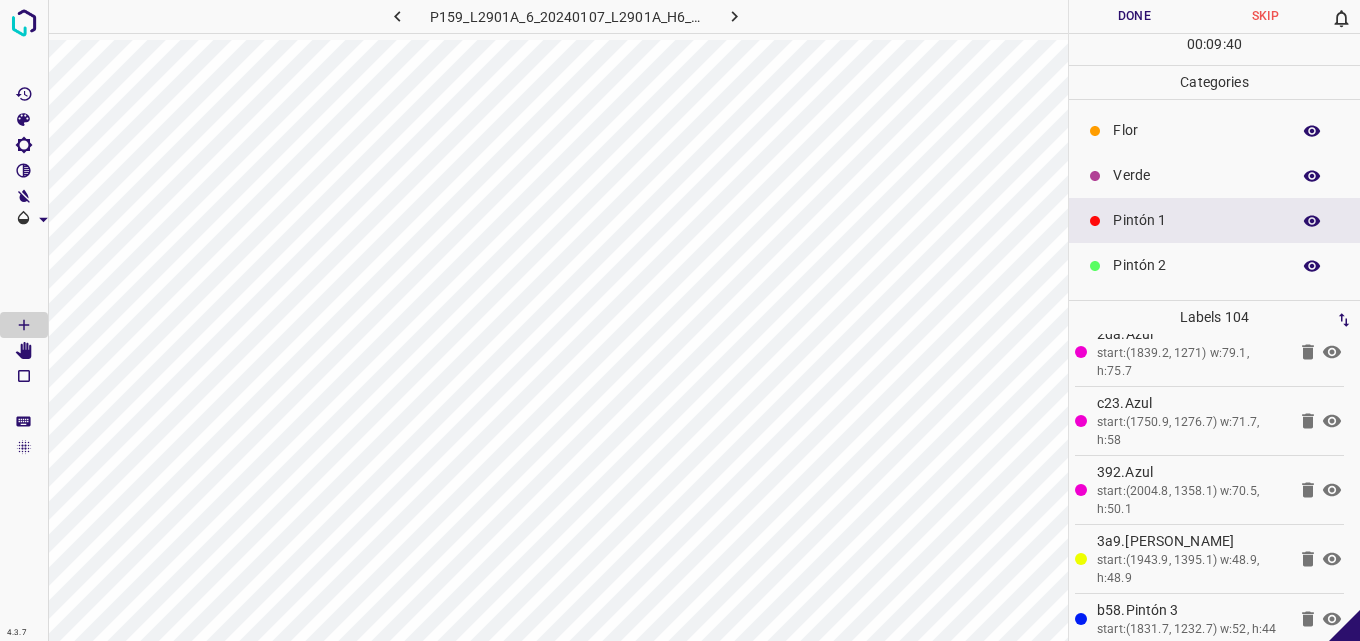 click on "Verde" at bounding box center (1196, 175) 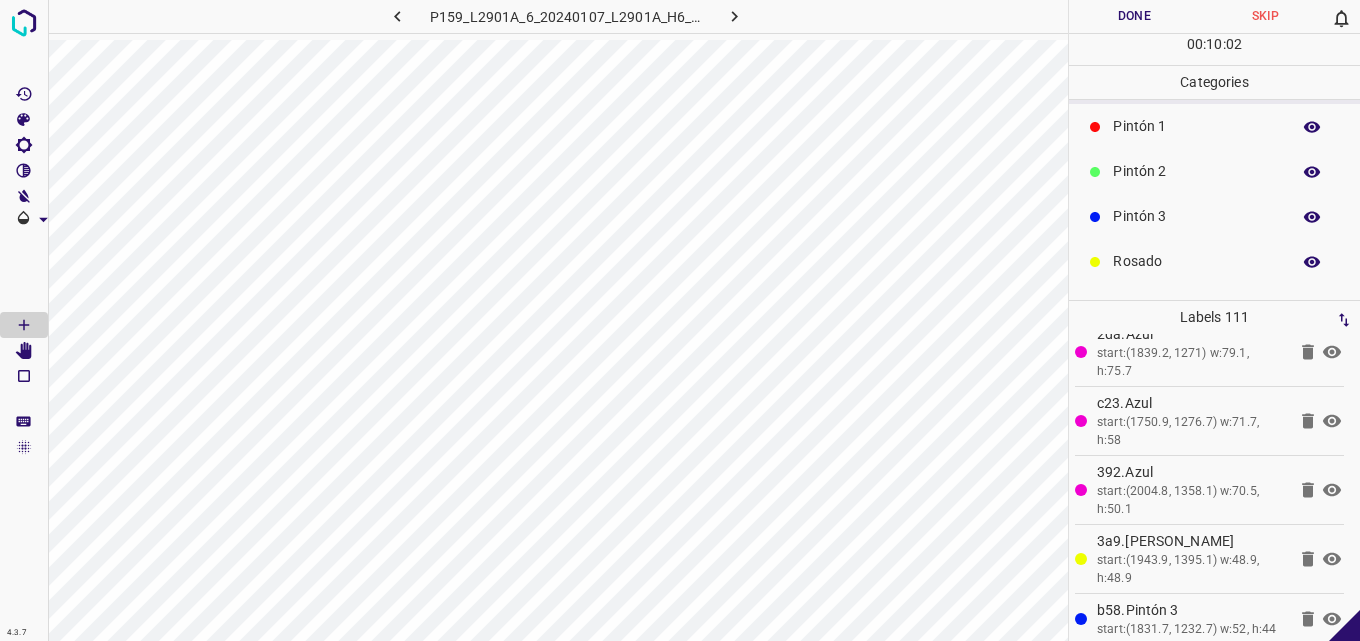 scroll, scrollTop: 176, scrollLeft: 0, axis: vertical 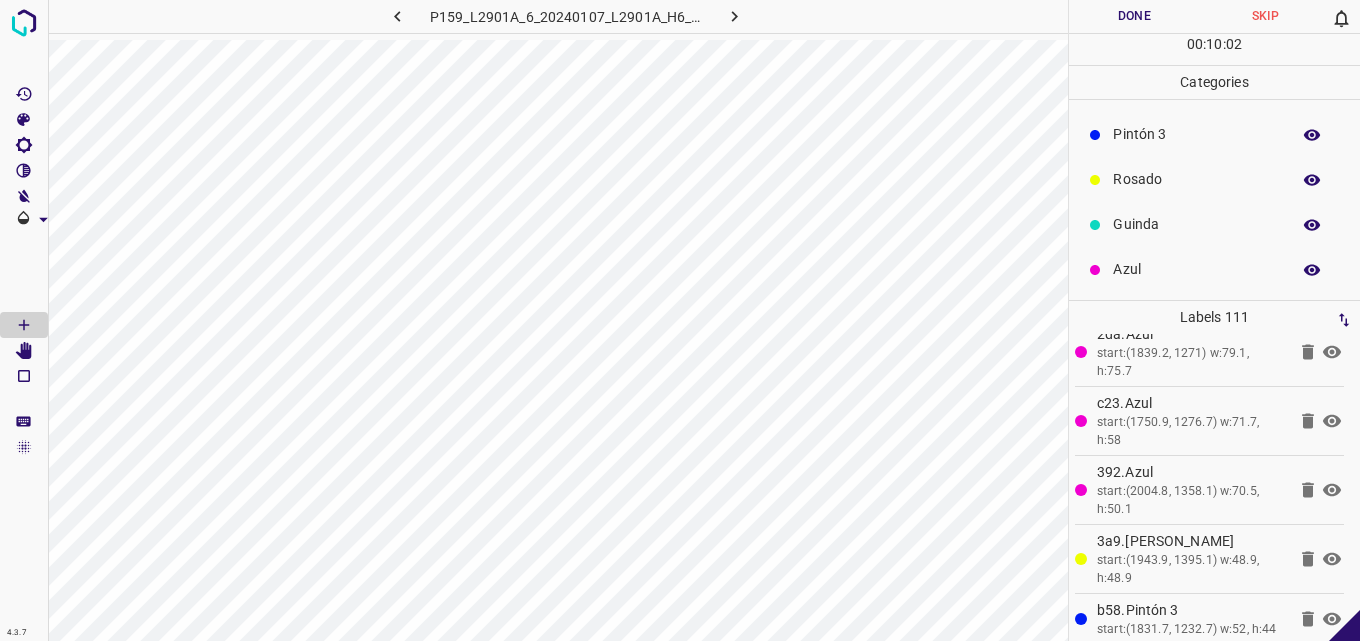 click on "Rosado" at bounding box center [1196, 179] 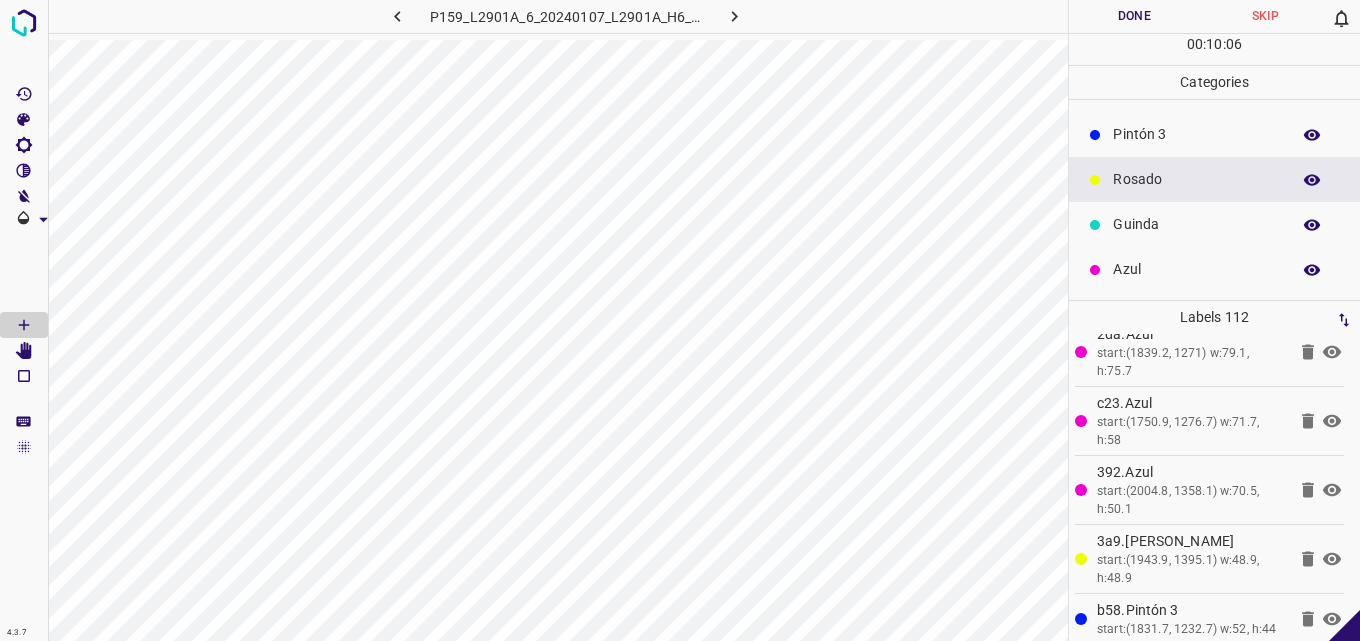 click on "Azul" at bounding box center [1196, 269] 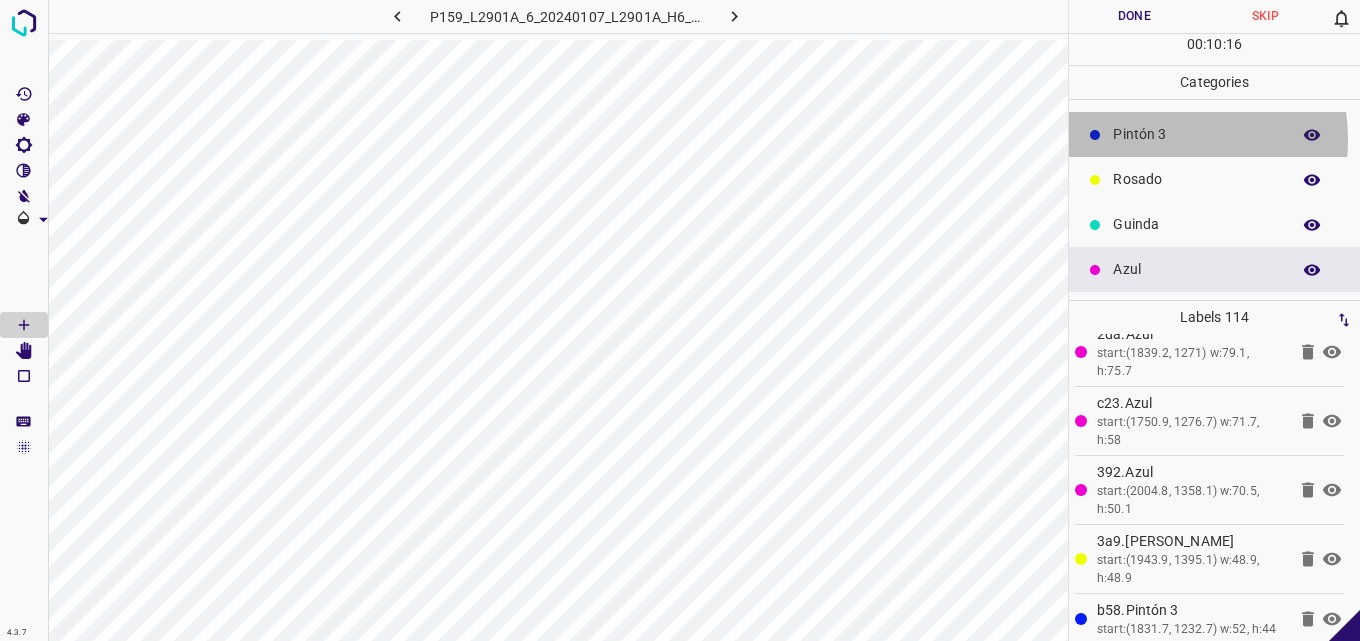 click on "Pintón 3" at bounding box center (1196, 134) 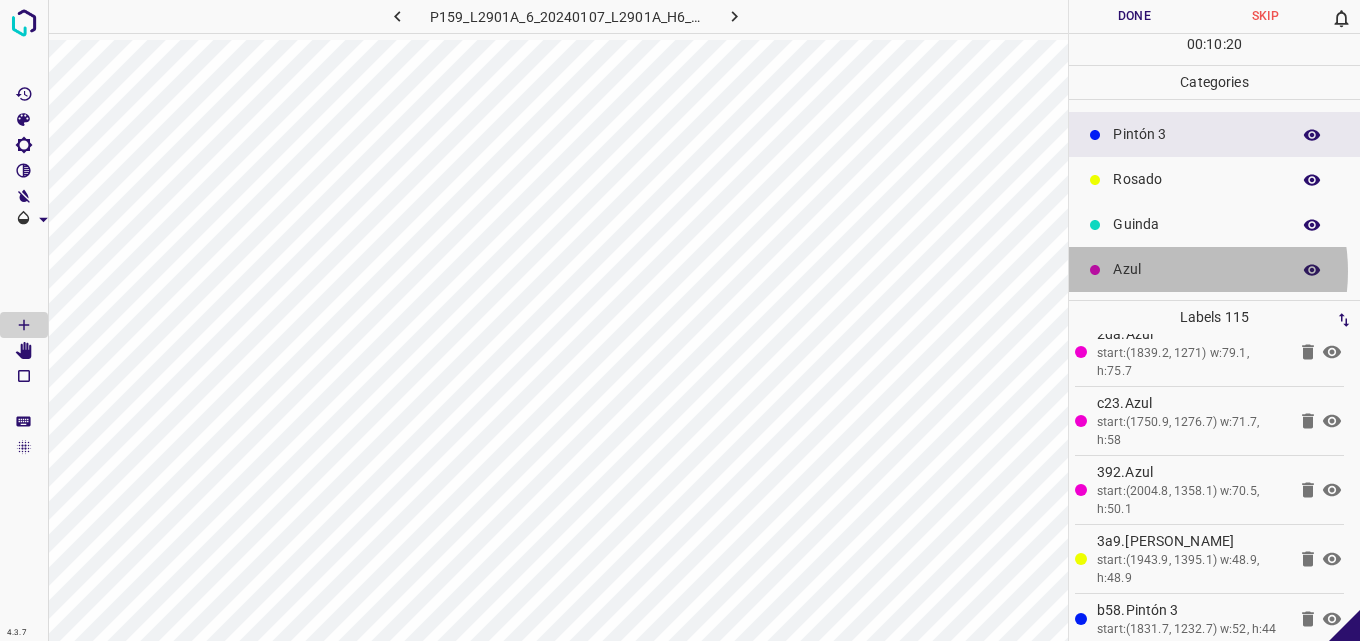 click on "Azul" at bounding box center (1196, 269) 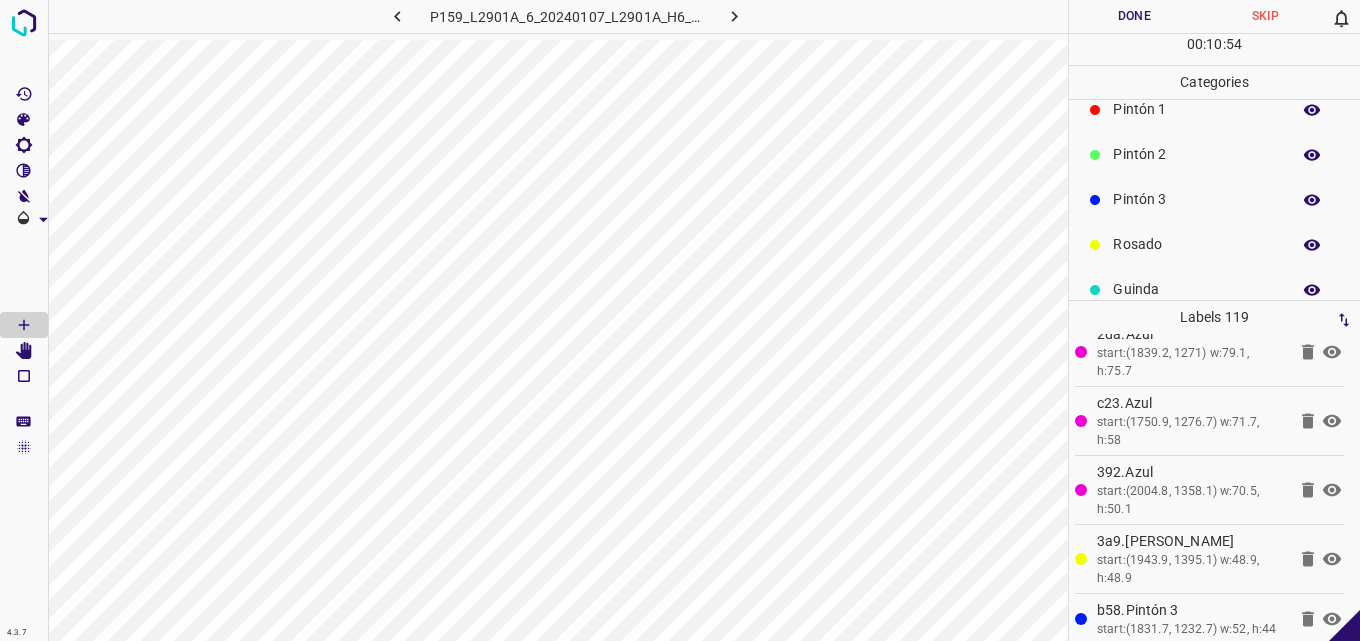 scroll, scrollTop: 76, scrollLeft: 0, axis: vertical 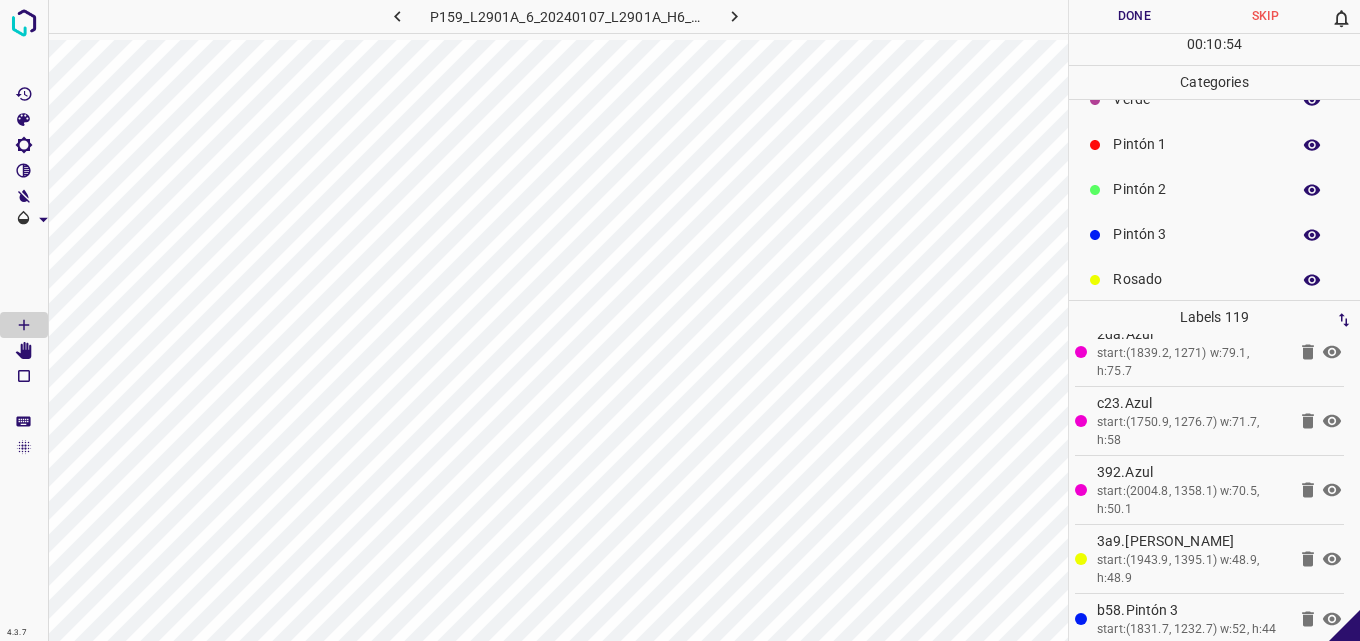 click on "Pintón 3" at bounding box center [1196, 234] 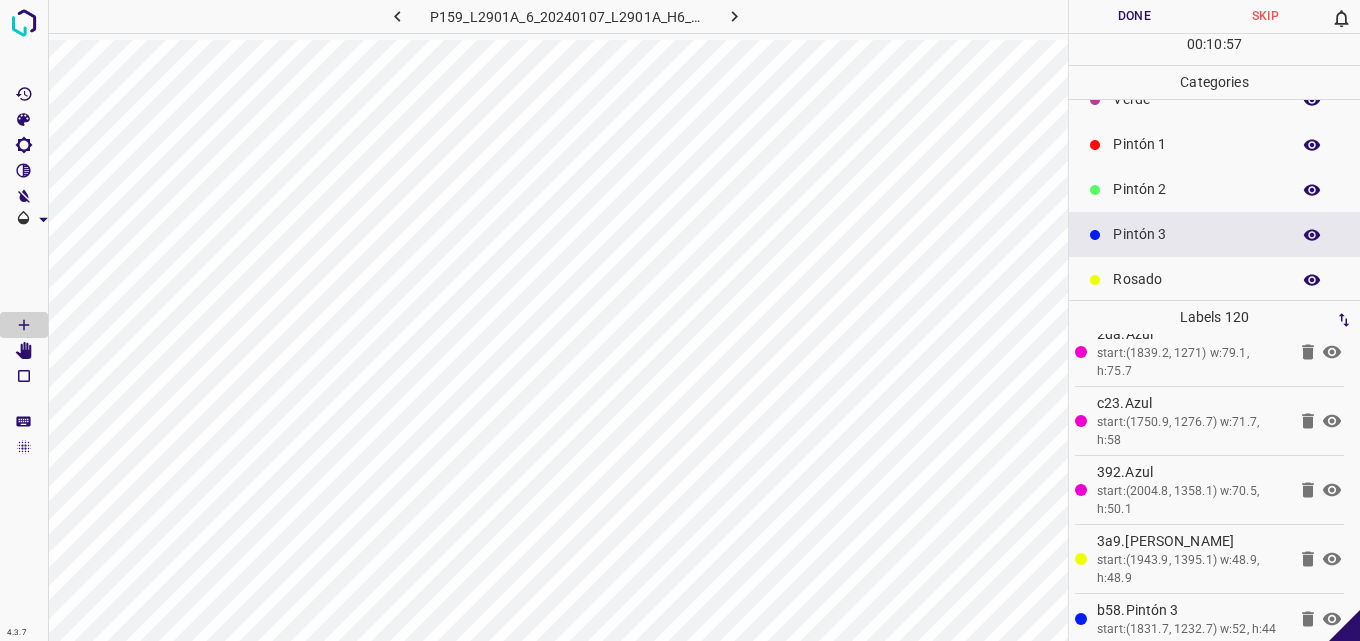 click on "Pintón 2" at bounding box center (1196, 189) 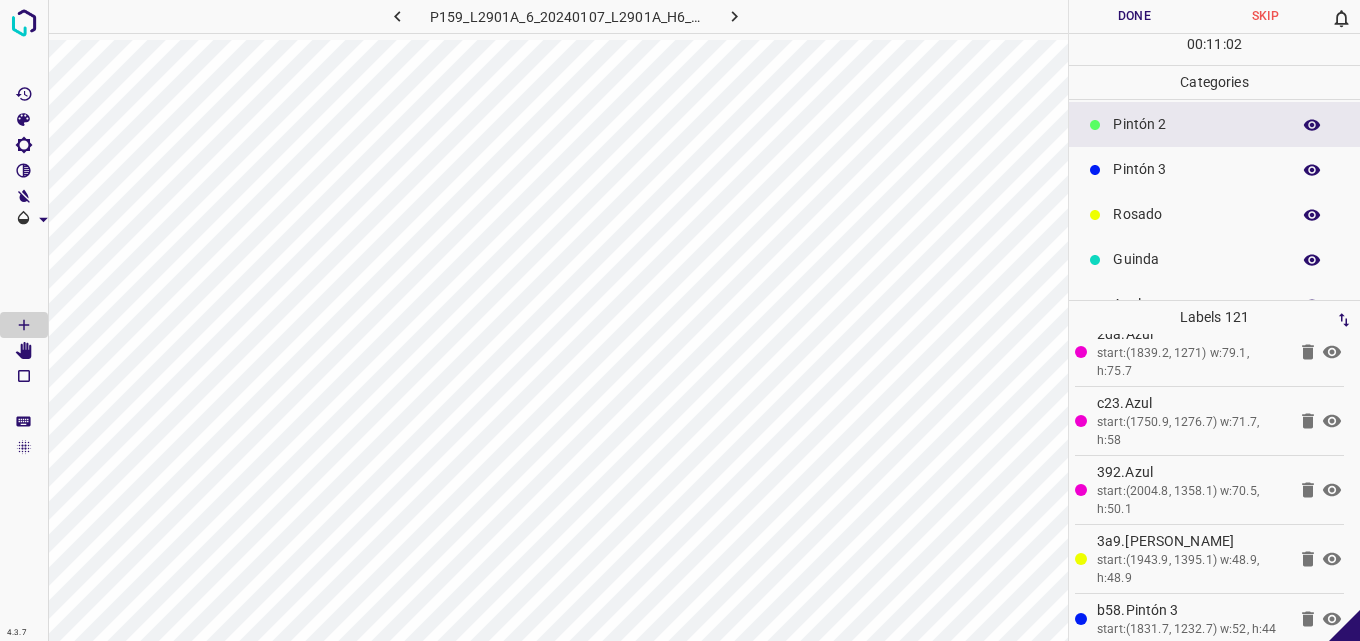 scroll, scrollTop: 176, scrollLeft: 0, axis: vertical 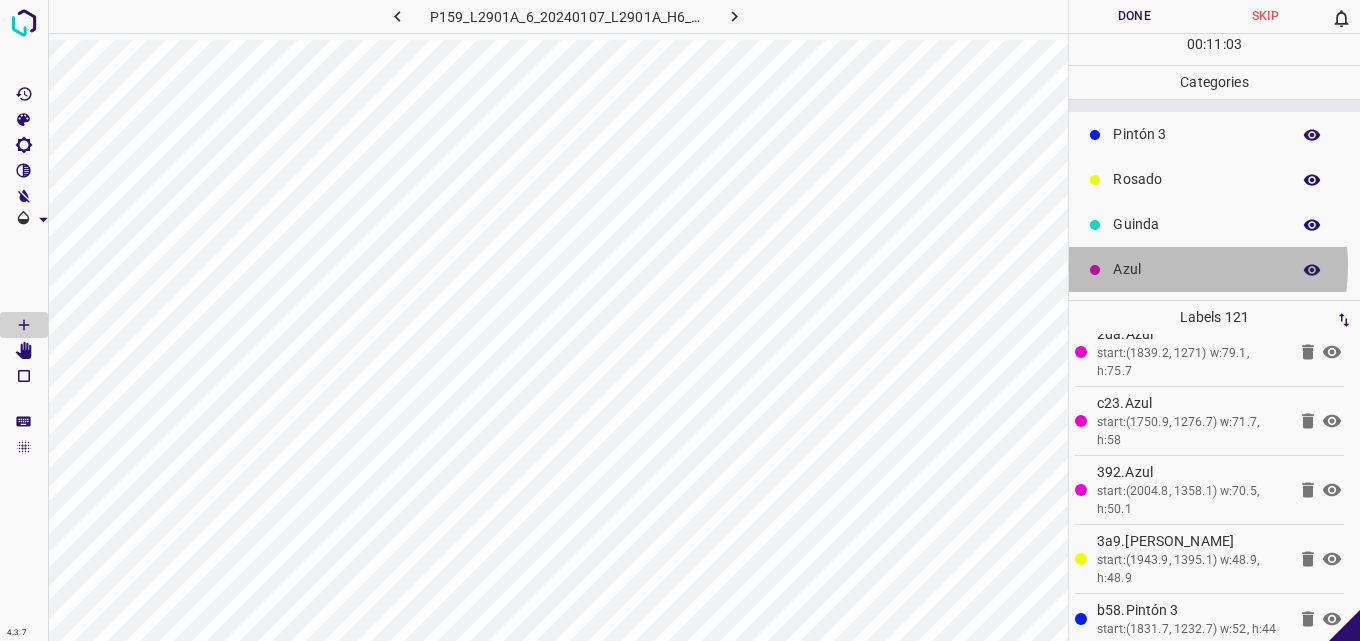 click on "Azul" at bounding box center (1196, 269) 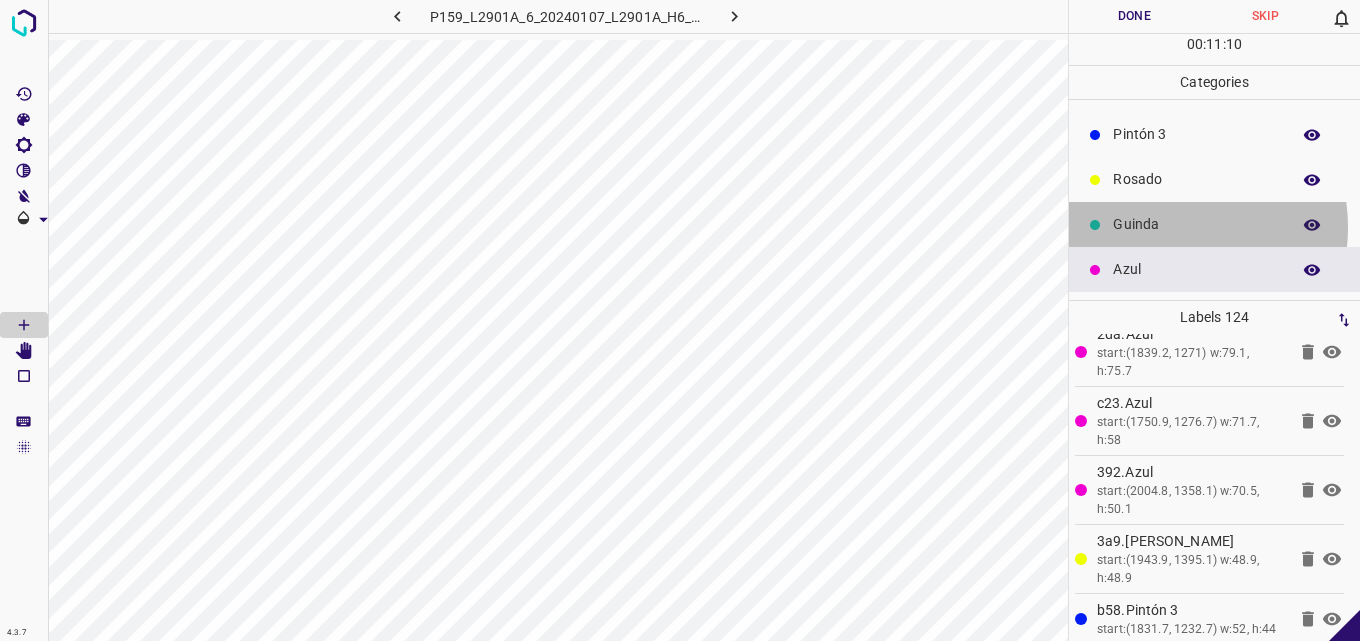click on "Guinda" at bounding box center (1196, 224) 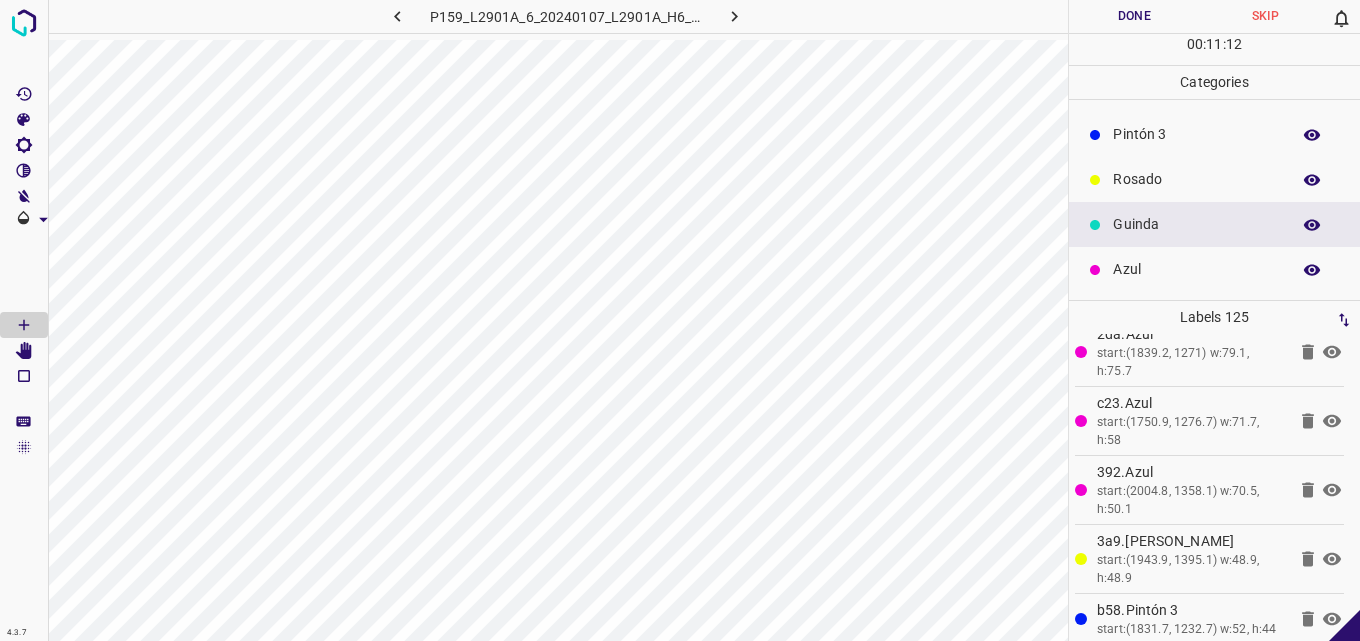 click on "Rosado" at bounding box center (1196, 179) 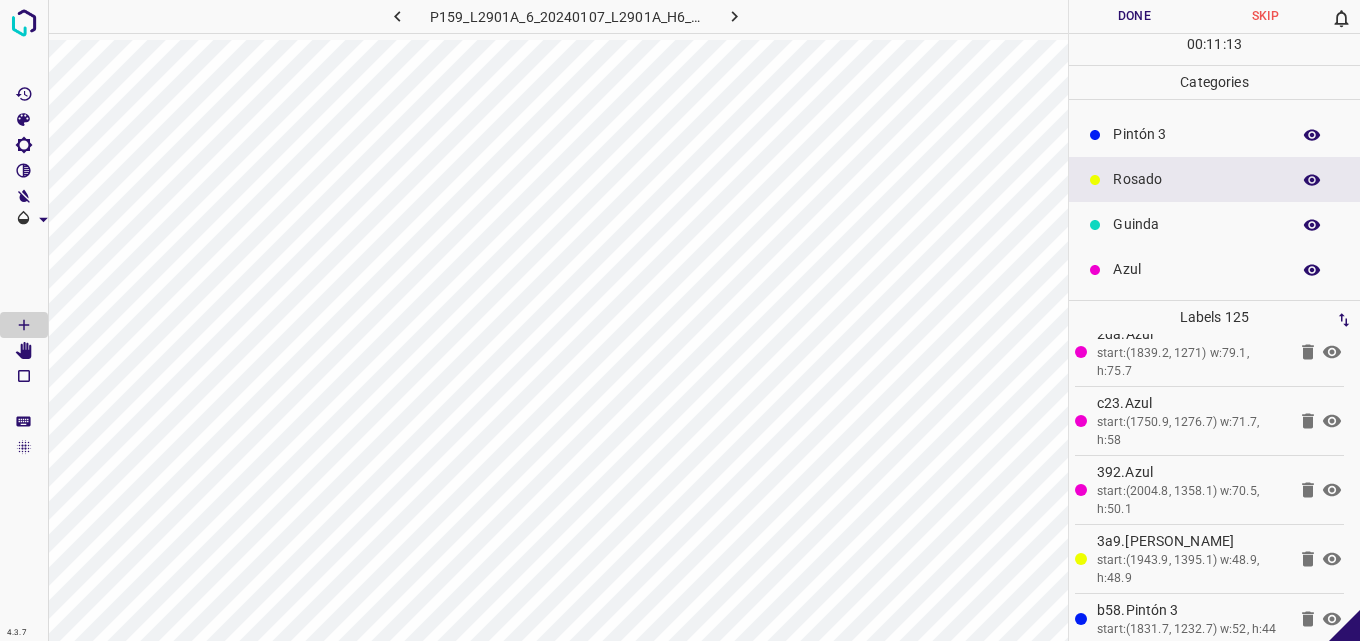 click on "Pintón 3" at bounding box center [1214, 134] 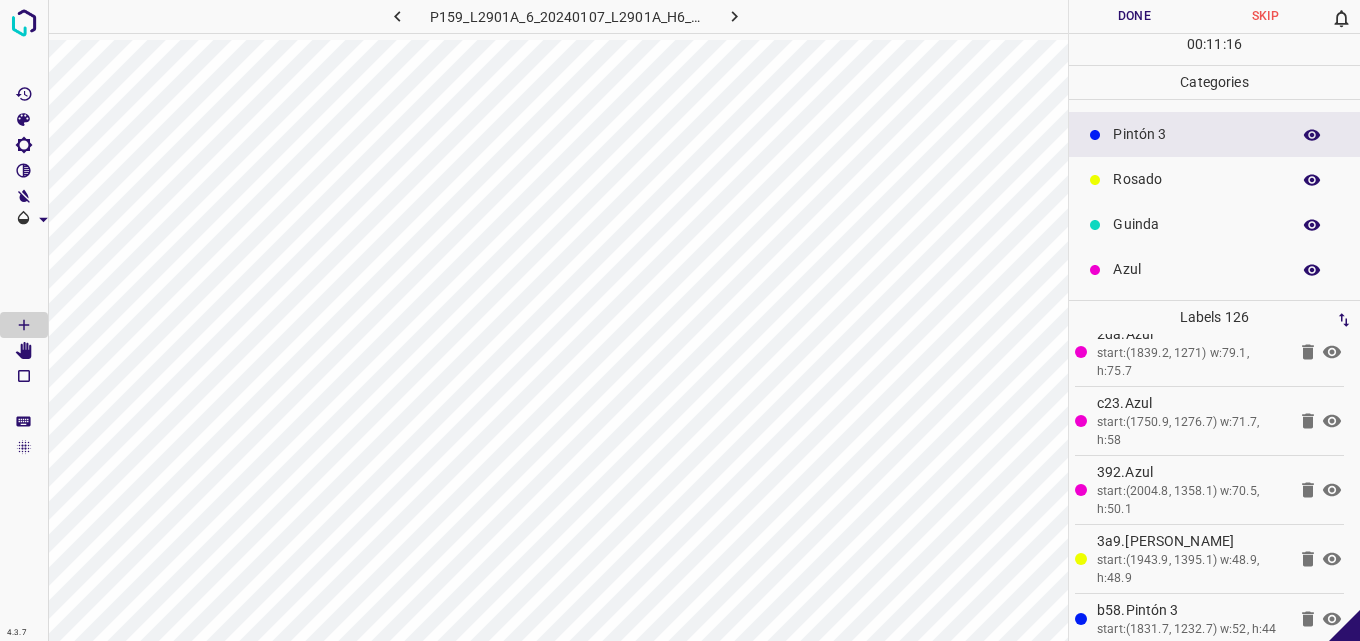 click on "Guinda" at bounding box center [1196, 224] 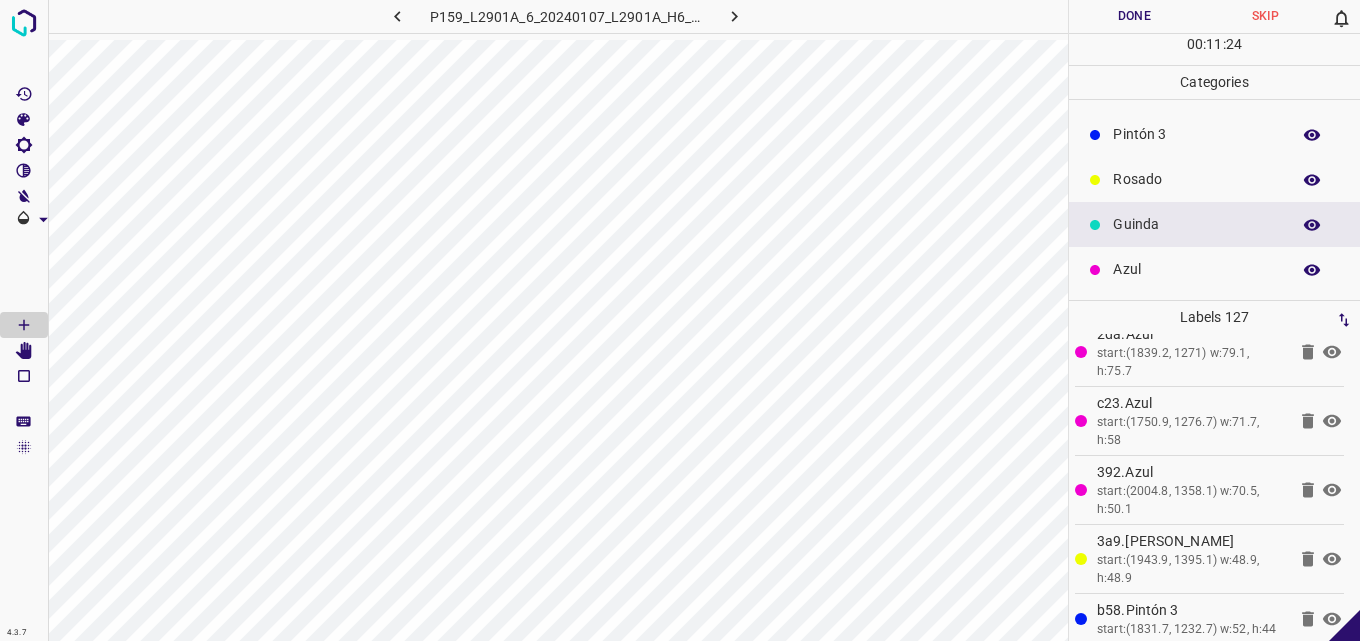 click on "Azul" at bounding box center [1196, 269] 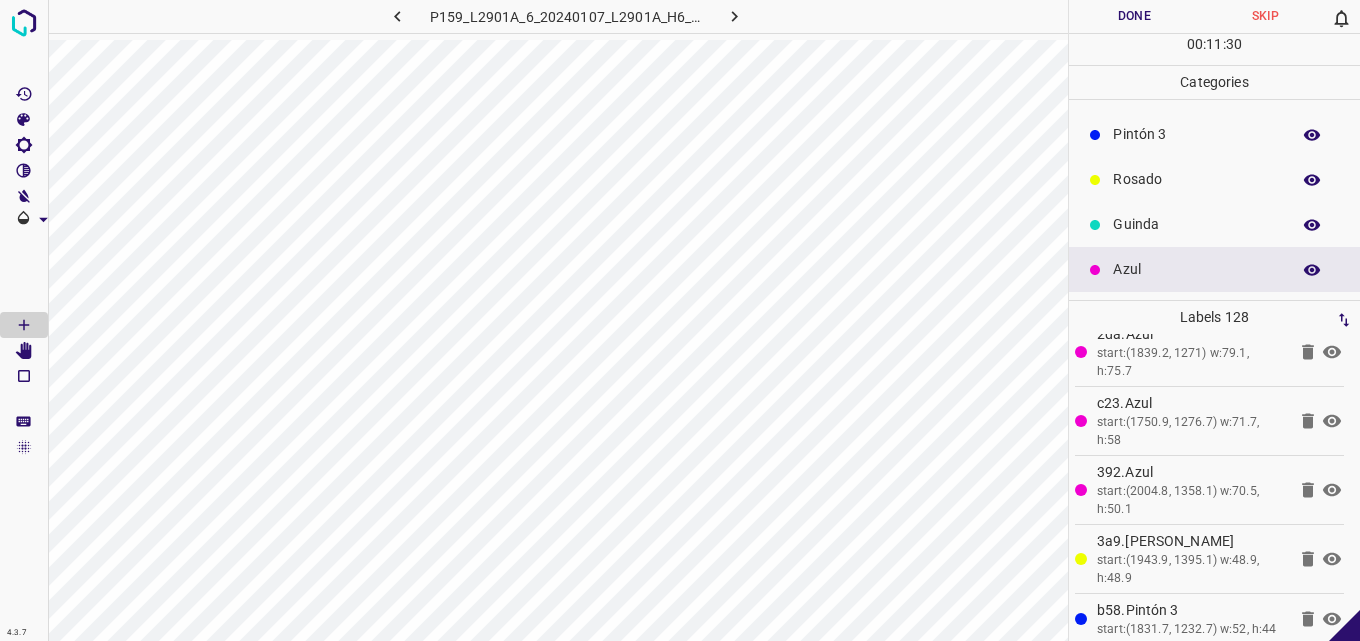 scroll, scrollTop: 0, scrollLeft: 0, axis: both 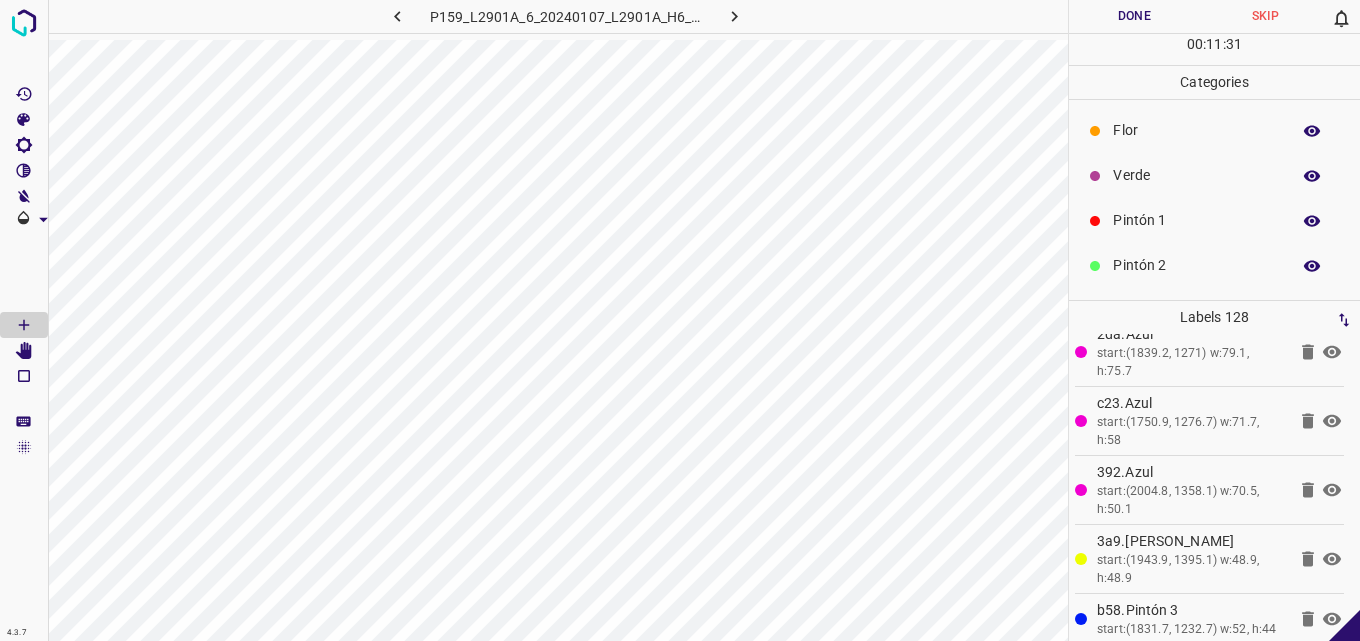 click on "Verde" at bounding box center (1214, 175) 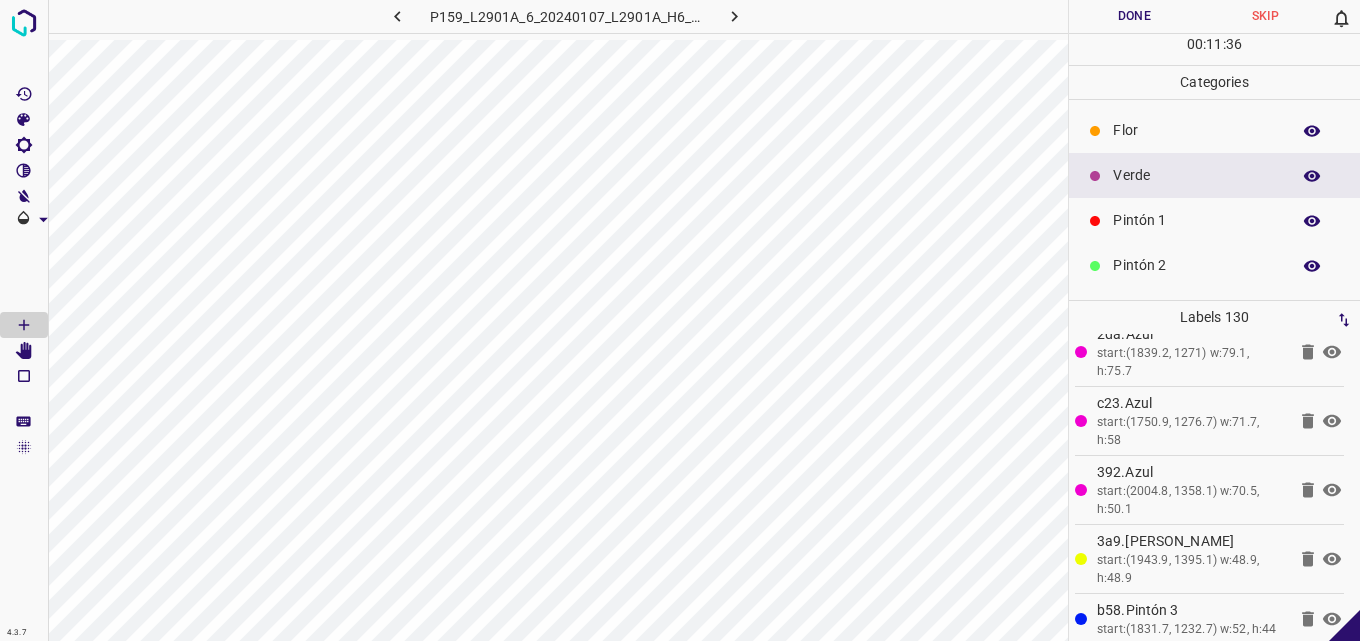 scroll, scrollTop: 100, scrollLeft: 0, axis: vertical 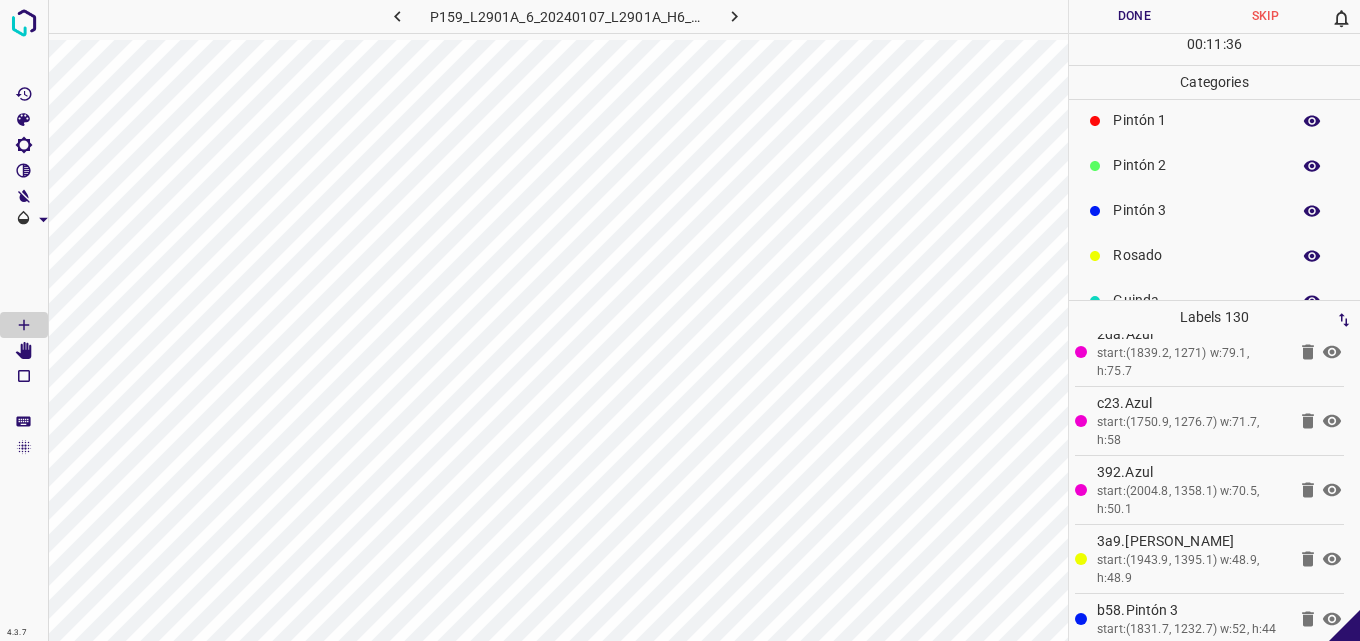 click on "Pintón 3" at bounding box center (1196, 210) 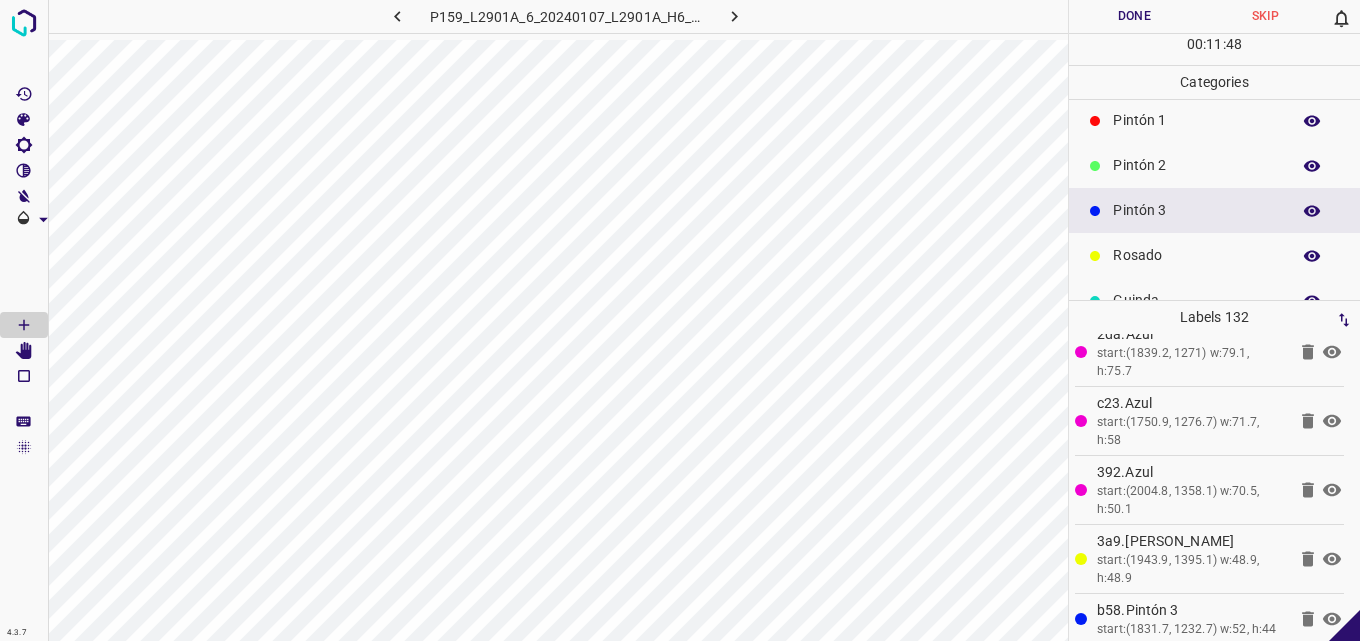 click on "Rosado" at bounding box center [1196, 255] 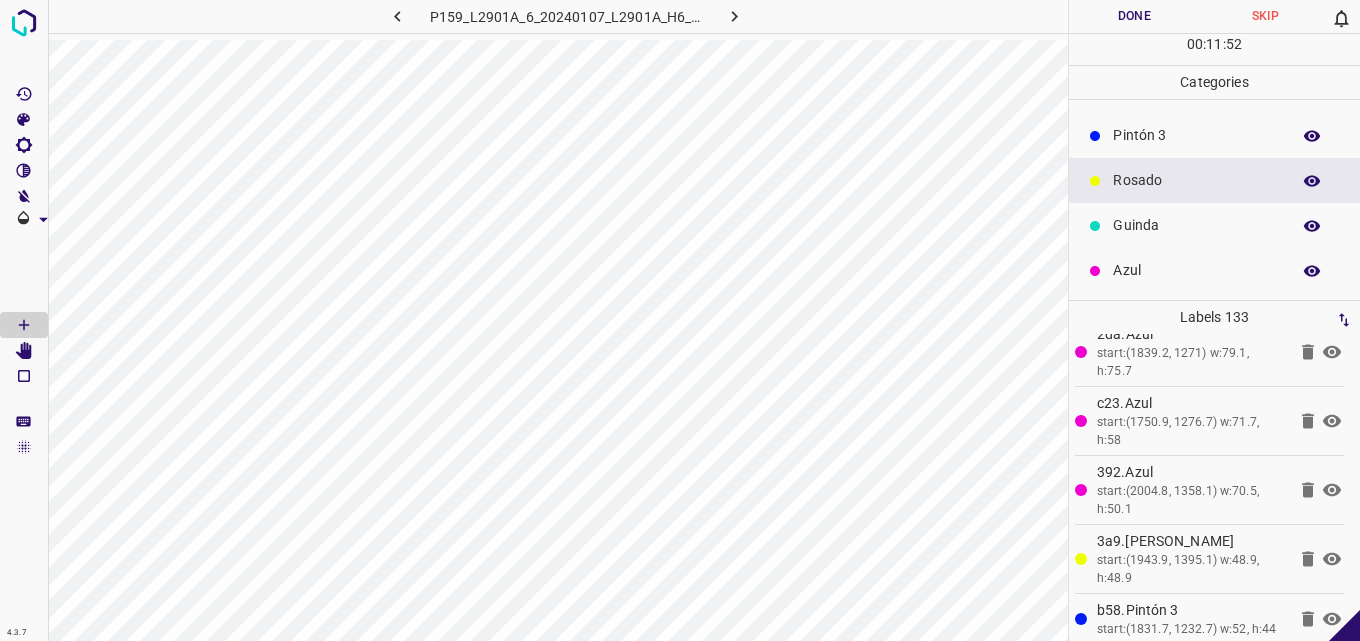 scroll, scrollTop: 176, scrollLeft: 0, axis: vertical 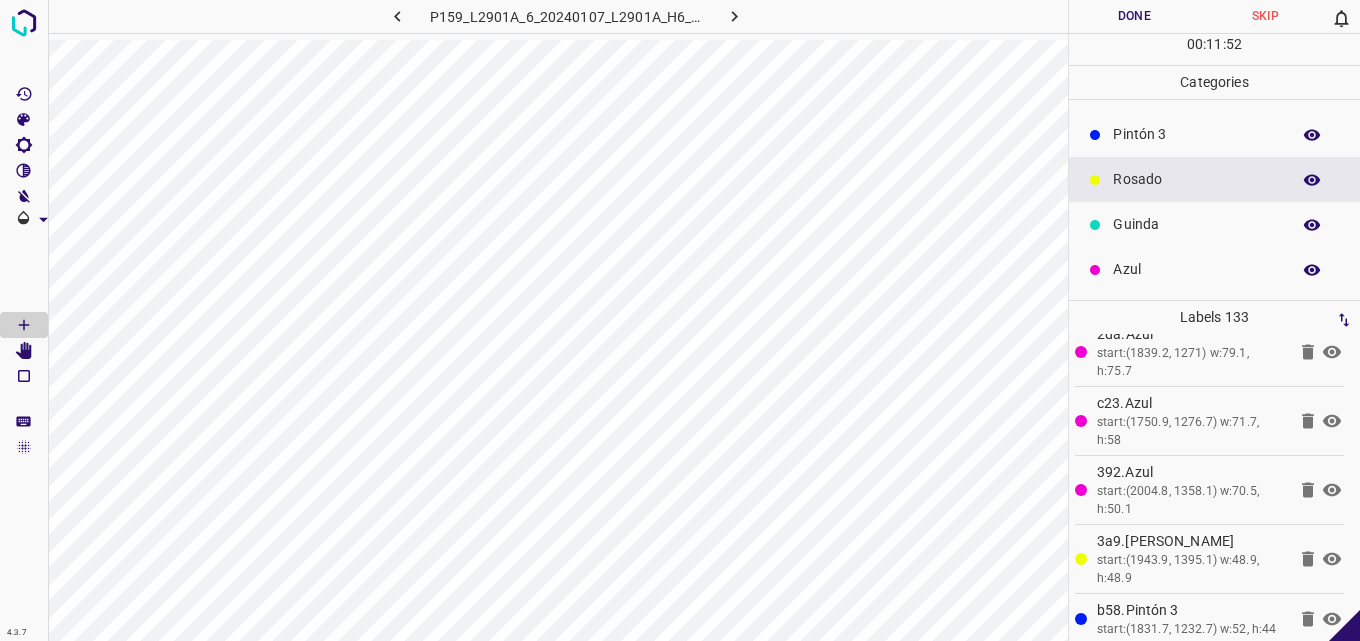 click on "Azul" at bounding box center (1196, 269) 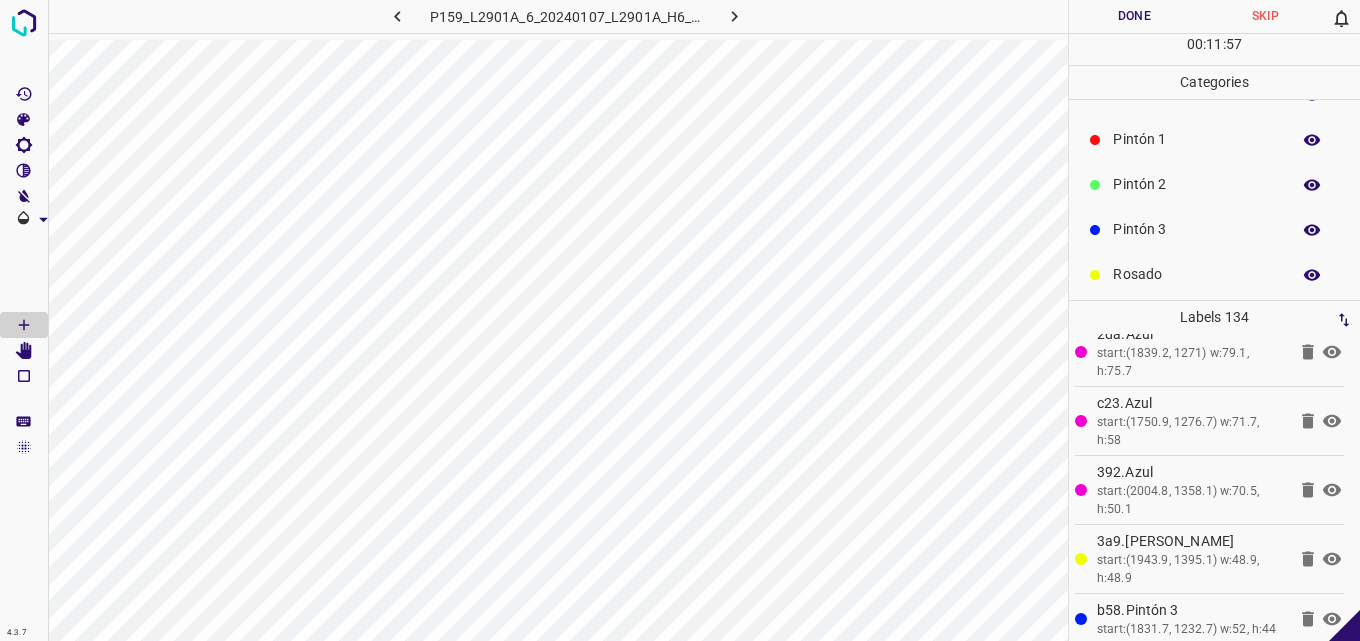 scroll, scrollTop: 76, scrollLeft: 0, axis: vertical 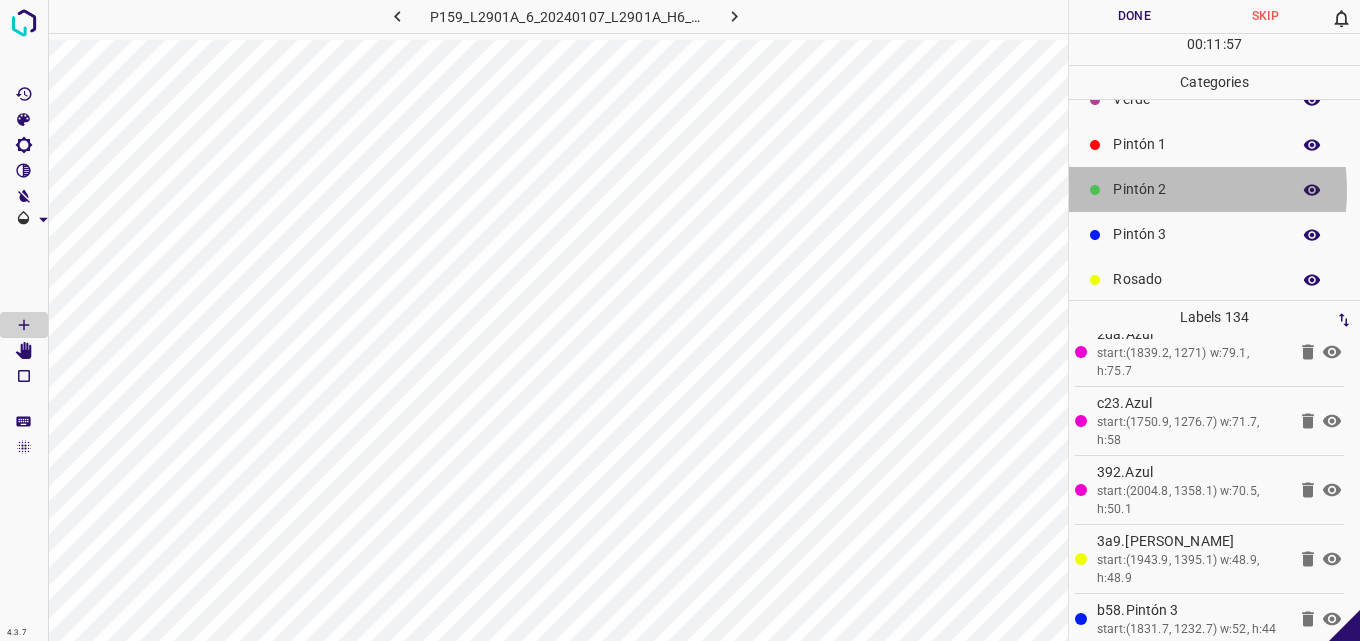 click on "Pintón 2" at bounding box center (1196, 189) 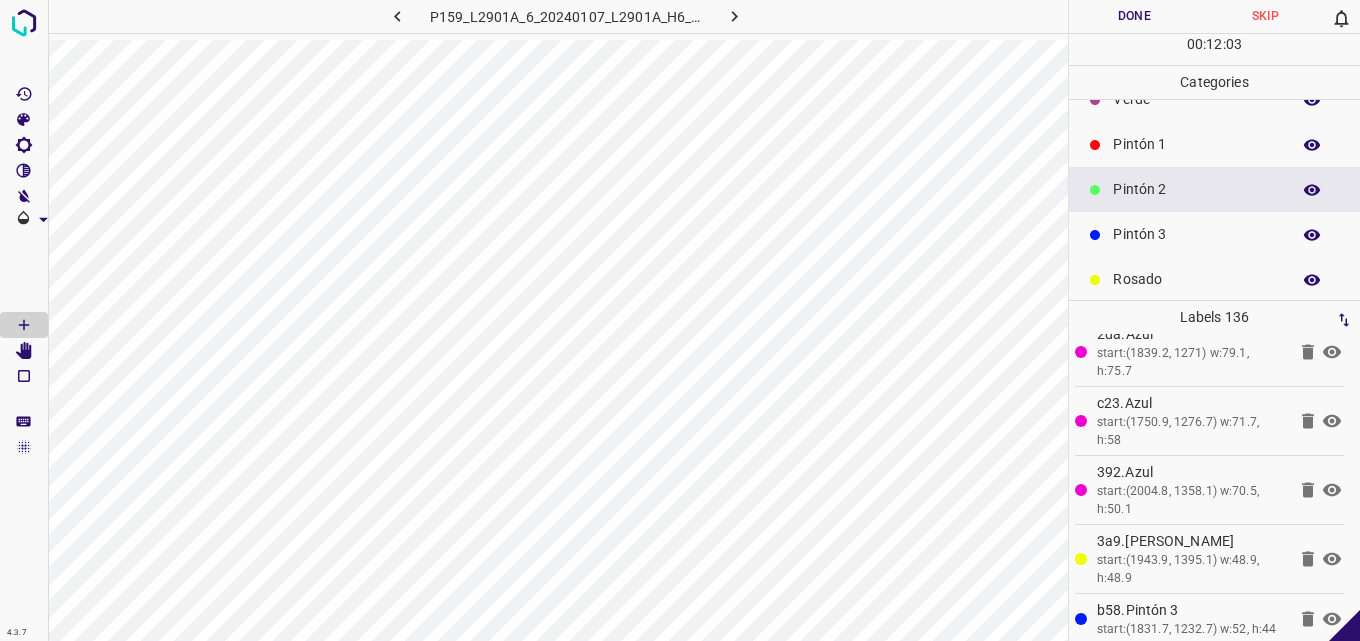 click on "Pintón 3" at bounding box center (1214, 234) 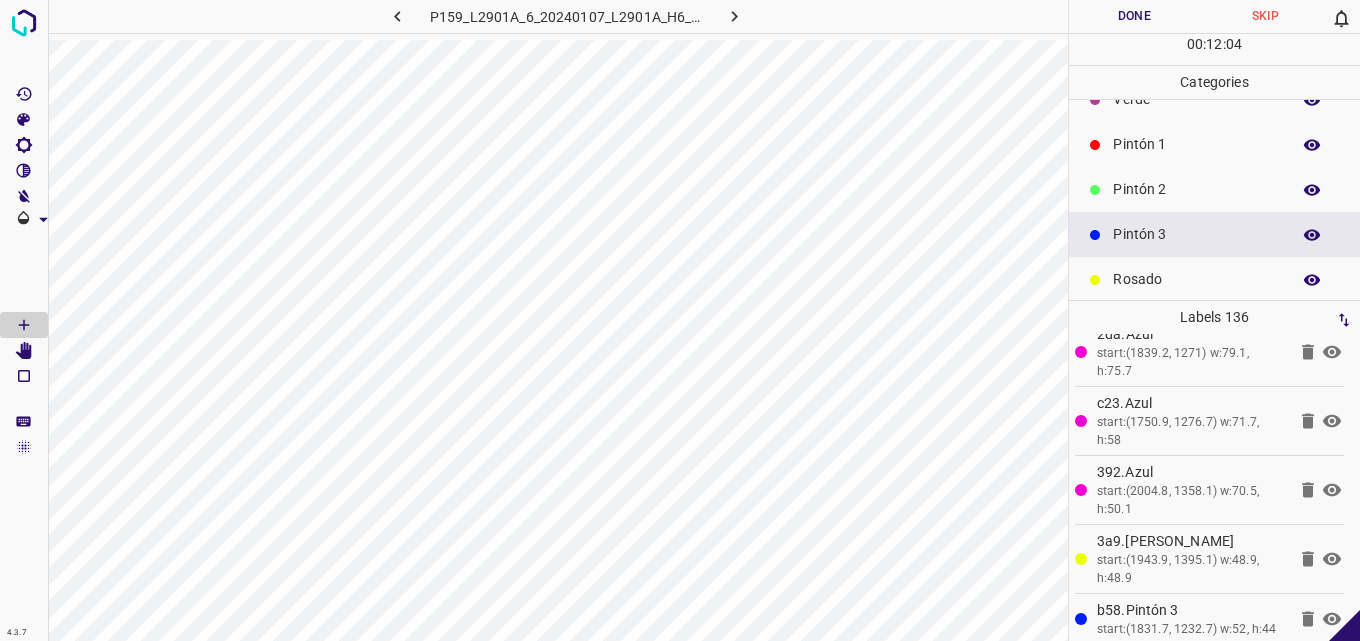 click on "Rosado" at bounding box center [1196, 279] 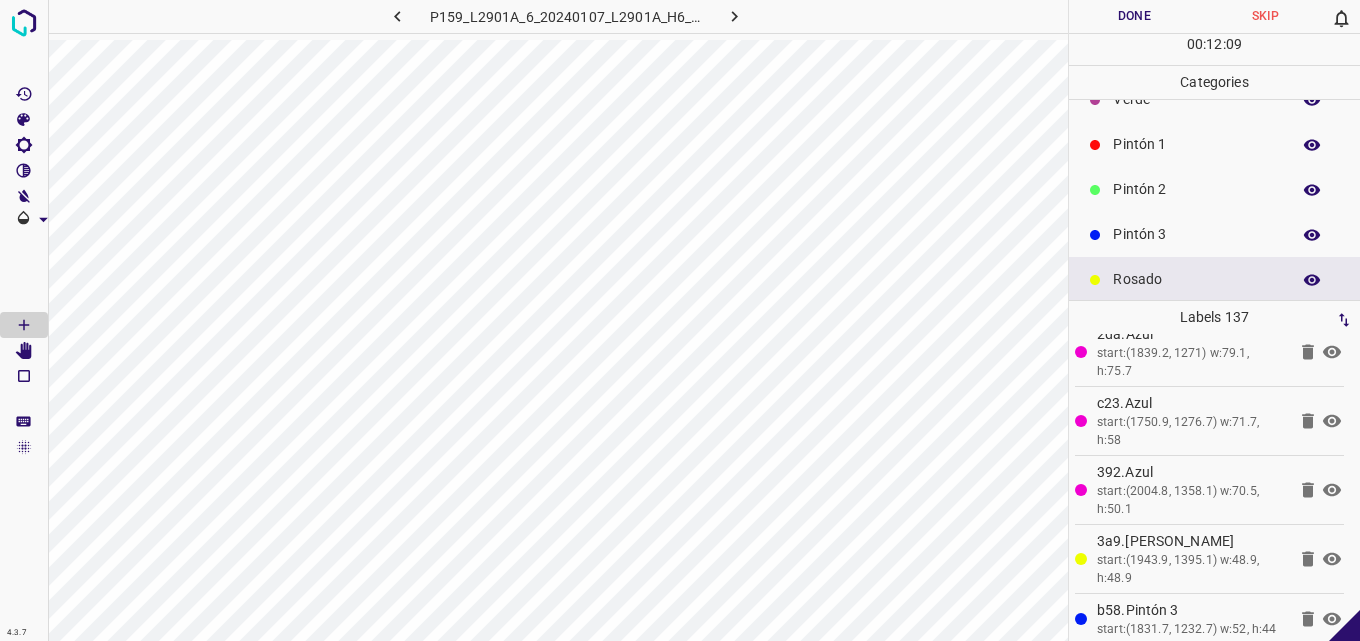 scroll, scrollTop: 176, scrollLeft: 0, axis: vertical 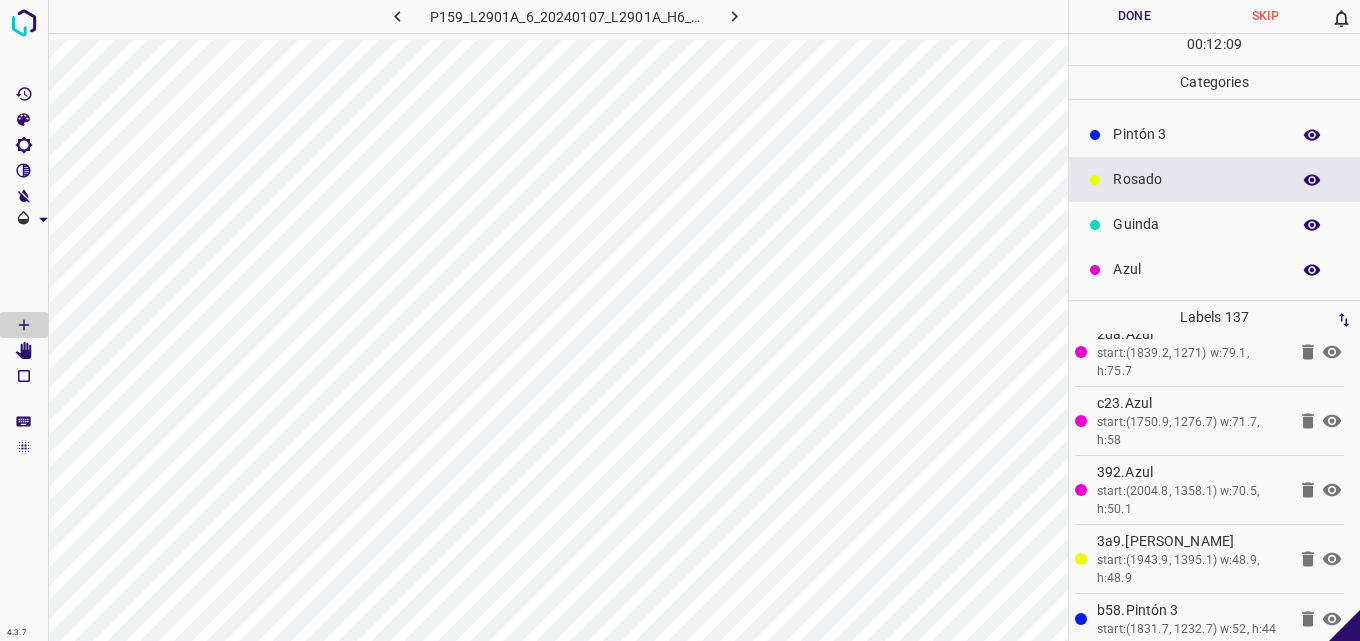 click on "Azul" at bounding box center [1196, 269] 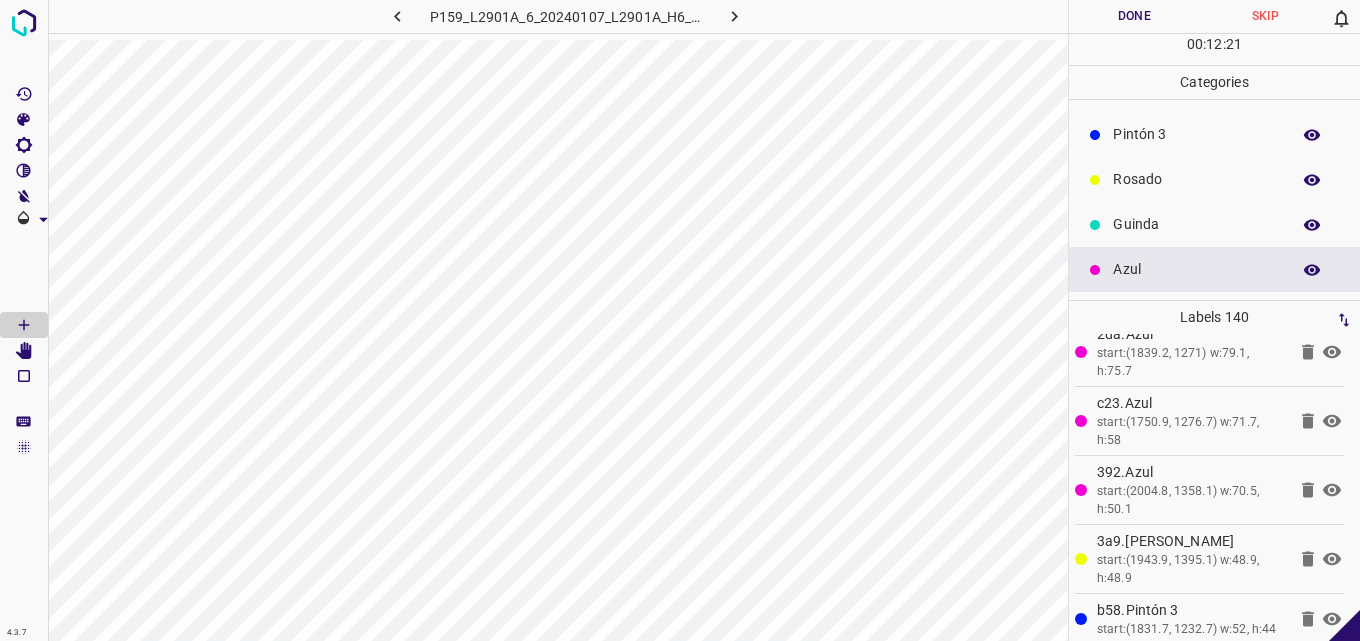 click on "Rosado" at bounding box center [1196, 179] 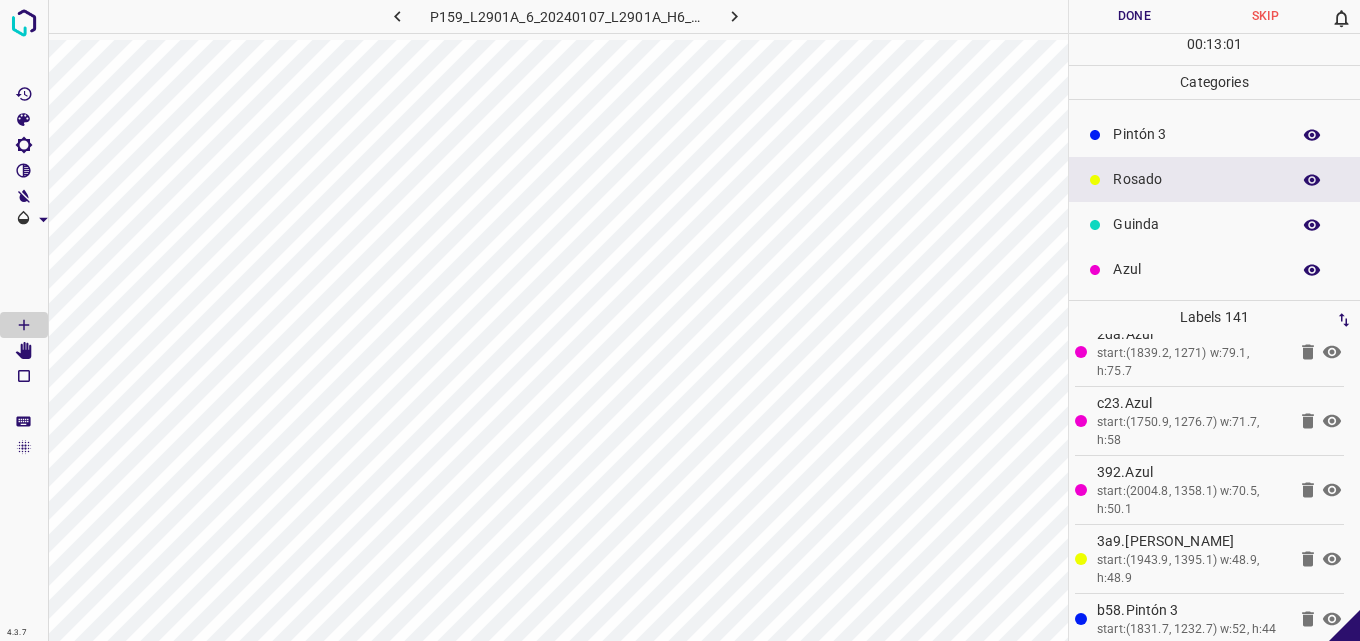 click on "Azul" at bounding box center (1196, 269) 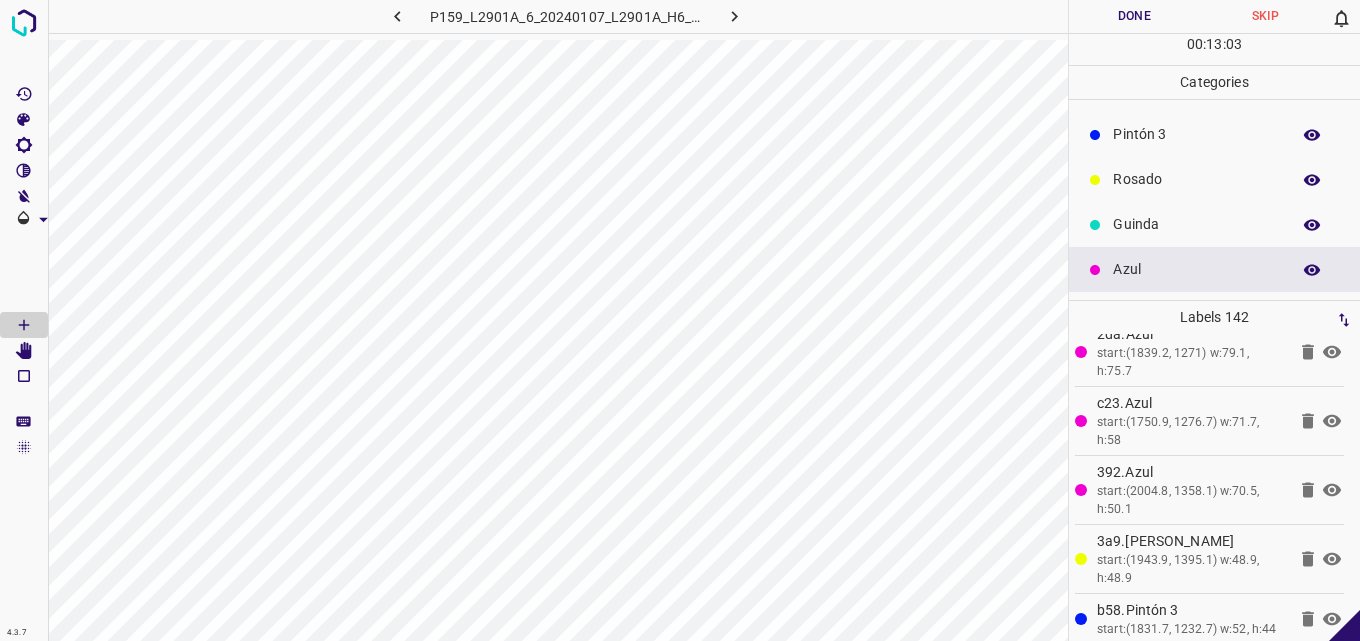 click on "Guinda" at bounding box center (1196, 224) 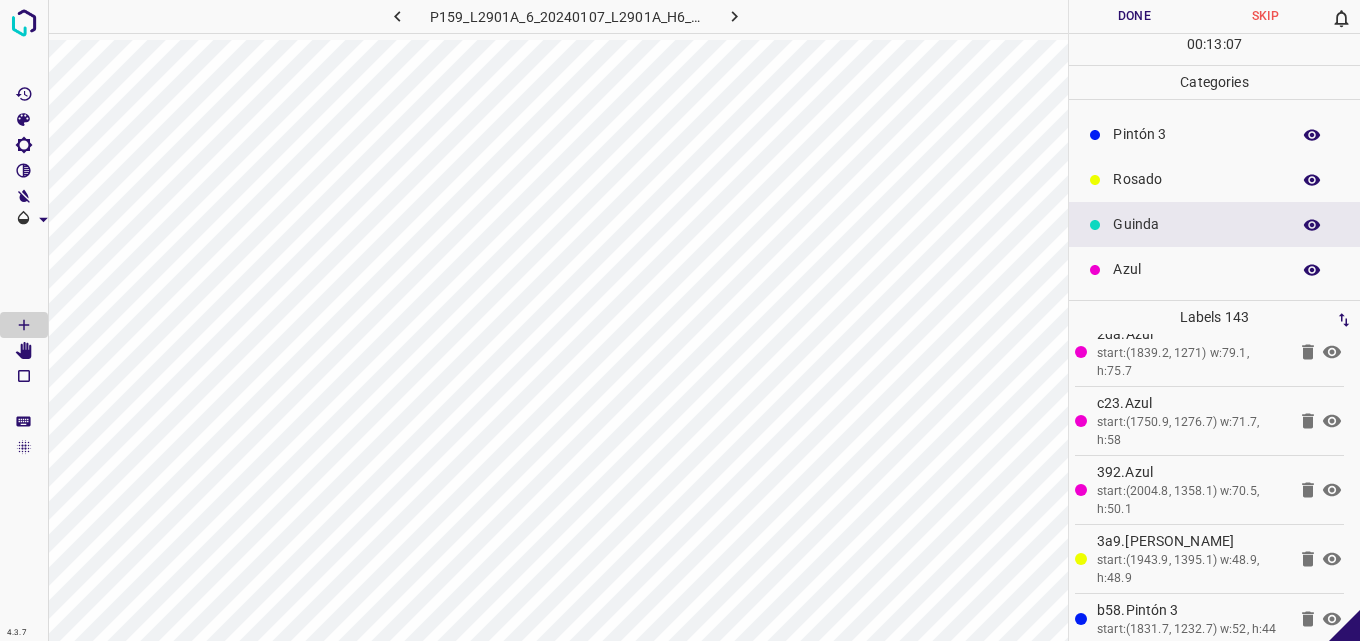 click on "Azul" at bounding box center (1214, 269) 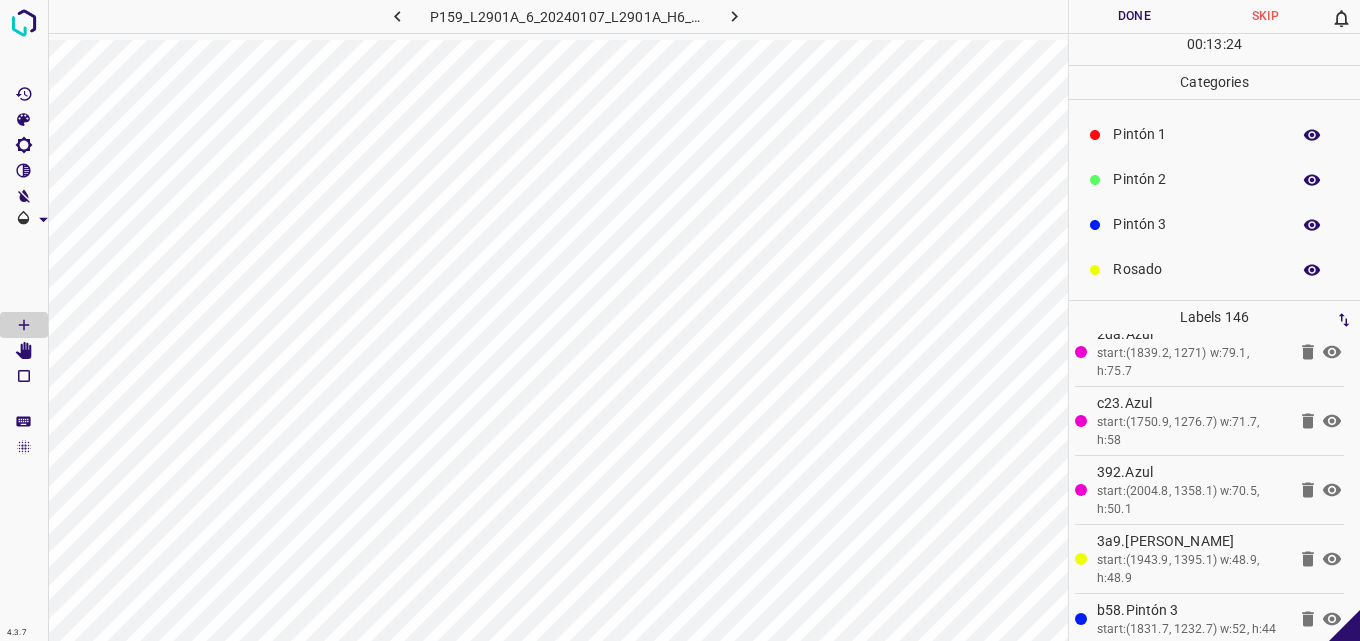 scroll, scrollTop: 0, scrollLeft: 0, axis: both 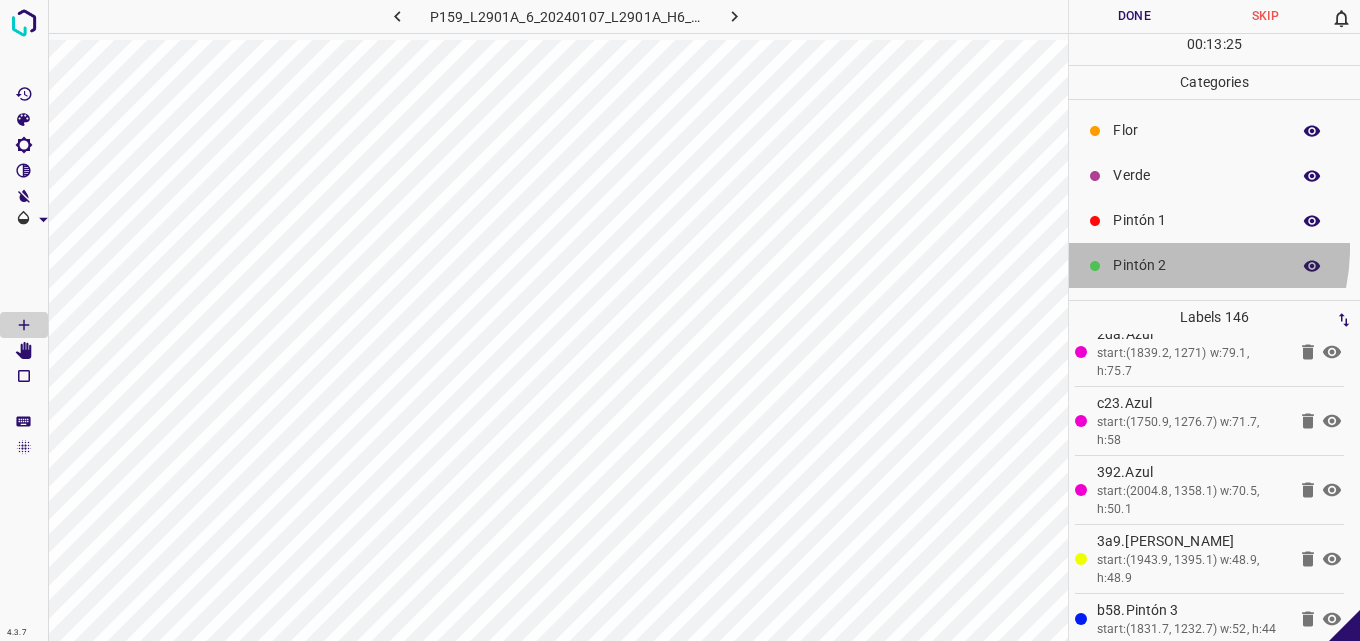 click on "Pintón 2" at bounding box center [1214, 265] 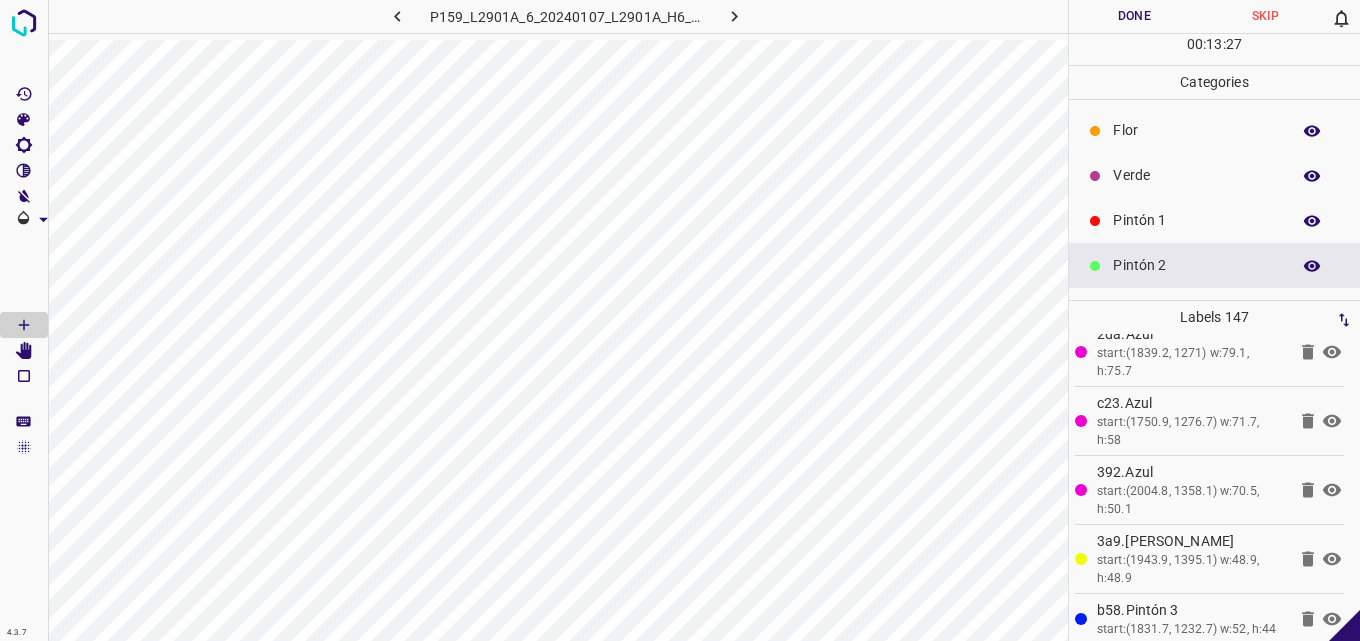 click on "Pintón 1" at bounding box center (1214, 220) 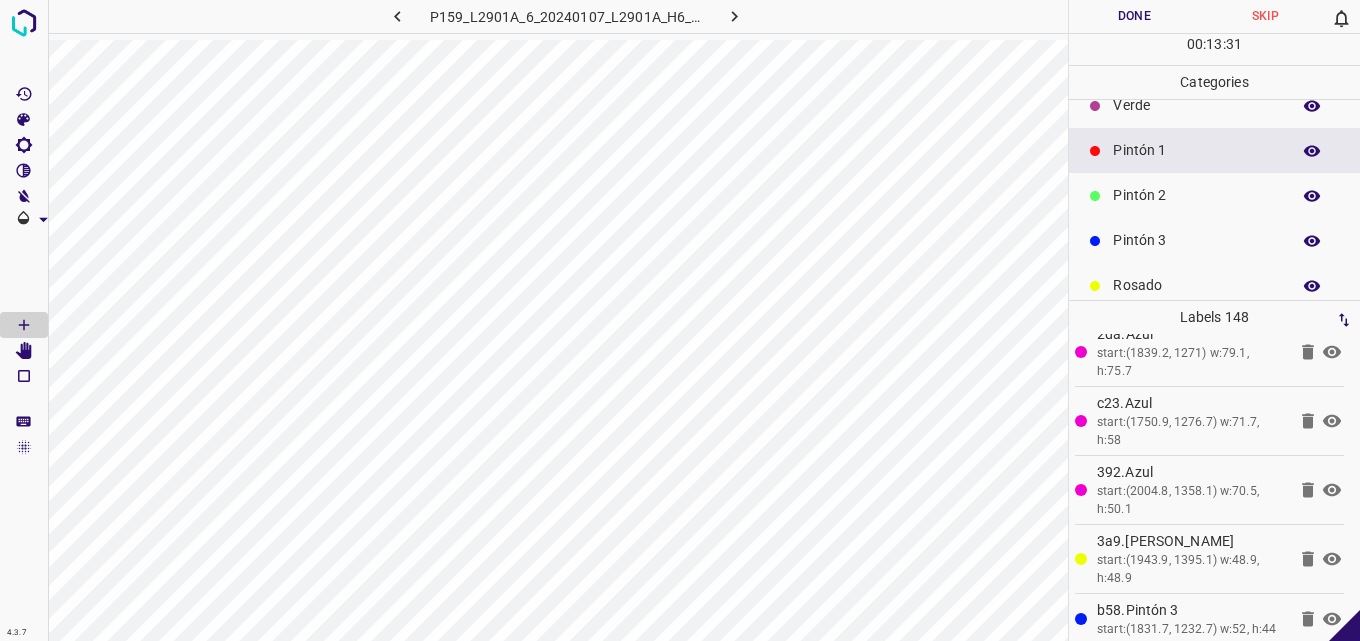 scroll, scrollTop: 176, scrollLeft: 0, axis: vertical 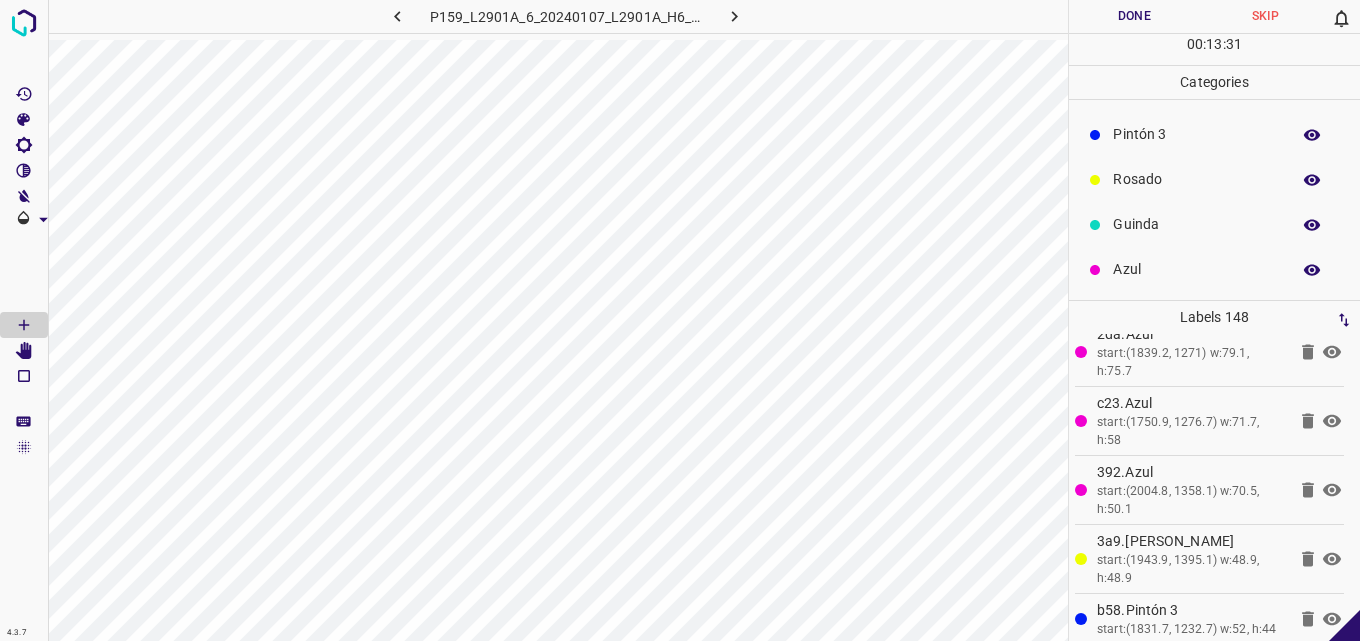 click on "Guinda" at bounding box center (1196, 224) 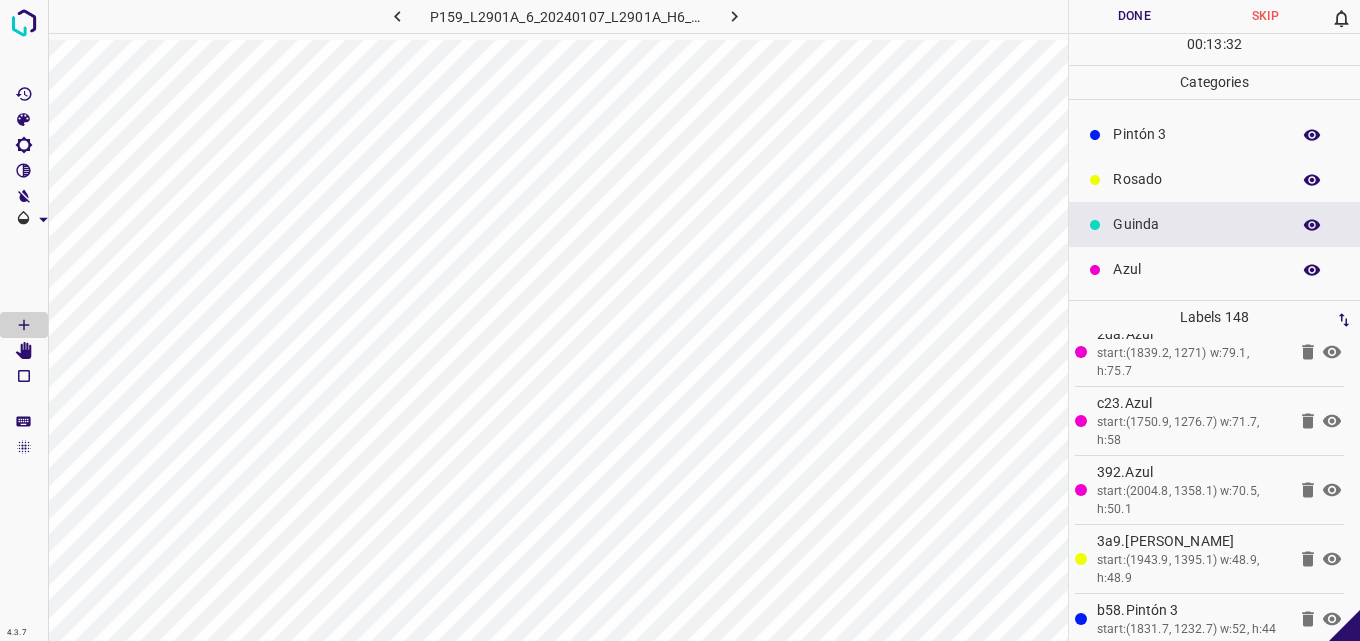 click on "Rosado" at bounding box center (1196, 179) 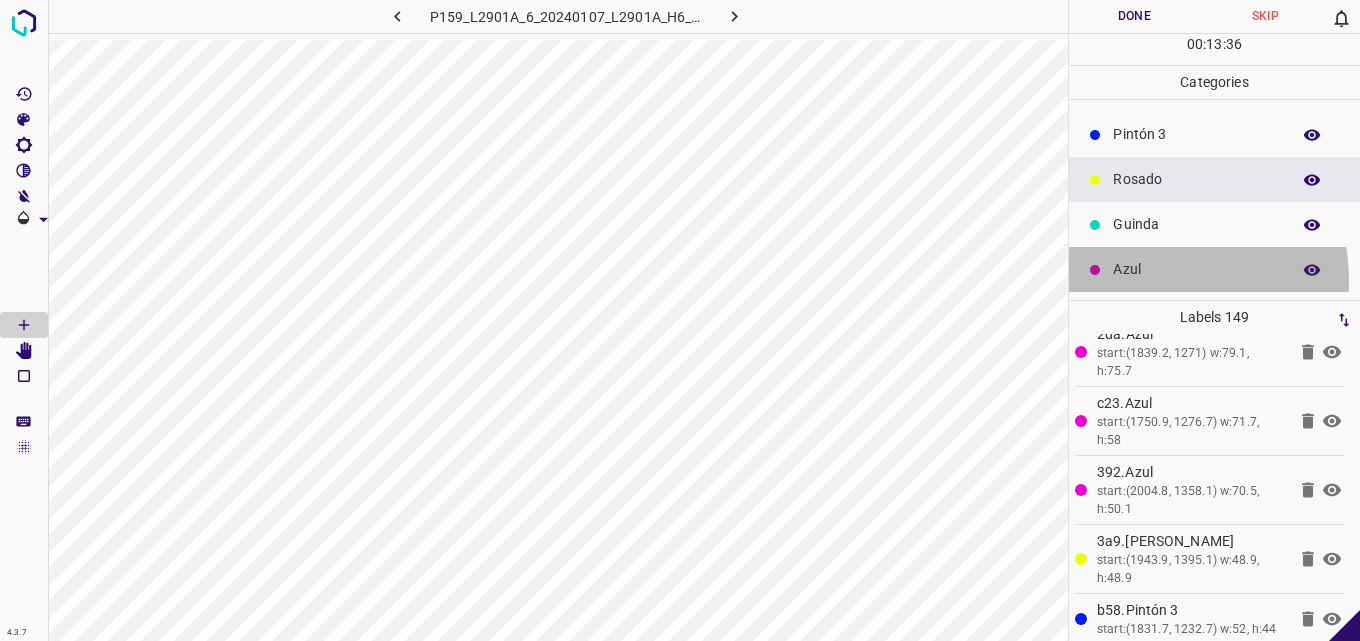 click on "Azul" at bounding box center [1196, 269] 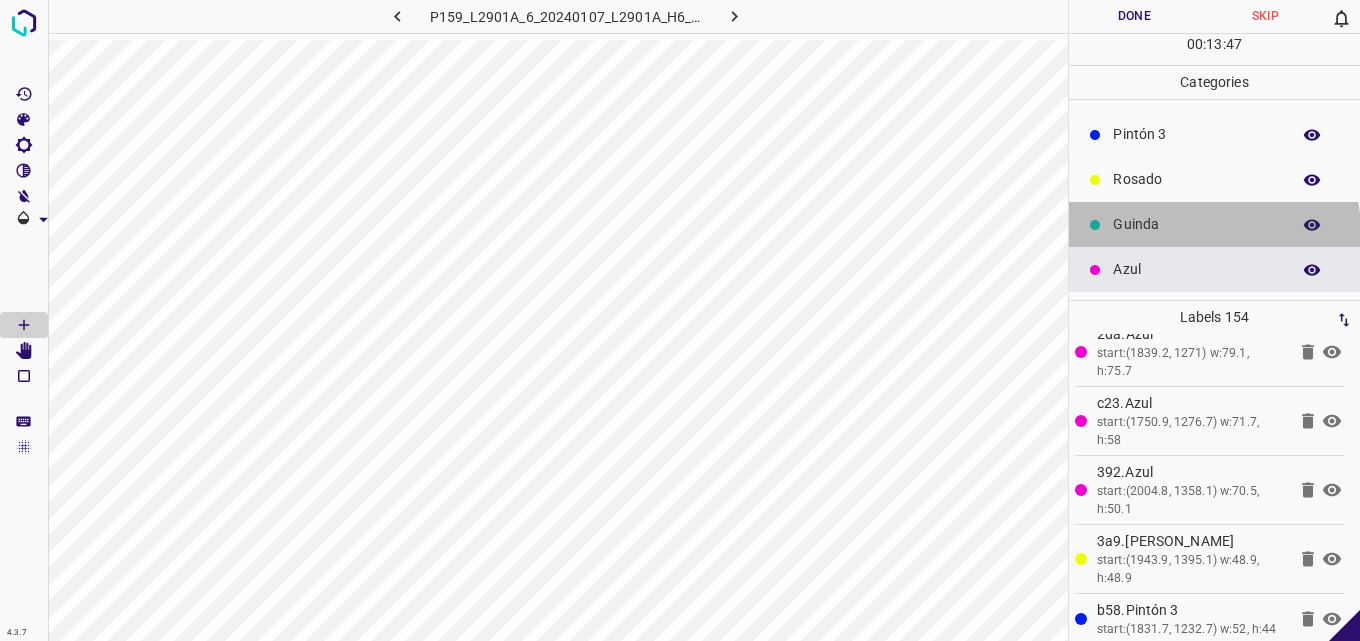 click on "Guinda" at bounding box center (1196, 224) 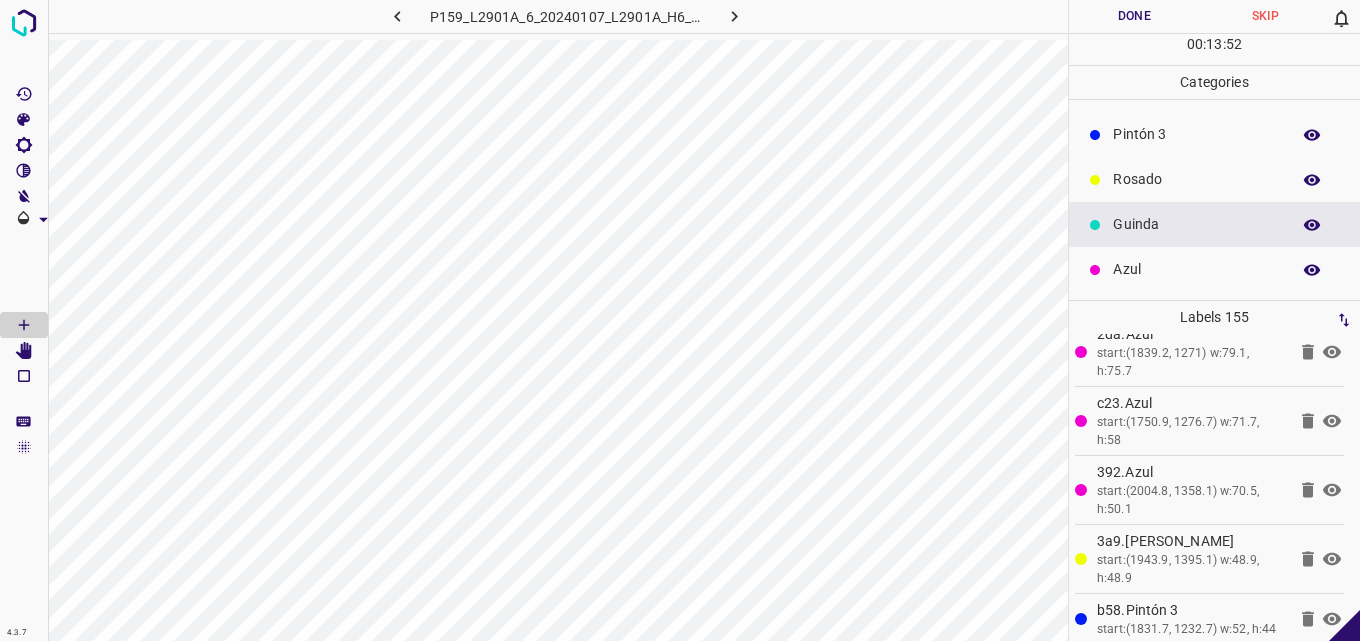 click on "Rosado" at bounding box center [1214, 179] 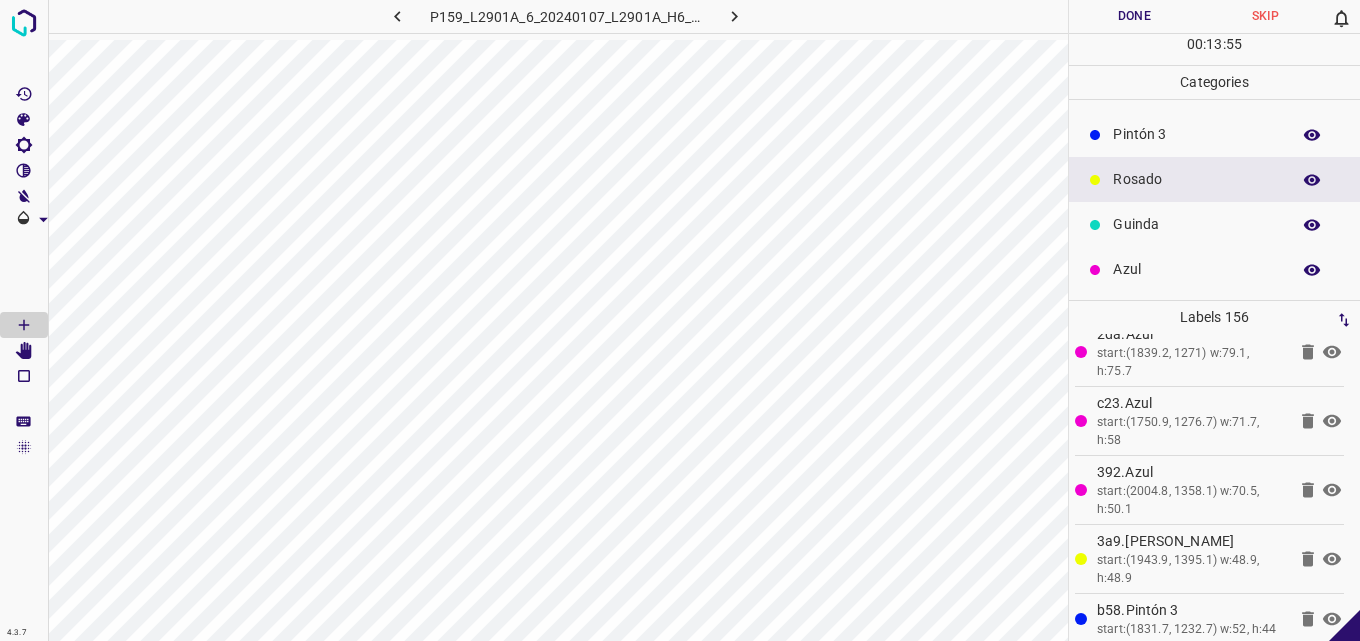 click on "Pintón 3" at bounding box center [1214, 134] 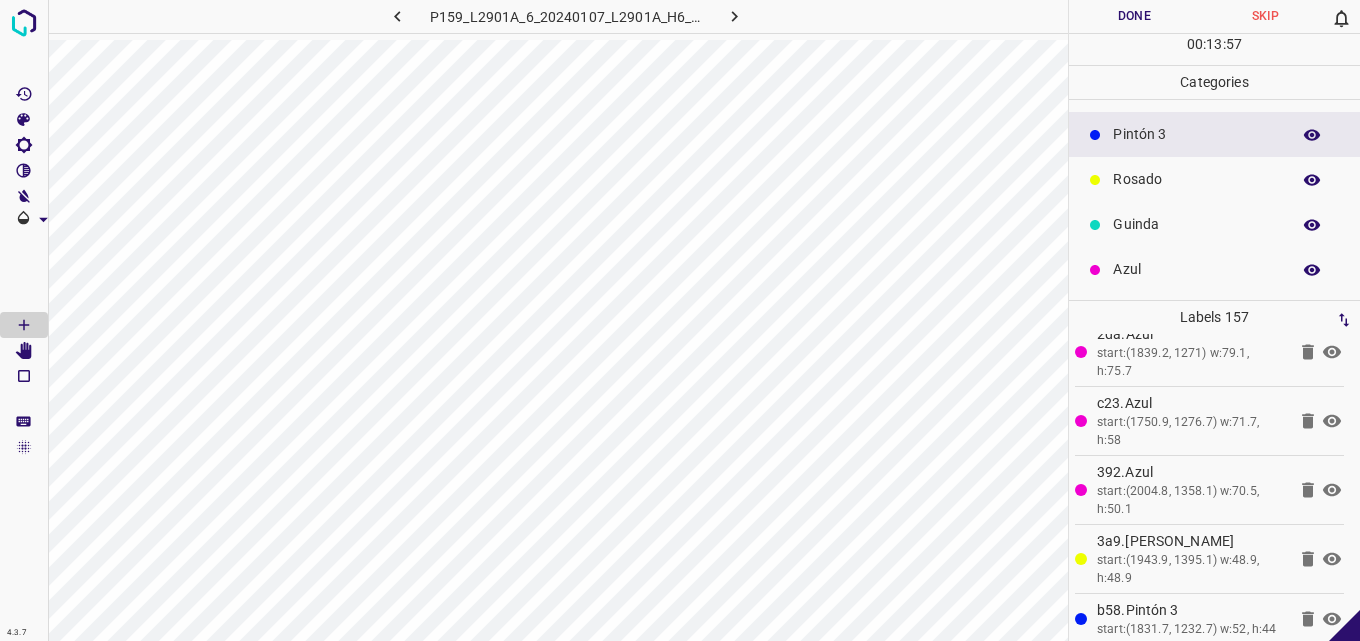 scroll, scrollTop: 76, scrollLeft: 0, axis: vertical 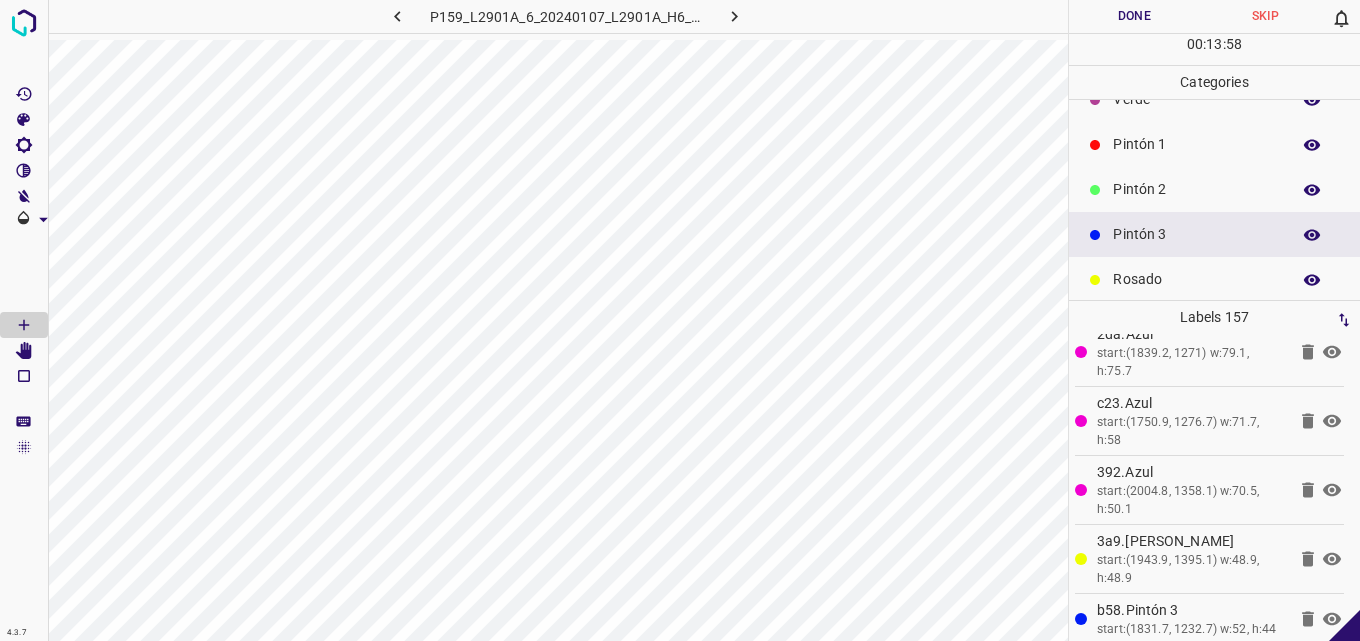 click on "Pintón 2" at bounding box center [1196, 189] 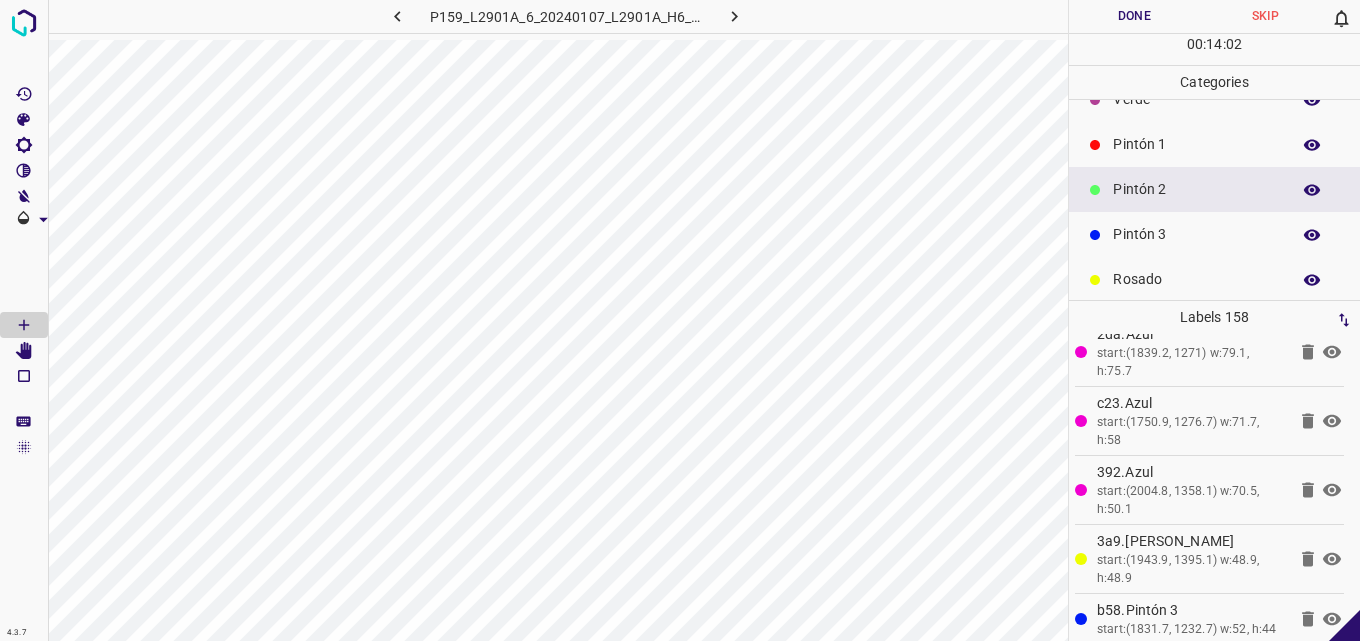 click on "Pintón 3" at bounding box center [1196, 234] 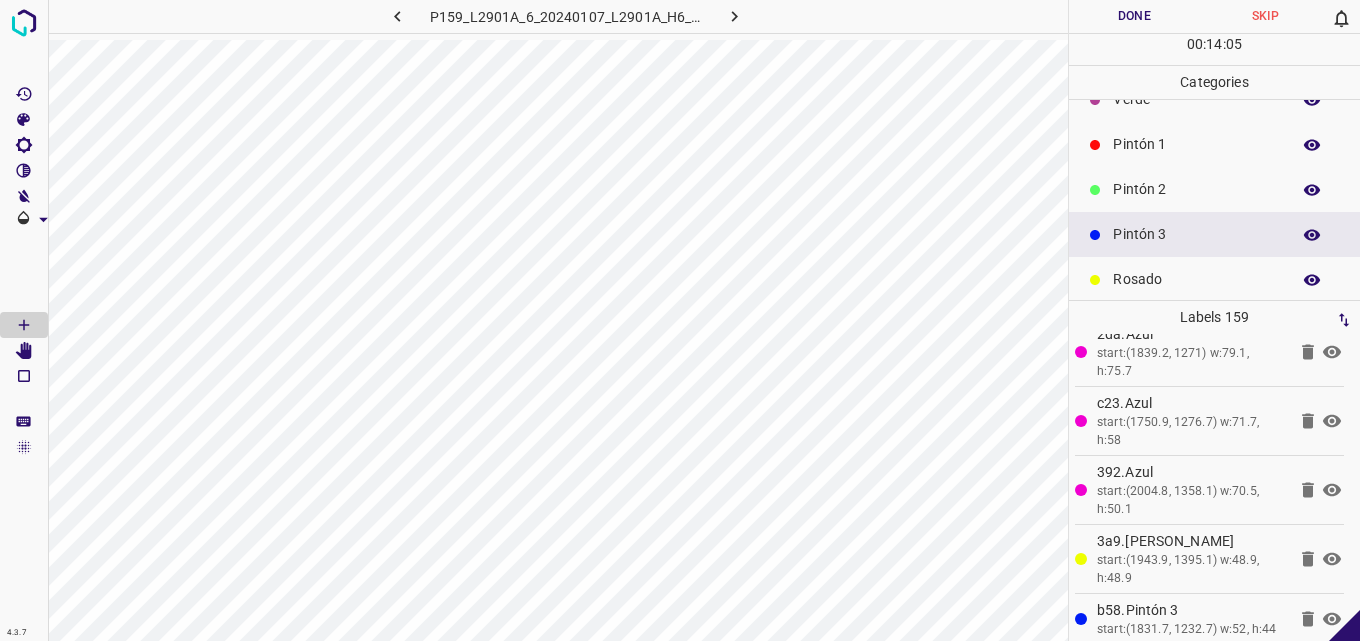 click on "Pintón 2" at bounding box center (1214, 189) 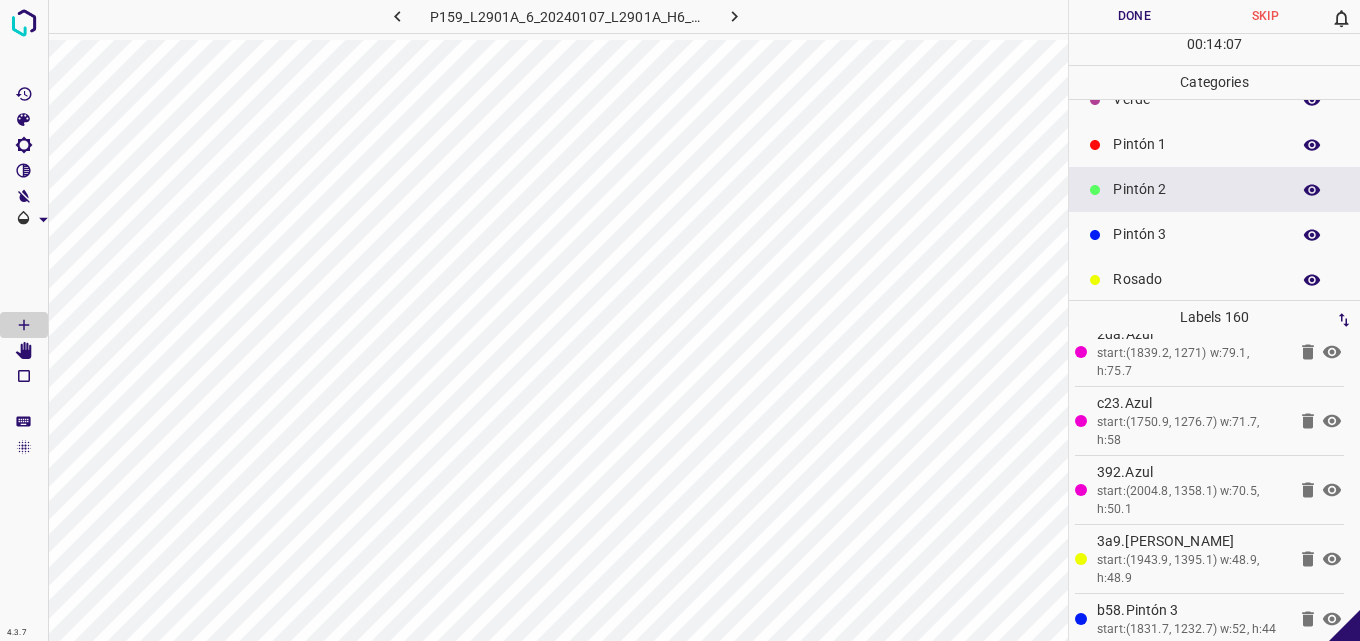 click on "Pintón 3" at bounding box center [1196, 234] 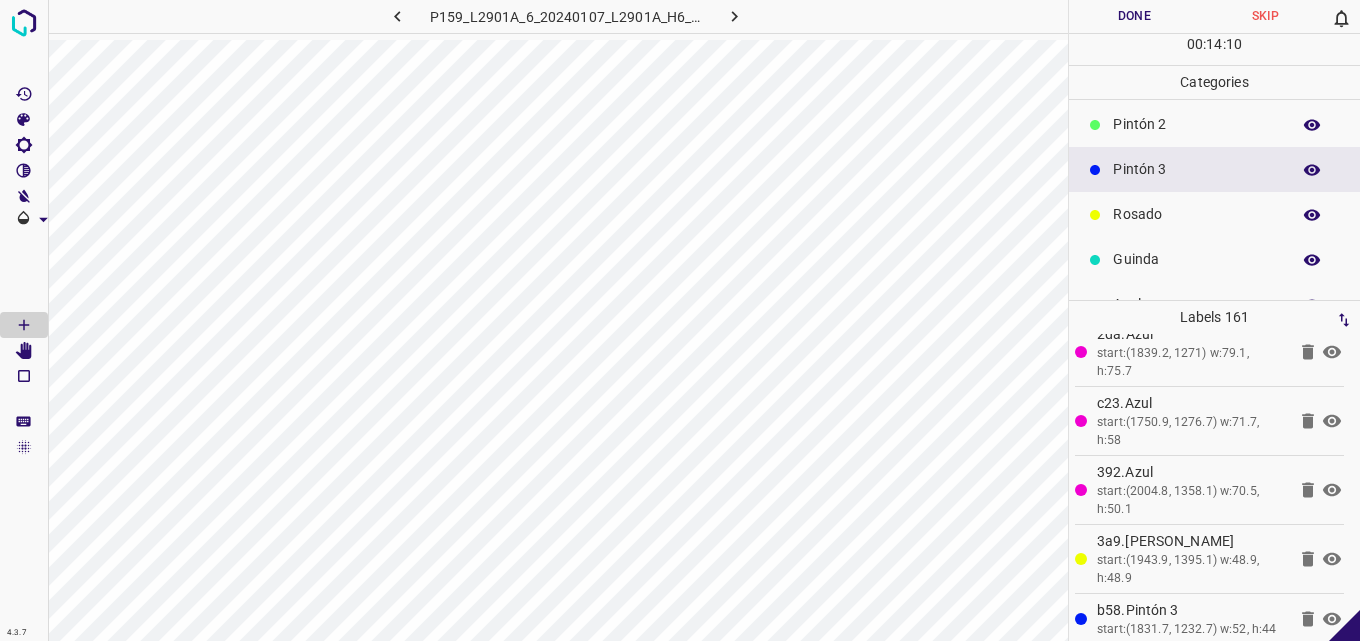 scroll, scrollTop: 176, scrollLeft: 0, axis: vertical 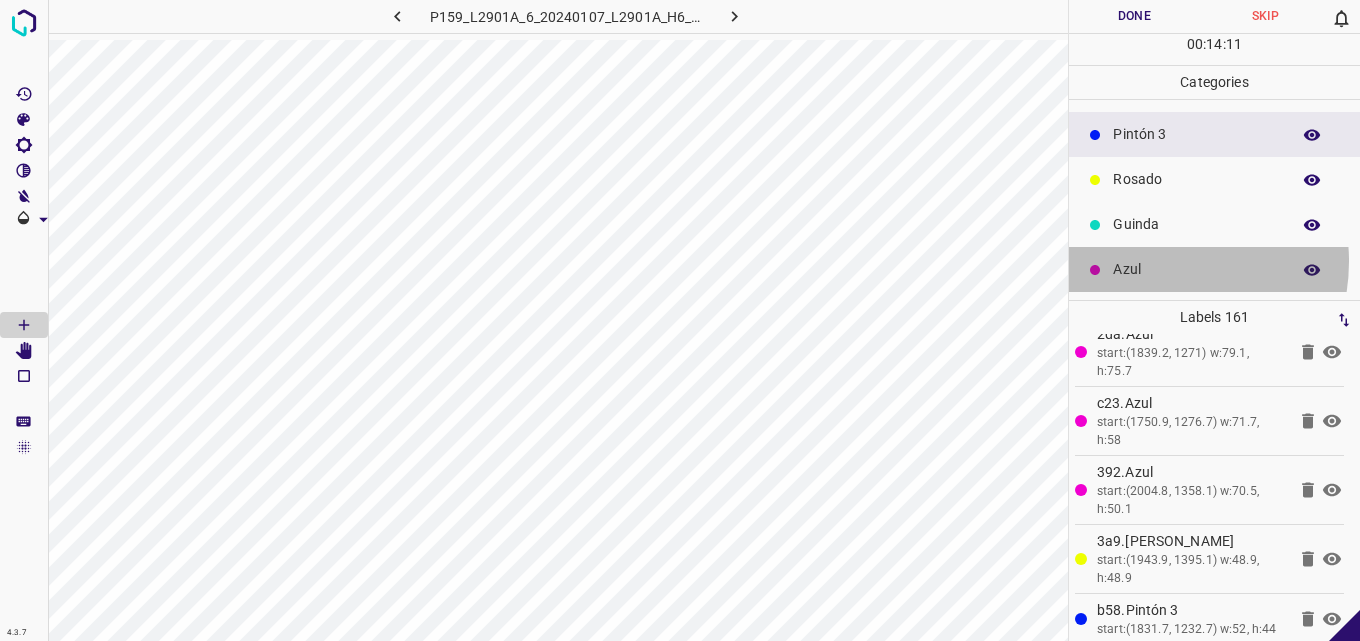 click on "Azul" at bounding box center (1196, 269) 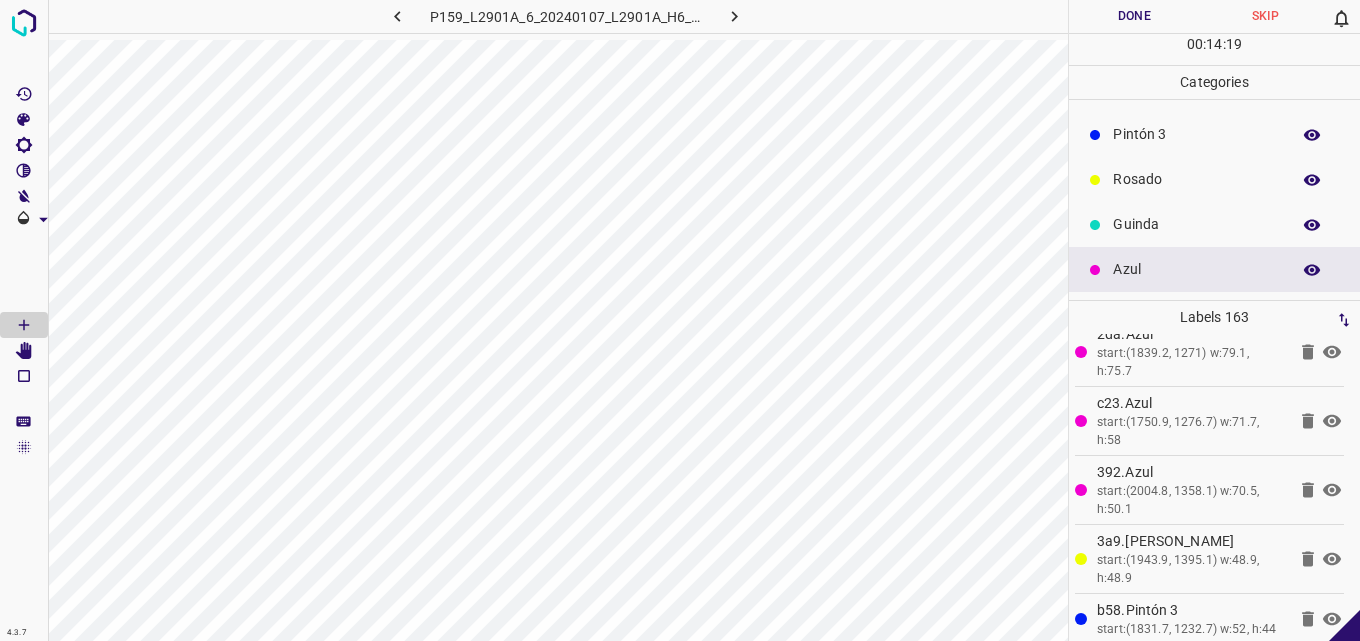 click on "Pintón 3" at bounding box center (1196, 134) 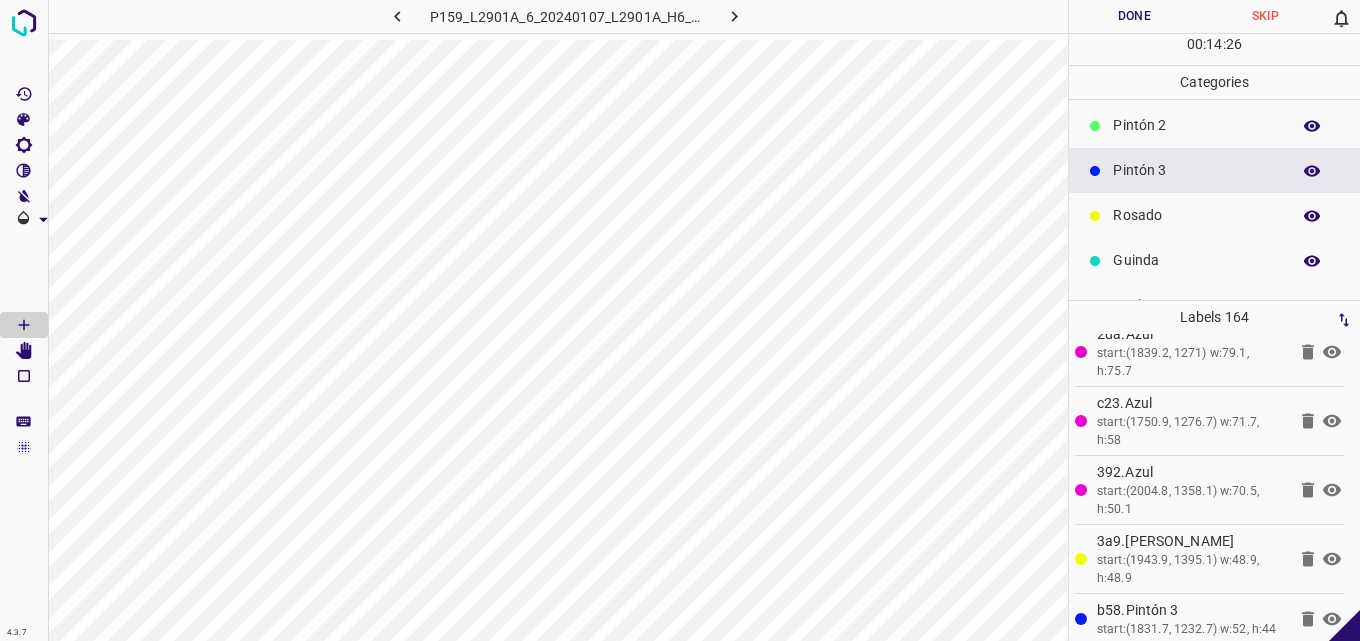scroll, scrollTop: 76, scrollLeft: 0, axis: vertical 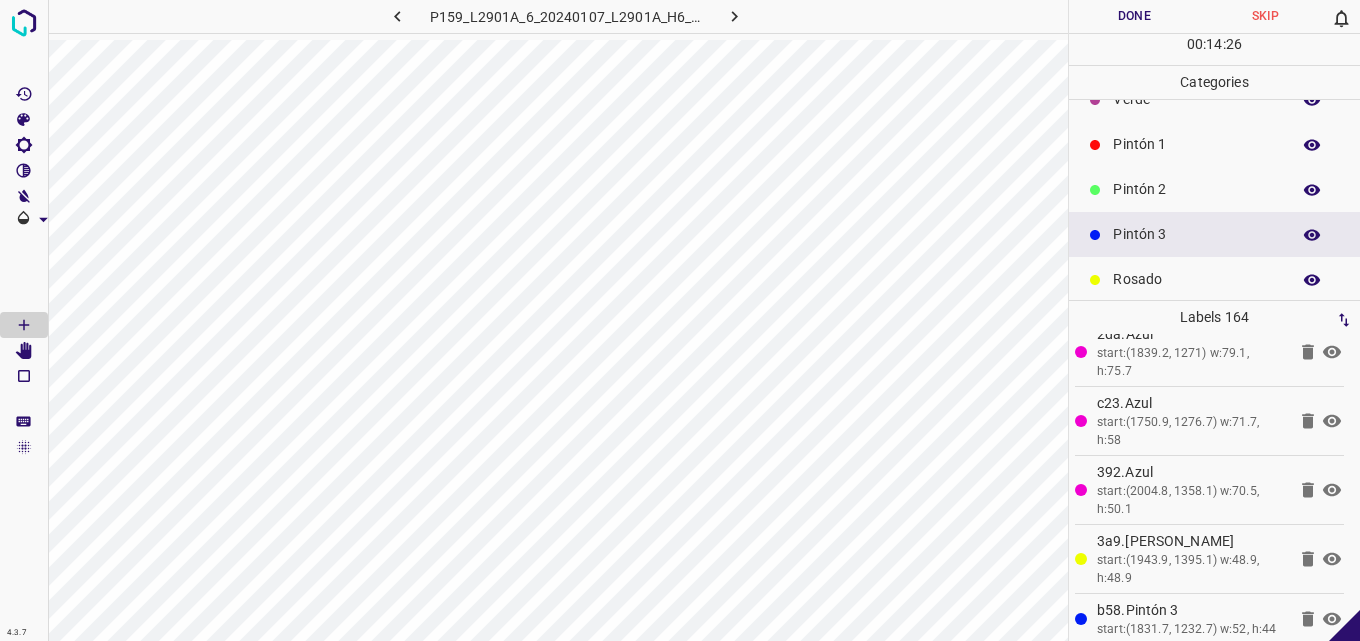 click on "Pintón 2" at bounding box center [1196, 189] 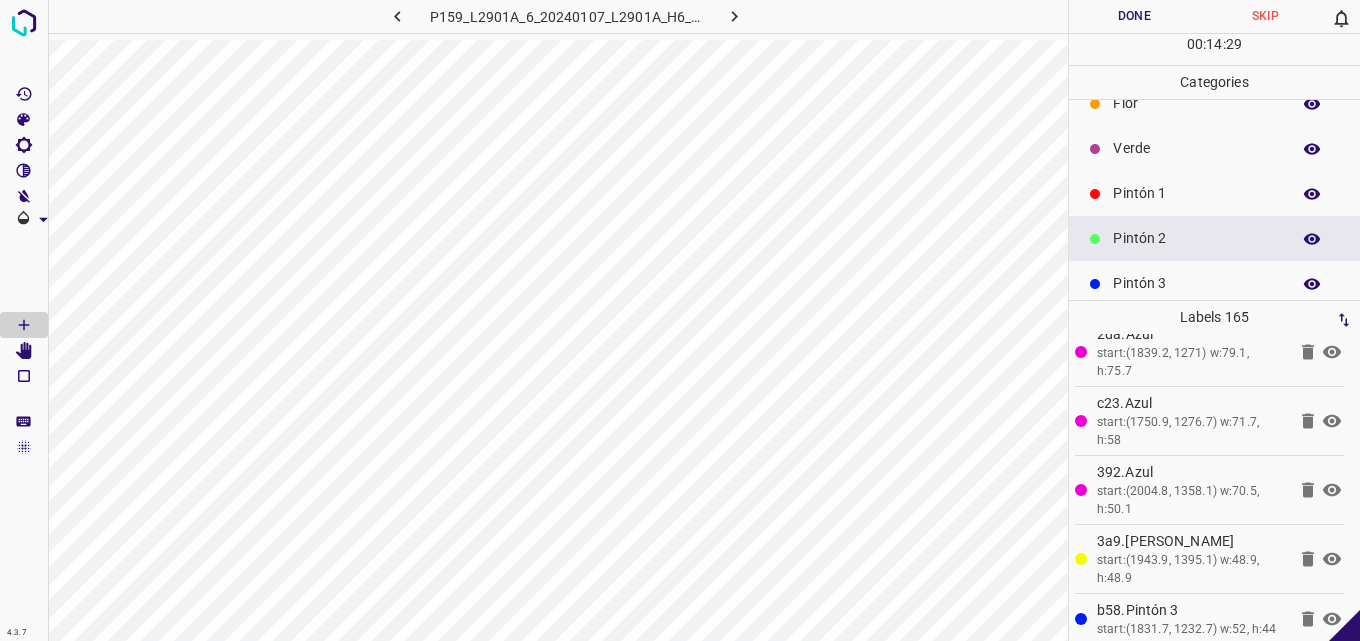 scroll, scrollTop: 0, scrollLeft: 0, axis: both 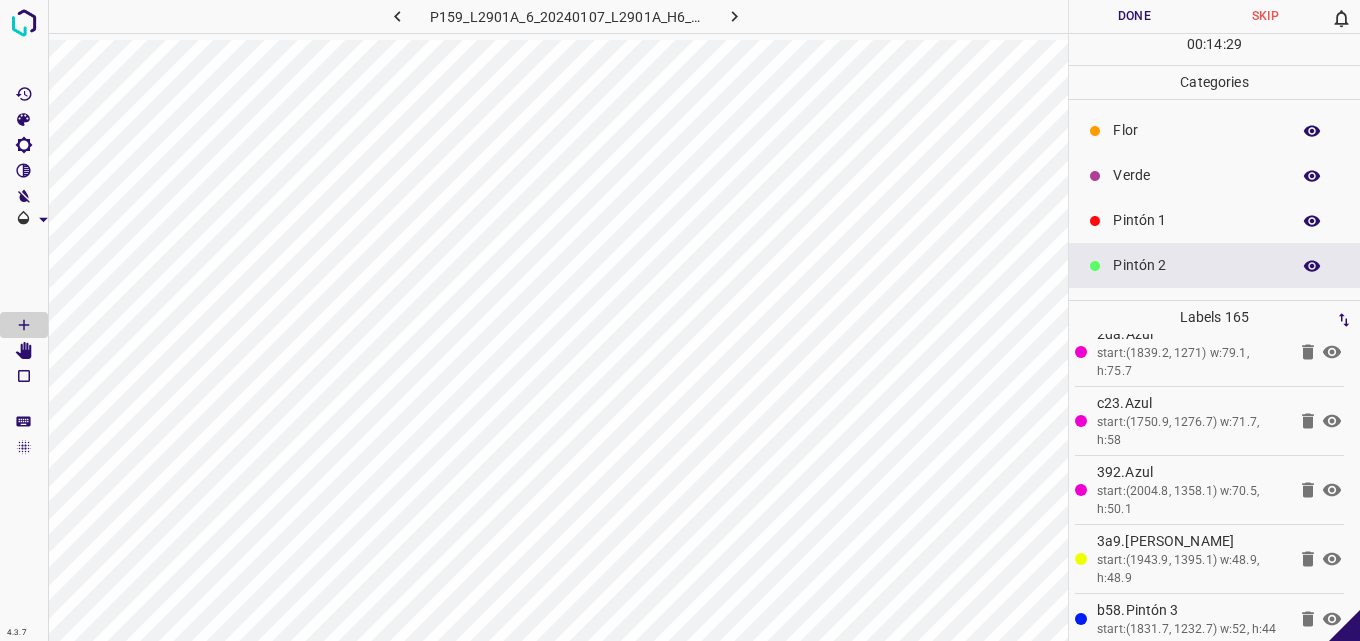 click on "Pintón 1" at bounding box center [1214, 220] 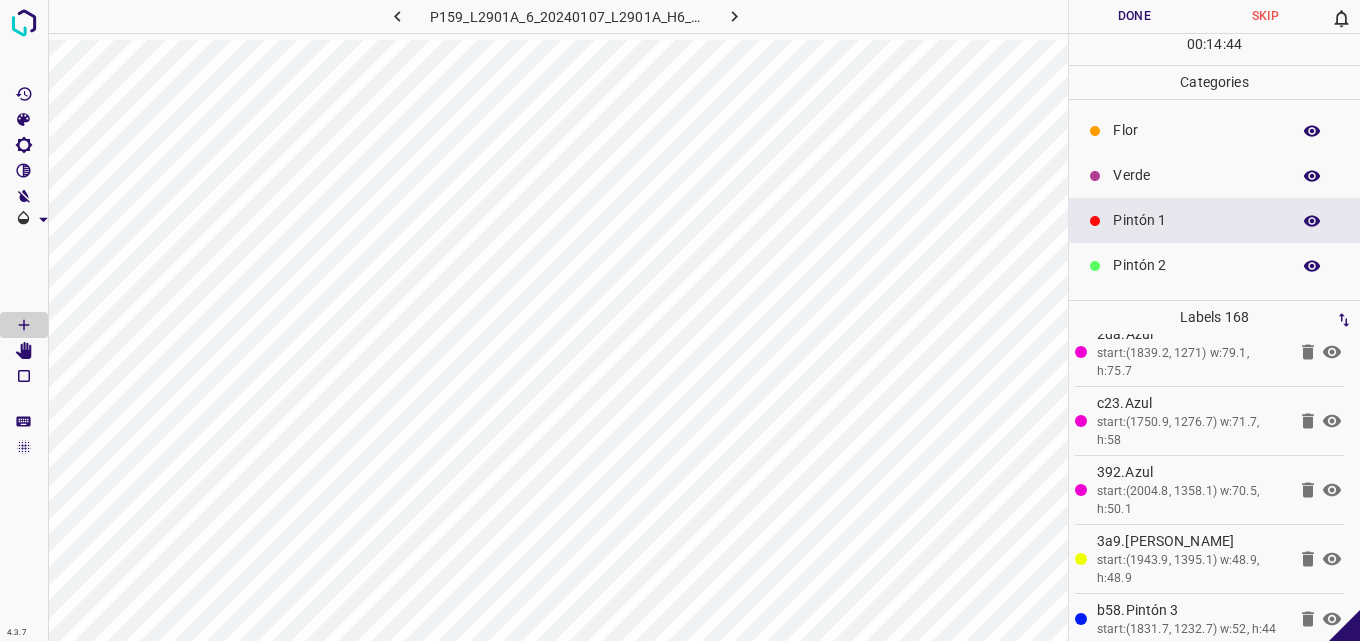 click on "Verde" at bounding box center [1196, 175] 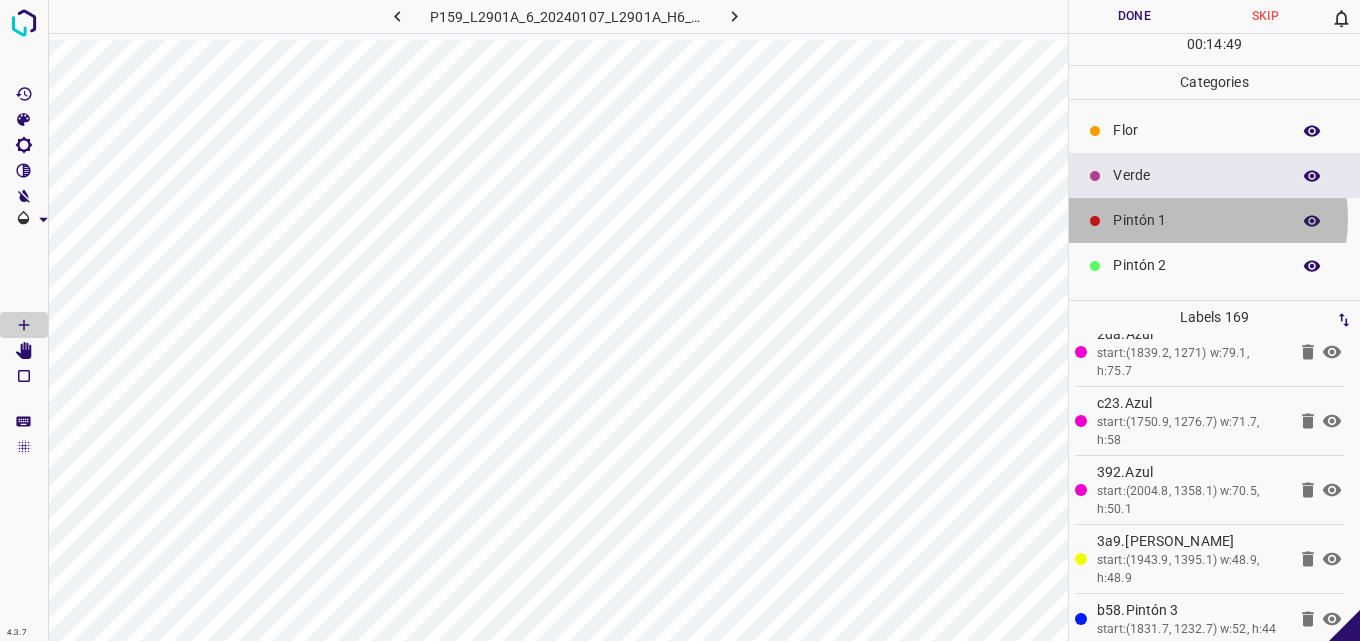 click on "Pintón 1" at bounding box center (1196, 220) 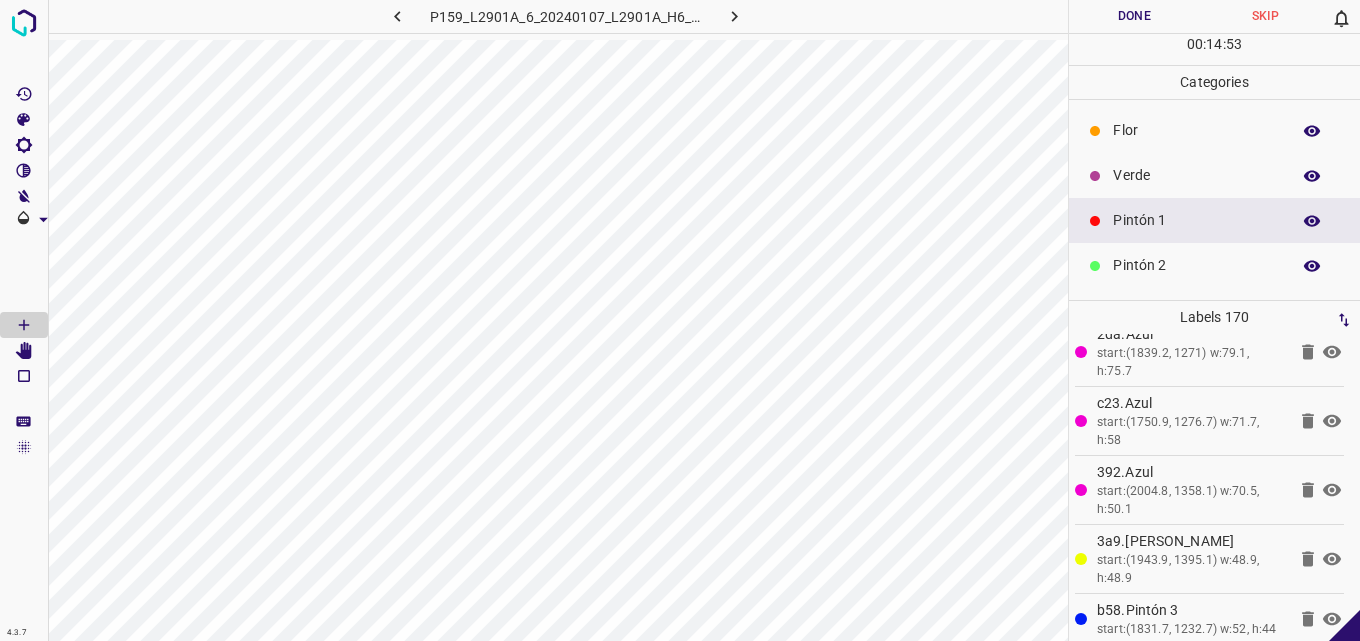 click on "Pintón 2" at bounding box center [1196, 265] 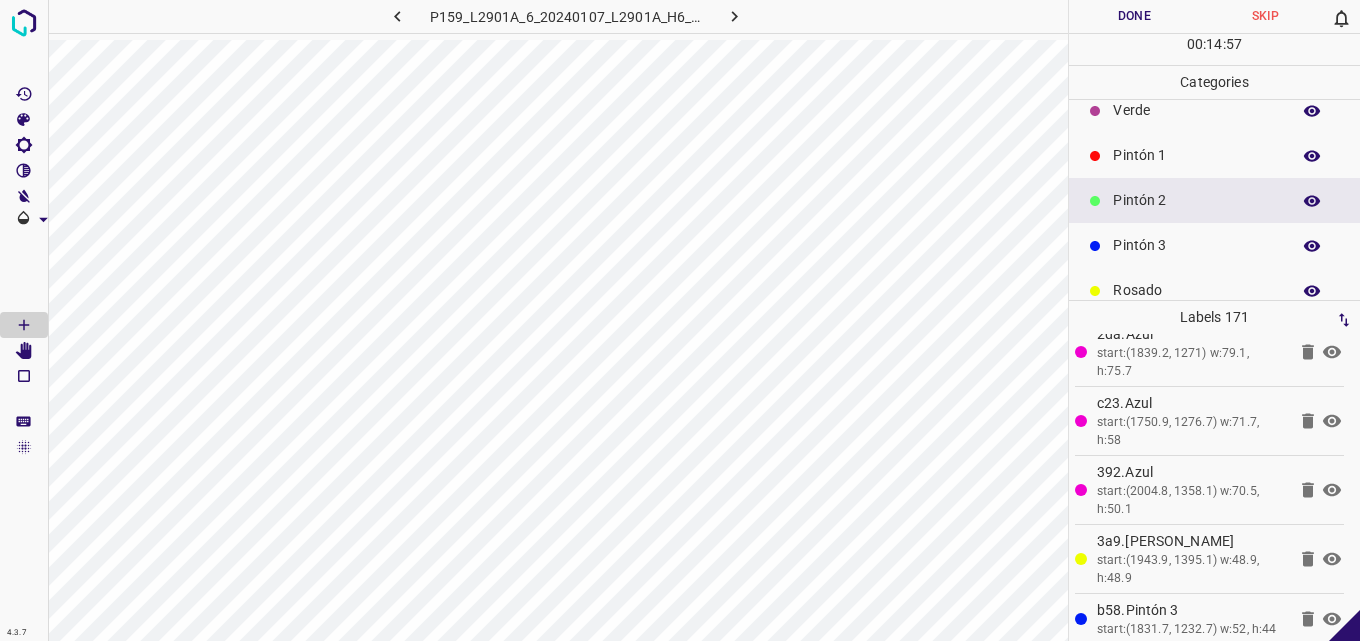 scroll, scrollTop: 100, scrollLeft: 0, axis: vertical 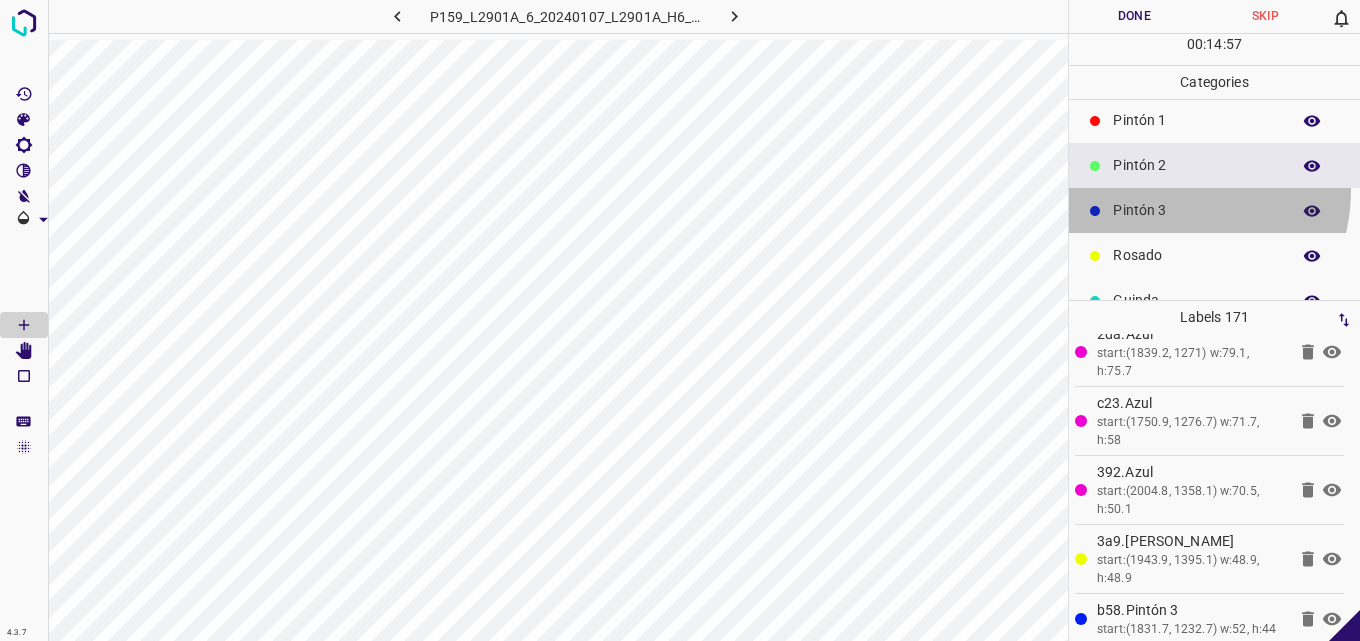 click on "Pintón 3" at bounding box center [1214, 210] 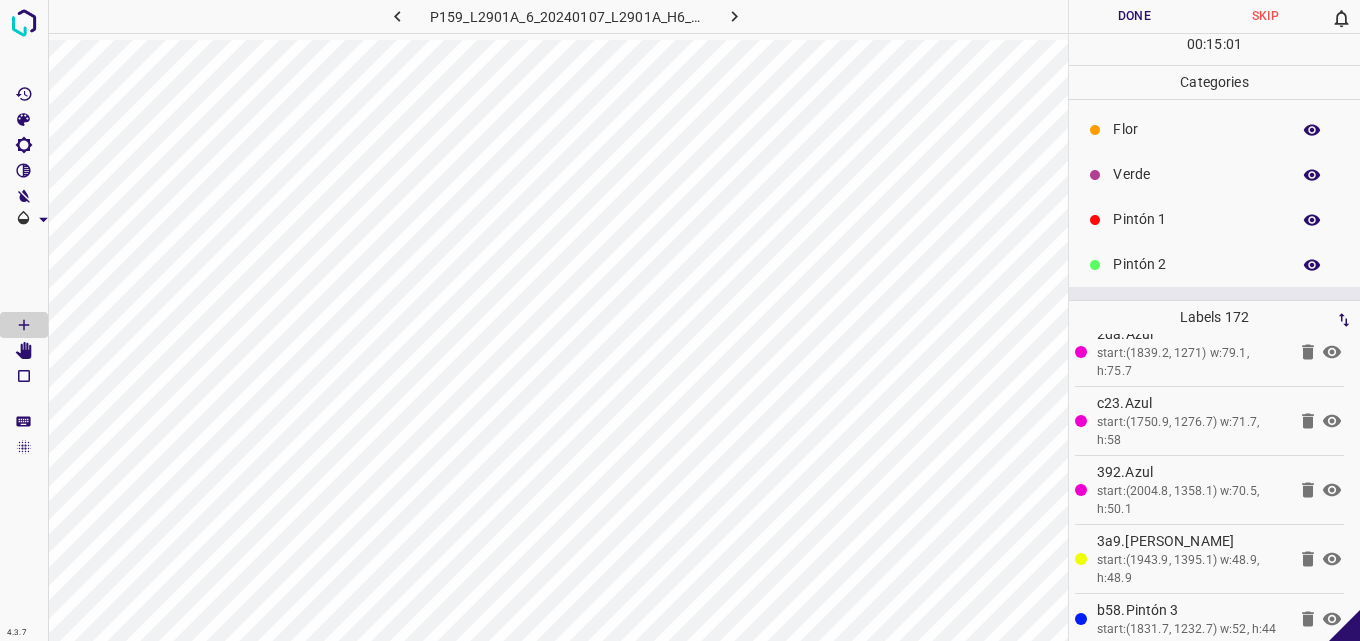 scroll, scrollTop: 0, scrollLeft: 0, axis: both 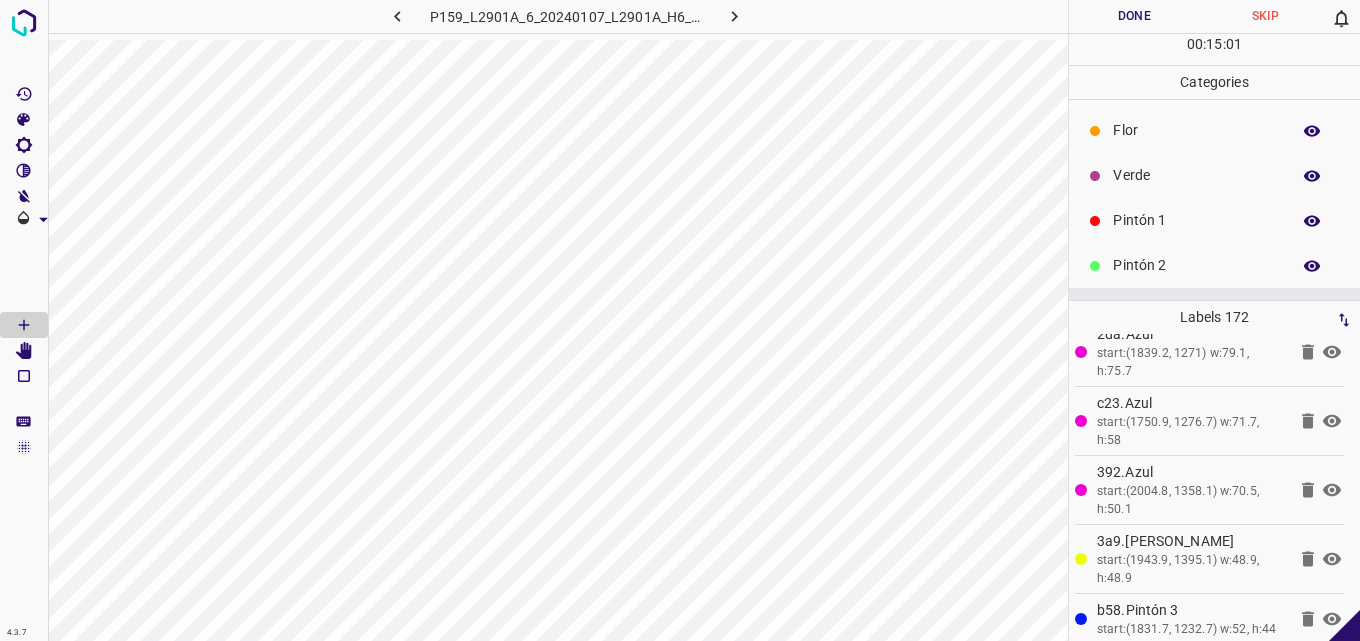 click on "Verde" at bounding box center [1196, 175] 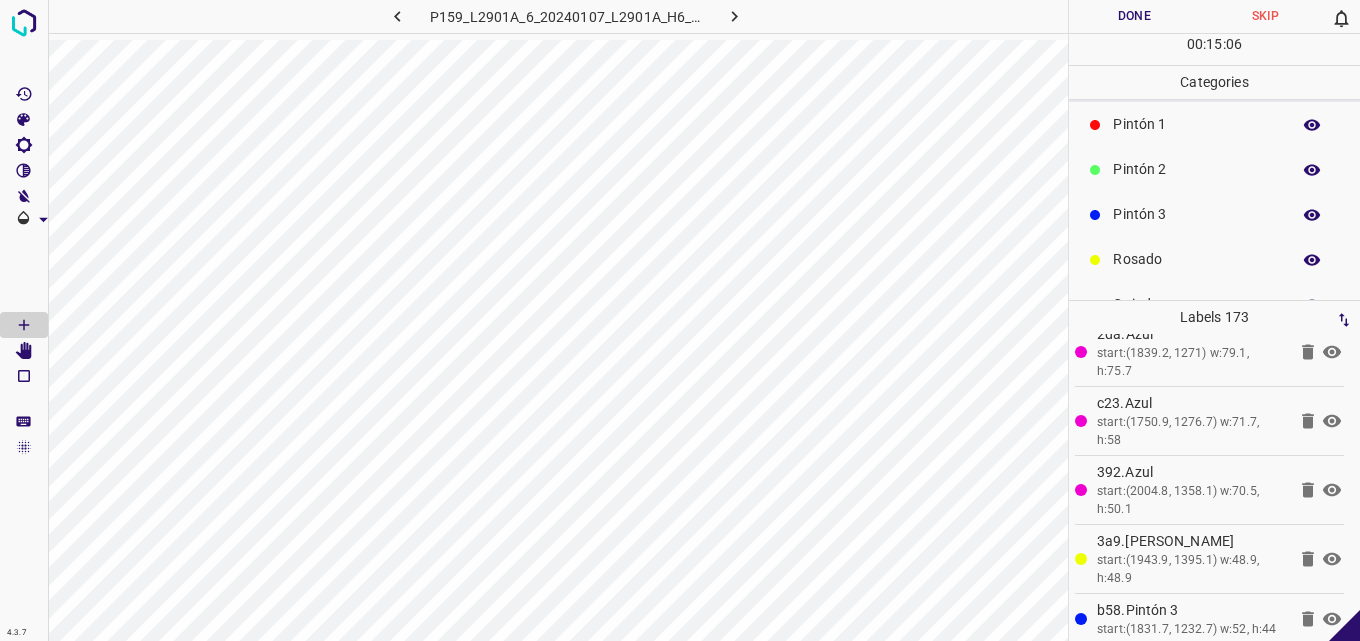 scroll, scrollTop: 176, scrollLeft: 0, axis: vertical 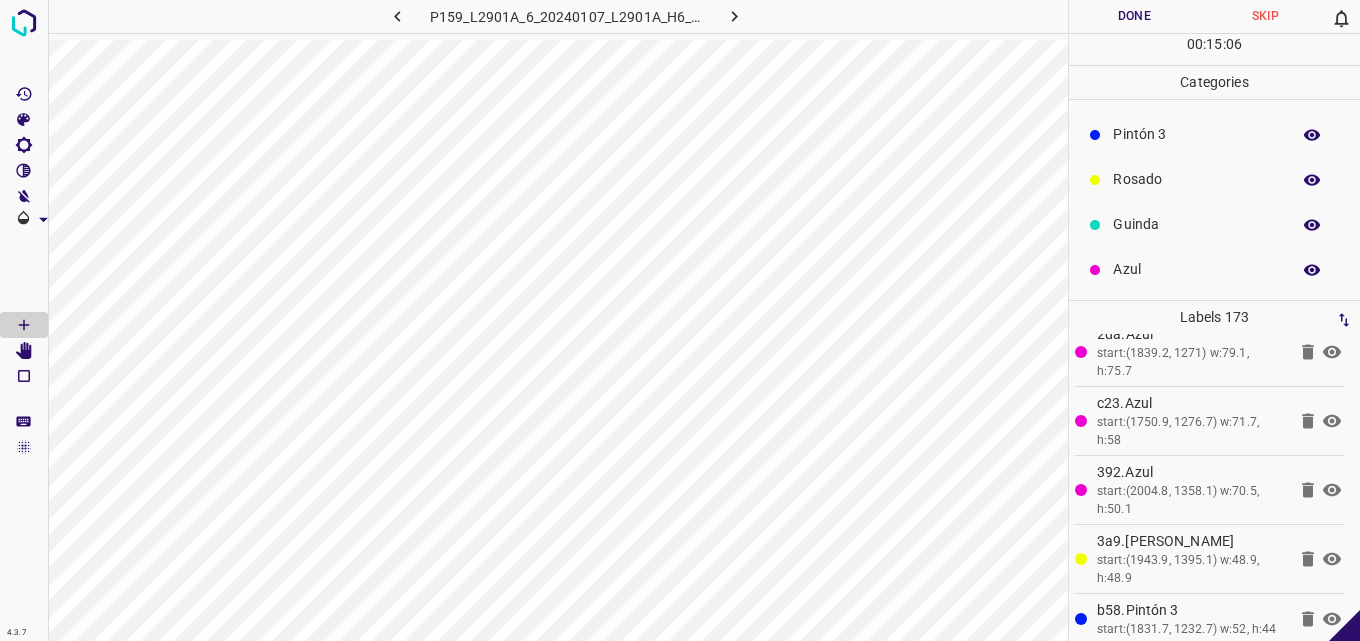 click on "Azul" at bounding box center (1196, 269) 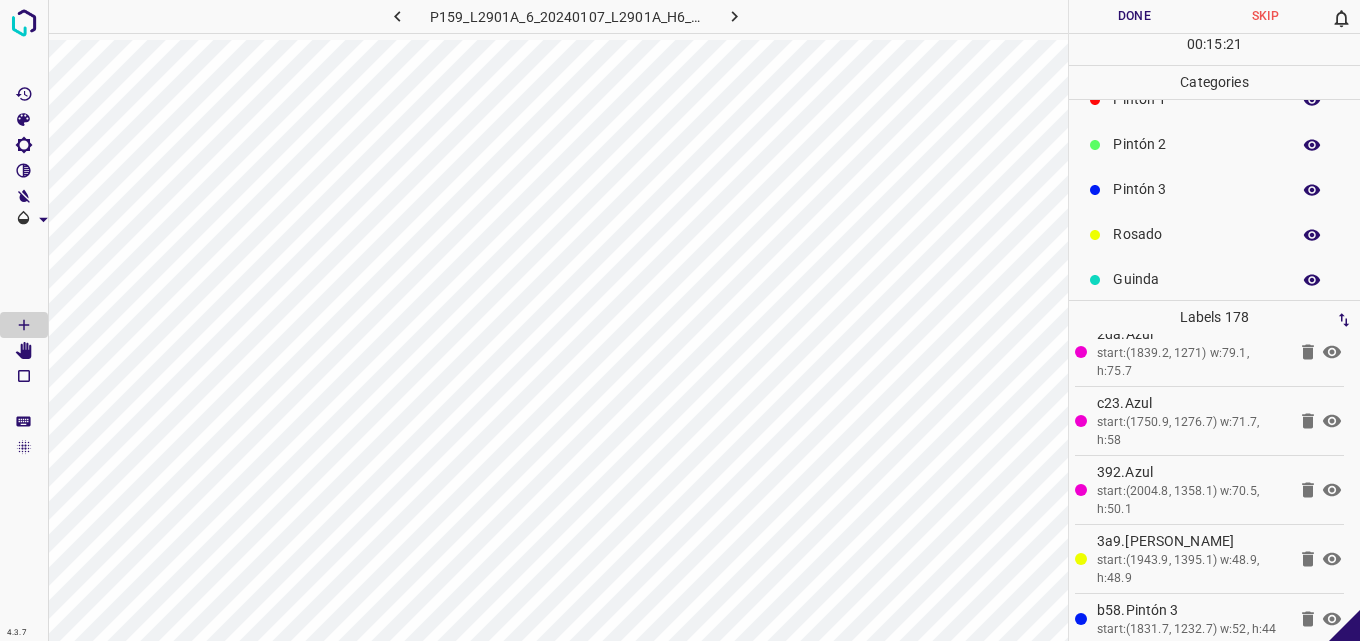 scroll, scrollTop: 0, scrollLeft: 0, axis: both 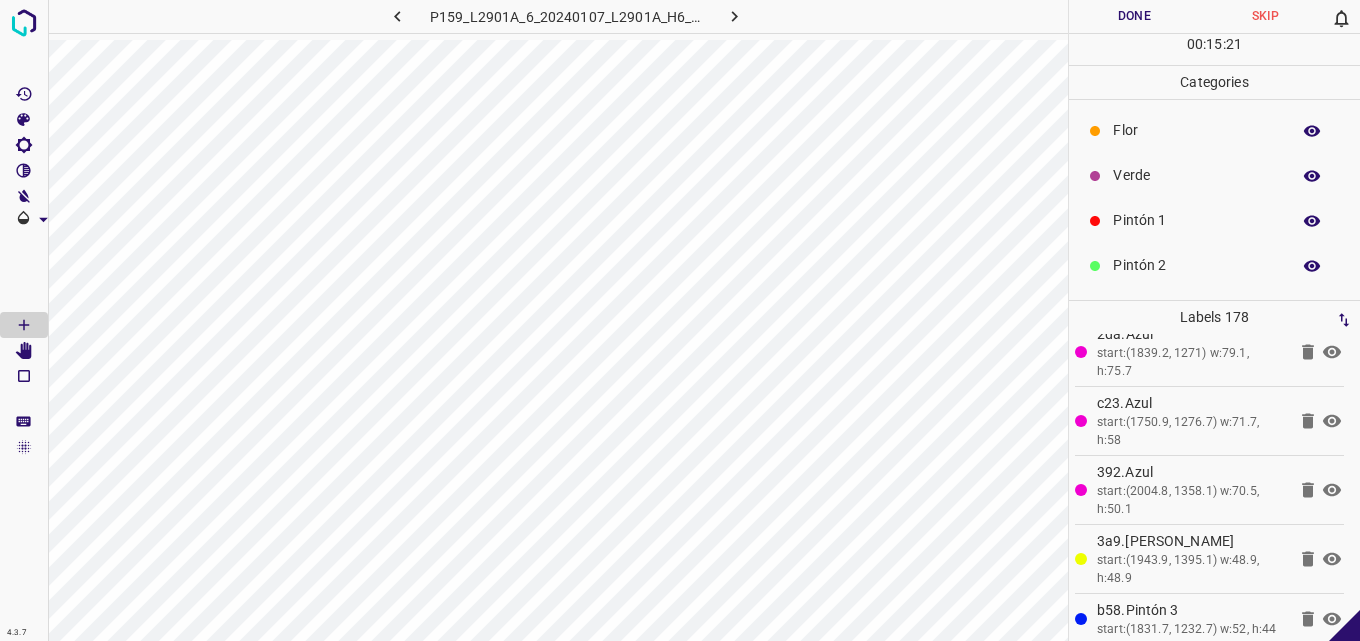 click on "Pintón 1" at bounding box center (1196, 220) 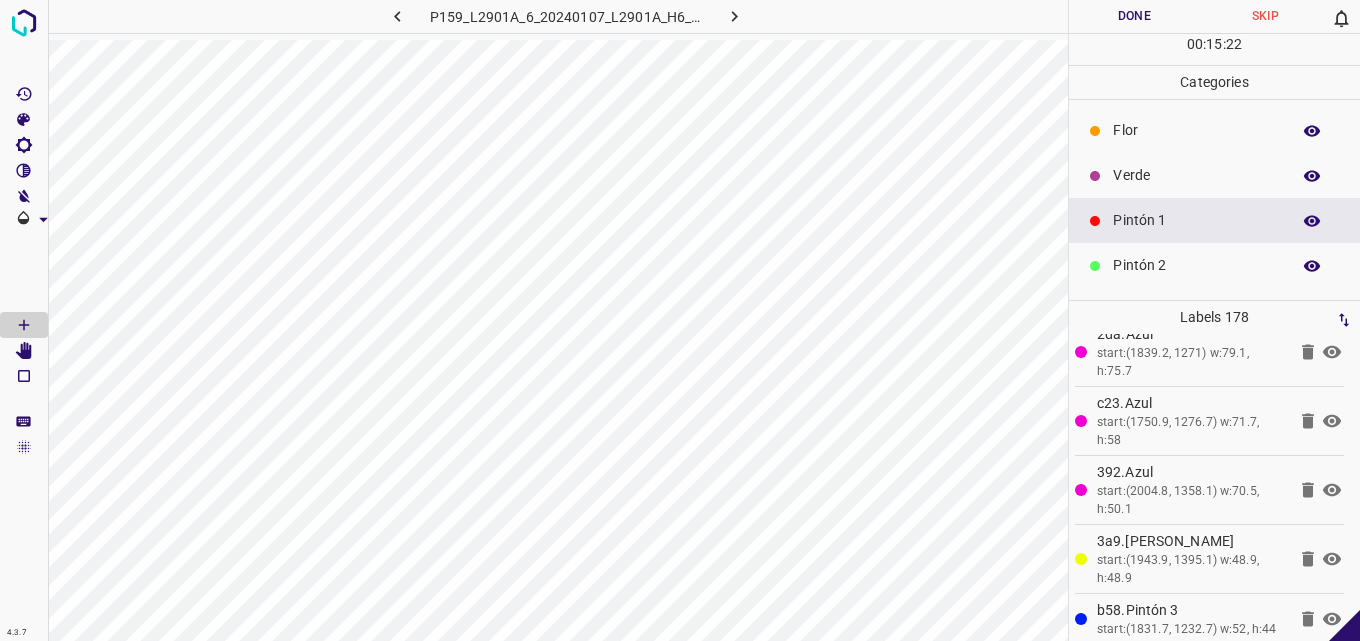 click on "Pintón 2" at bounding box center [1196, 265] 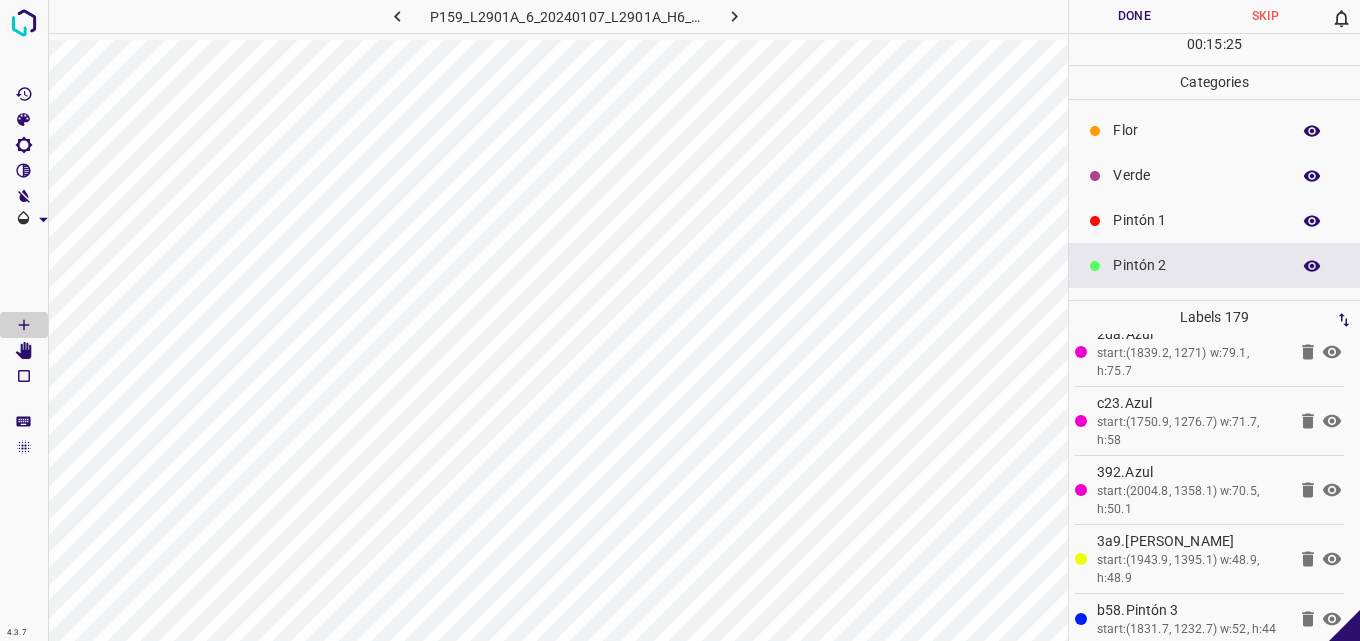 click on "Pintón 1" at bounding box center (1214, 220) 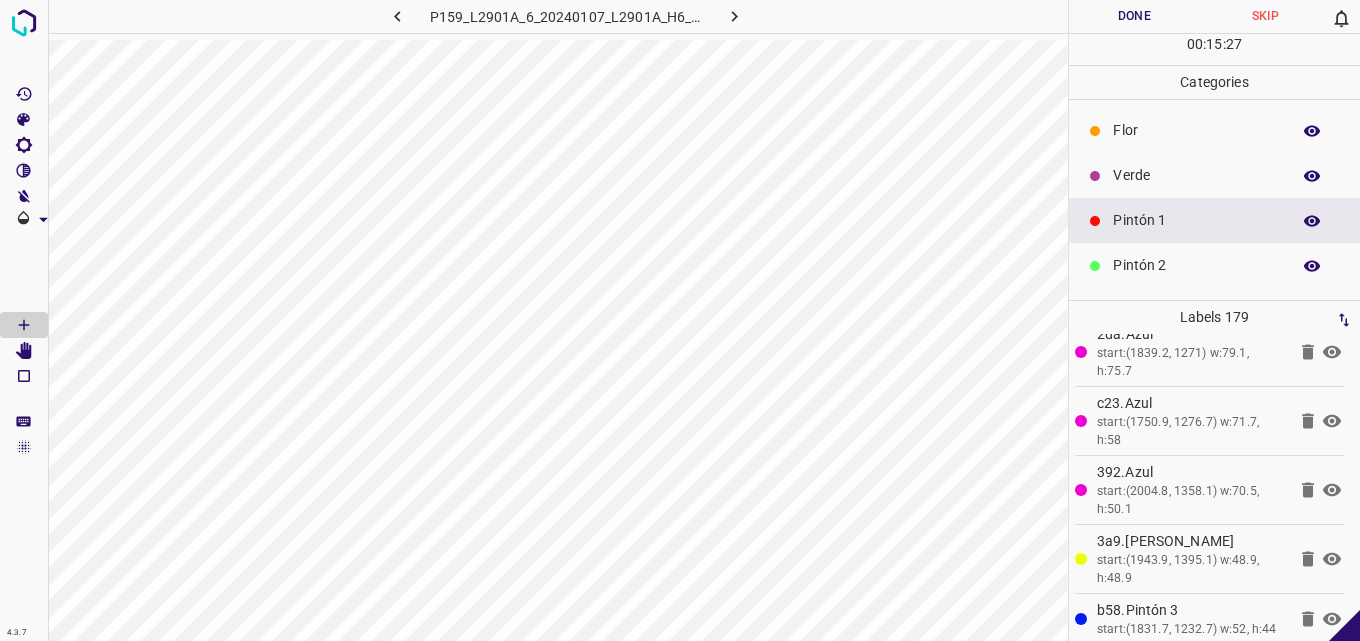 click on "Pintón 2" at bounding box center [1196, 265] 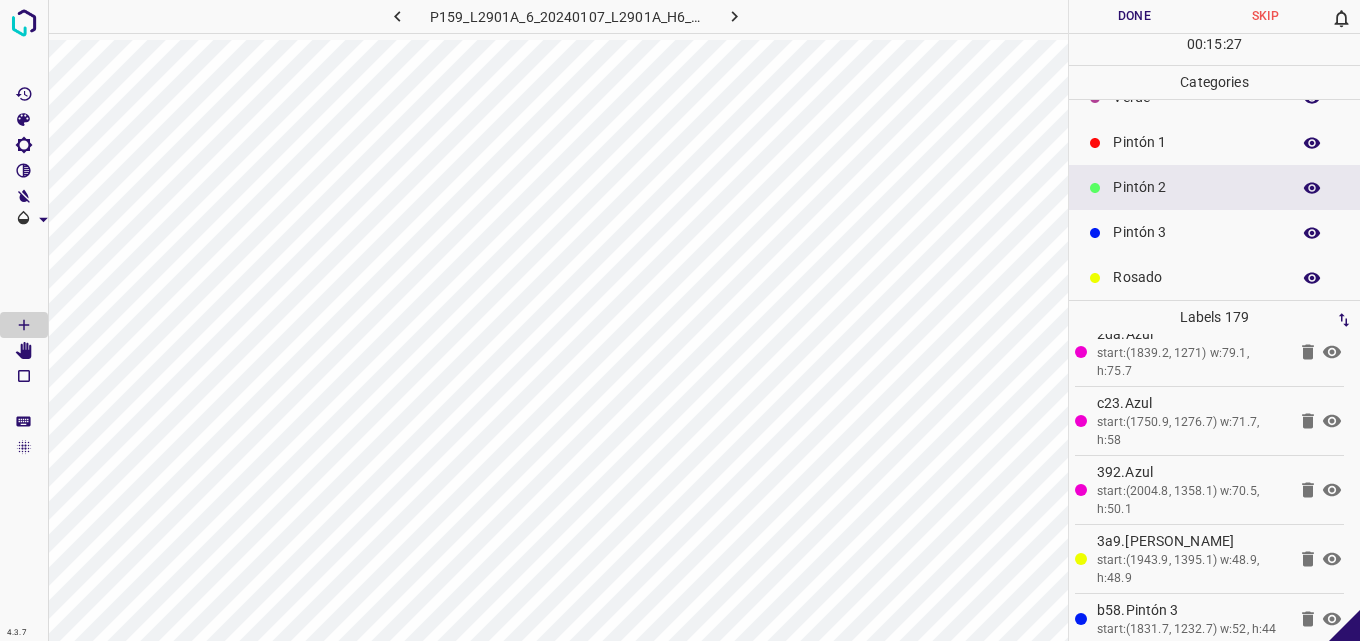 scroll, scrollTop: 100, scrollLeft: 0, axis: vertical 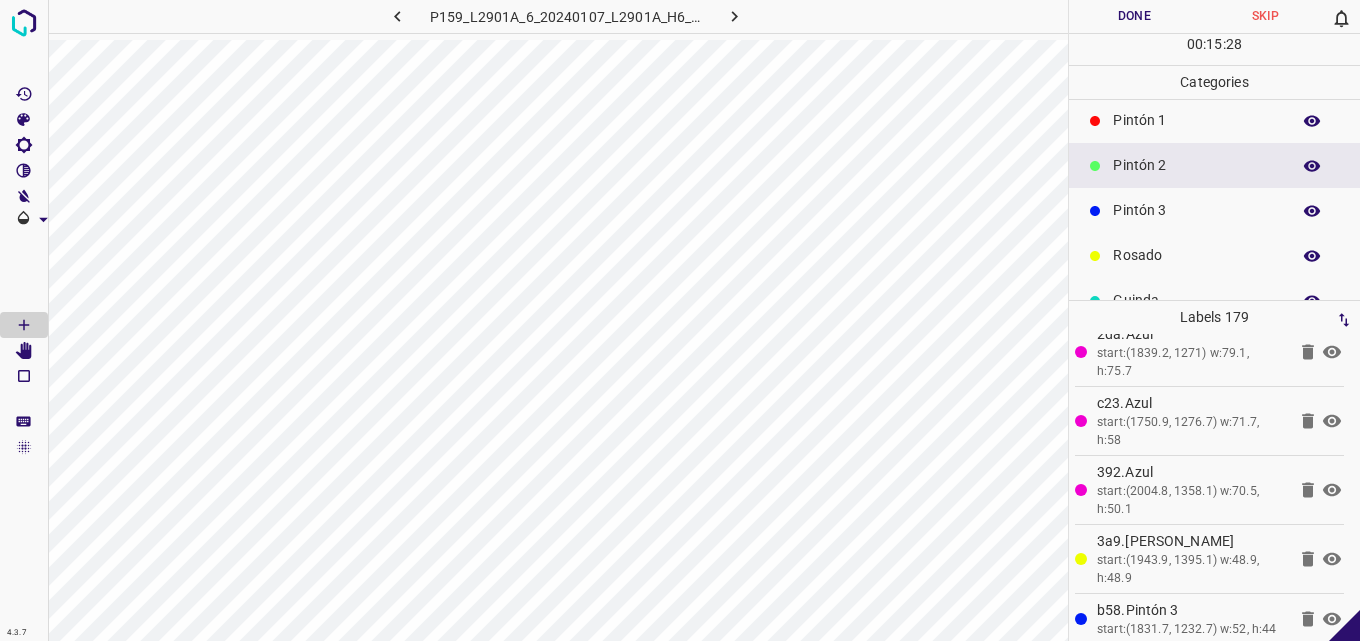 click on "Pintón 3" at bounding box center [1214, 210] 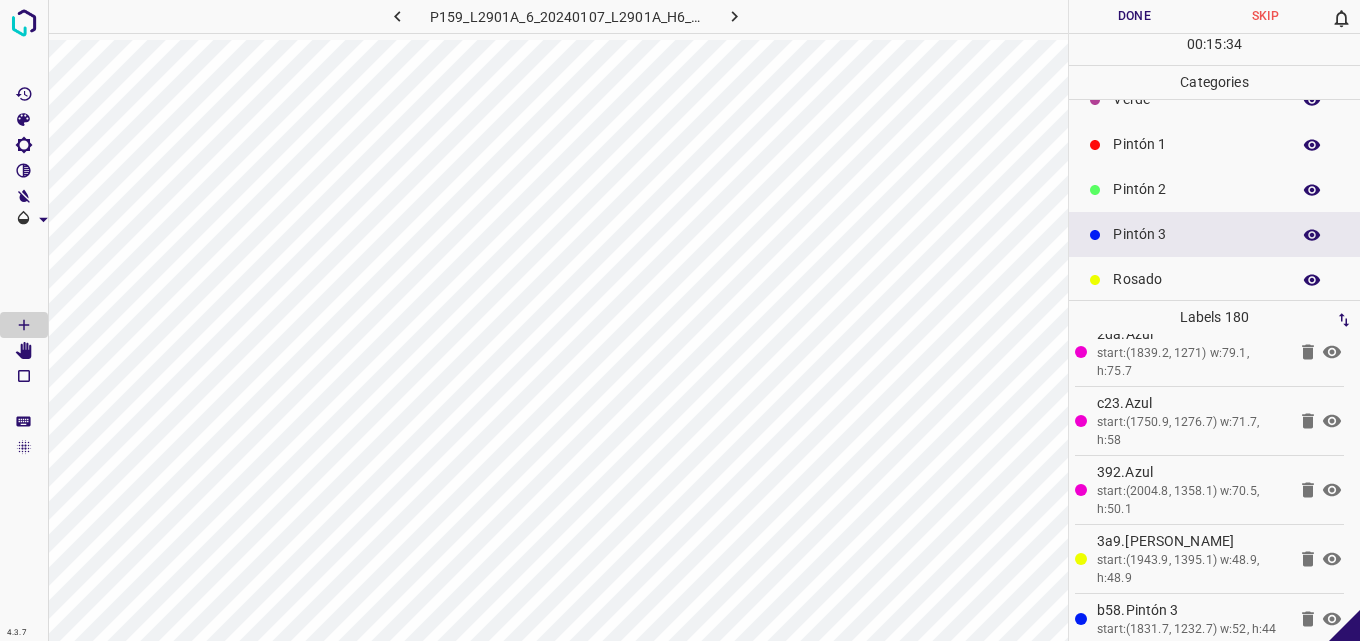 scroll, scrollTop: 0, scrollLeft: 0, axis: both 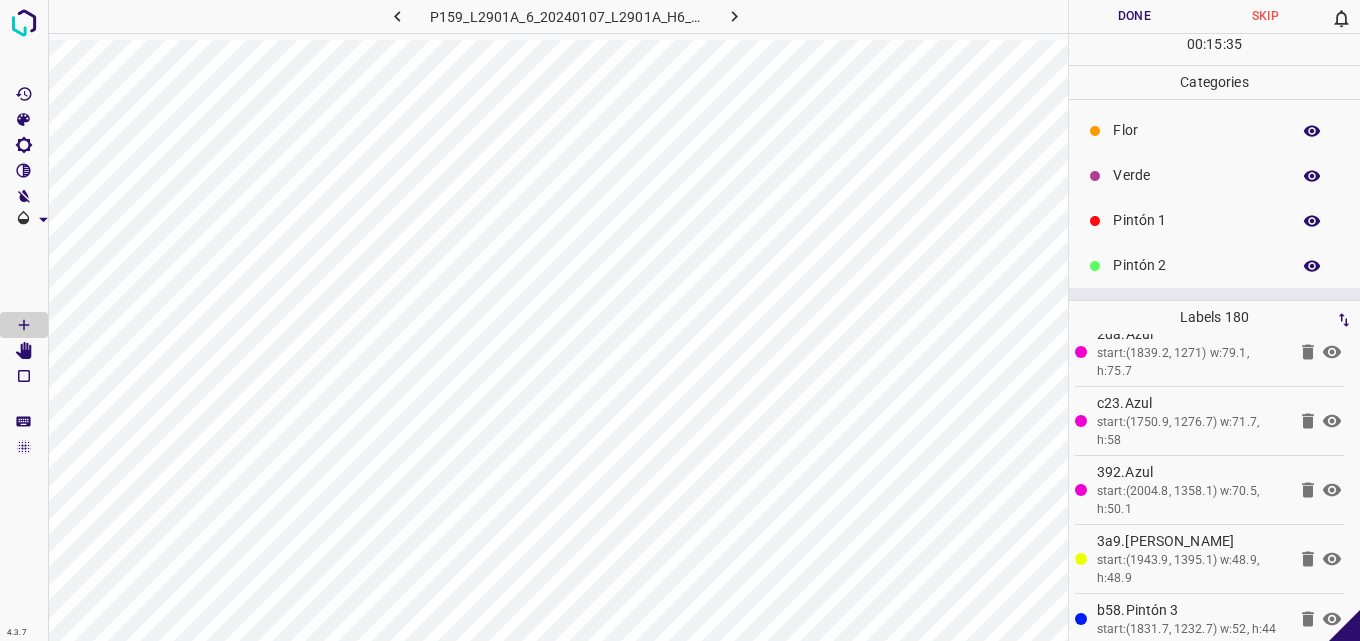 click on "Verde" at bounding box center [1196, 175] 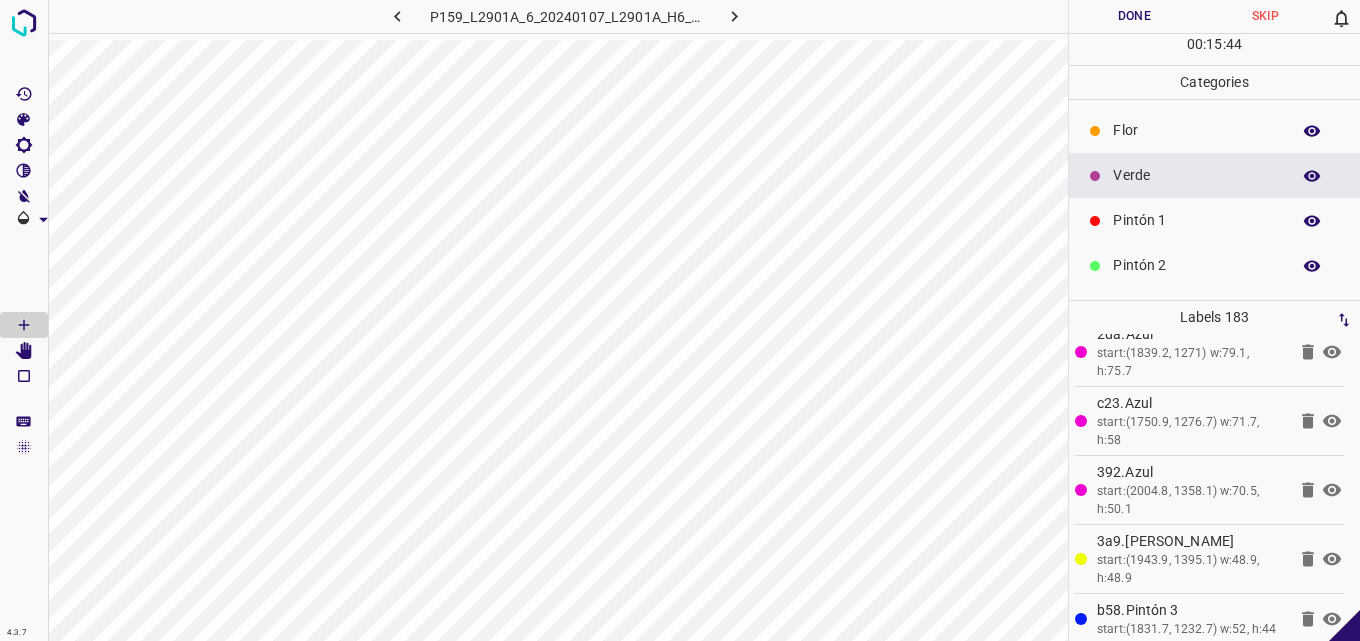 click on "Pintón 1" at bounding box center (1196, 220) 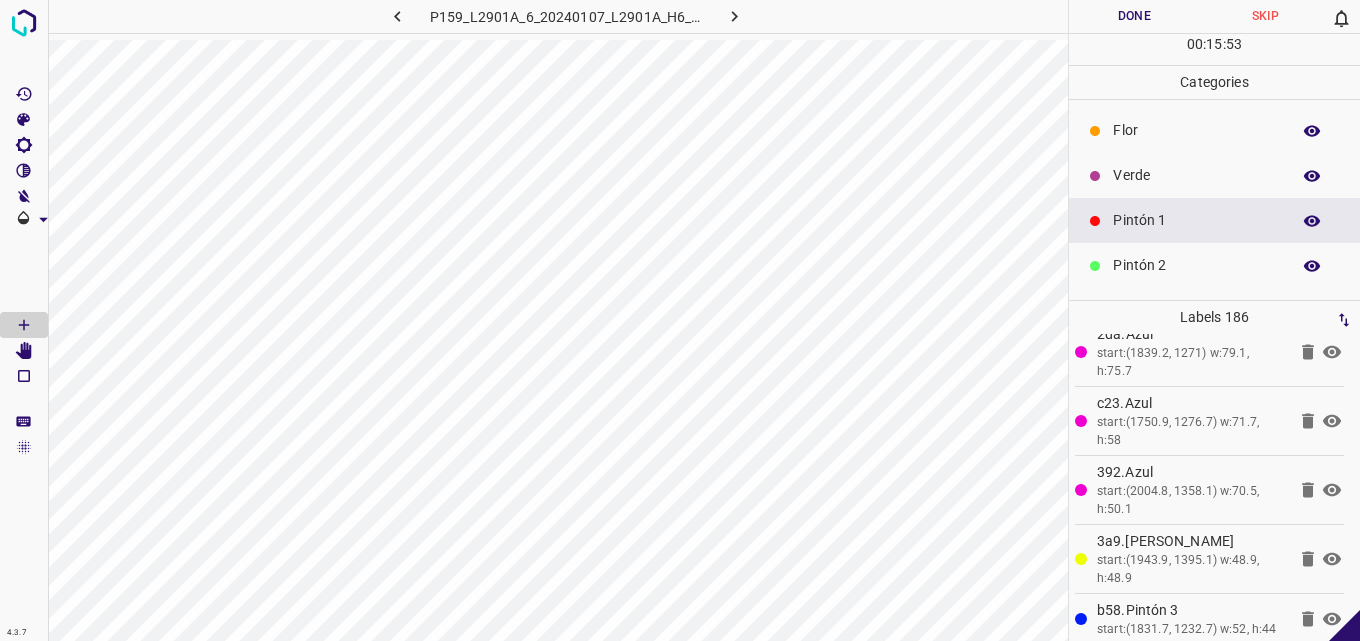 click on "Verde" at bounding box center [1214, 175] 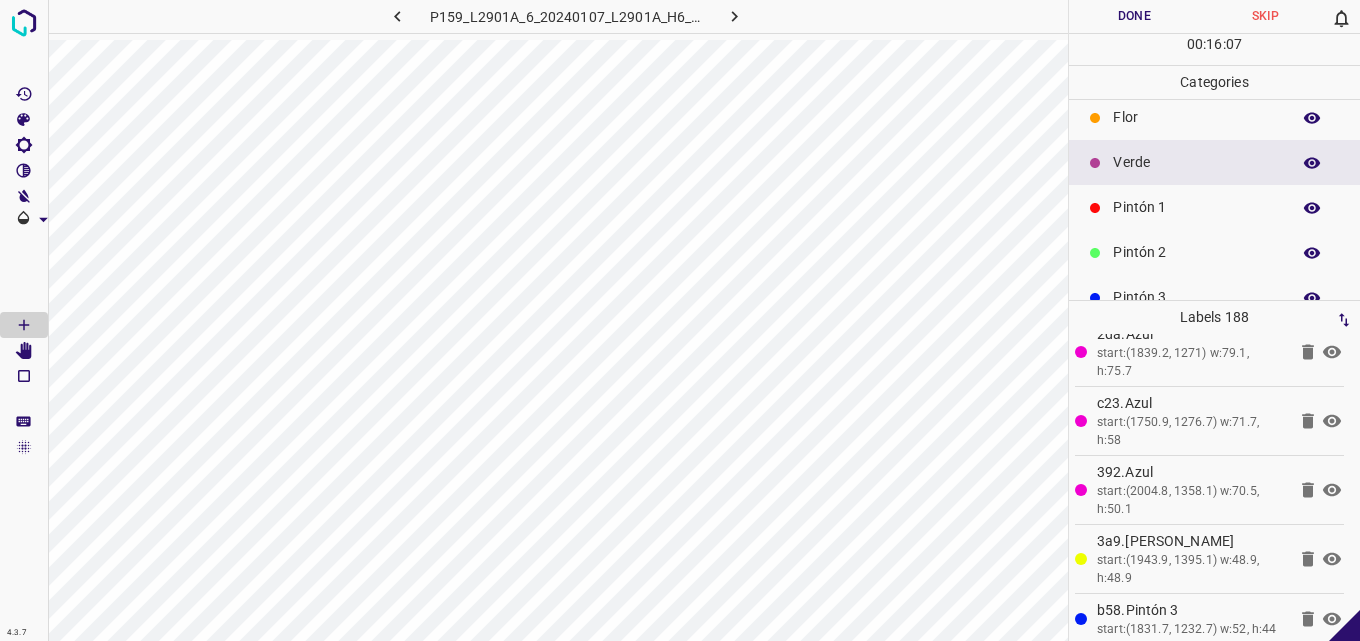 scroll, scrollTop: 100, scrollLeft: 0, axis: vertical 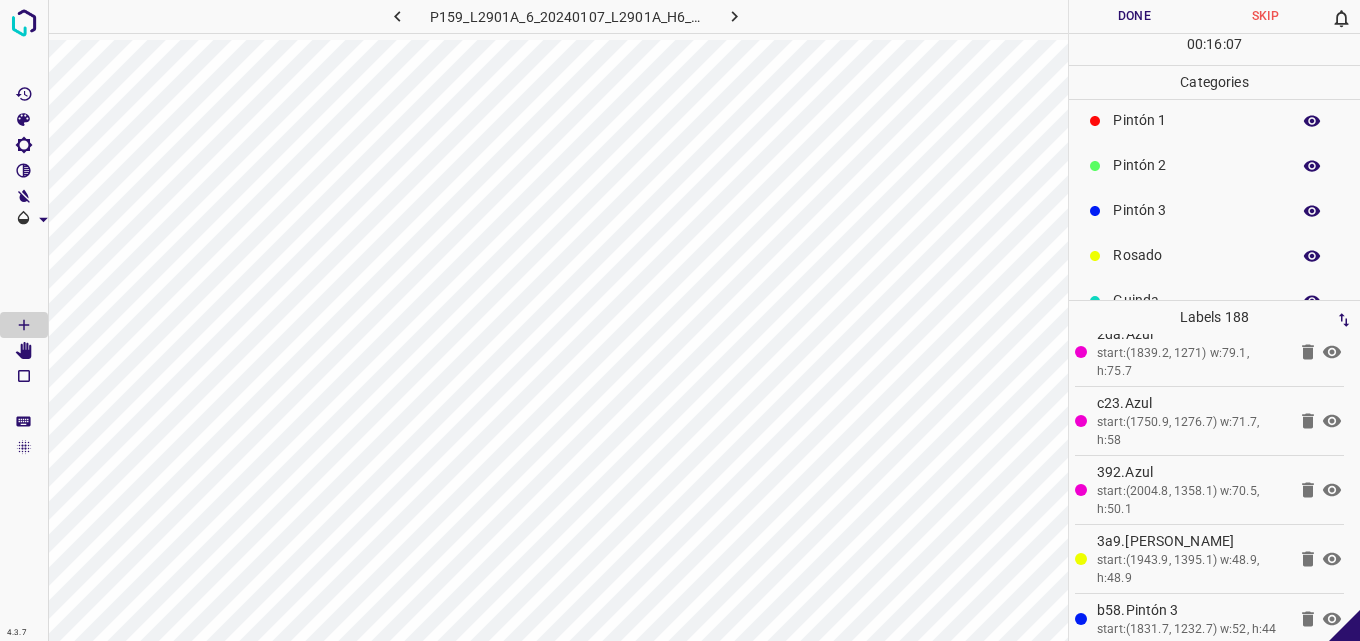 click on "Pintón 3" at bounding box center [1196, 210] 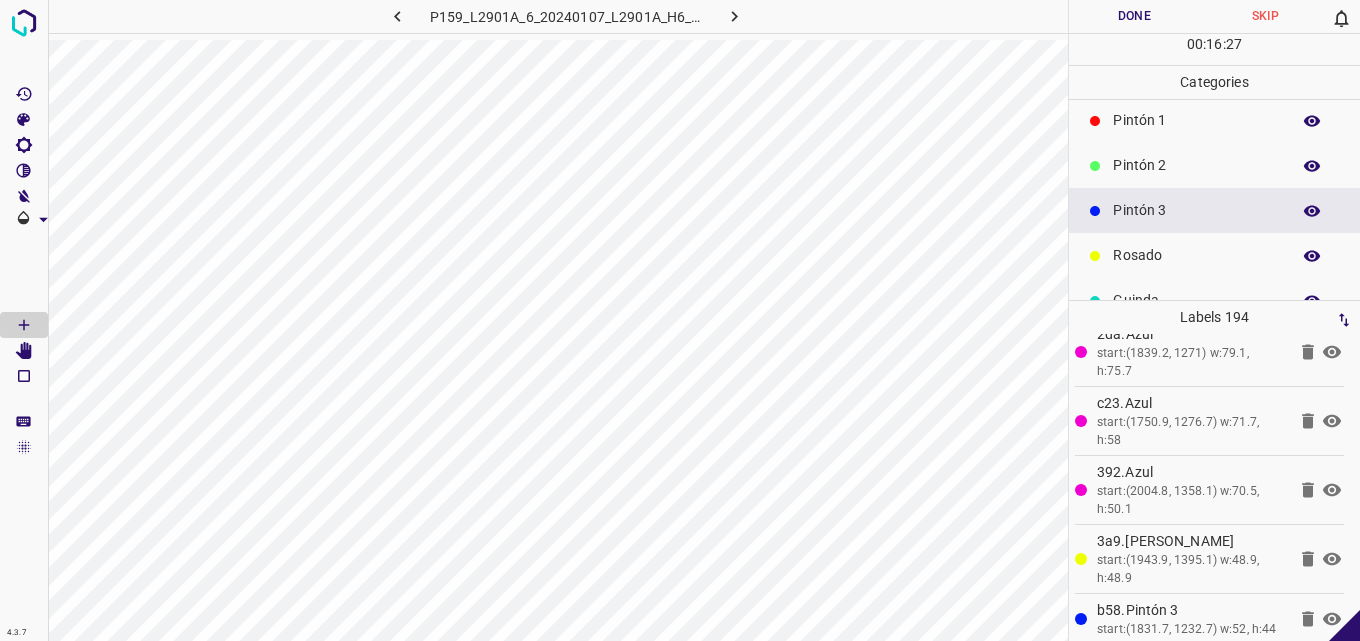 scroll, scrollTop: 176, scrollLeft: 0, axis: vertical 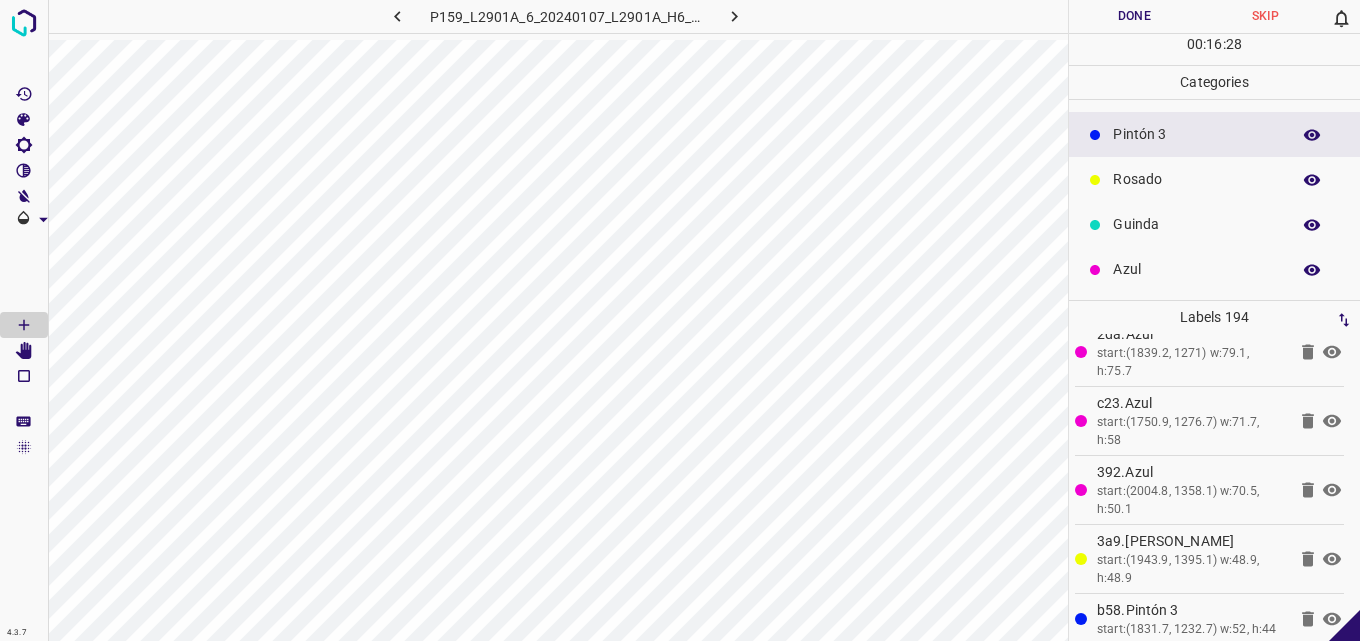 click on "Guinda" at bounding box center (1214, 224) 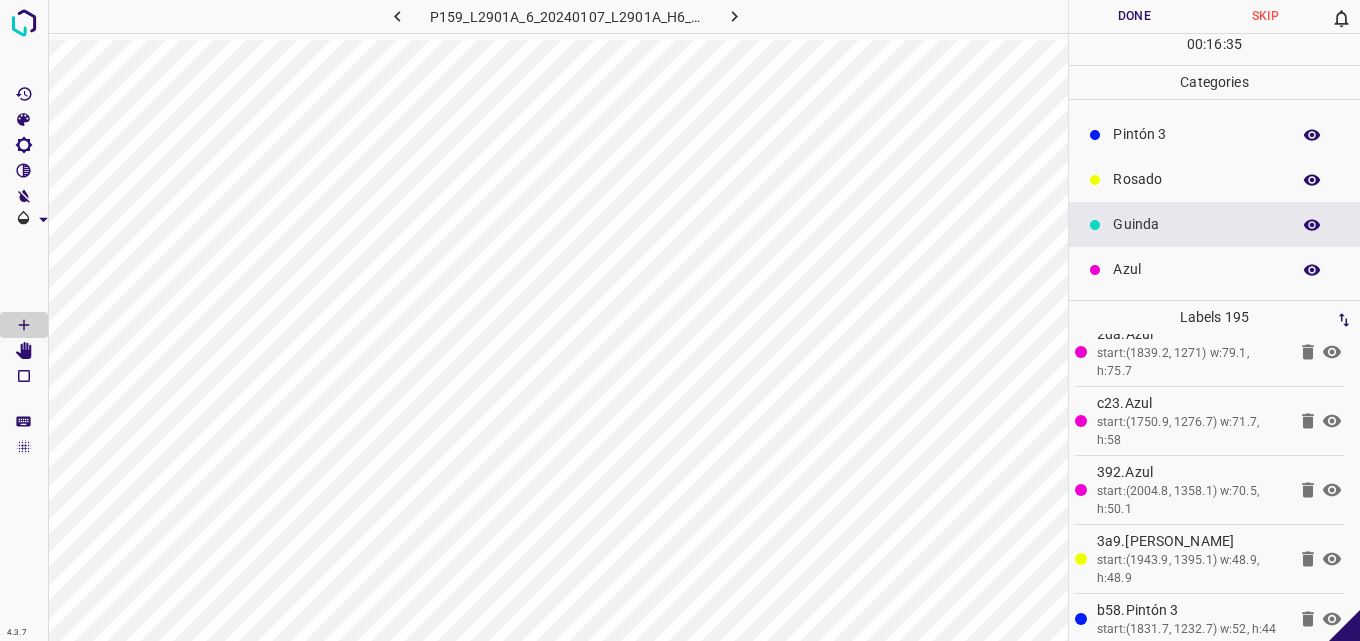click on "Azul" at bounding box center (1196, 269) 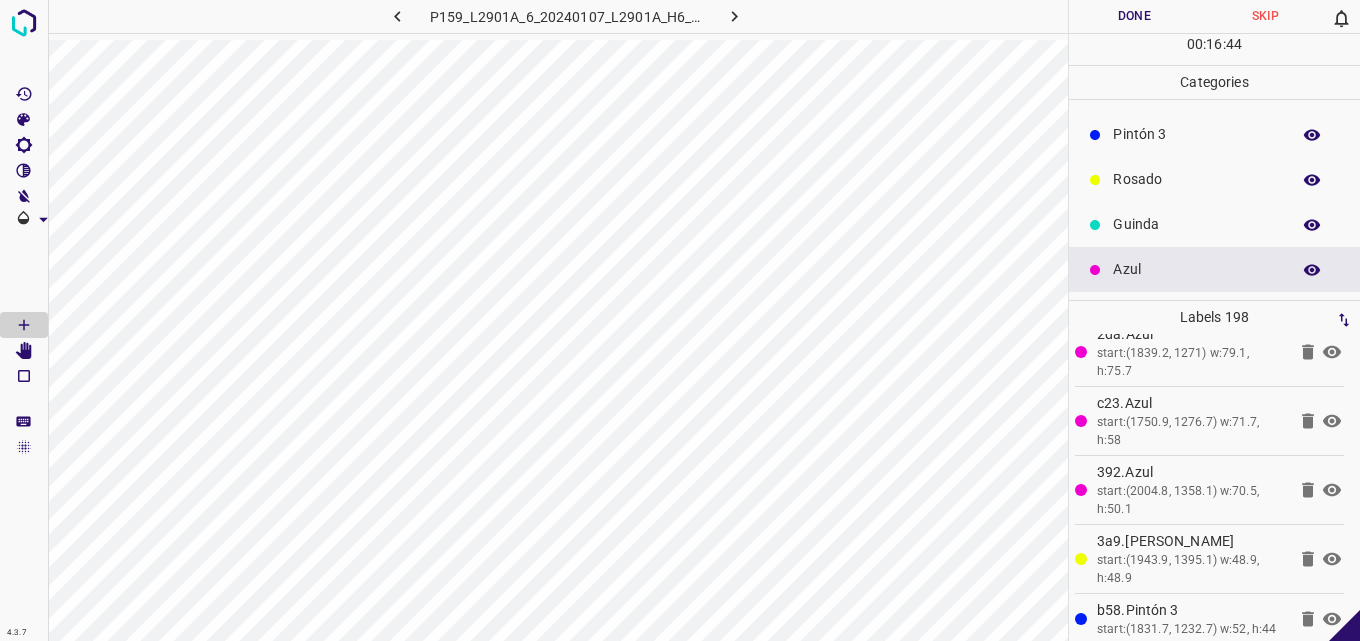 click on "Rosado" at bounding box center (1214, 179) 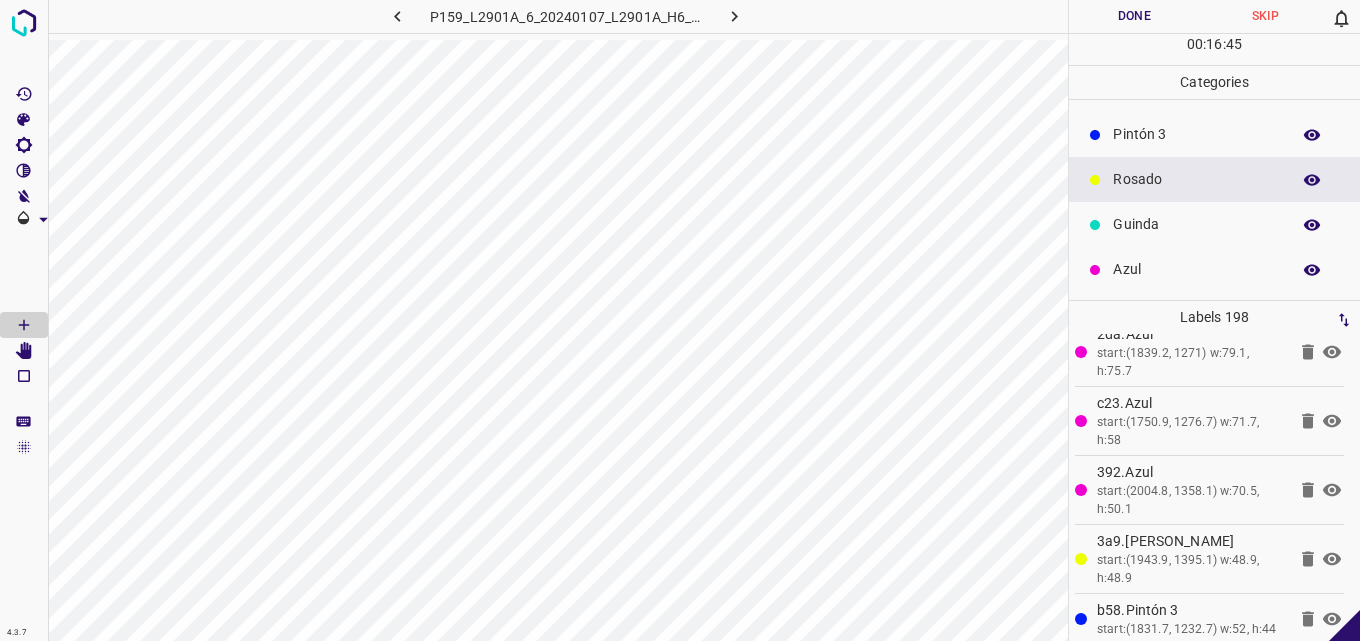 click on "Guinda" at bounding box center (1196, 224) 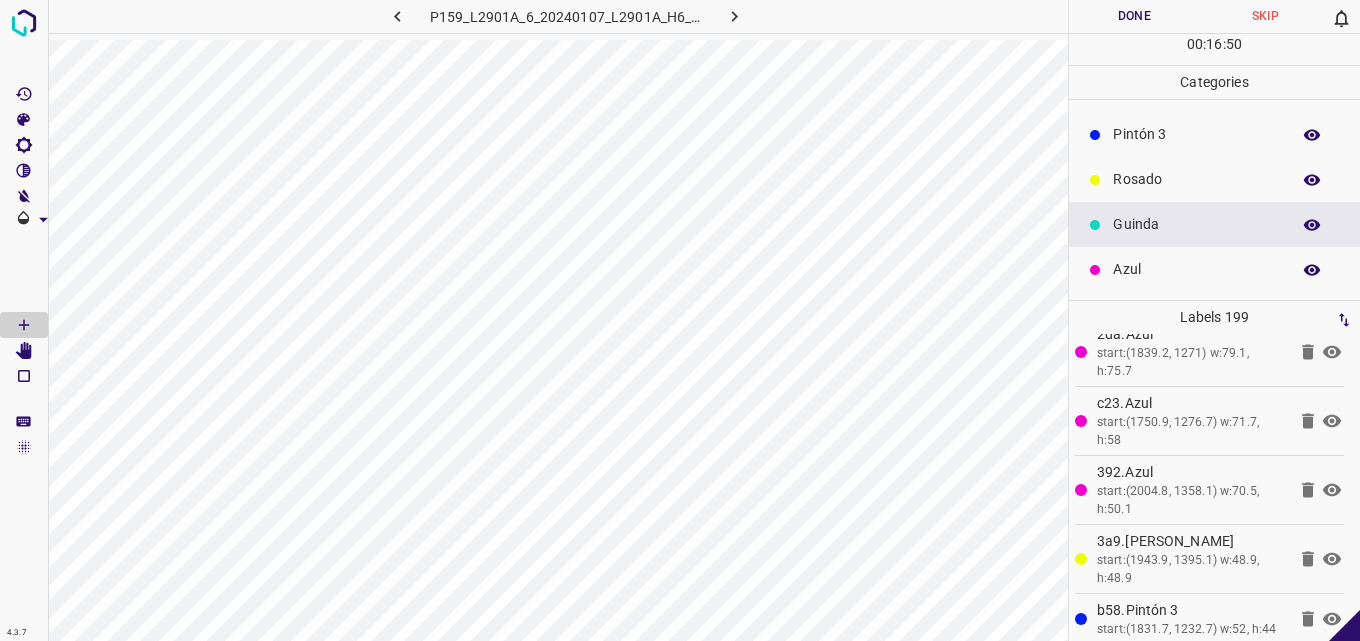 scroll, scrollTop: 76, scrollLeft: 0, axis: vertical 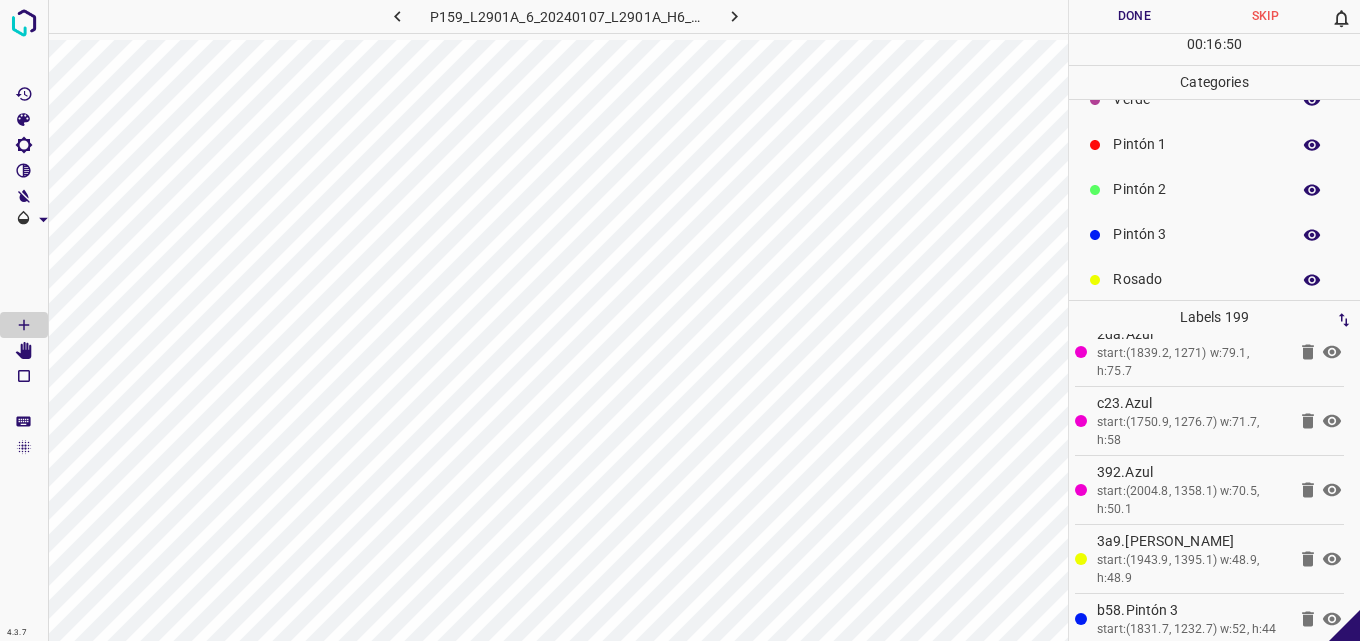 click on "Pintón 2" at bounding box center [1196, 189] 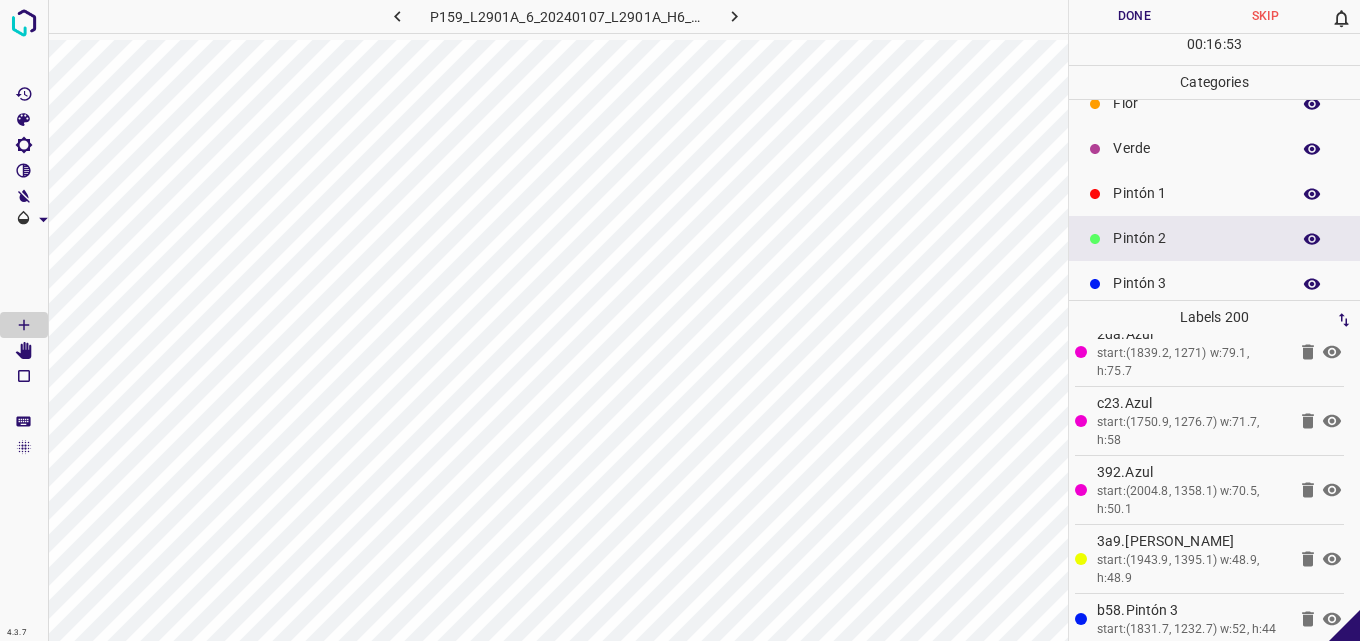 scroll, scrollTop: 0, scrollLeft: 0, axis: both 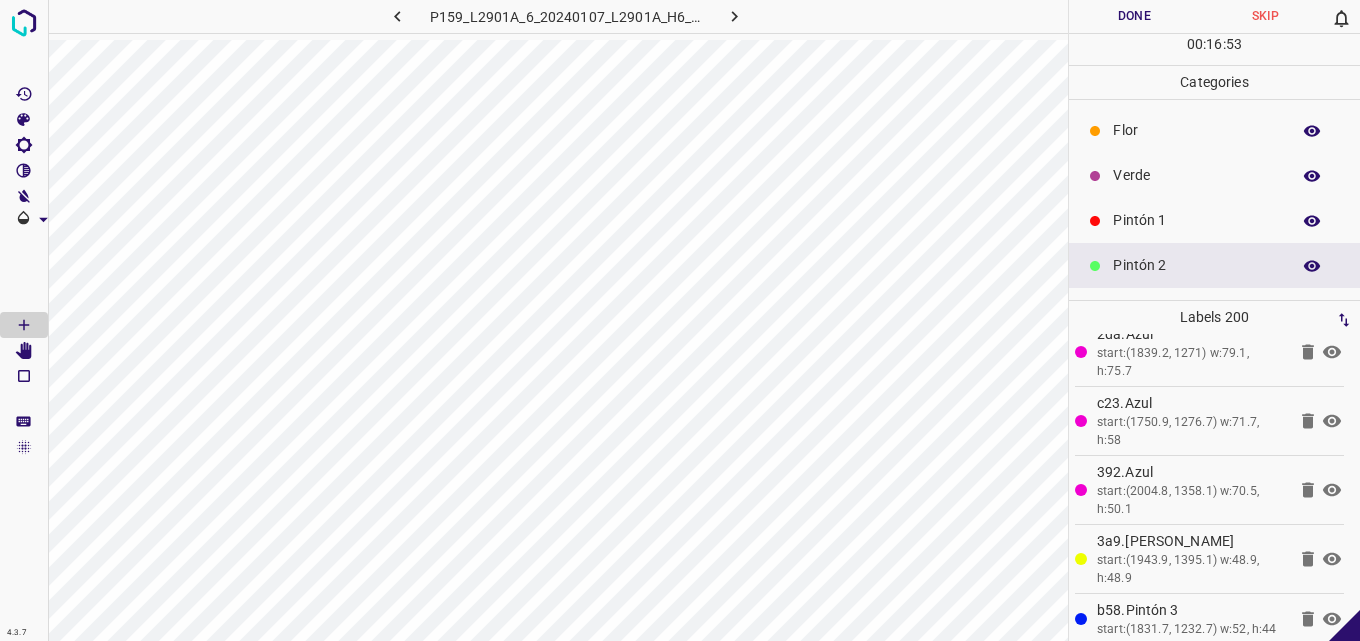 click on "Verde" at bounding box center (1214, 175) 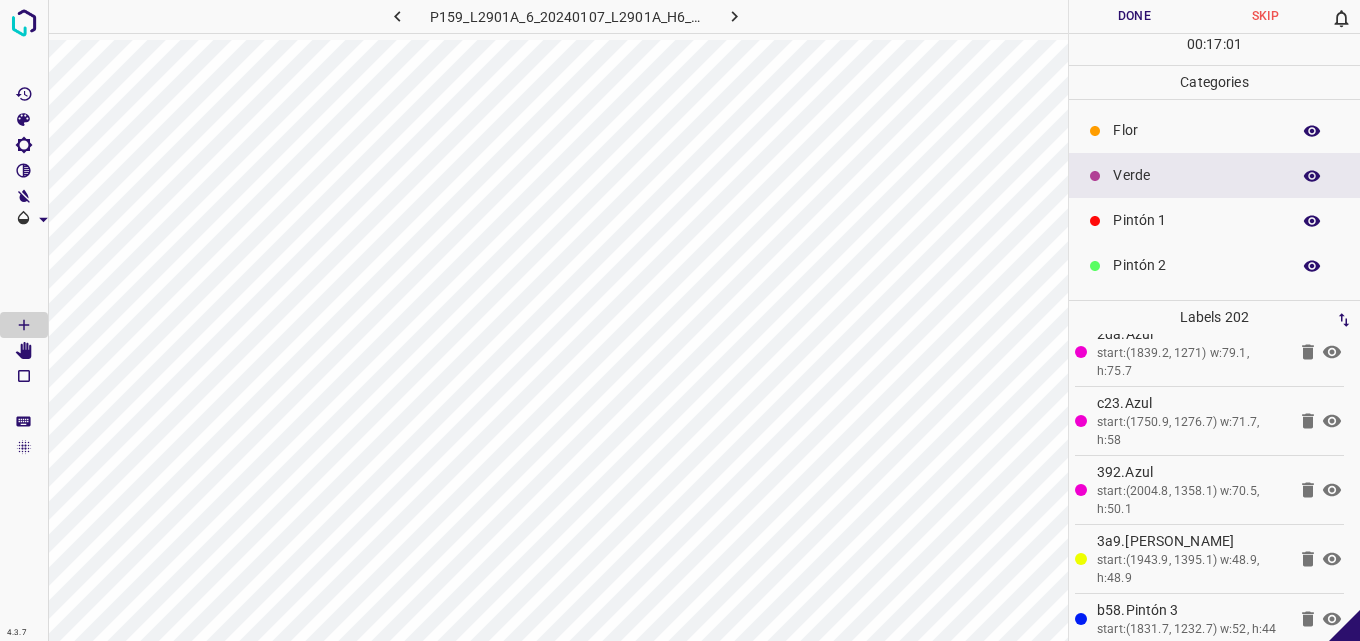 click on "Pintón 1" at bounding box center [1214, 220] 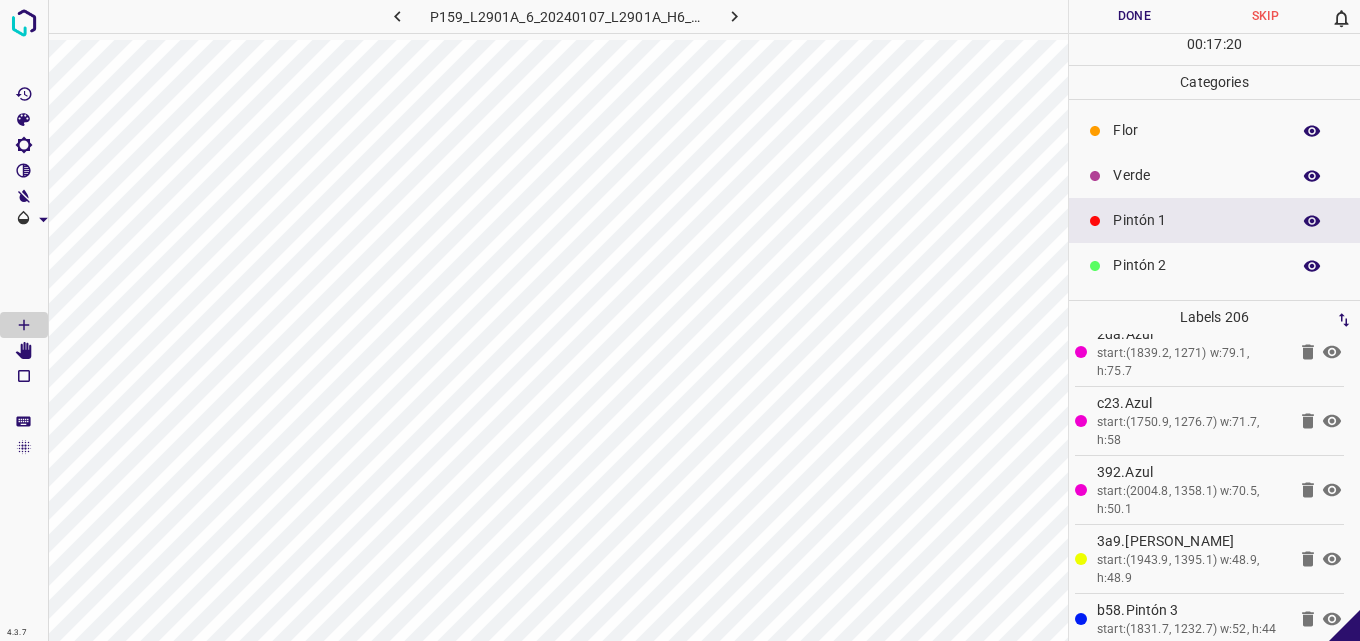 click on "Pintón 2" at bounding box center (1196, 265) 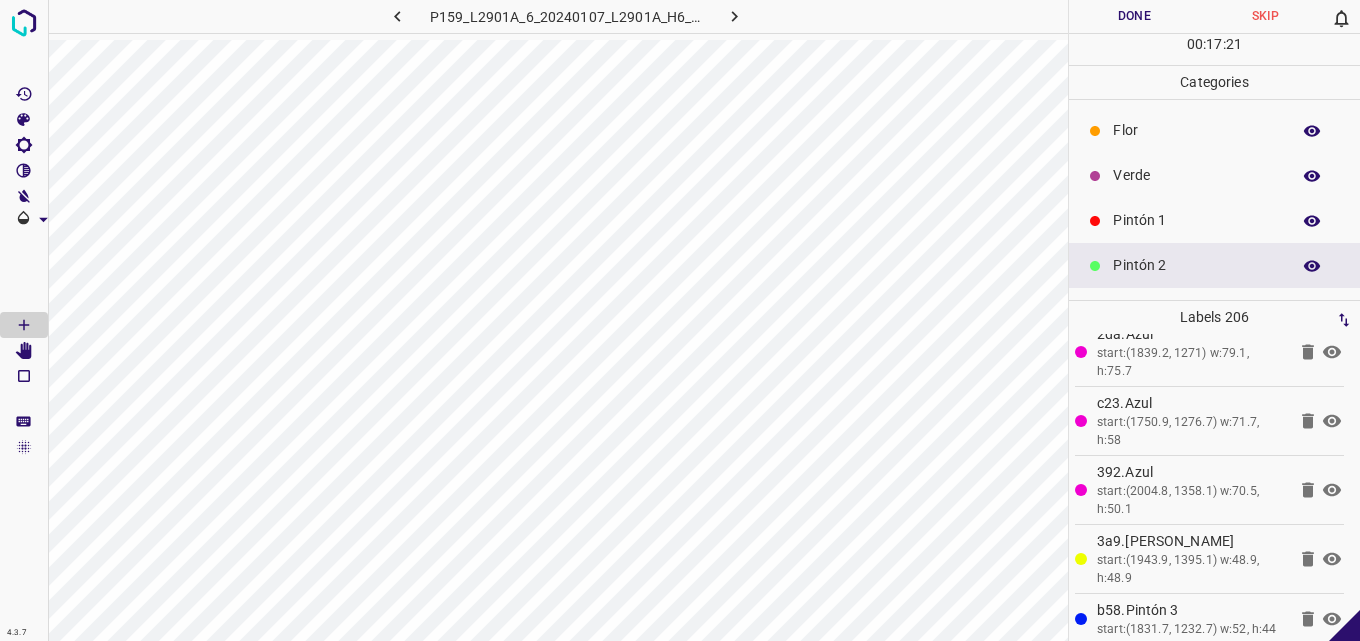 scroll, scrollTop: 176, scrollLeft: 0, axis: vertical 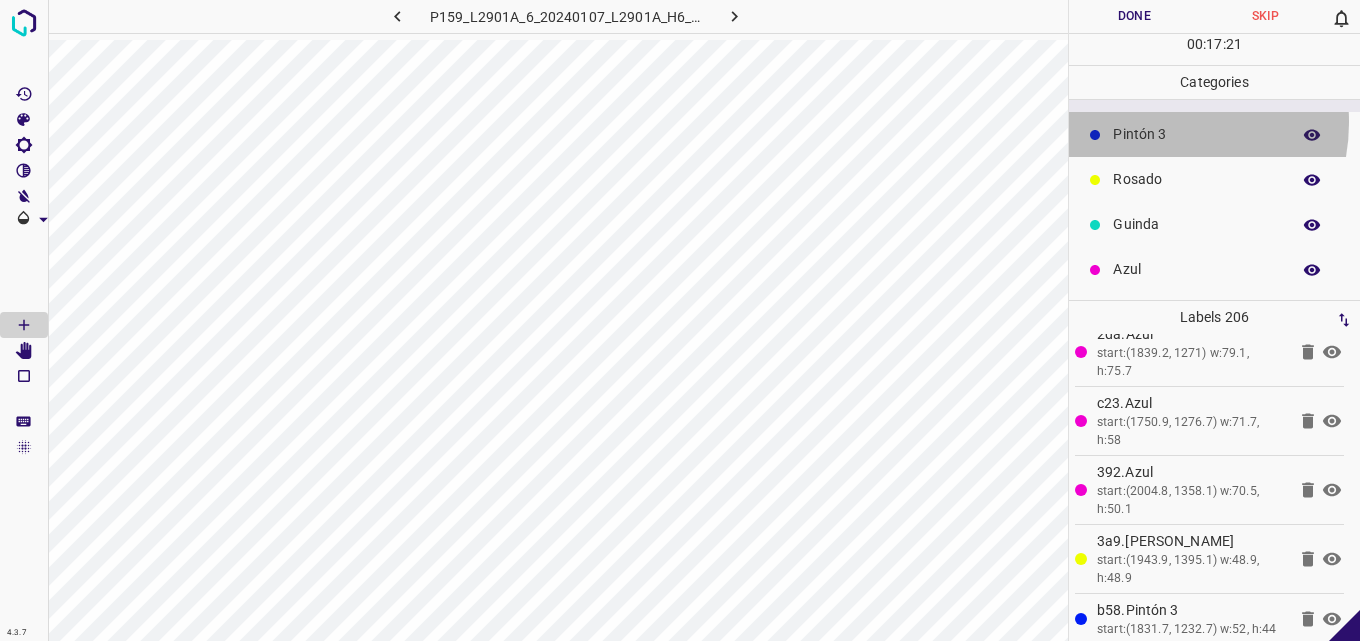 click on "Pintón 3" at bounding box center [1214, 134] 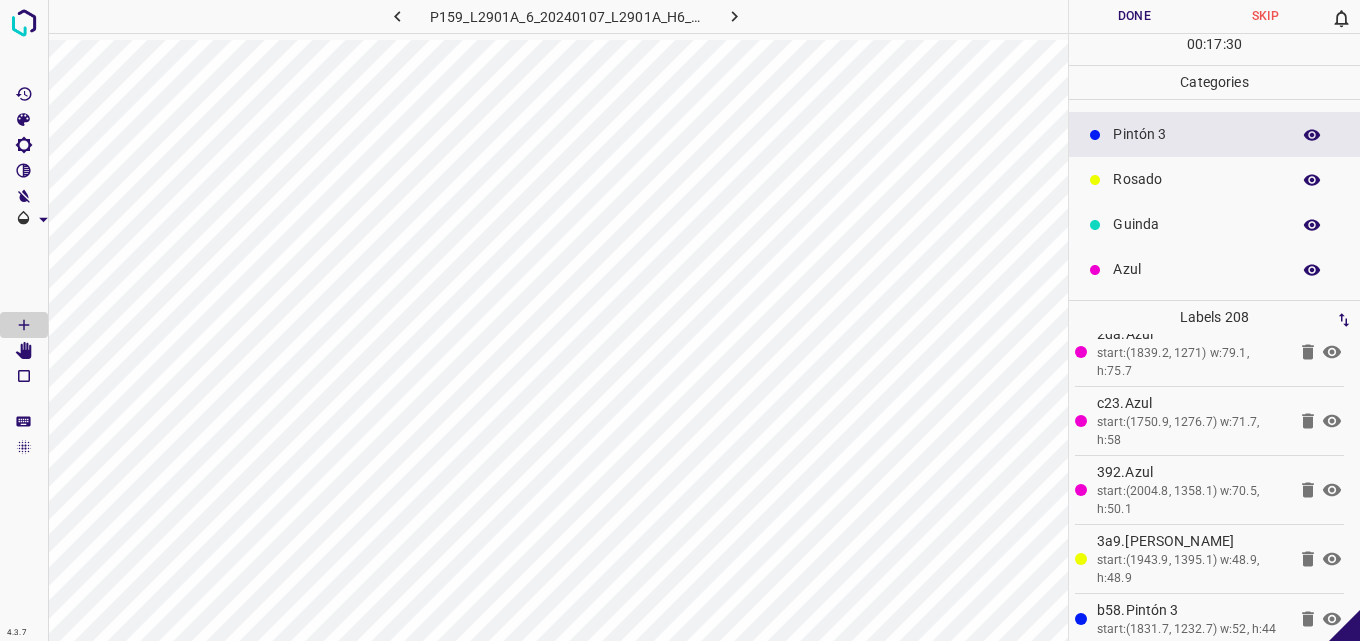 click on "Azul" at bounding box center [1196, 269] 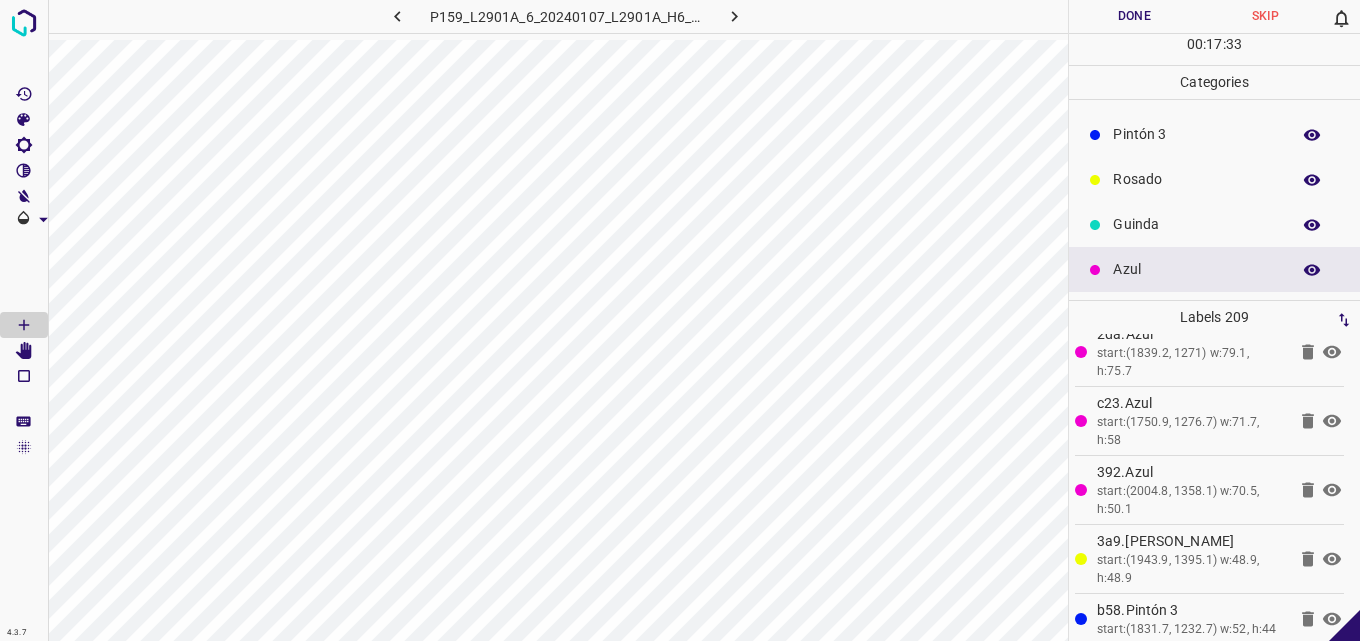 click on "Rosado" at bounding box center [1196, 179] 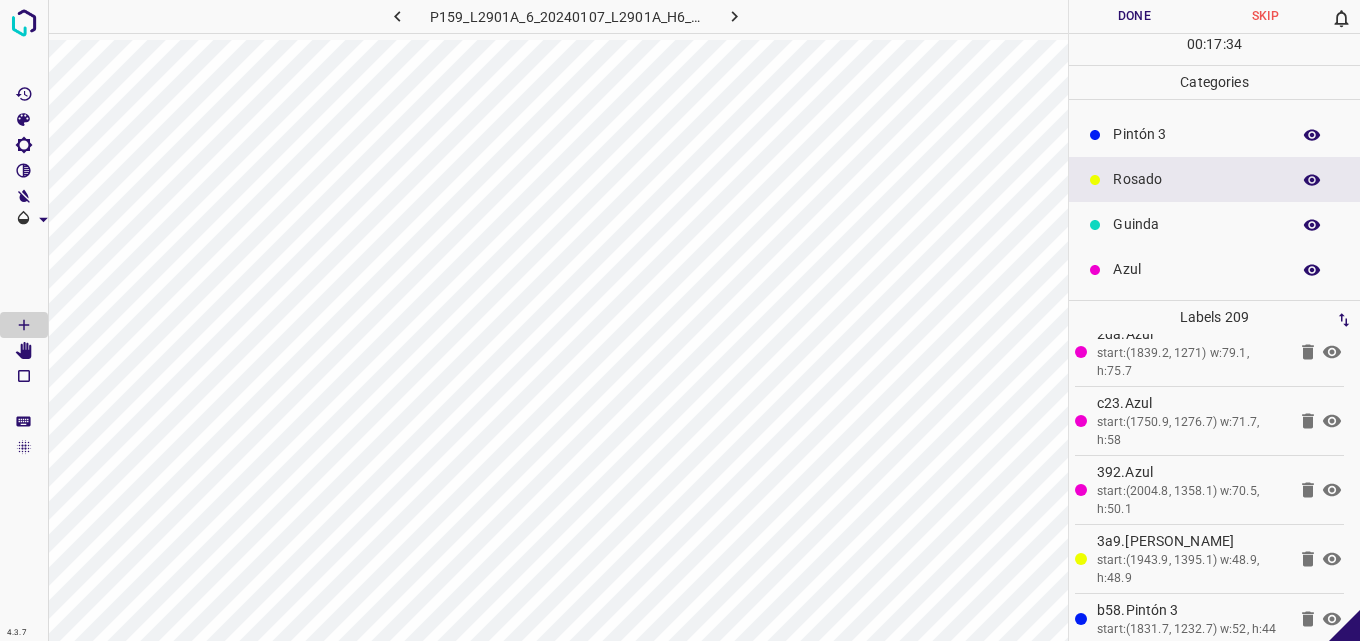 click on "Guinda" at bounding box center [1214, 224] 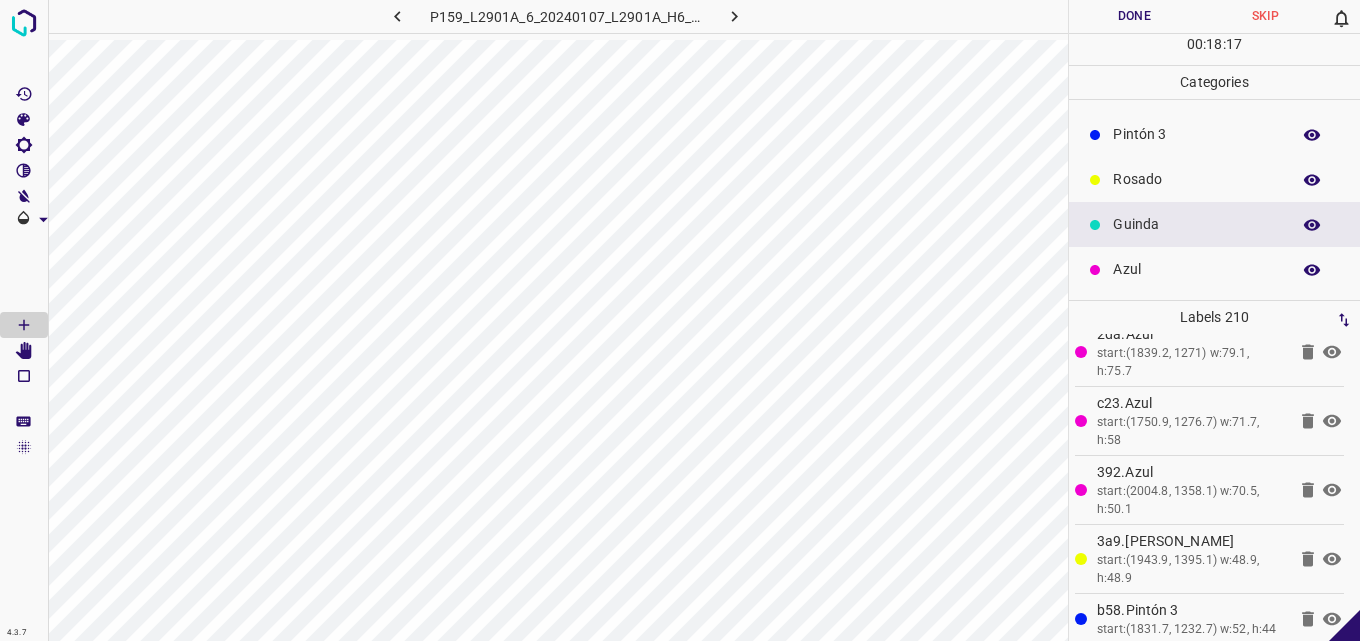 click on "Azul" at bounding box center (1196, 269) 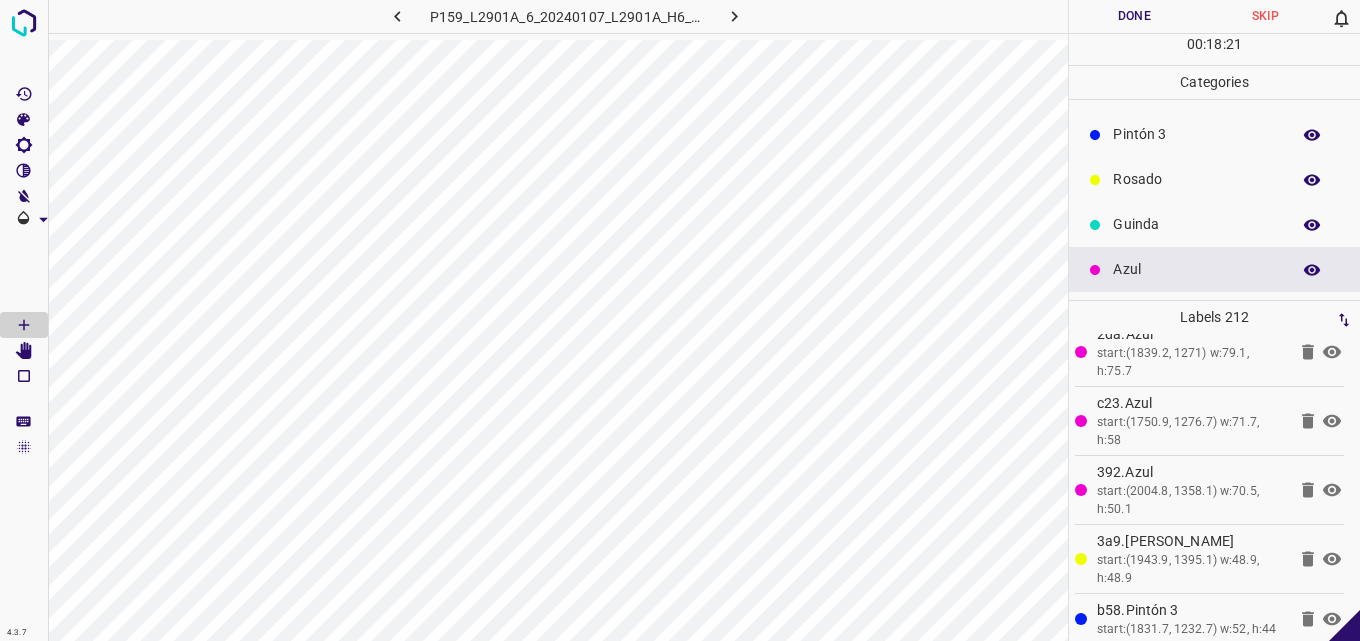 click on "Guinda" at bounding box center [1196, 224] 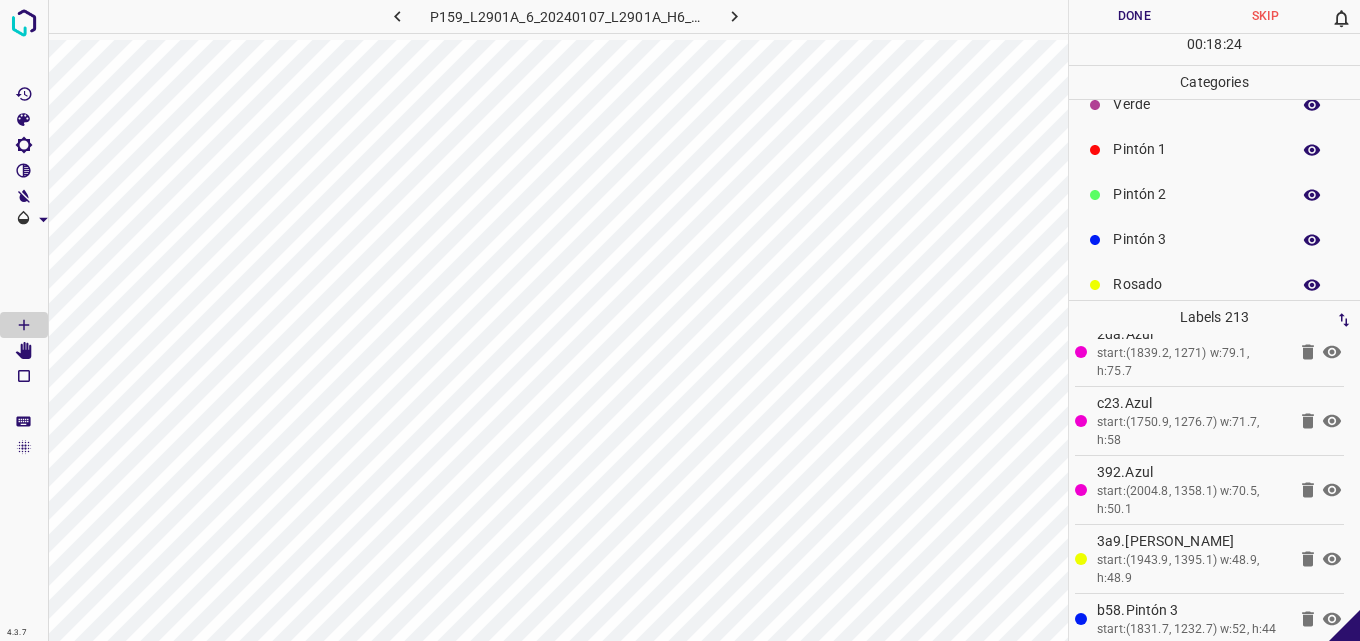 scroll, scrollTop: 0, scrollLeft: 0, axis: both 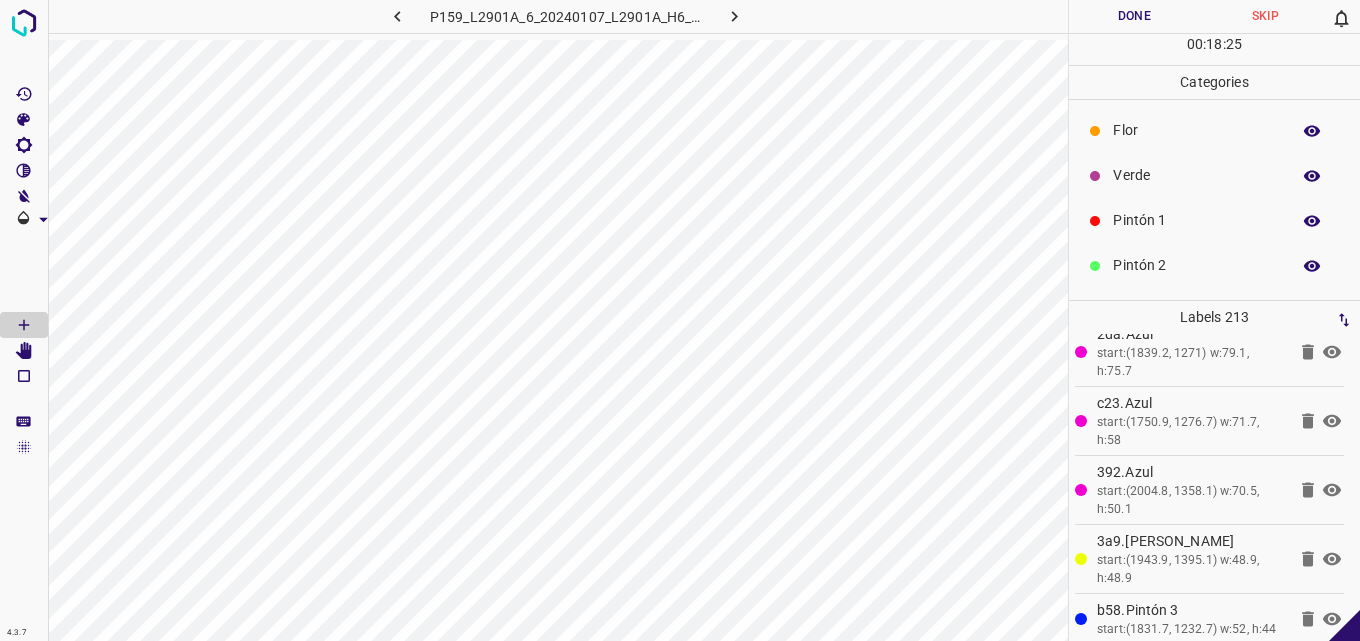 click on "Verde" at bounding box center (1196, 175) 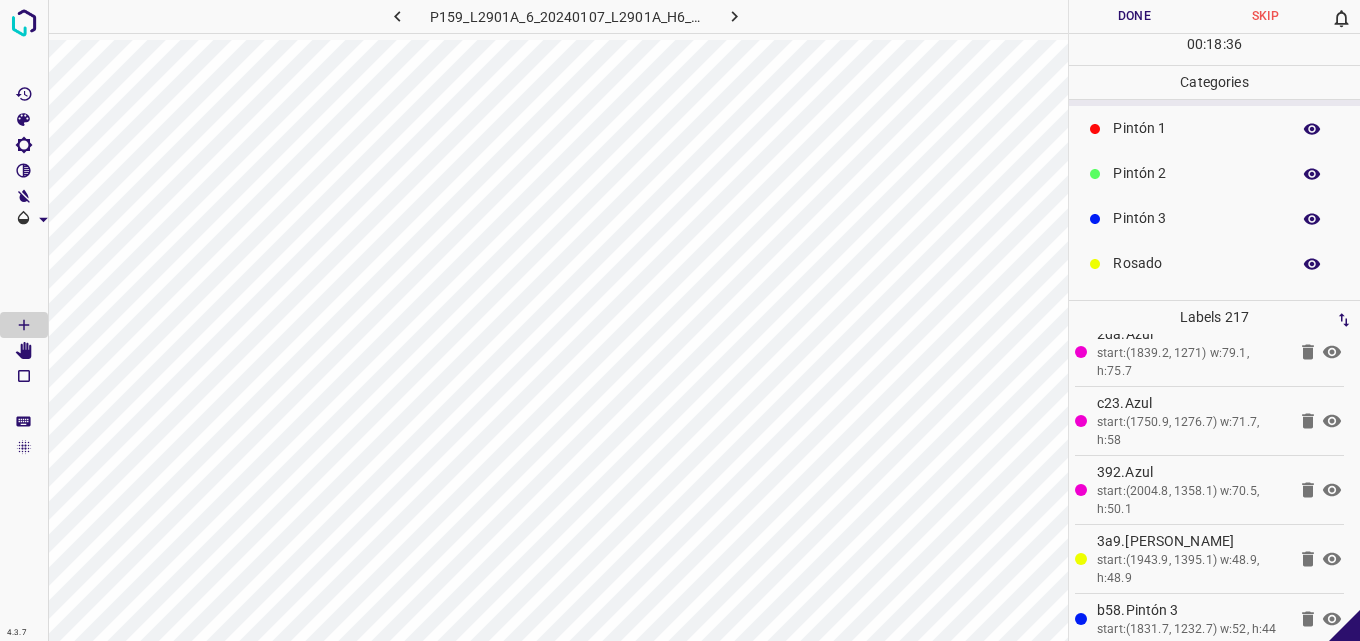 scroll, scrollTop: 176, scrollLeft: 0, axis: vertical 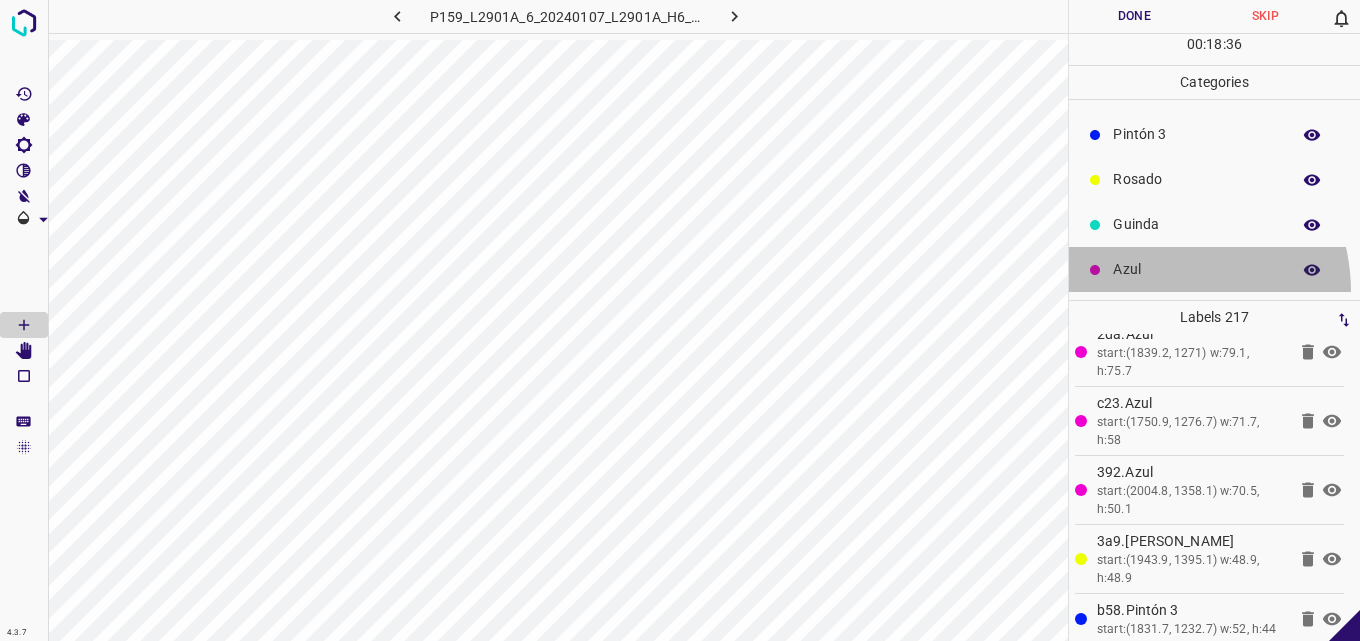 click on "Azul" at bounding box center (1214, 269) 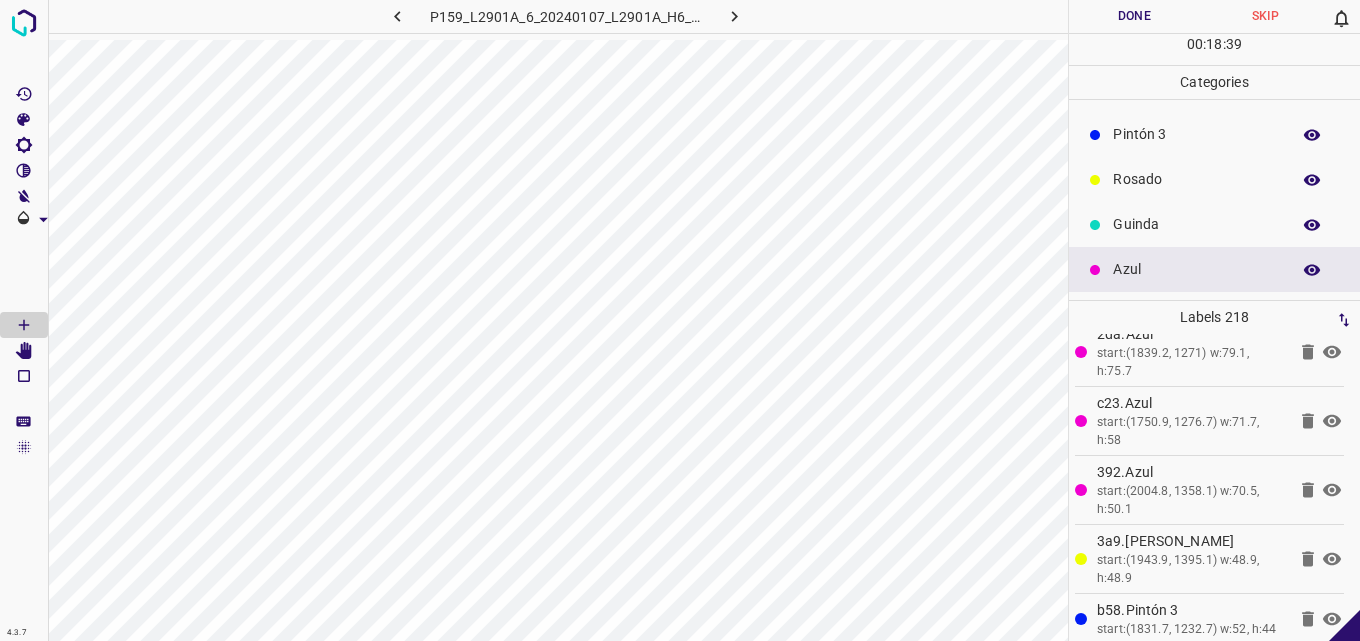 click on "Guinda" at bounding box center [1196, 224] 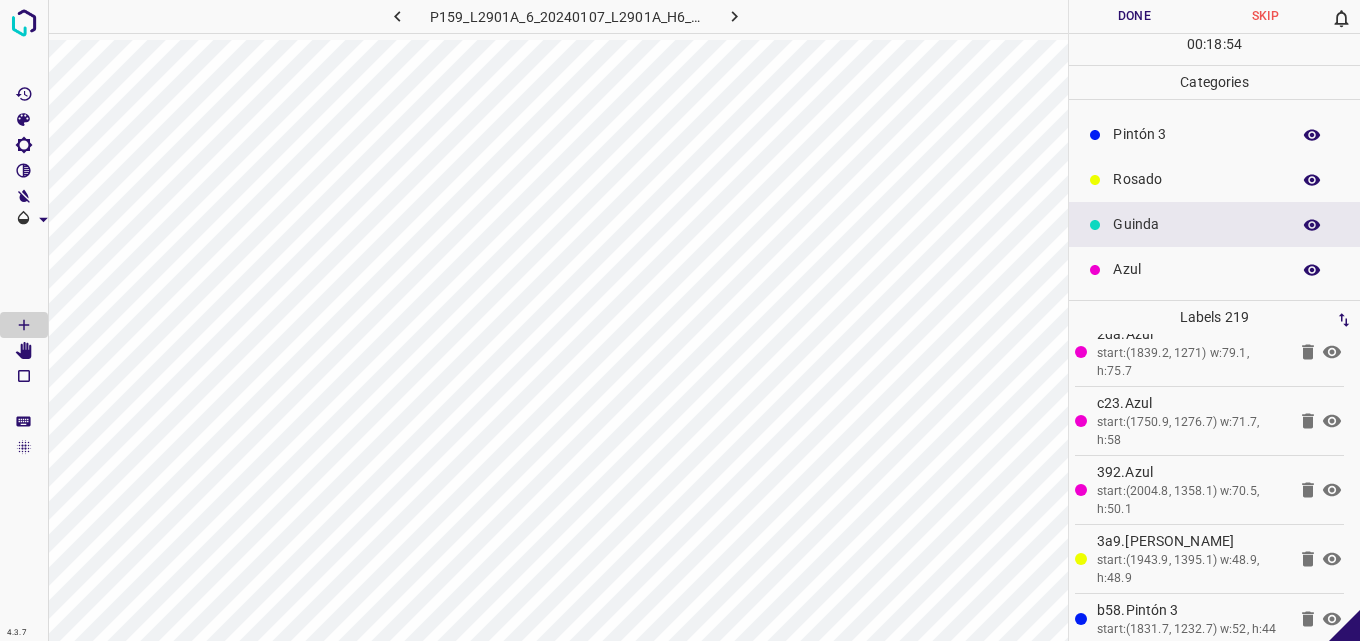 click on "00   : 18   : 54" at bounding box center (1214, 49) 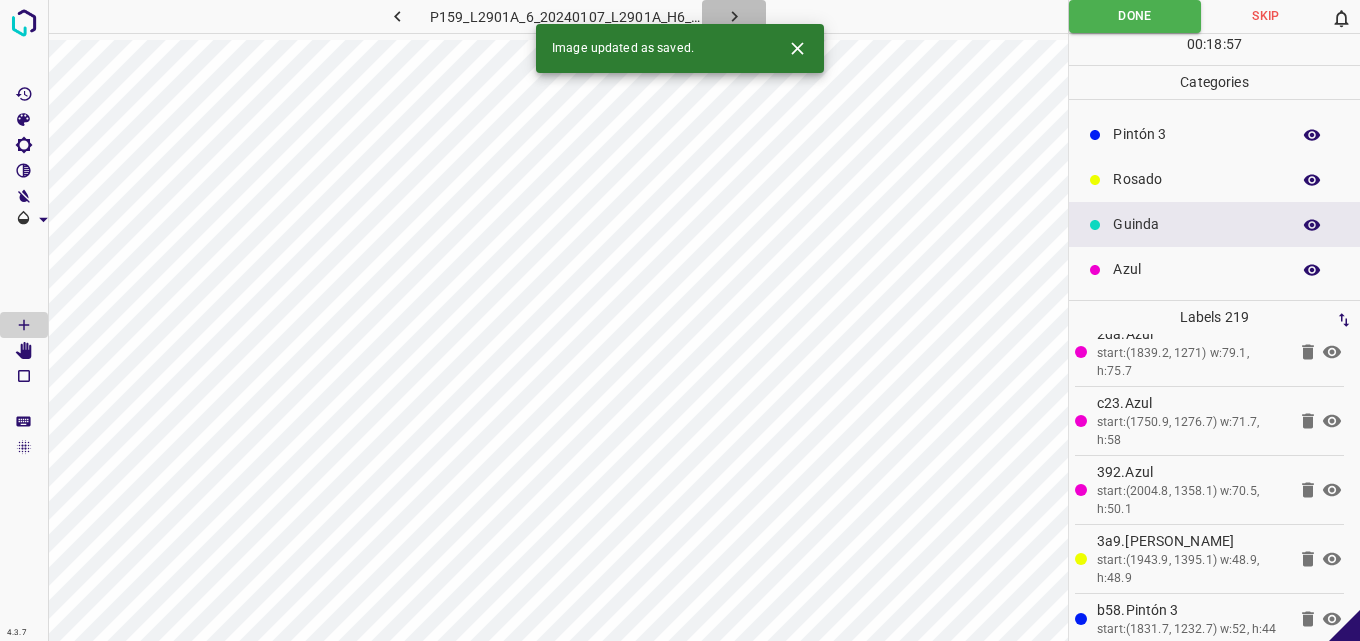 click 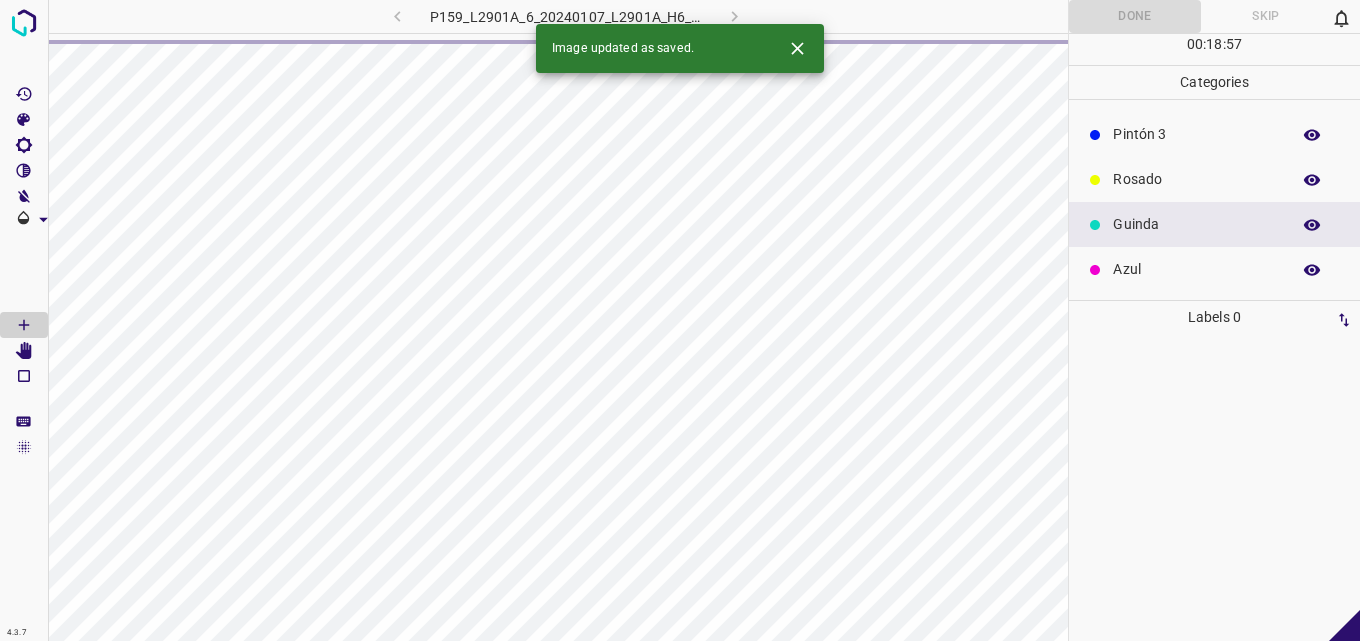 scroll, scrollTop: 0, scrollLeft: 0, axis: both 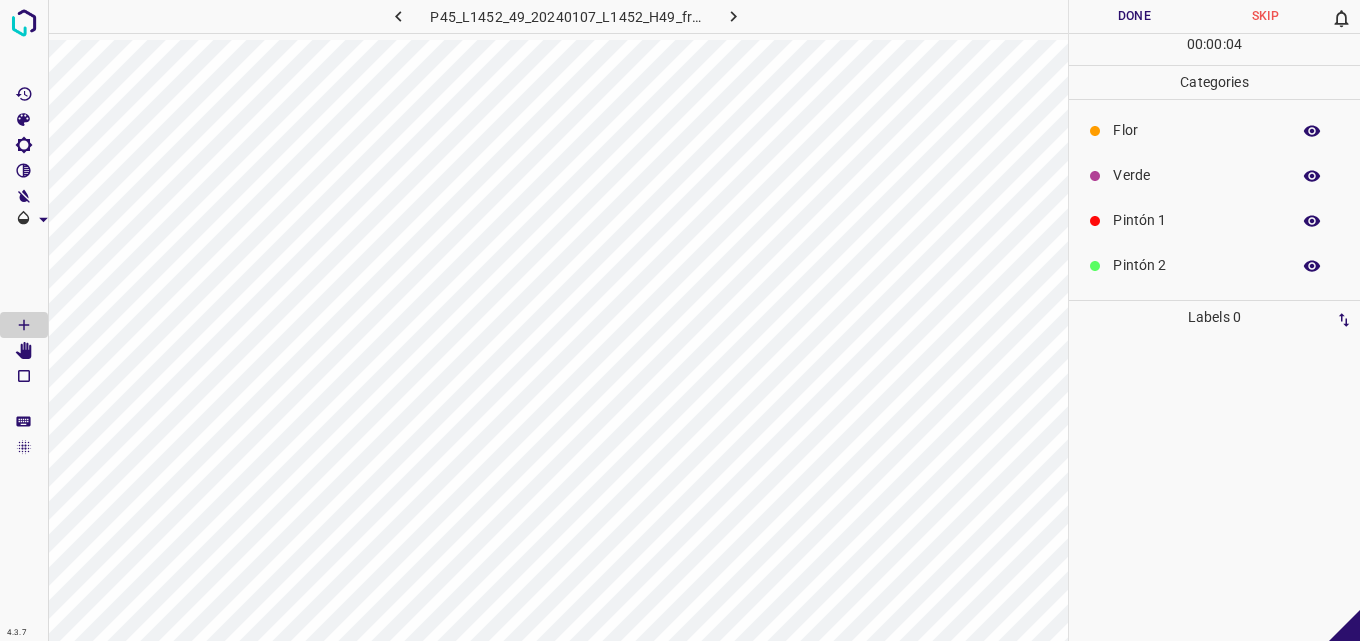 click on "Verde" at bounding box center (1196, 175) 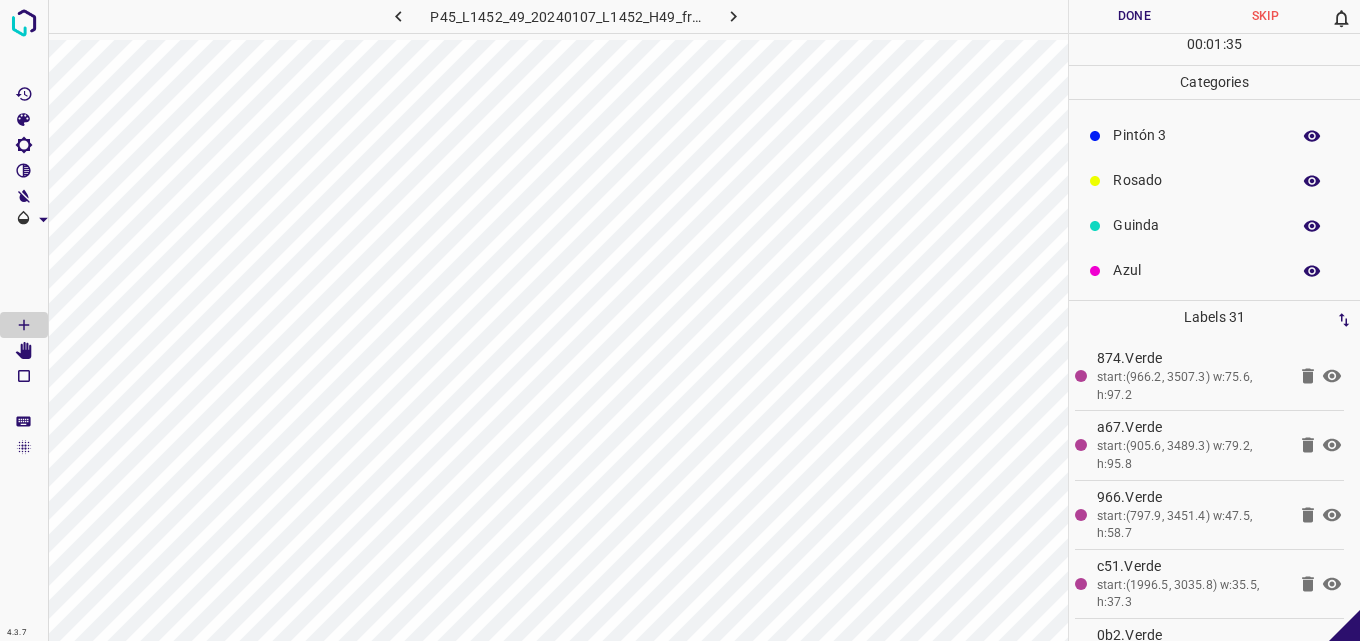 scroll, scrollTop: 176, scrollLeft: 0, axis: vertical 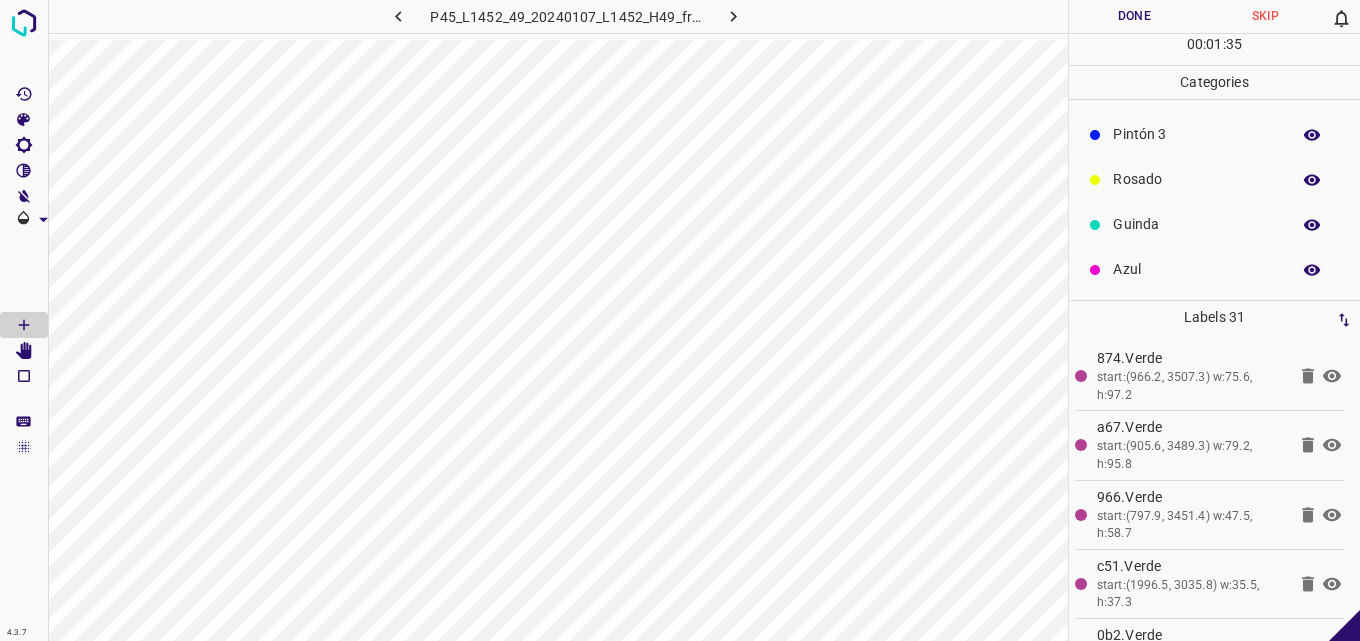 click on "Rosado" at bounding box center [1214, 179] 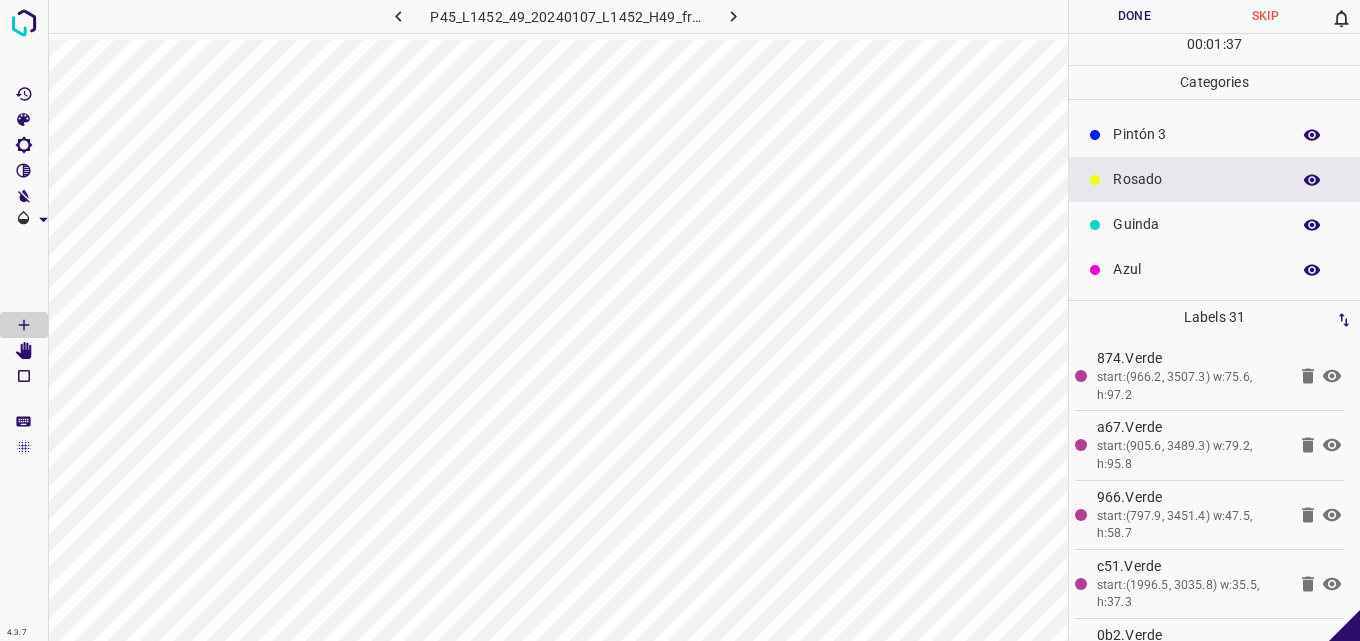 click on "Pintón 3" at bounding box center (1214, 134) 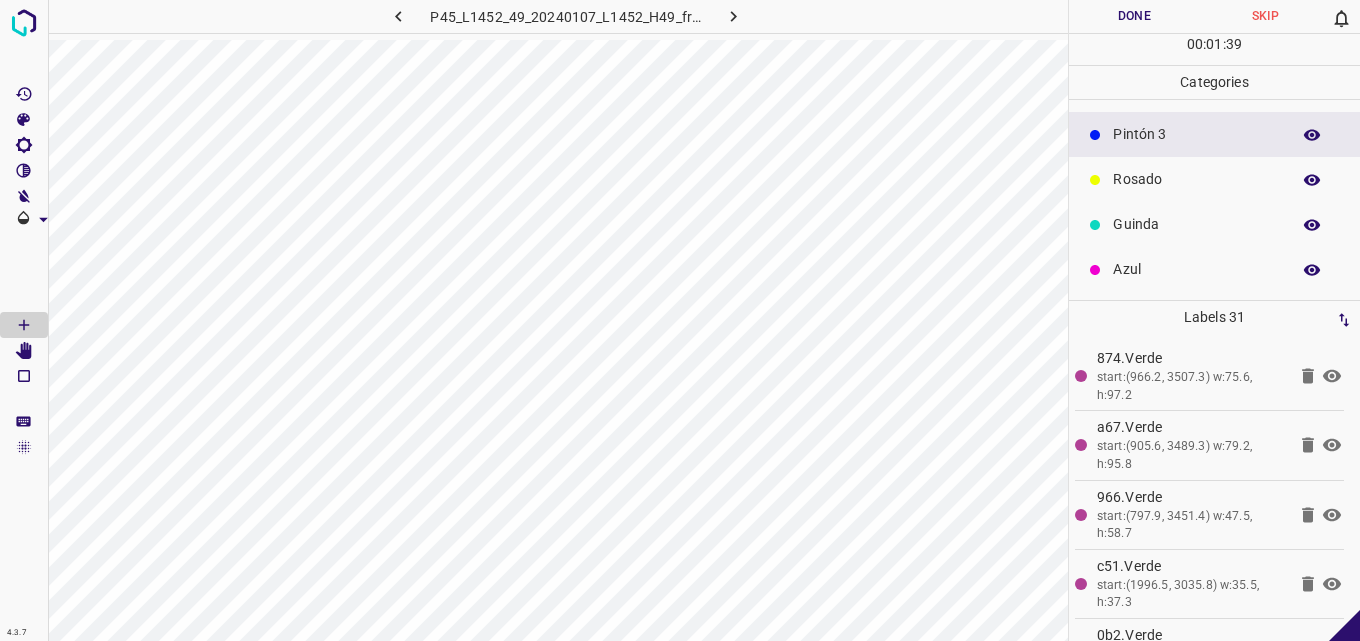 scroll, scrollTop: 0, scrollLeft: 0, axis: both 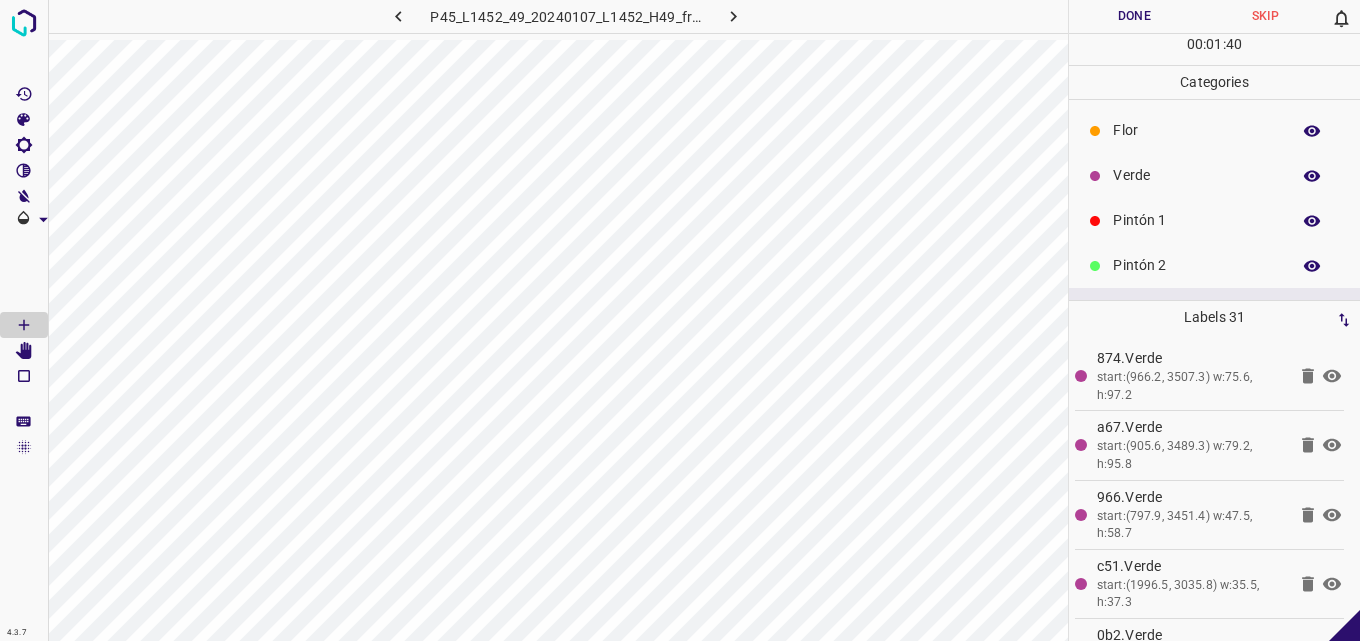 click on "Pintón 1" at bounding box center [1196, 220] 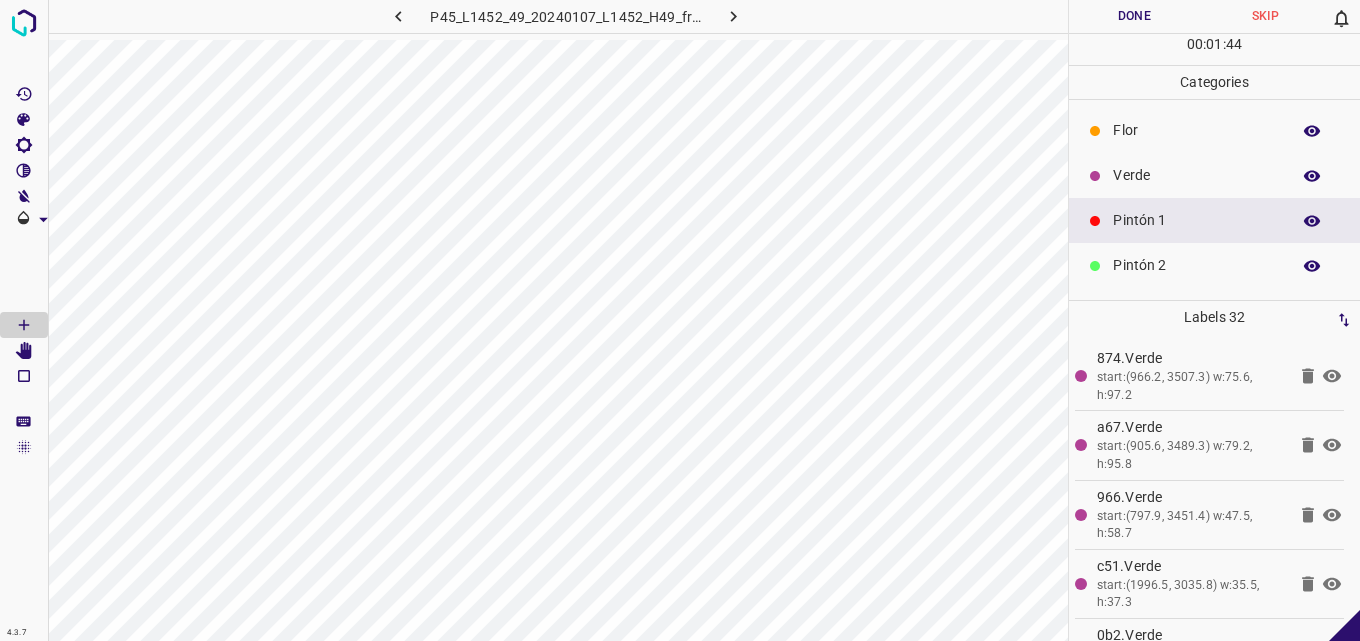 click on "Verde" at bounding box center (1196, 175) 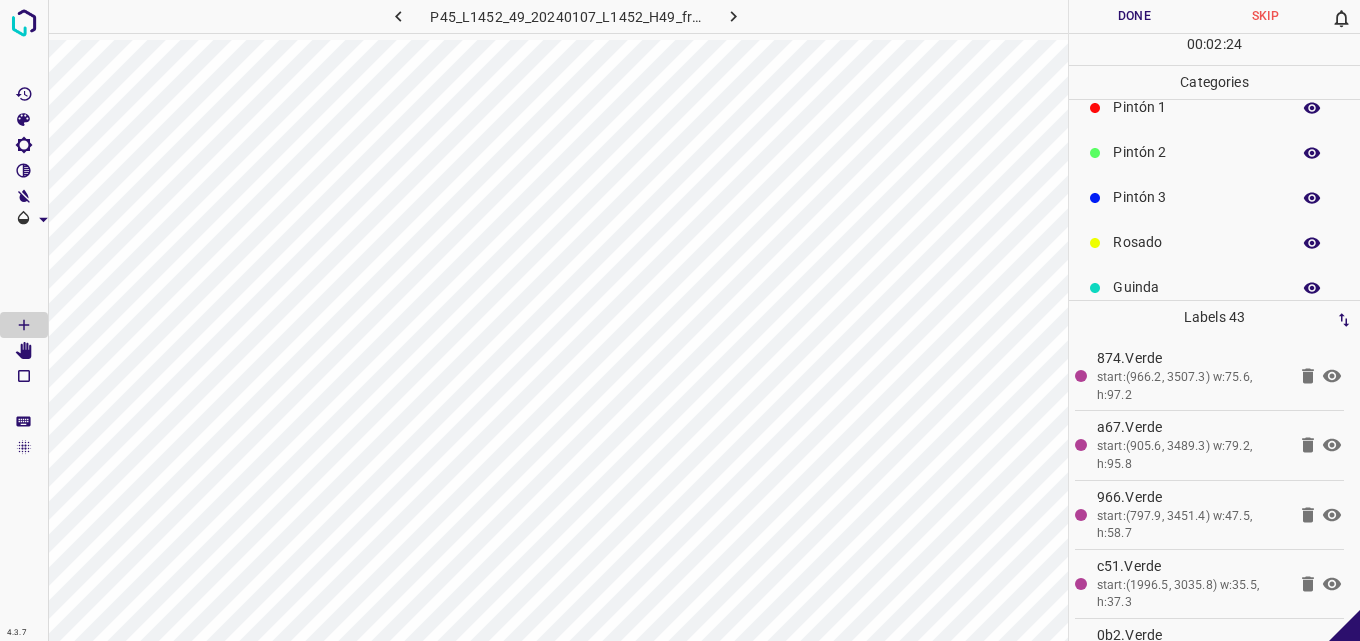 scroll, scrollTop: 176, scrollLeft: 0, axis: vertical 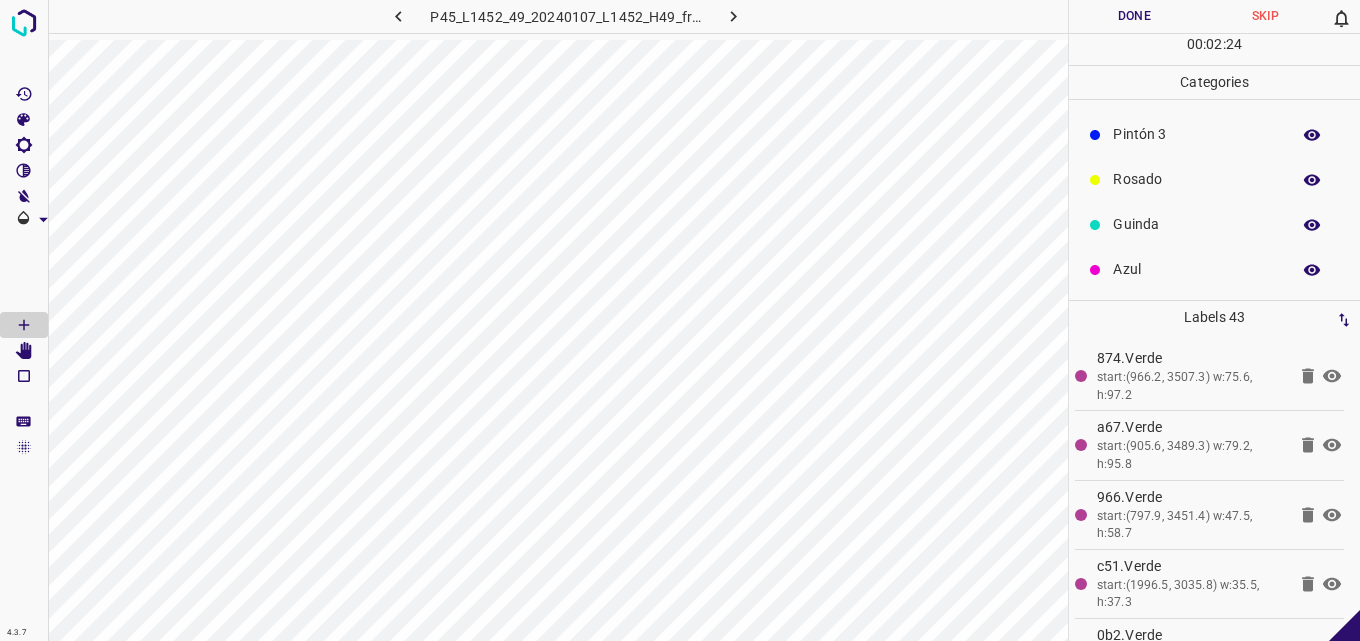click on "Azul" at bounding box center [1196, 269] 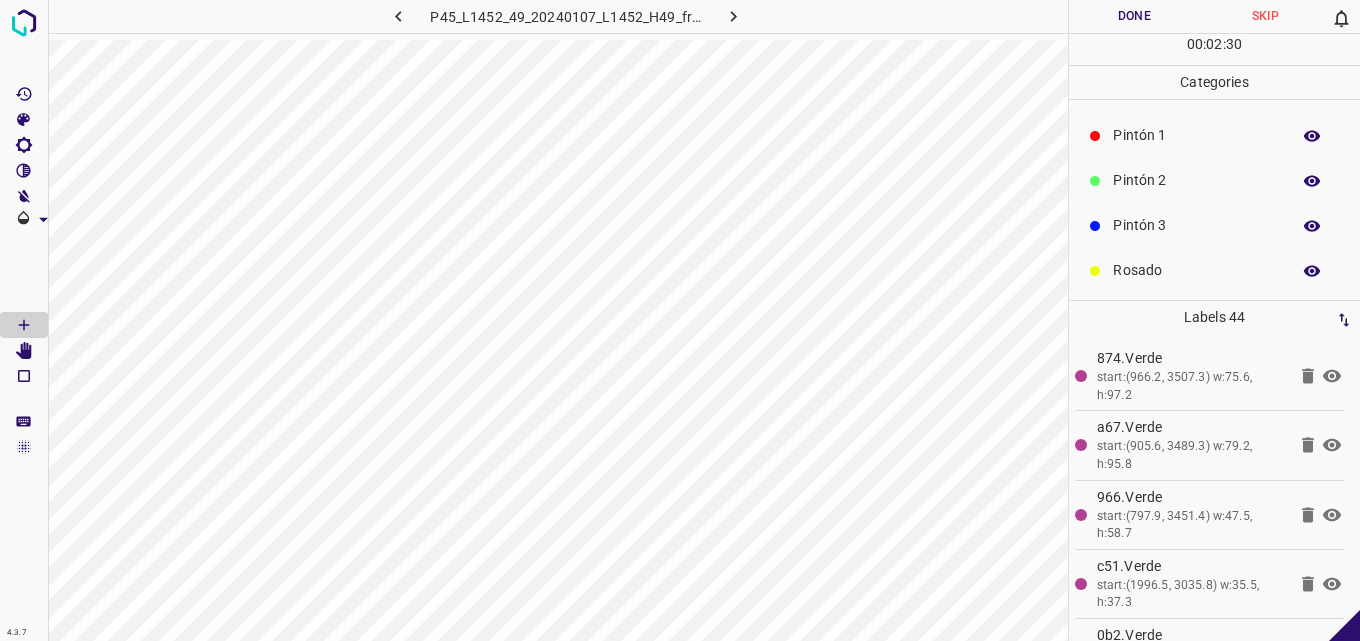 scroll, scrollTop: 0, scrollLeft: 0, axis: both 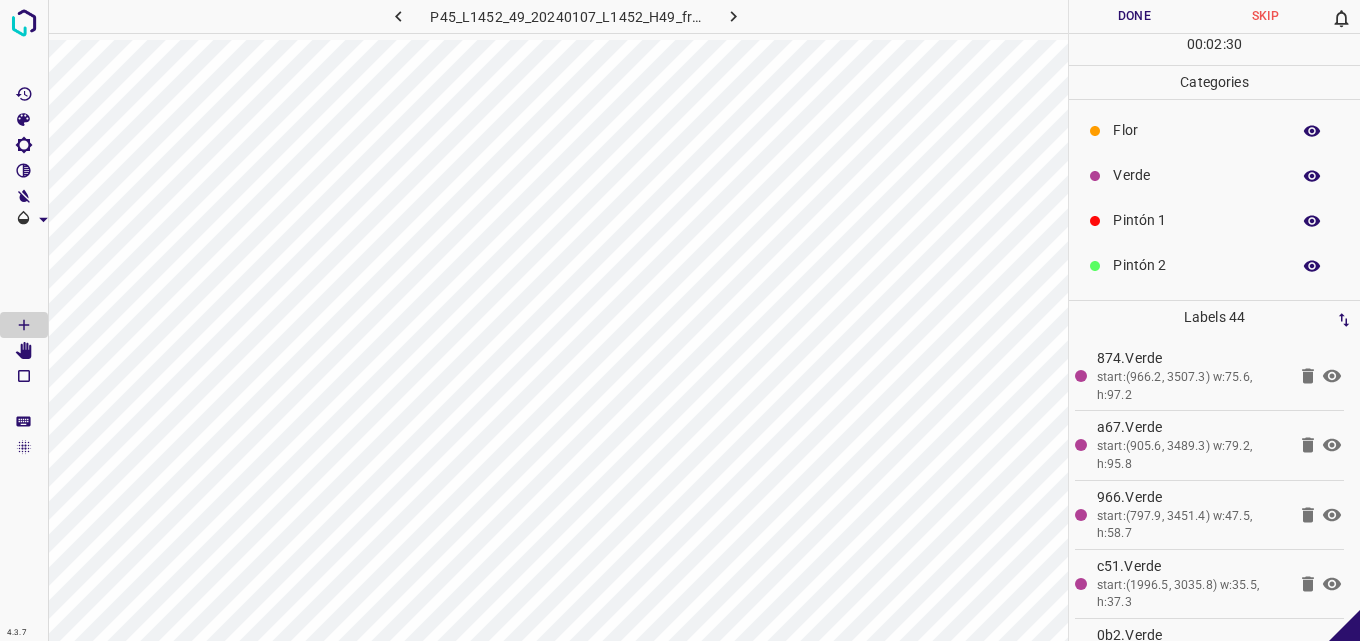 click on "Pintón 1" at bounding box center (1214, 220) 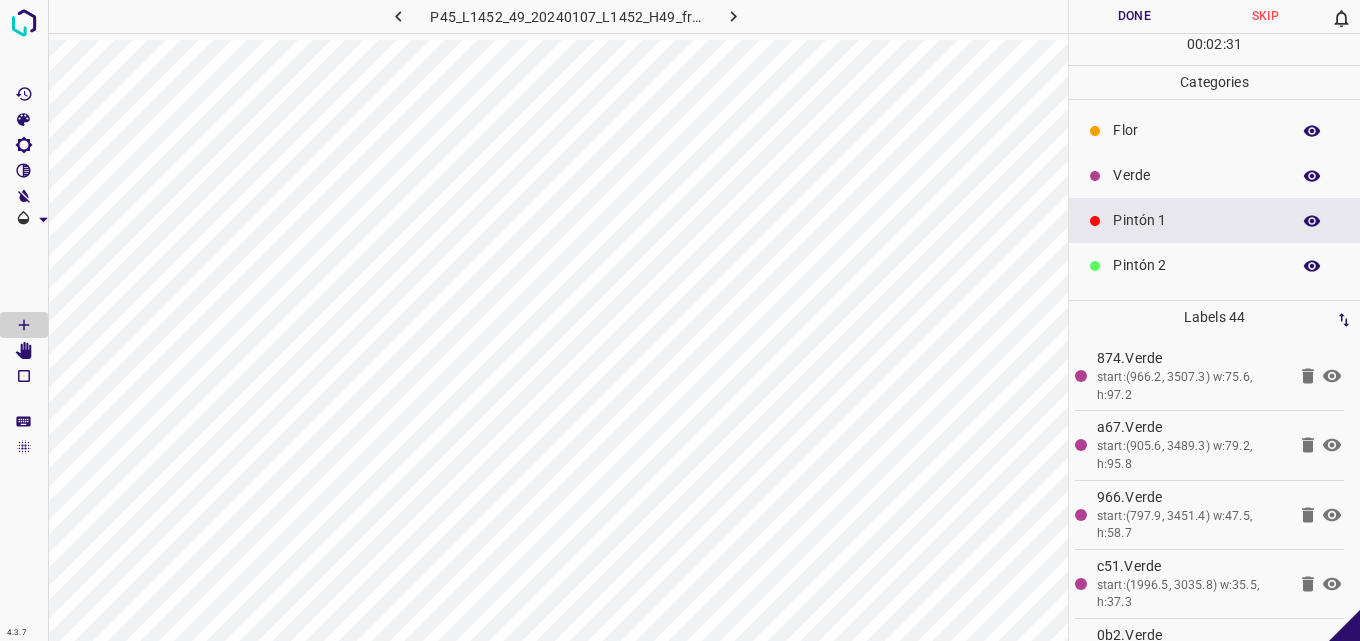 click on "Verde" at bounding box center (1214, 175) 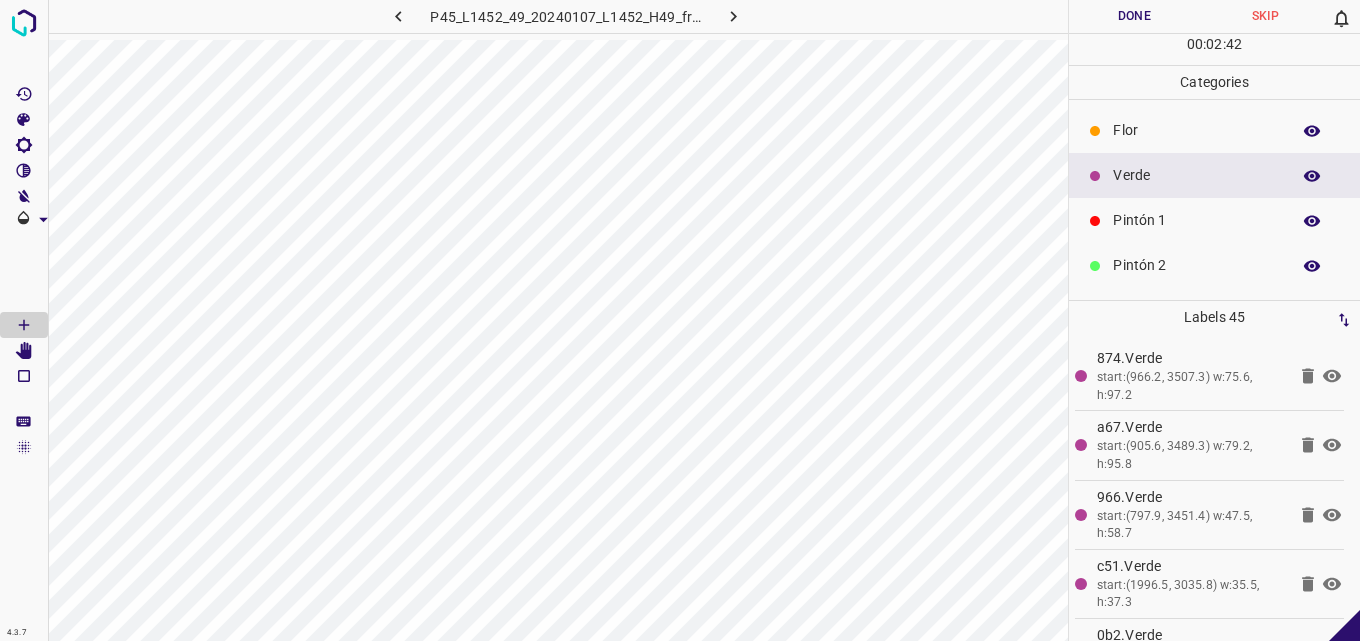 click on "Flor" at bounding box center (1196, 130) 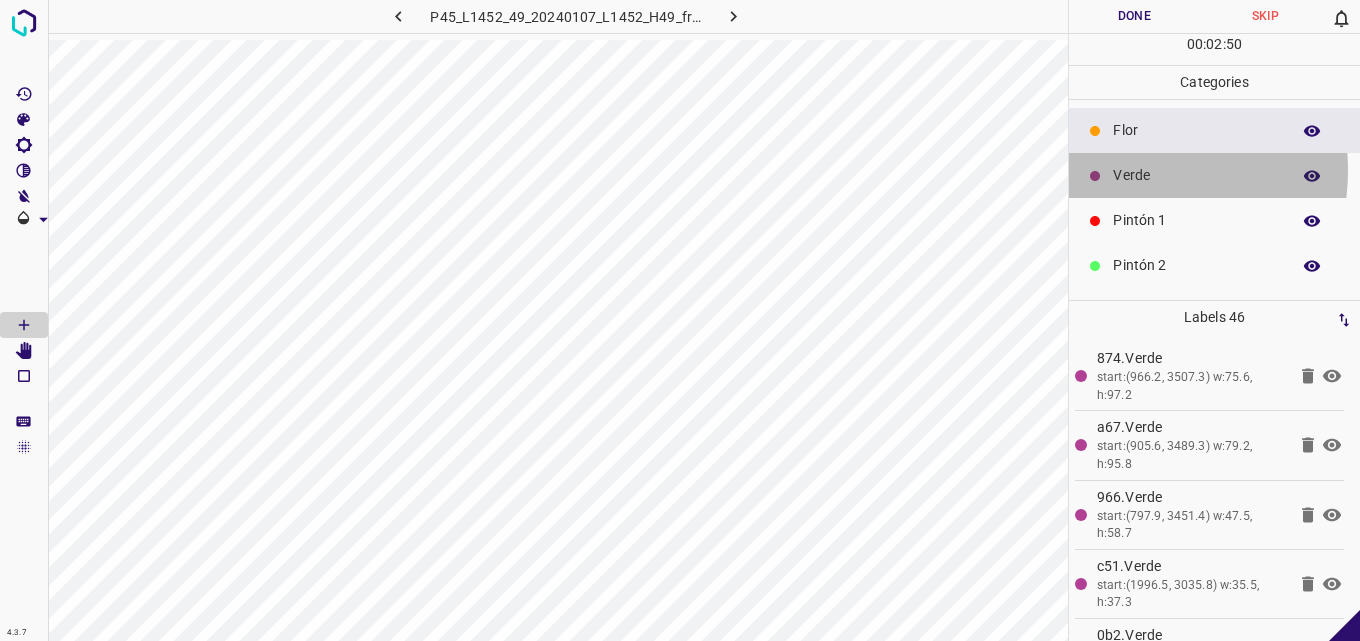 click on "Verde" at bounding box center [1196, 175] 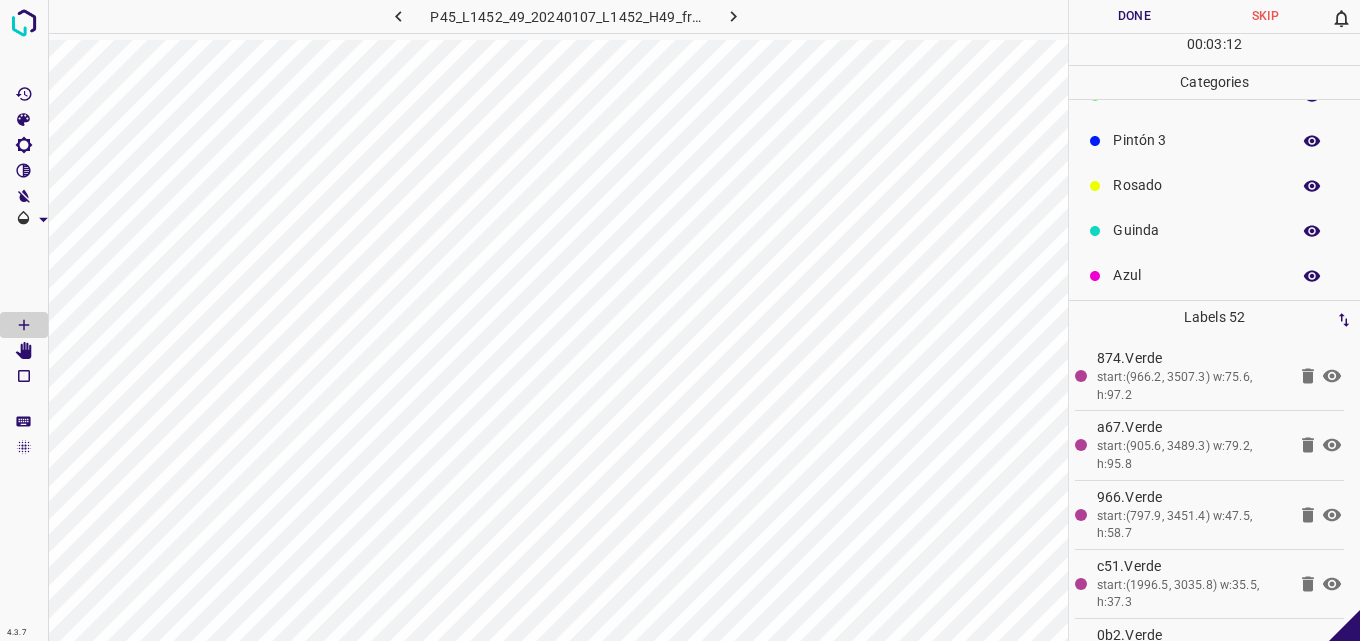 scroll, scrollTop: 176, scrollLeft: 0, axis: vertical 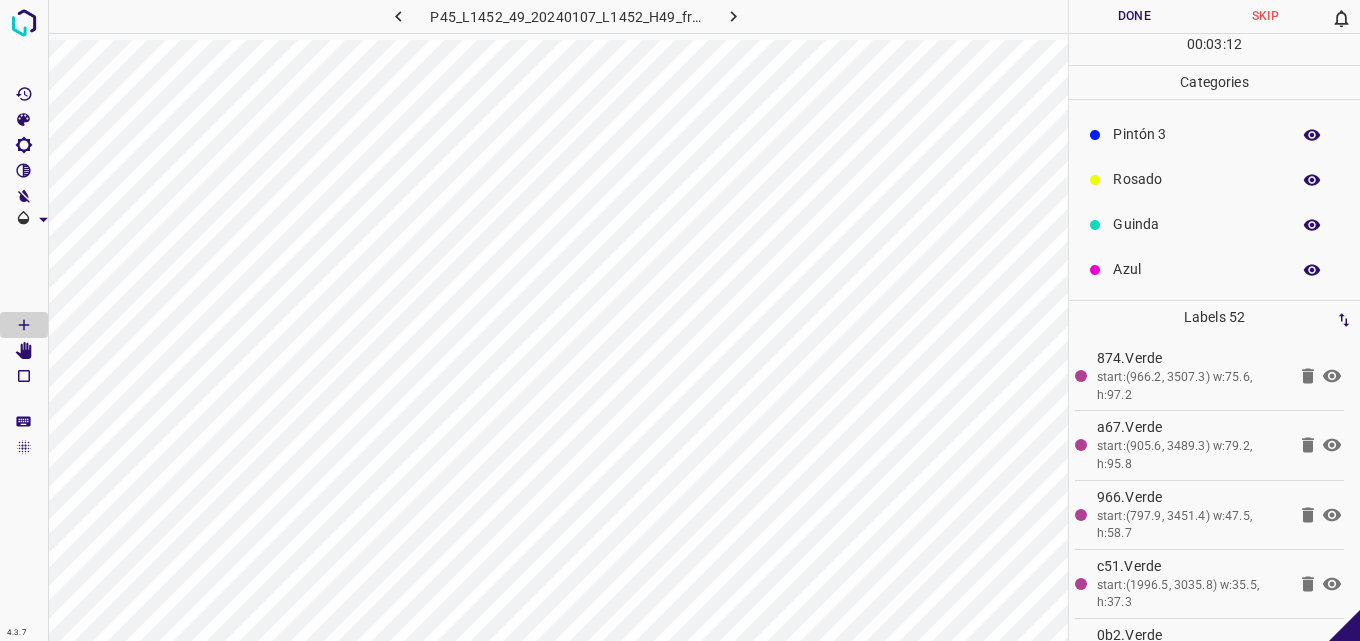 click on "Azul" at bounding box center (1196, 269) 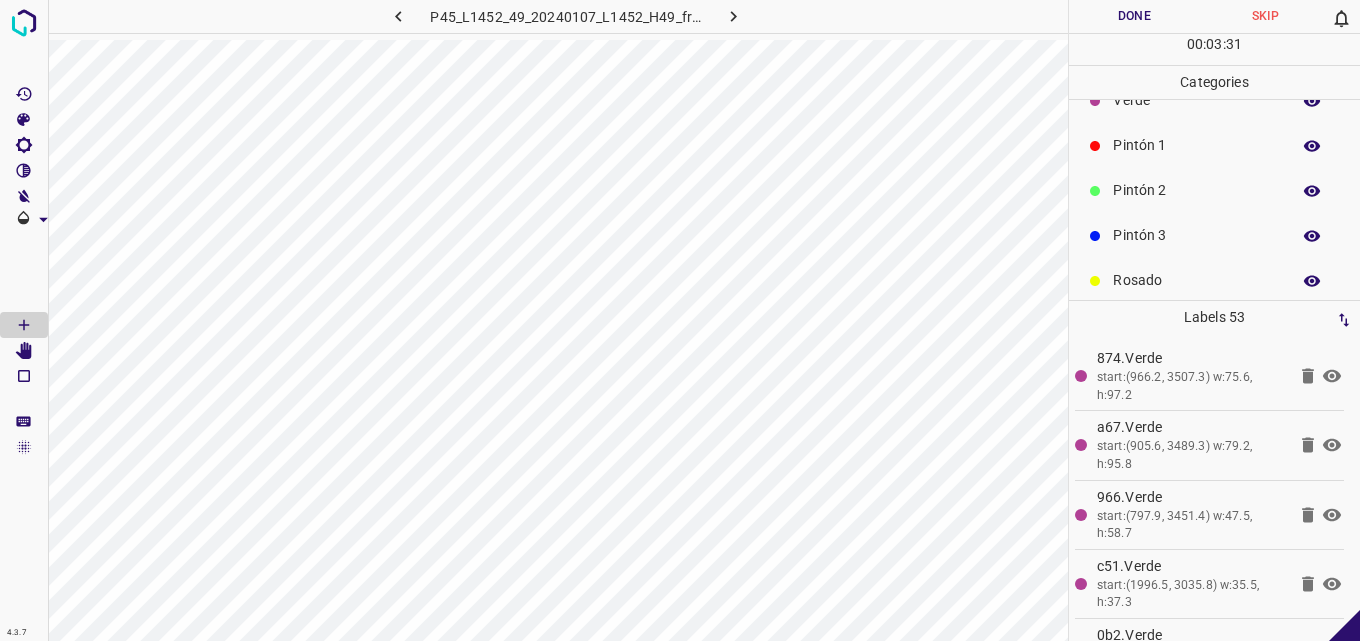 scroll, scrollTop: 0, scrollLeft: 0, axis: both 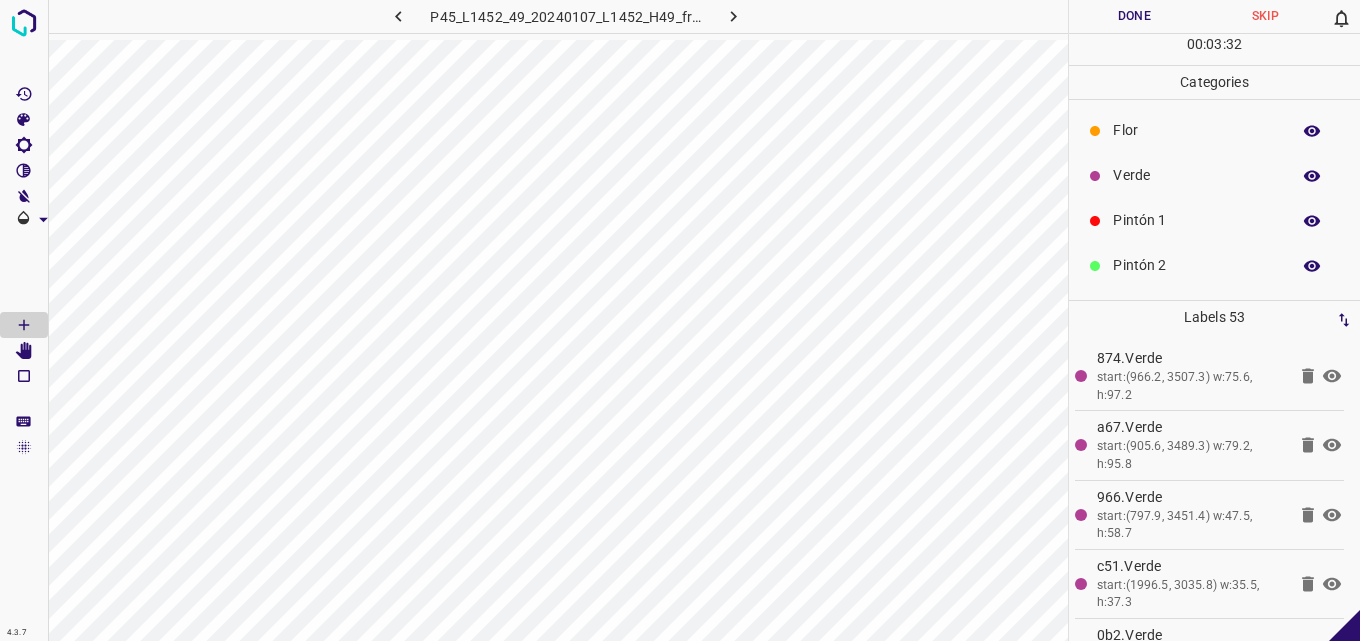 click on "Verde" at bounding box center [1214, 175] 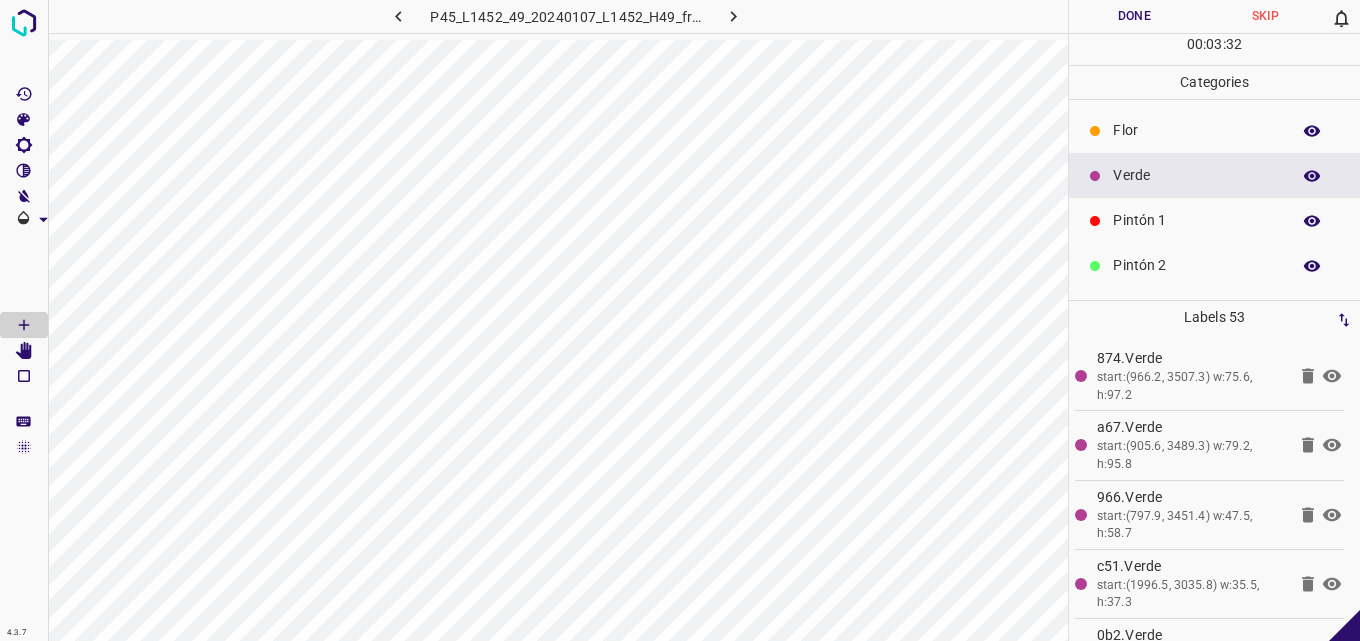 click on "Flor" at bounding box center [1196, 130] 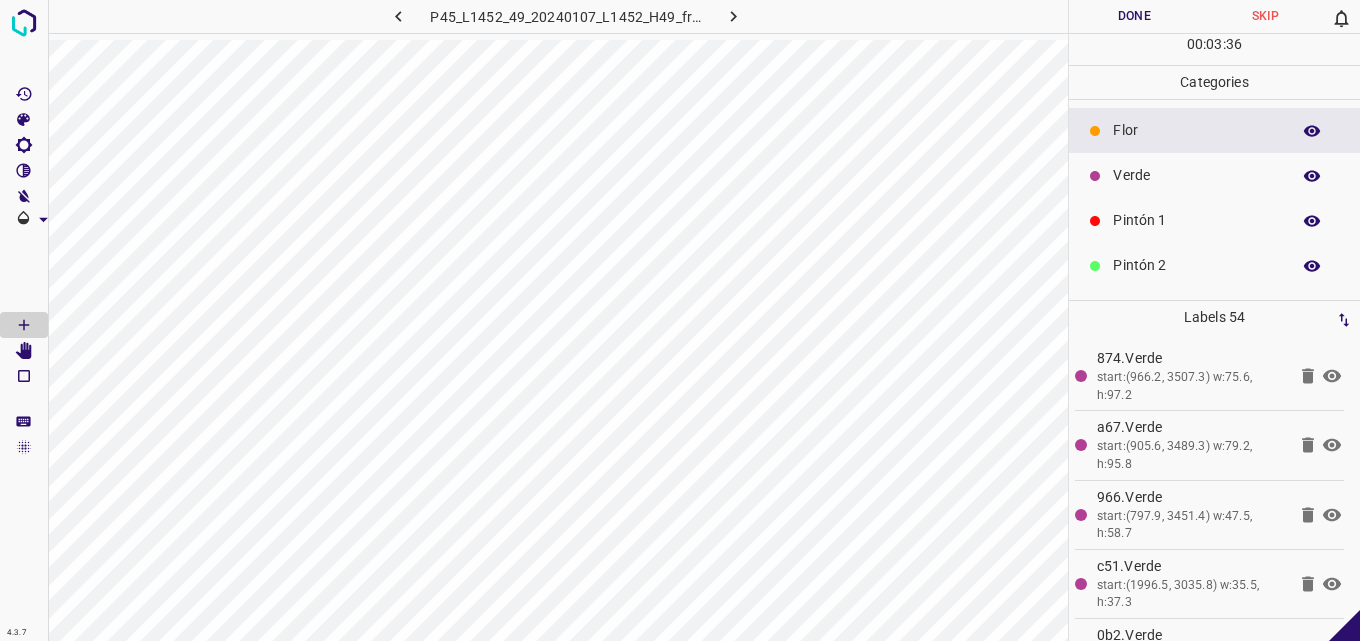click on "Verde" at bounding box center [1214, 175] 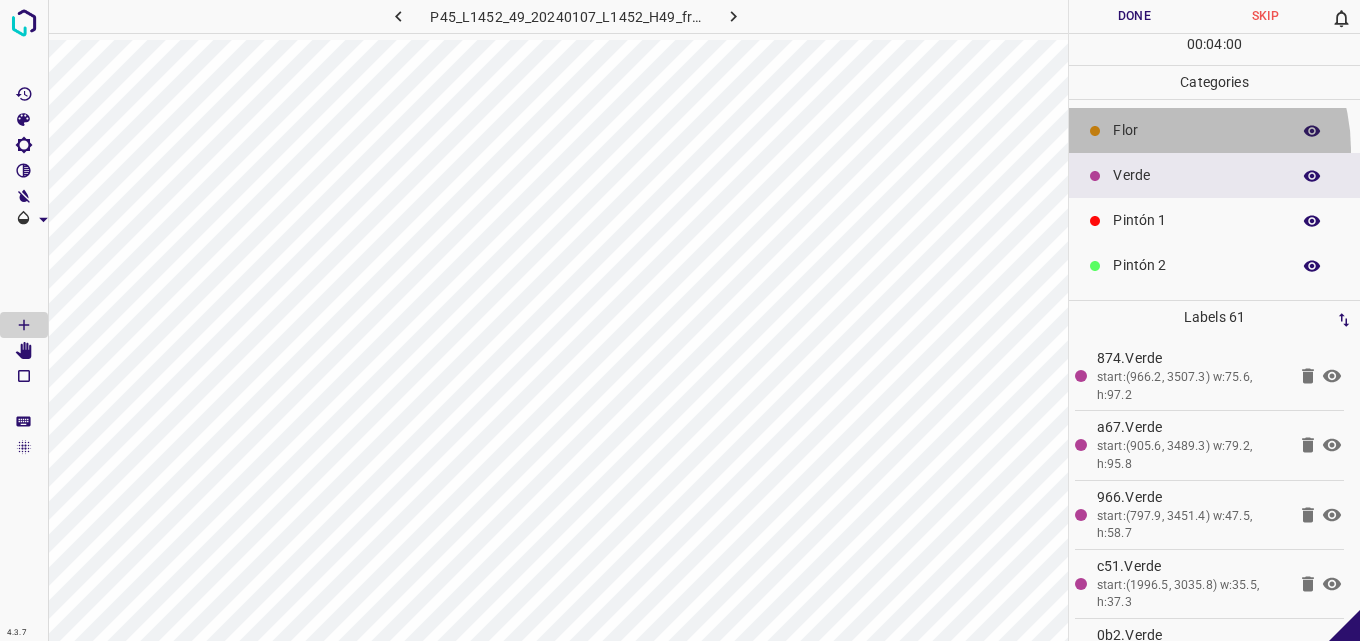 click on "Flor" at bounding box center [1214, 130] 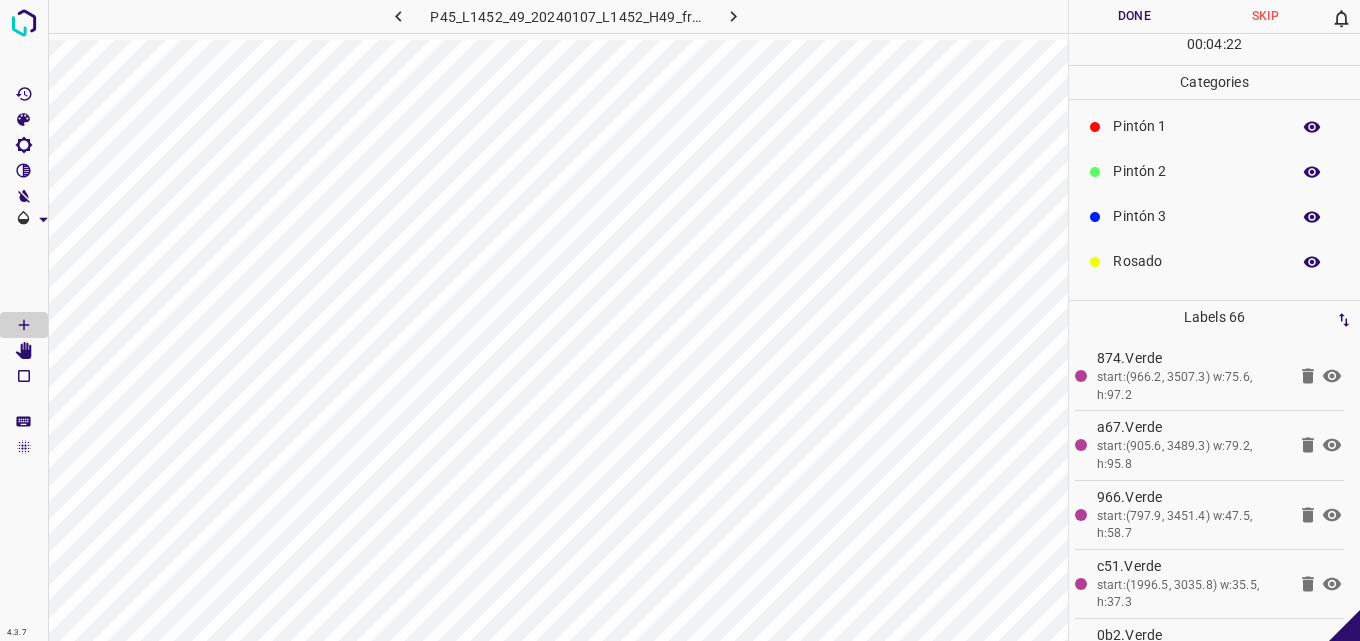 scroll, scrollTop: 176, scrollLeft: 0, axis: vertical 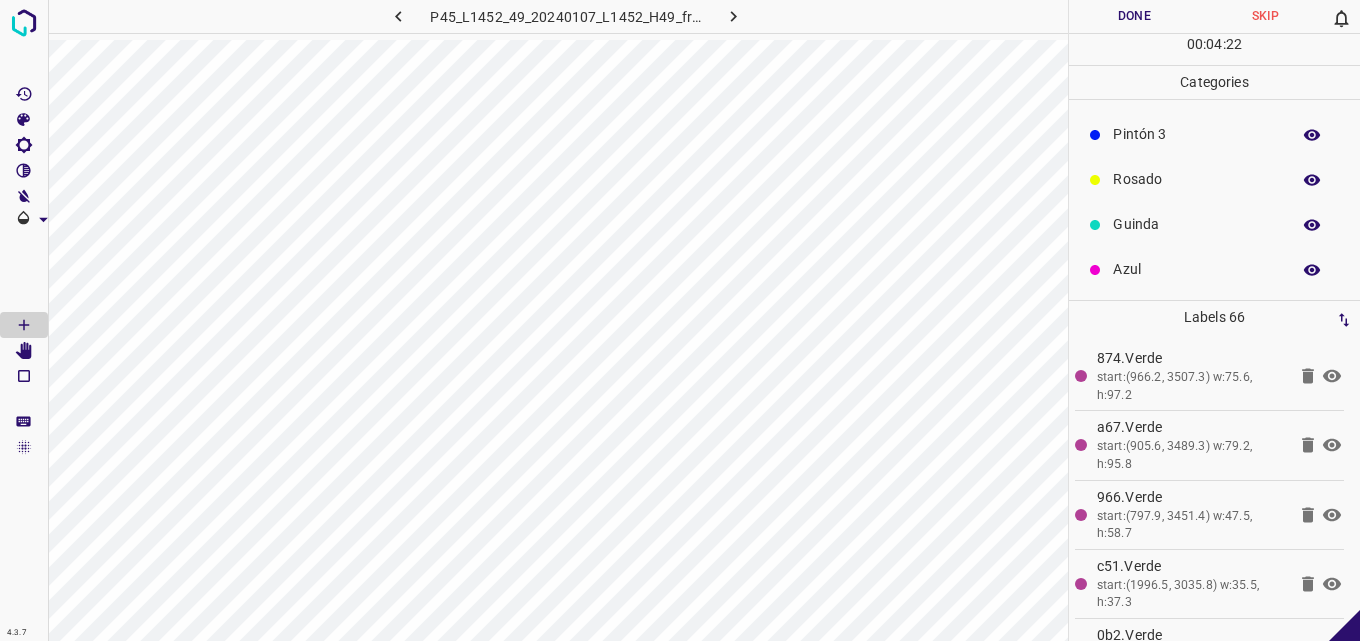 click on "Azul" at bounding box center (1214, 269) 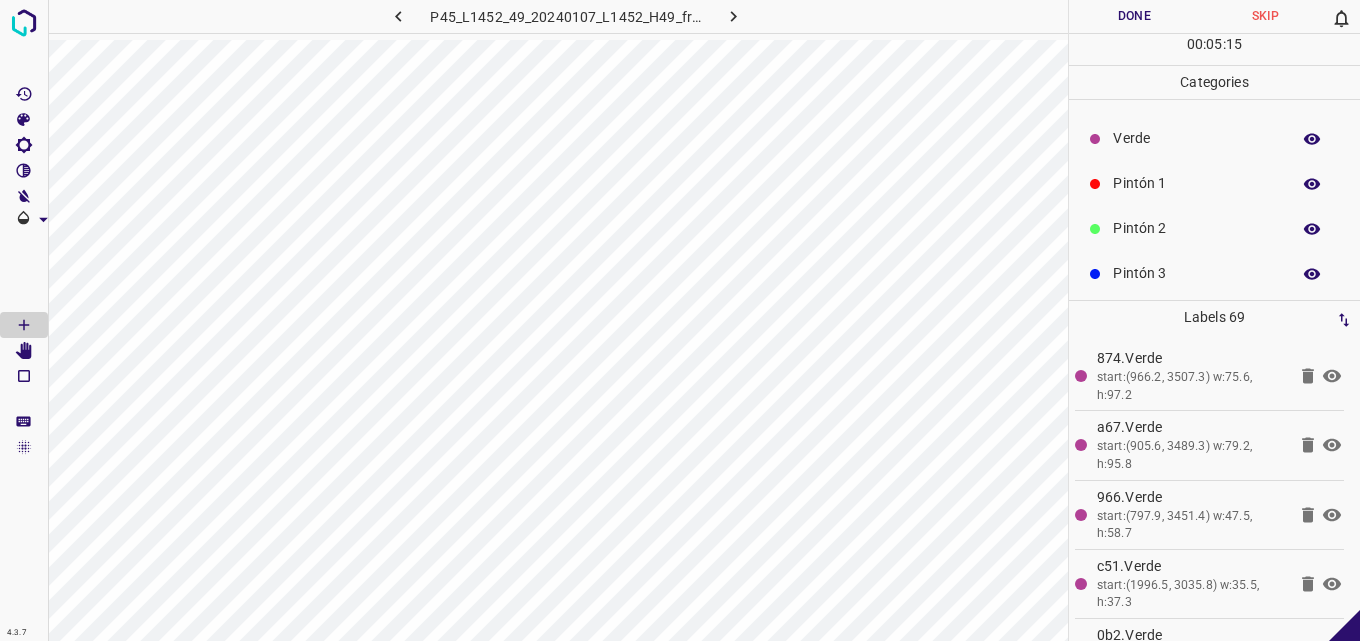 scroll, scrollTop: 0, scrollLeft: 0, axis: both 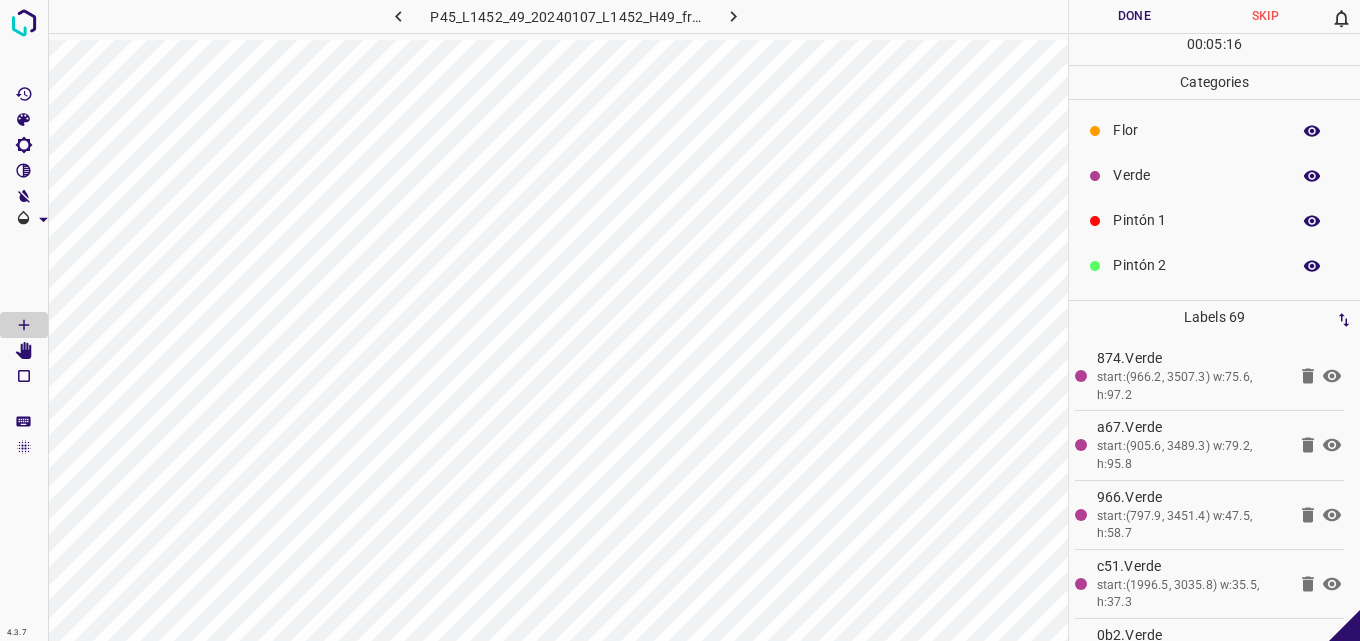 click on "Verde" at bounding box center (1214, 175) 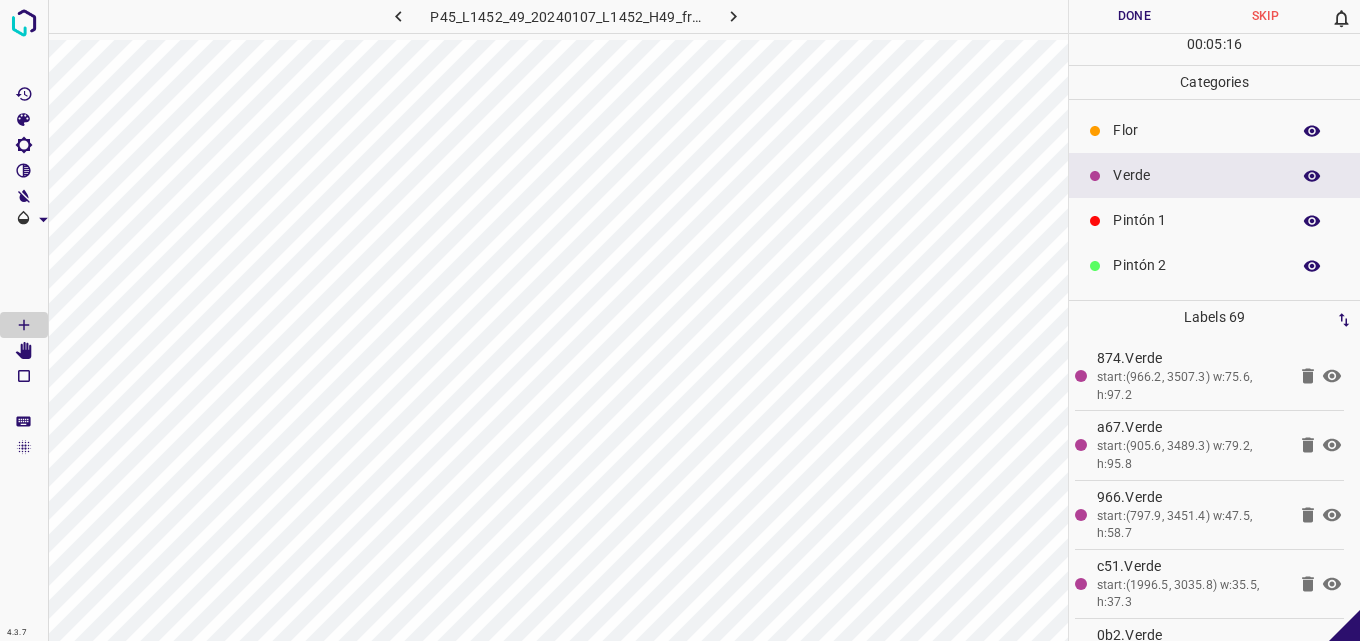 click on "Flor" at bounding box center (1196, 130) 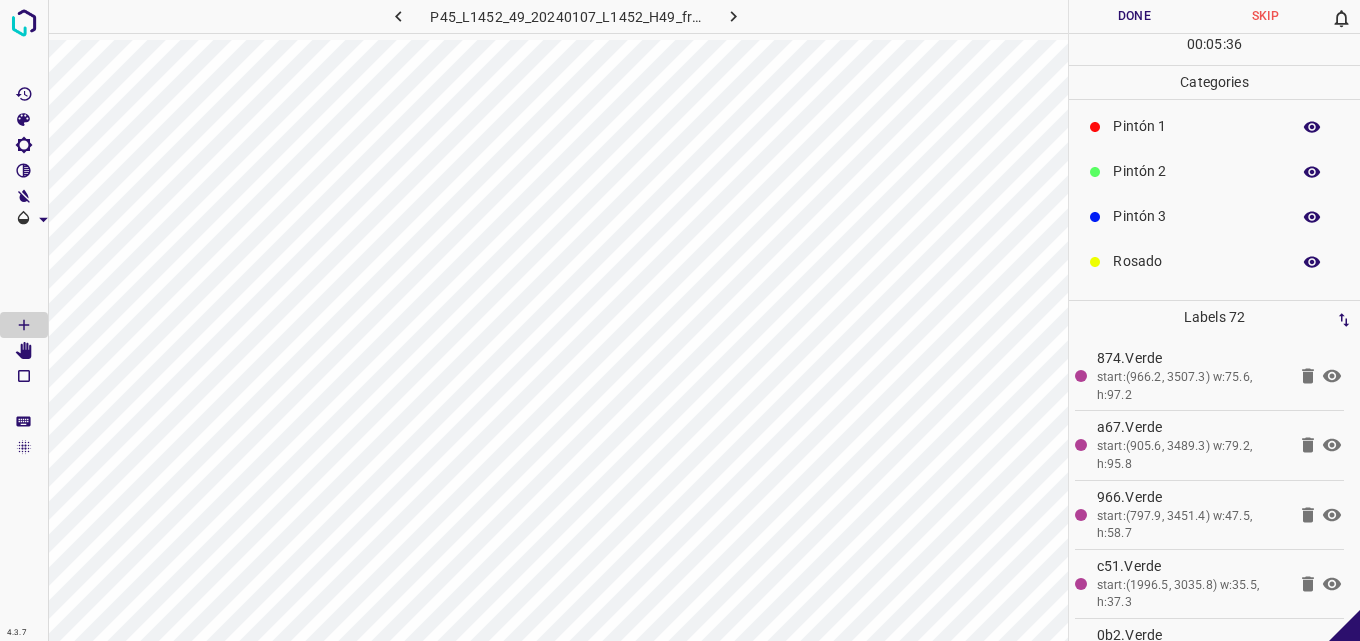scroll, scrollTop: 176, scrollLeft: 0, axis: vertical 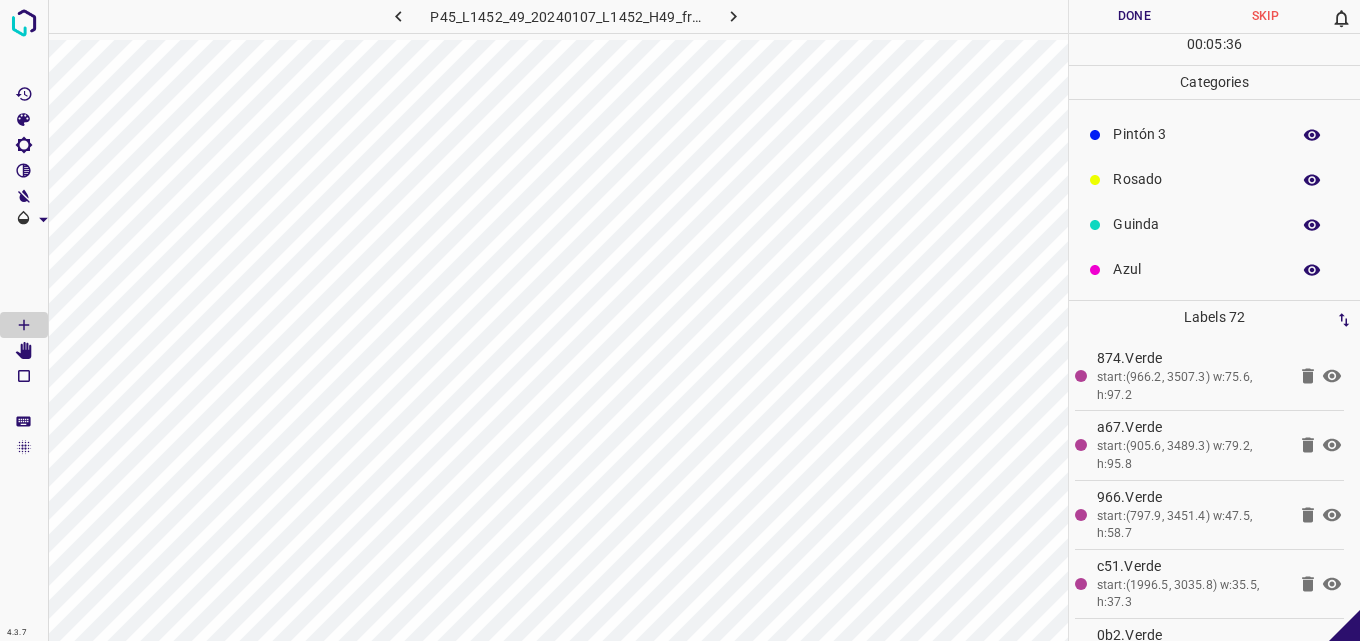 click on "Azul" at bounding box center [1196, 269] 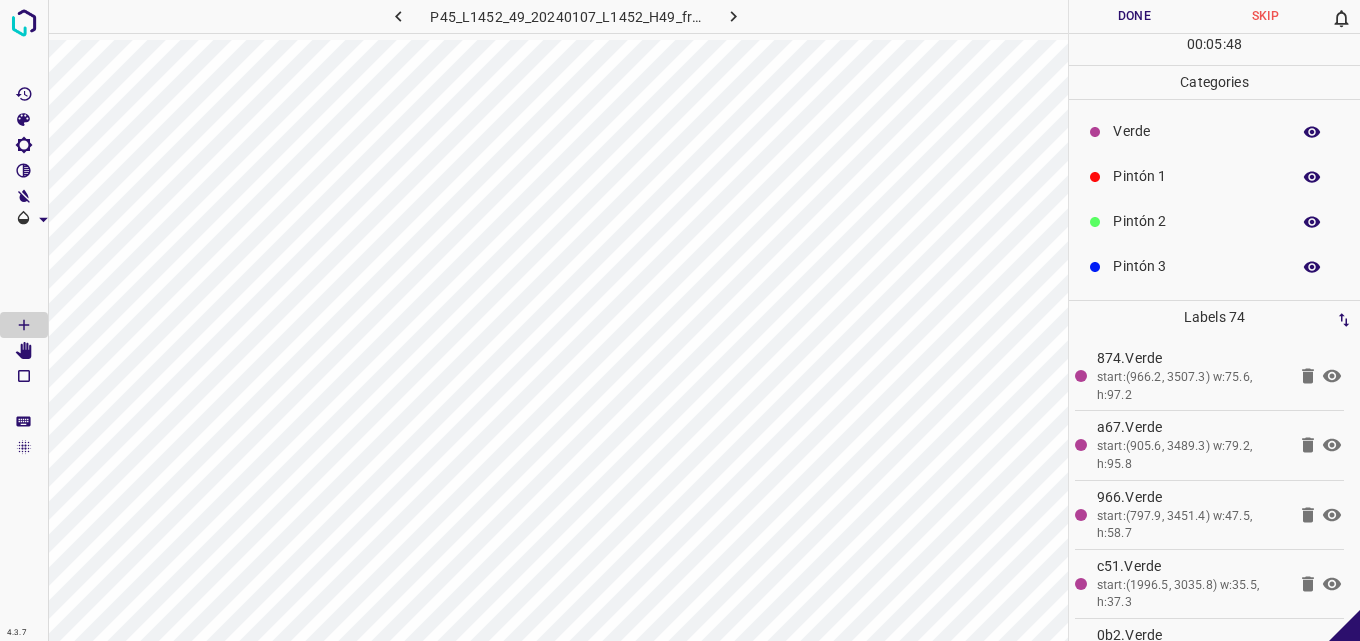 scroll, scrollTop: 0, scrollLeft: 0, axis: both 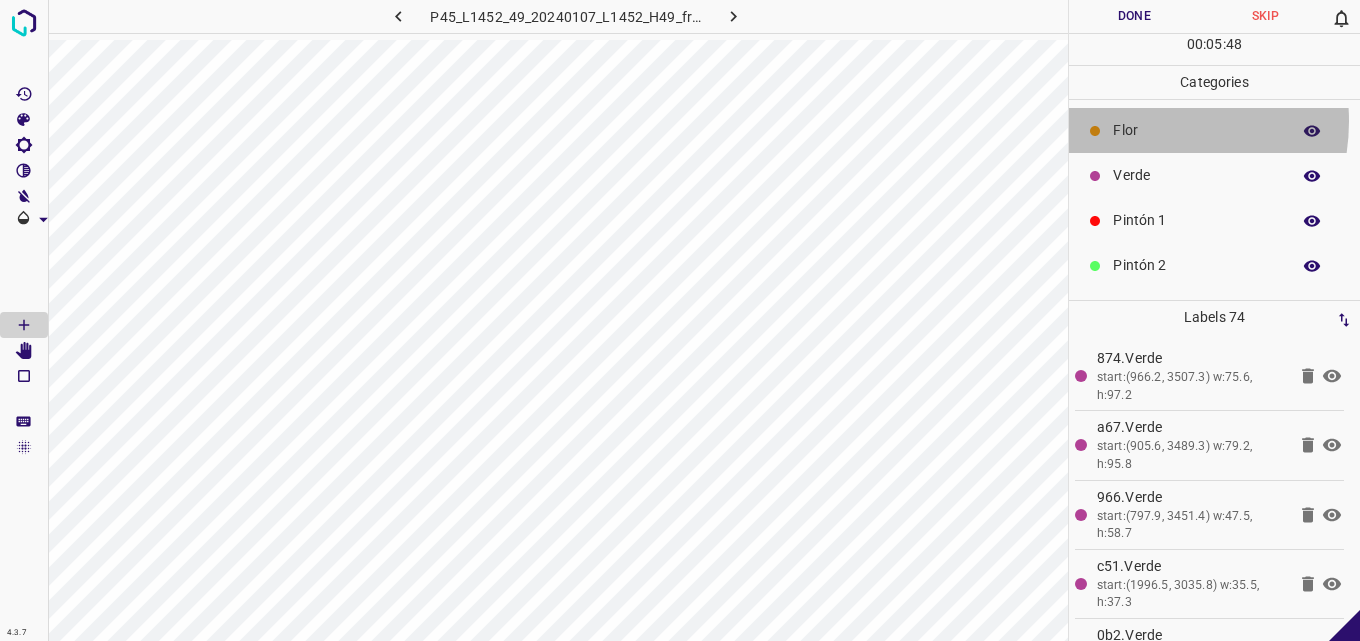 click on "Flor" at bounding box center [1196, 130] 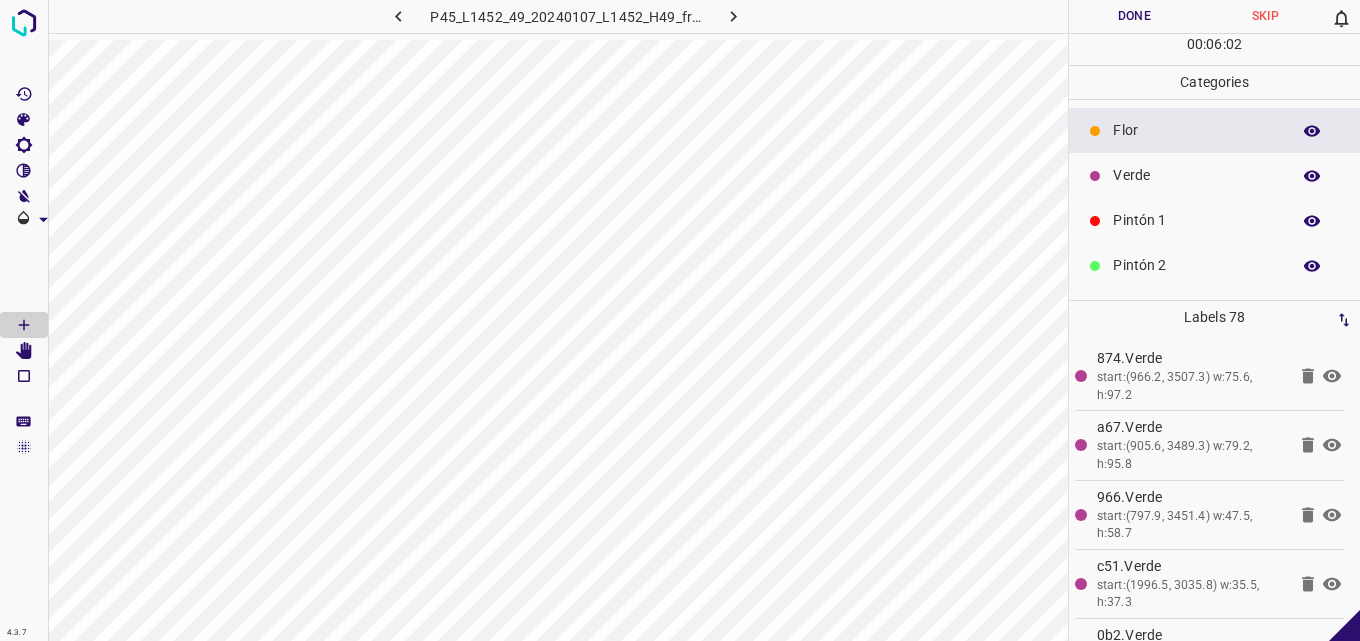click on "Verde" at bounding box center [1196, 175] 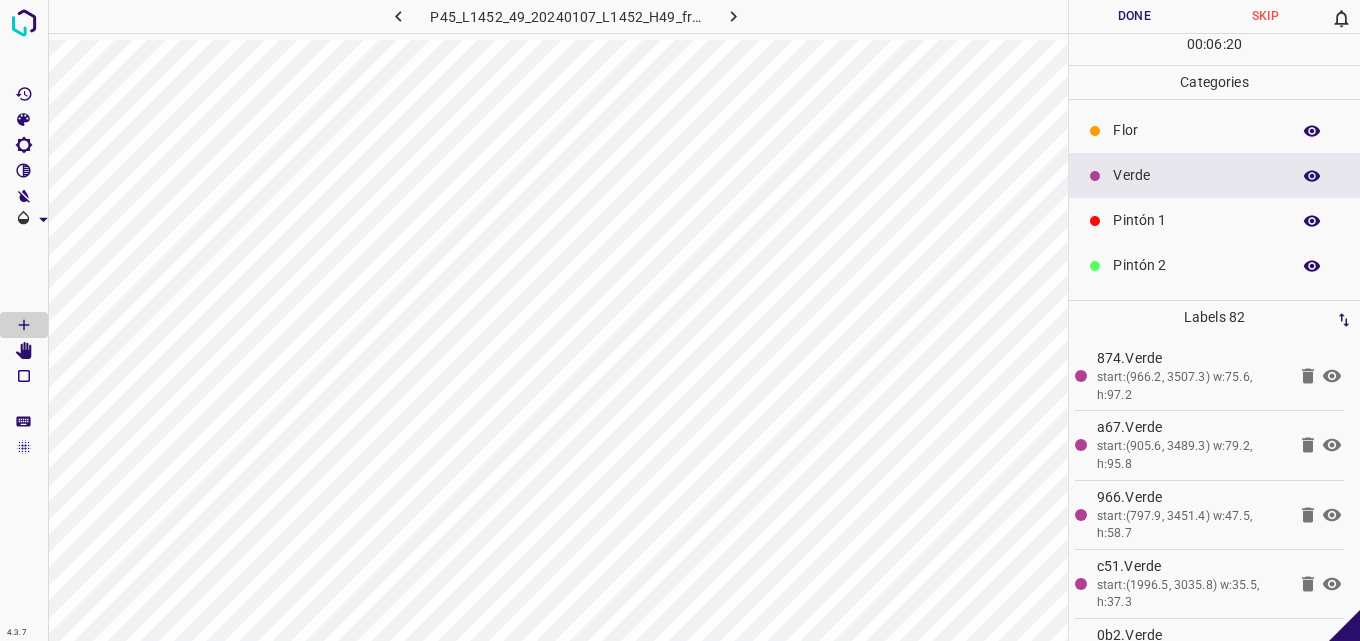 click on "Pintón 1" at bounding box center [1214, 220] 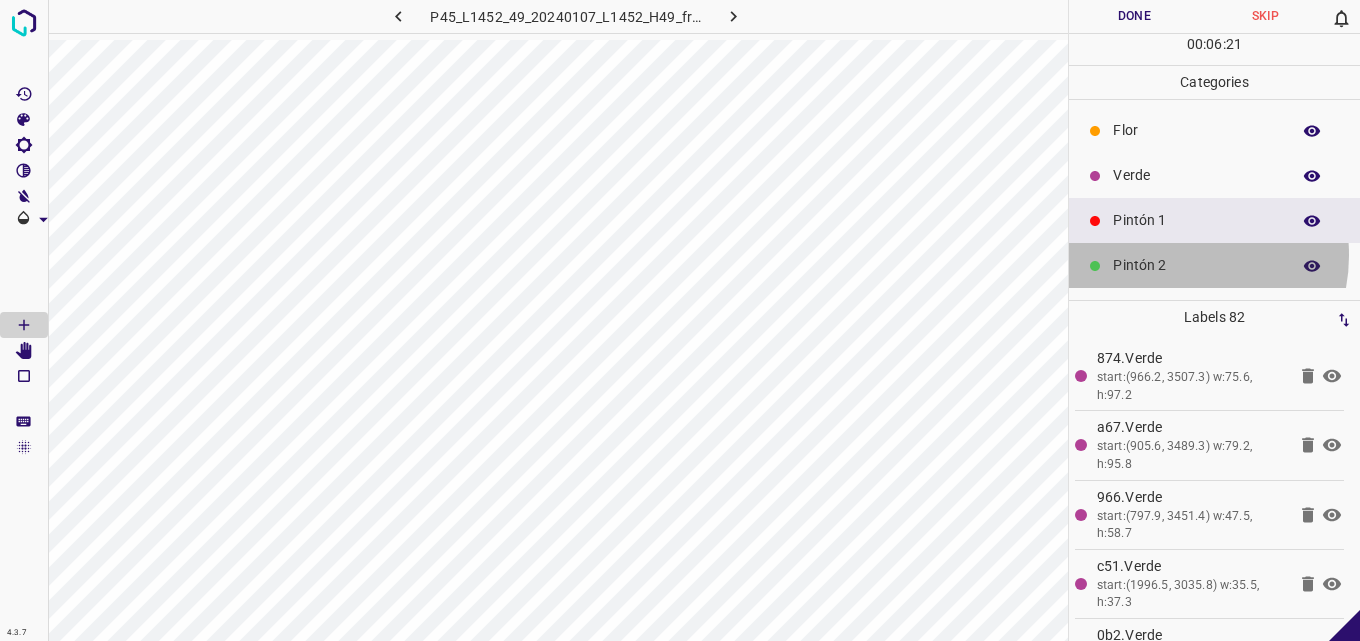 click on "Pintón 2" at bounding box center [1196, 265] 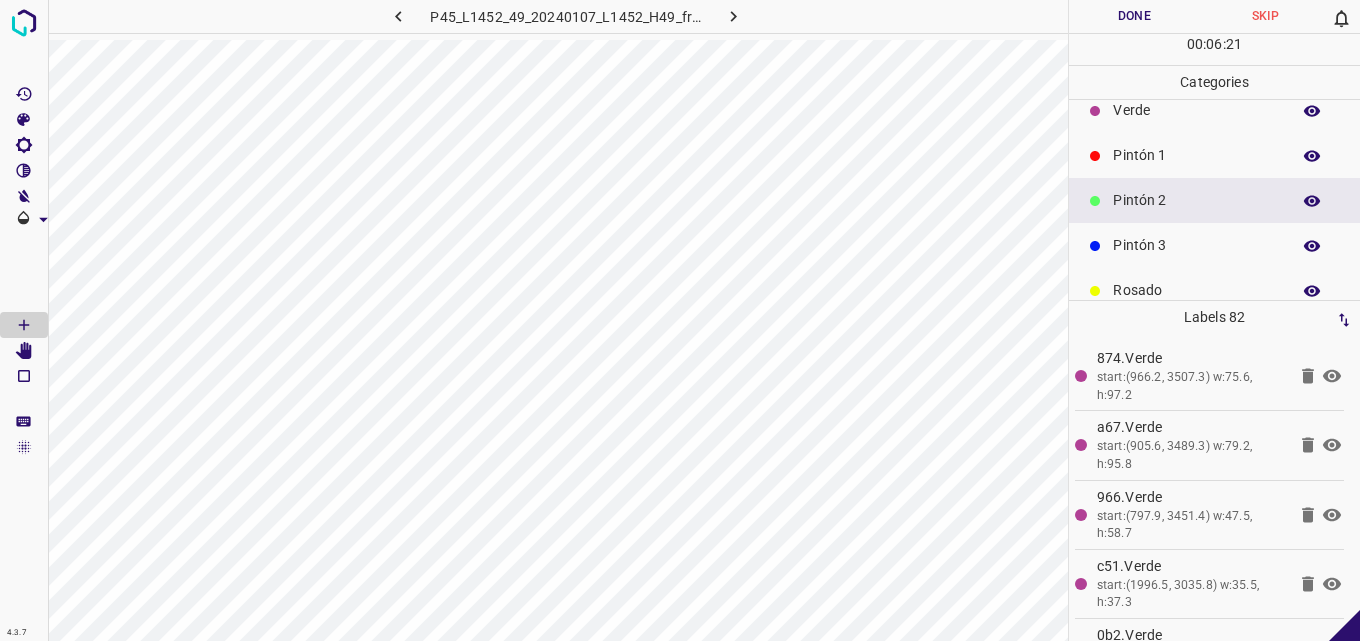 scroll, scrollTop: 100, scrollLeft: 0, axis: vertical 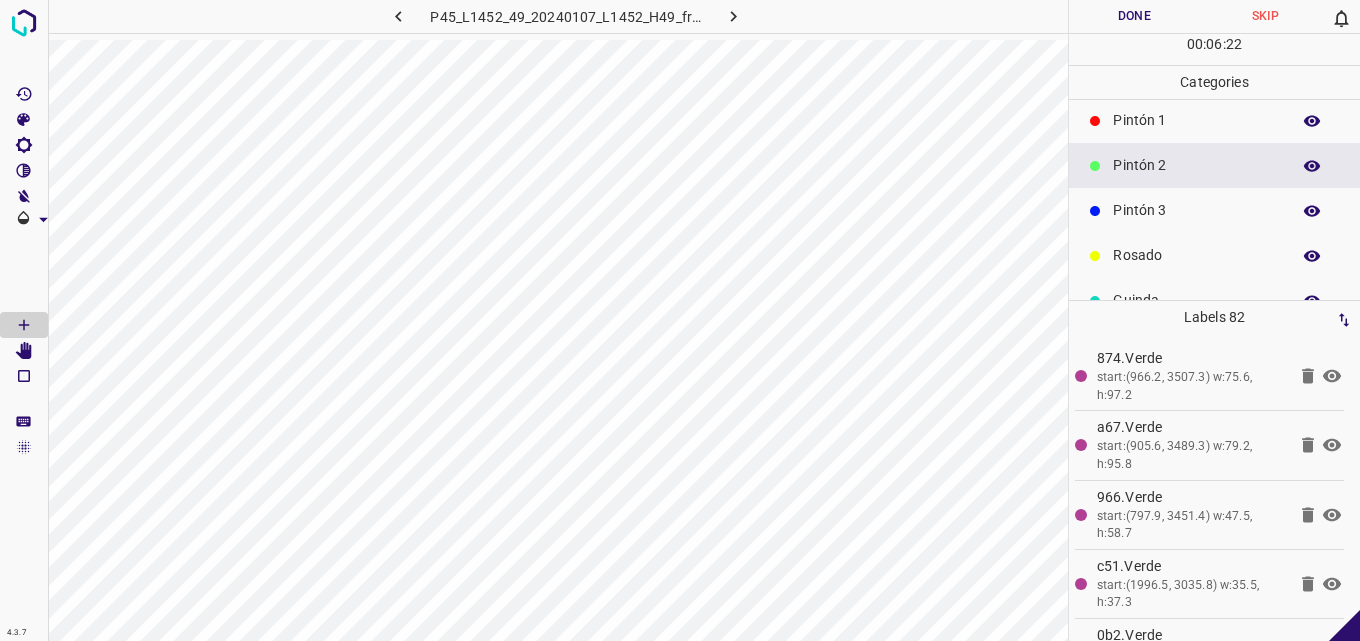 click on "Pintón 3" at bounding box center [1196, 210] 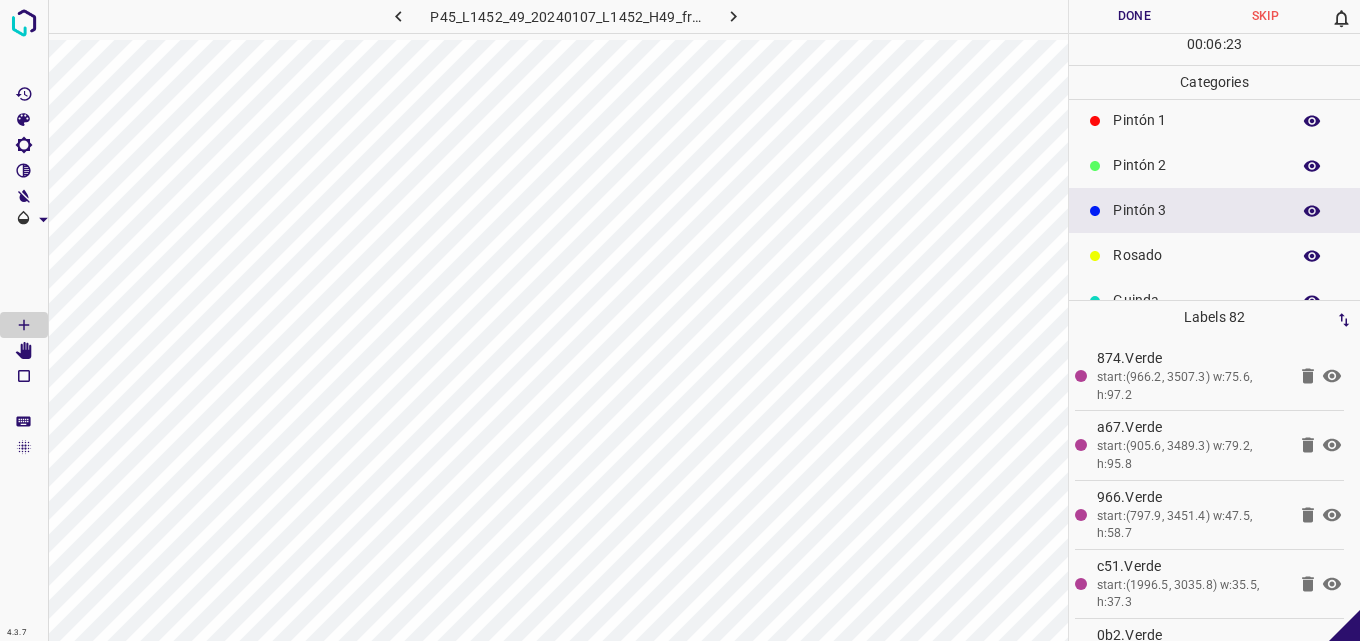 click on "Pintón 2" at bounding box center [1214, 165] 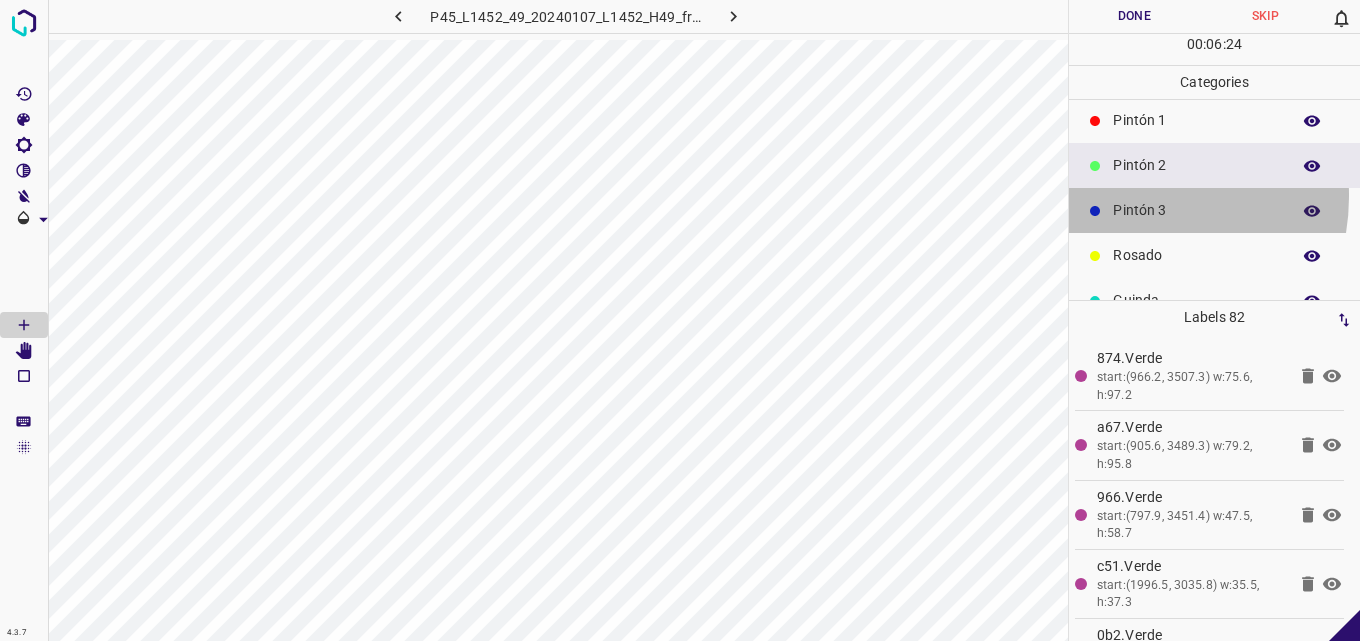 click on "Pintón 3" at bounding box center [1214, 210] 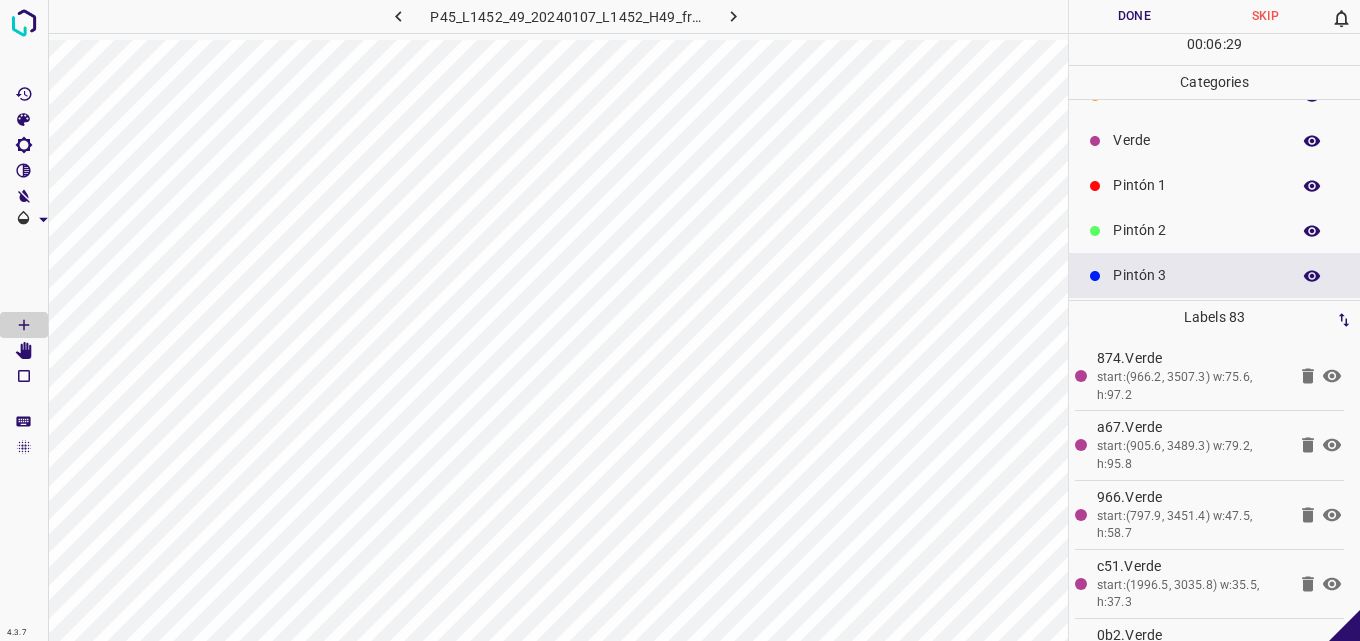 scroll, scrollTop: 0, scrollLeft: 0, axis: both 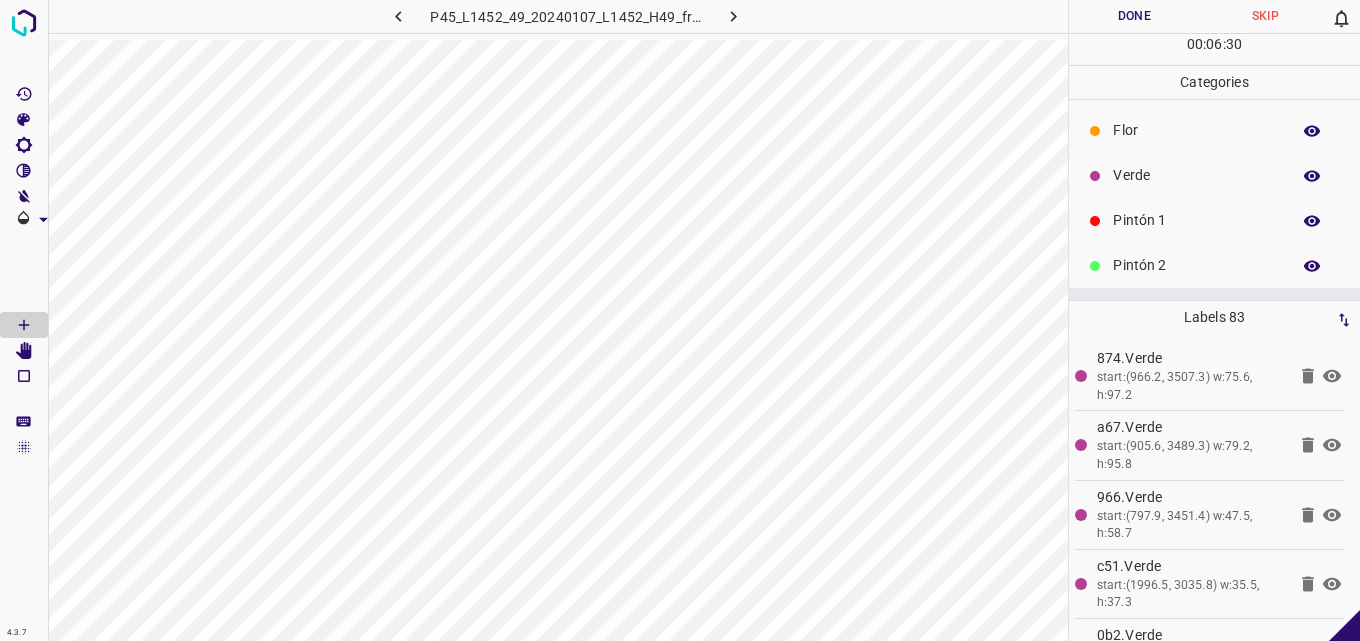 click on "Verde" at bounding box center [1214, 175] 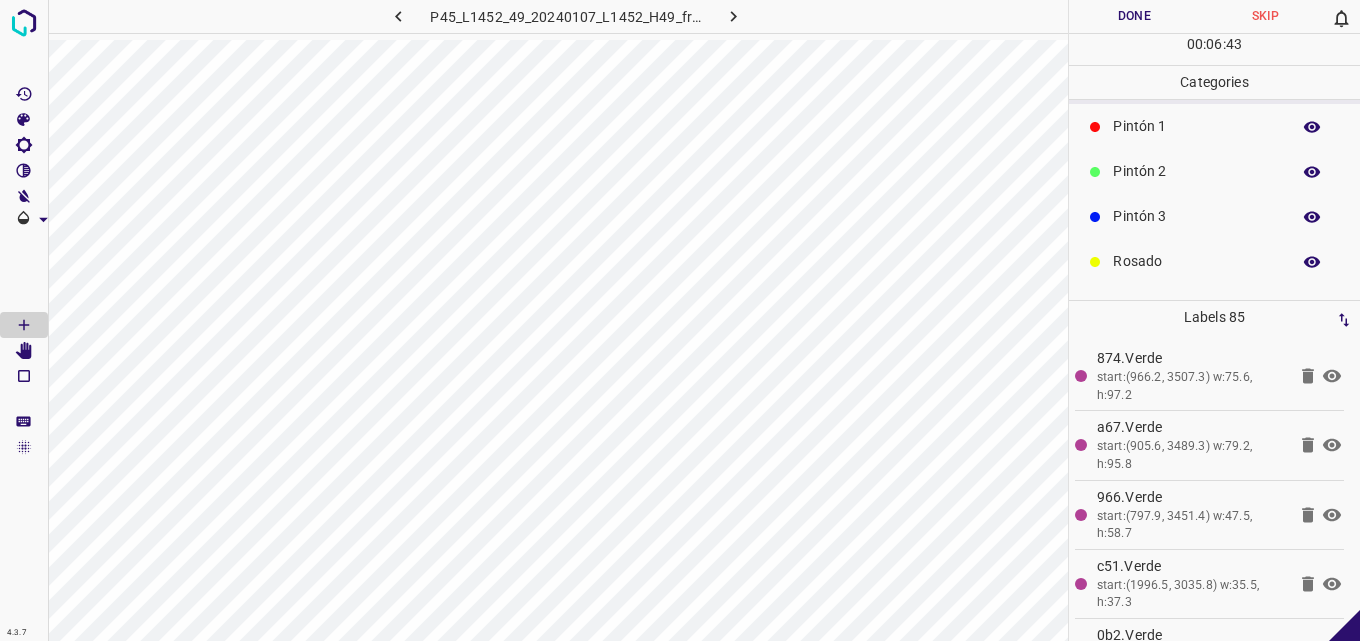 scroll, scrollTop: 176, scrollLeft: 0, axis: vertical 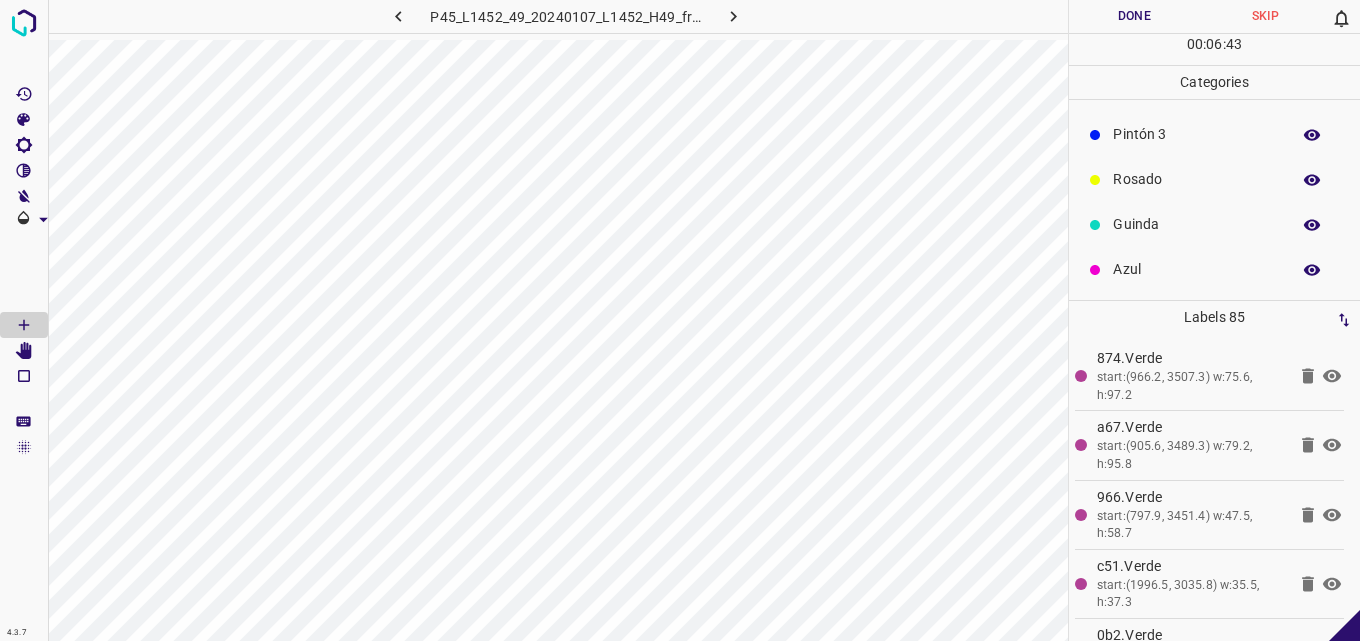 click on "Azul" at bounding box center [1196, 269] 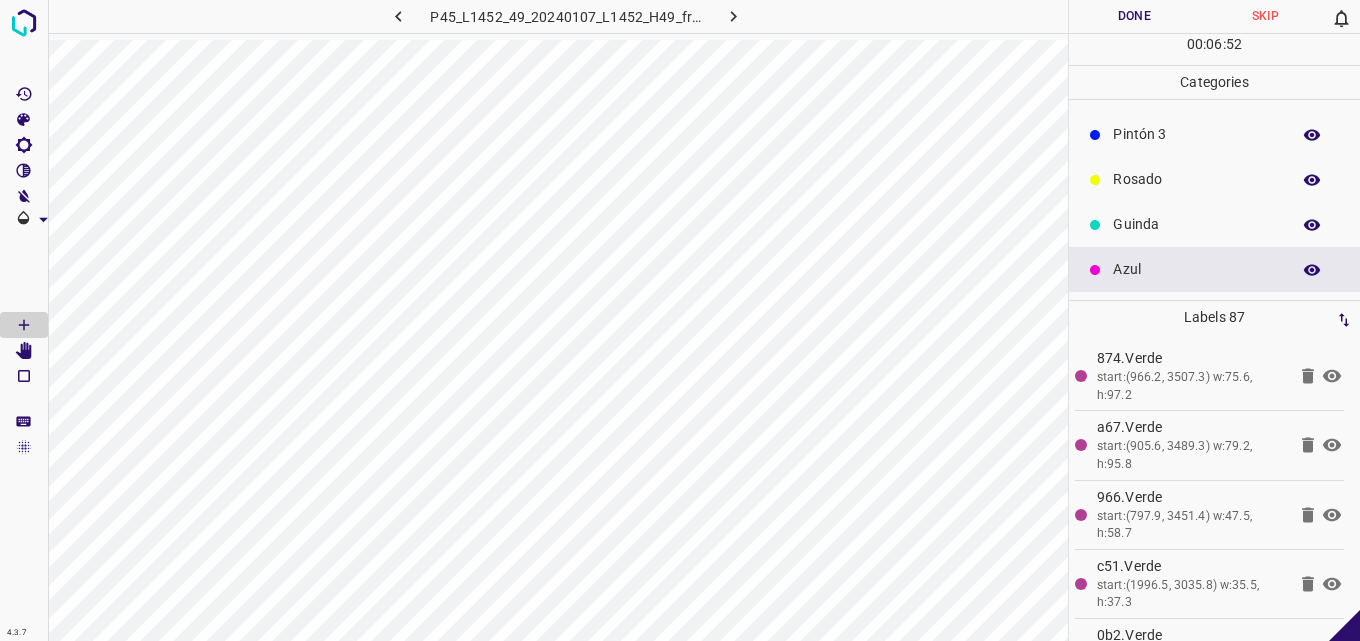 click on "Rosado" at bounding box center [1196, 179] 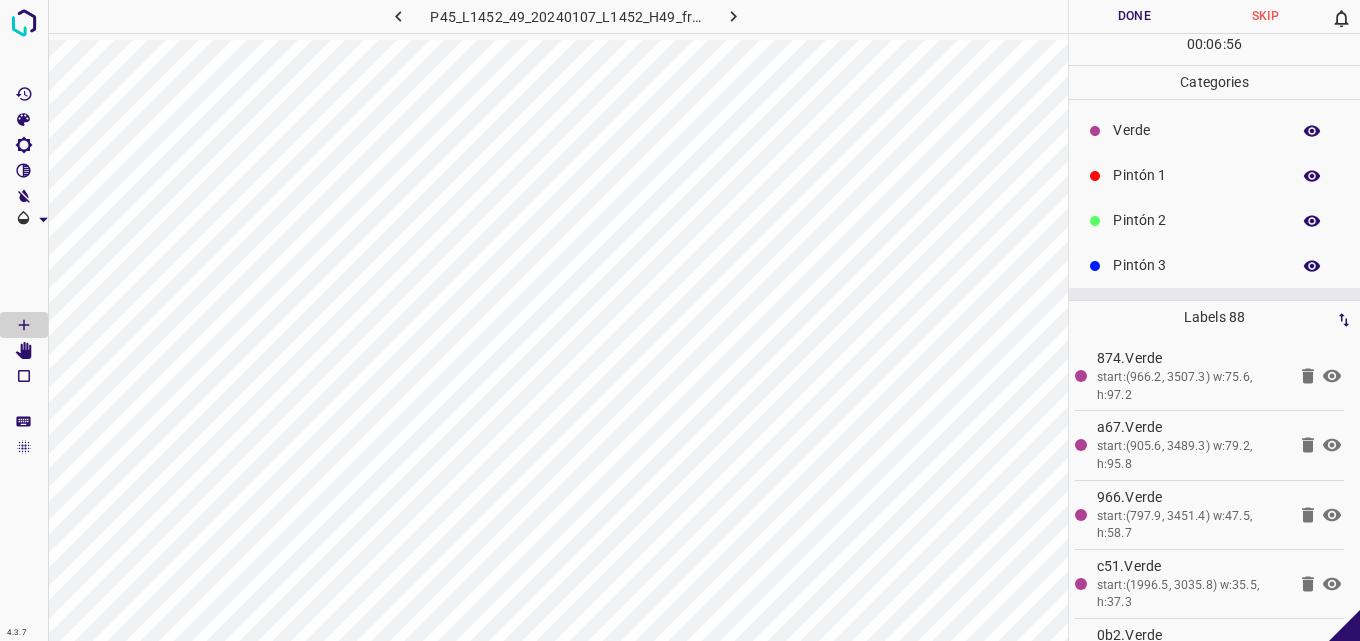 scroll, scrollTop: 0, scrollLeft: 0, axis: both 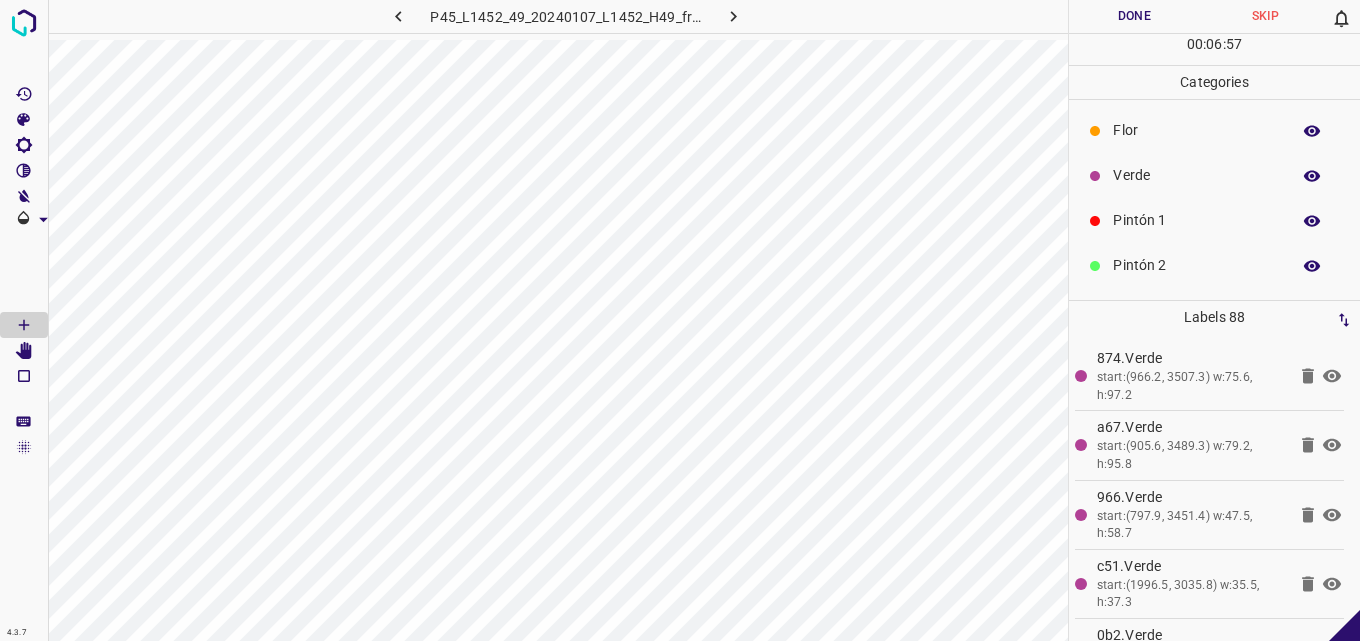 click on "Verde" at bounding box center (1196, 175) 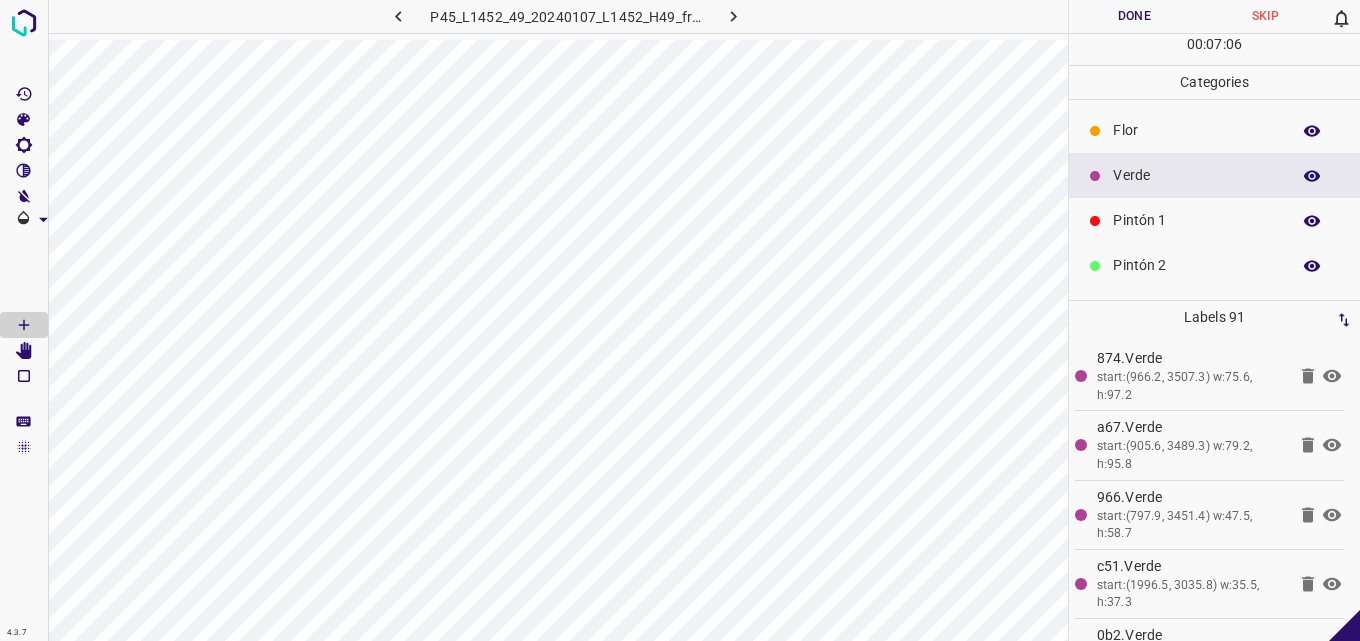 click on "Flor" at bounding box center (1214, 130) 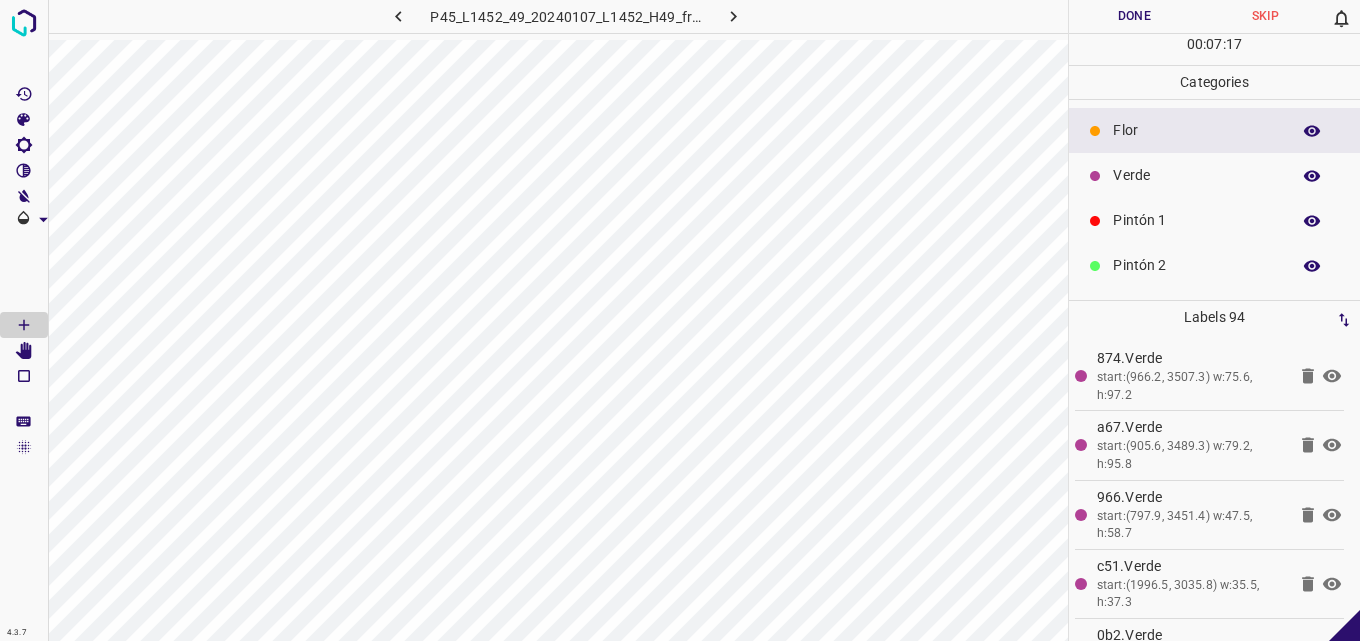 click on "Pintón 2" at bounding box center [1196, 265] 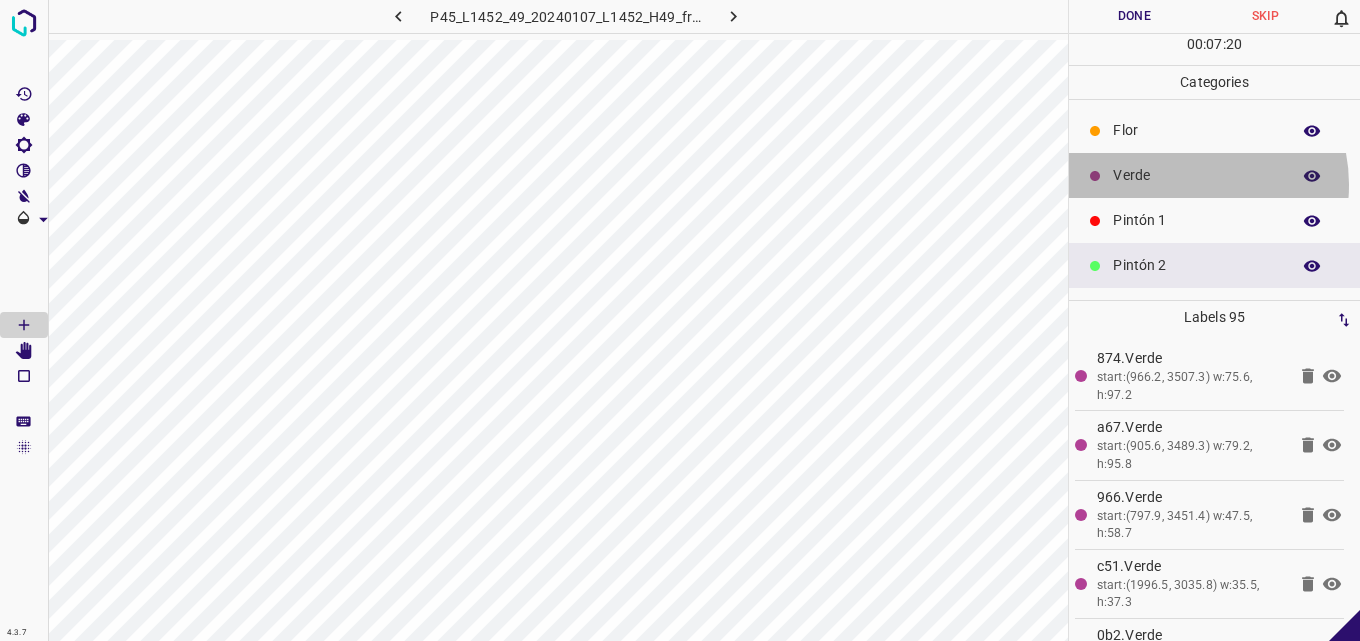 click on "Verde" at bounding box center [1196, 175] 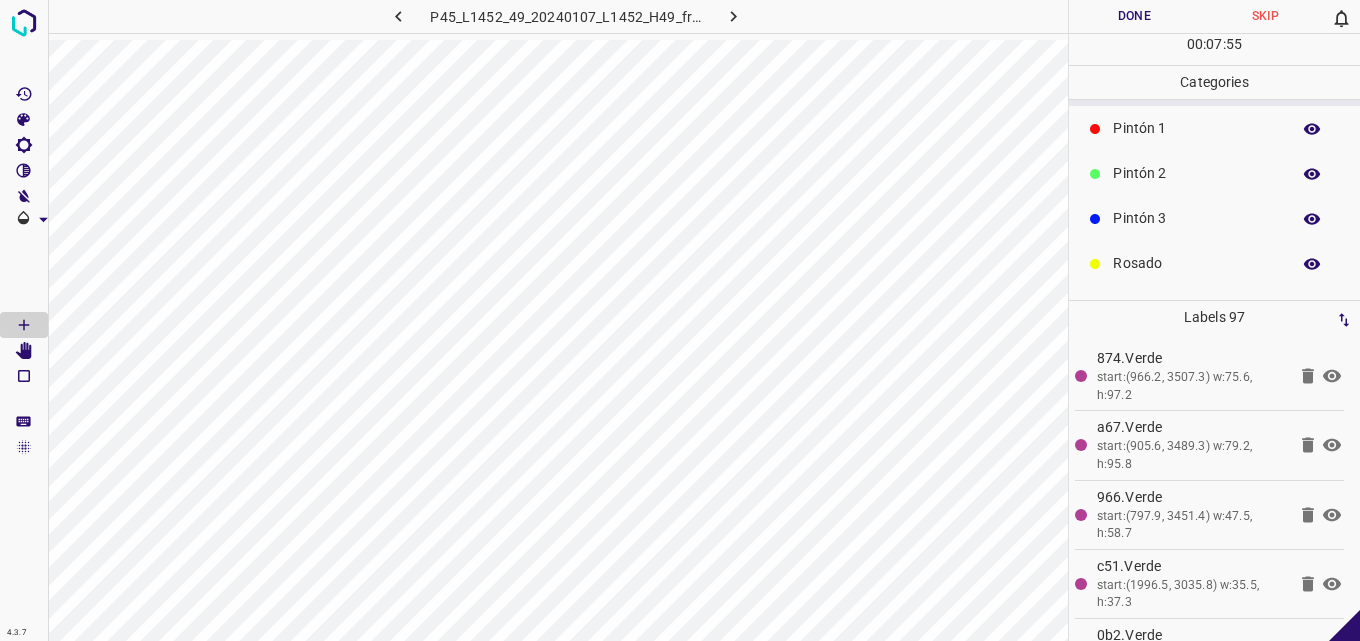 scroll, scrollTop: 176, scrollLeft: 0, axis: vertical 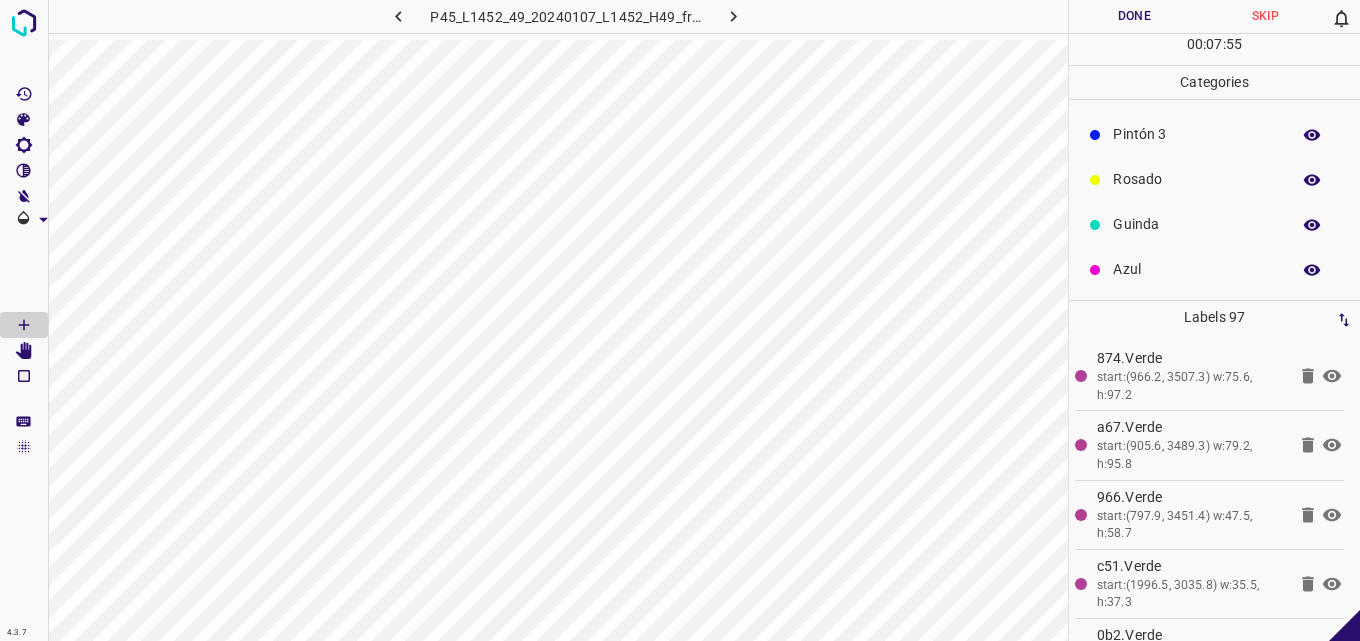 click on "Azul" at bounding box center (1196, 269) 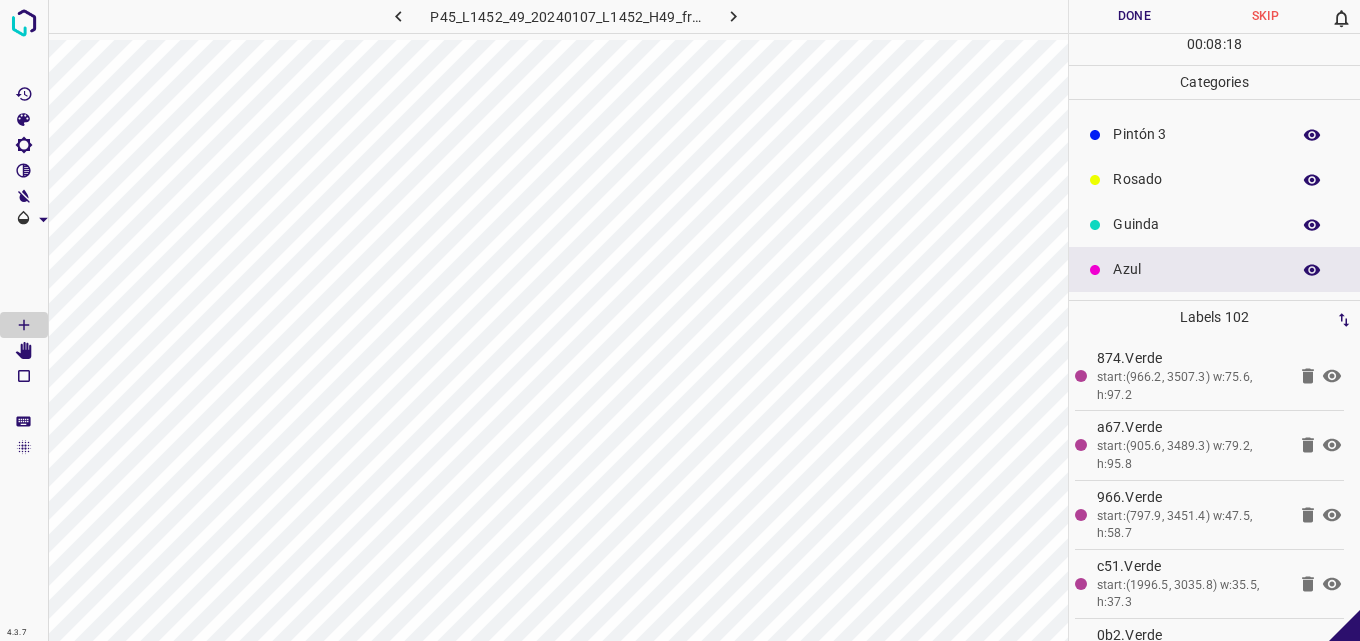 scroll, scrollTop: 0, scrollLeft: 0, axis: both 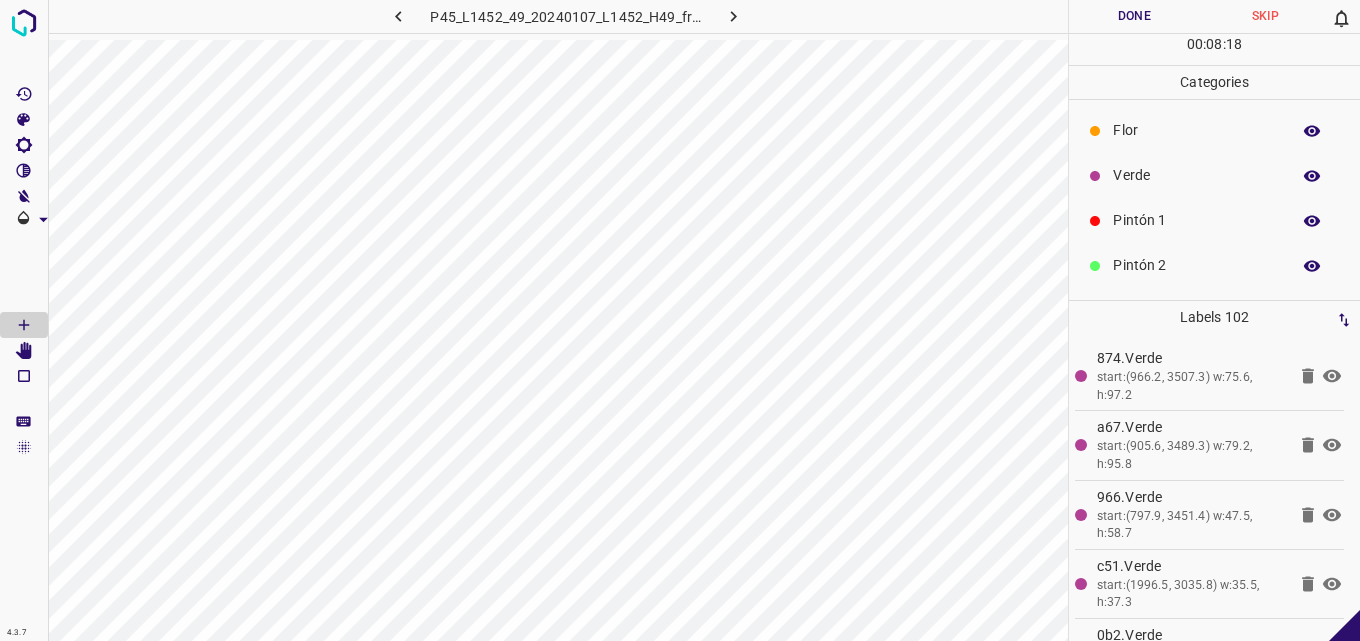 click on "Verde" at bounding box center (1196, 175) 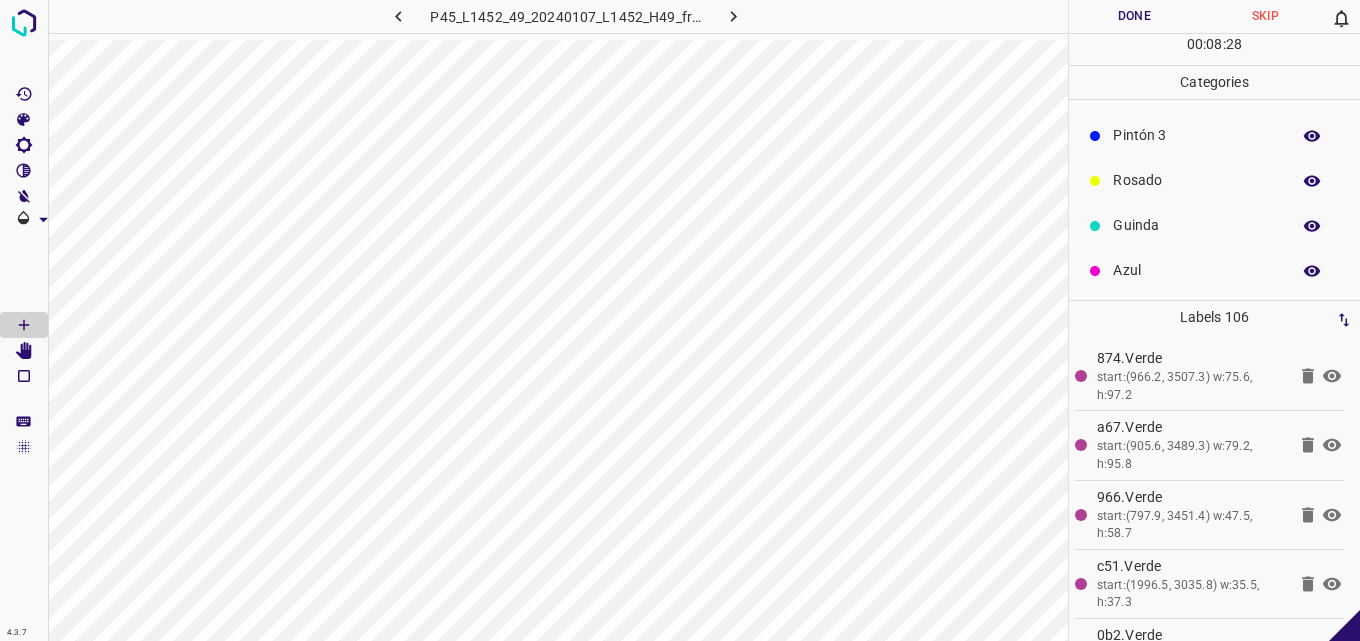 scroll, scrollTop: 176, scrollLeft: 0, axis: vertical 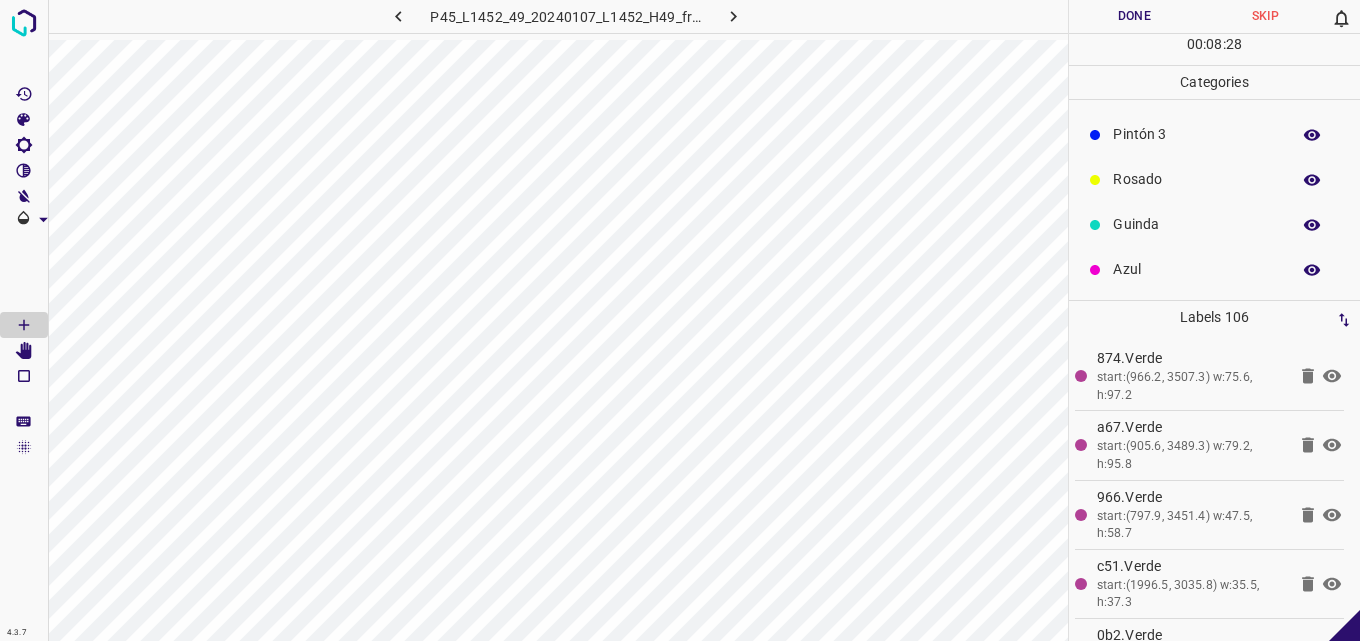 click on "Azul" at bounding box center [1214, 269] 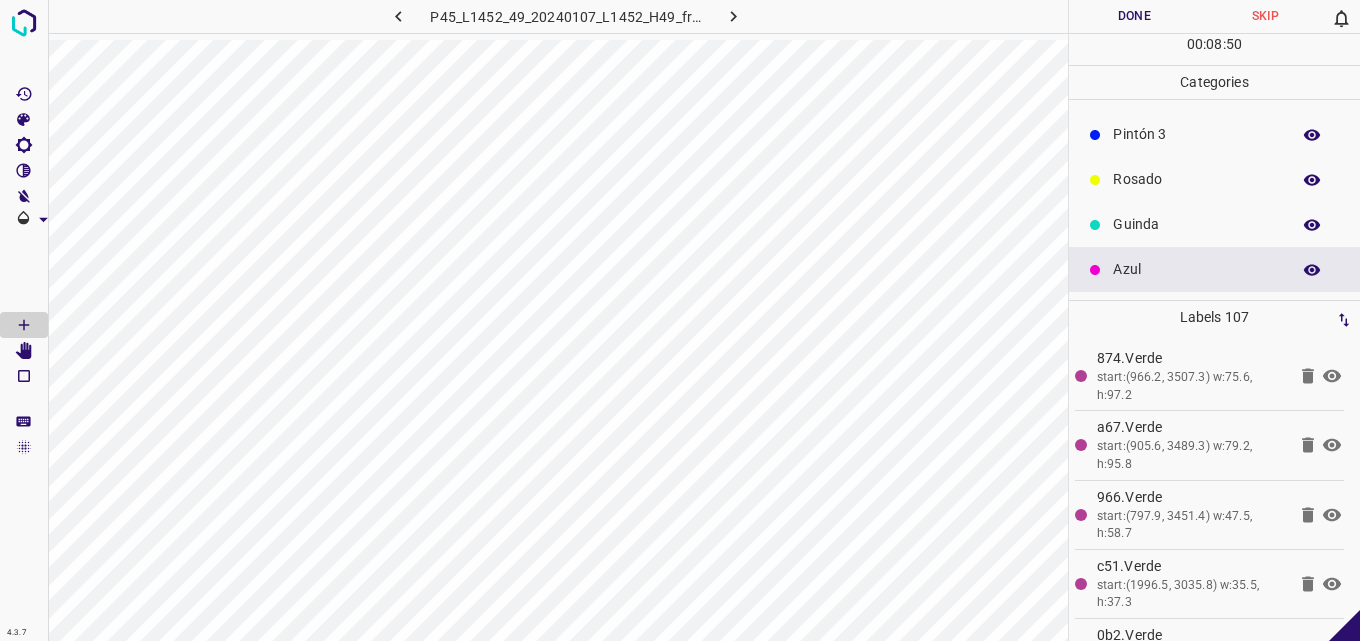click on "Rosado" at bounding box center [1214, 179] 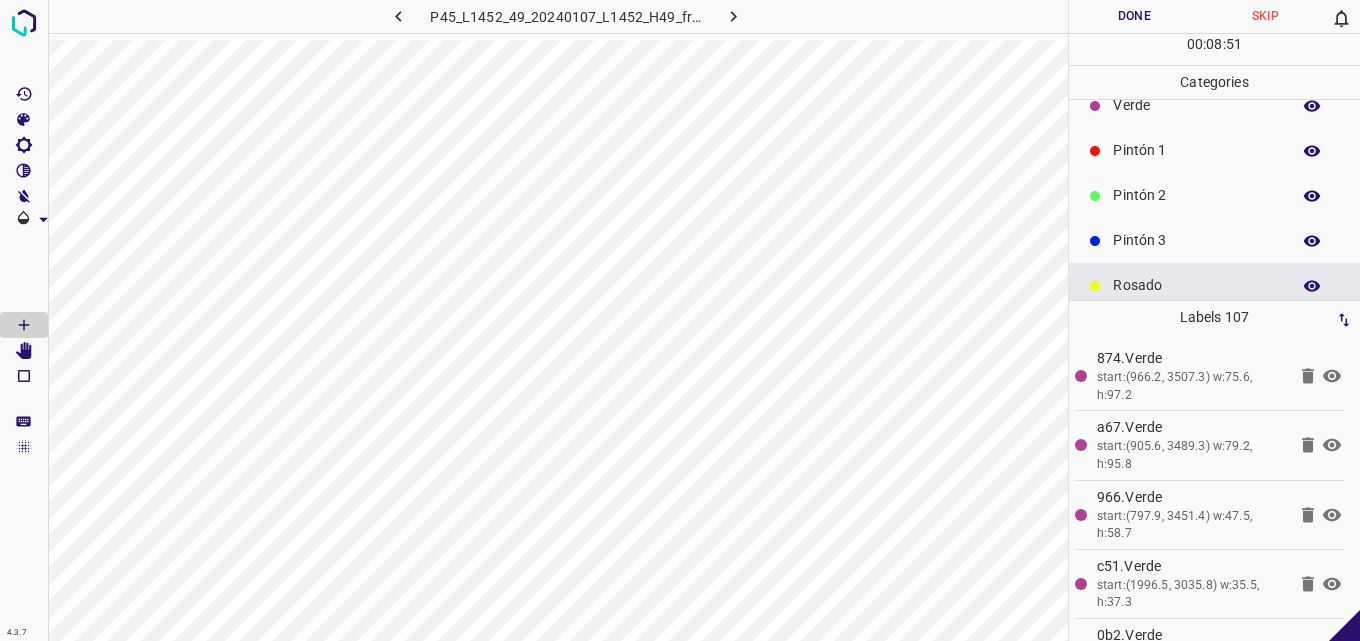 scroll, scrollTop: 0, scrollLeft: 0, axis: both 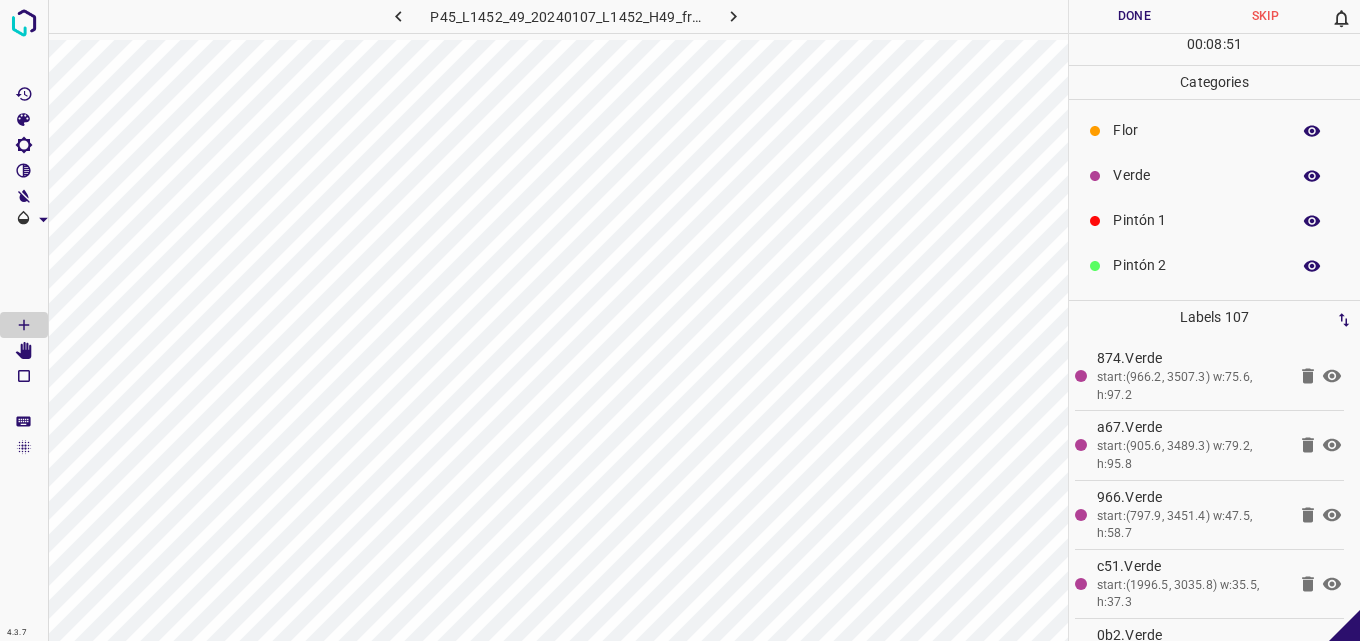 click on "Verde" at bounding box center [1196, 175] 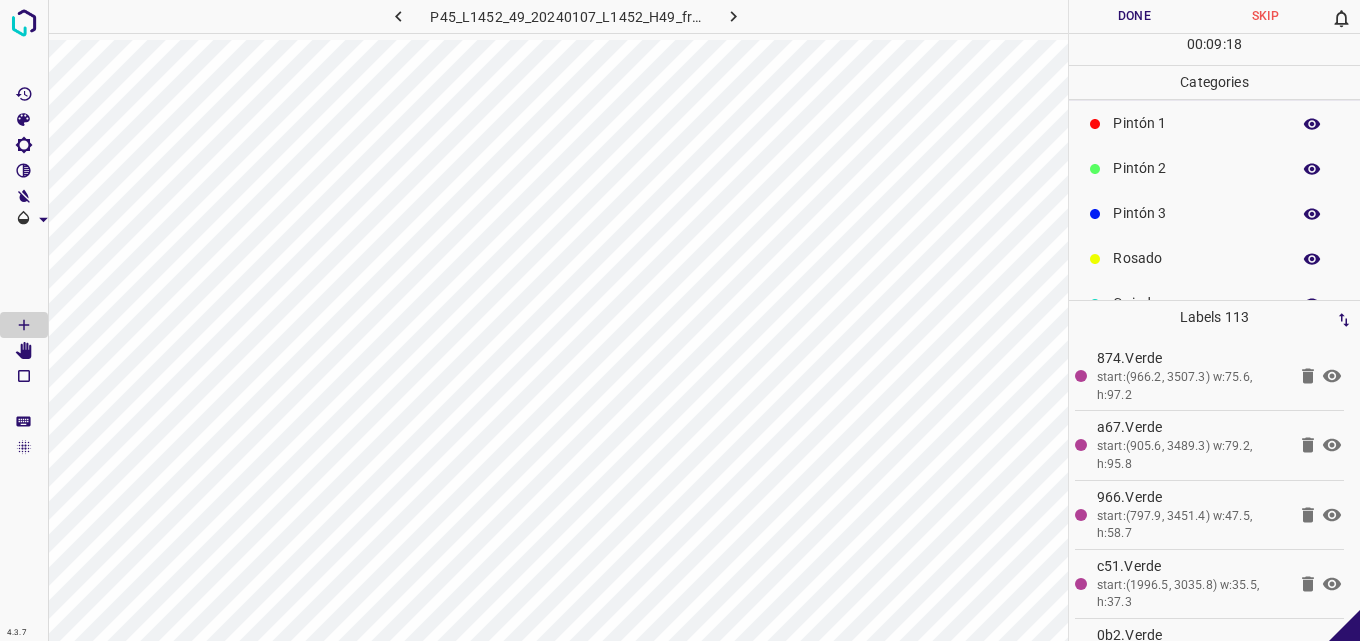 scroll, scrollTop: 176, scrollLeft: 0, axis: vertical 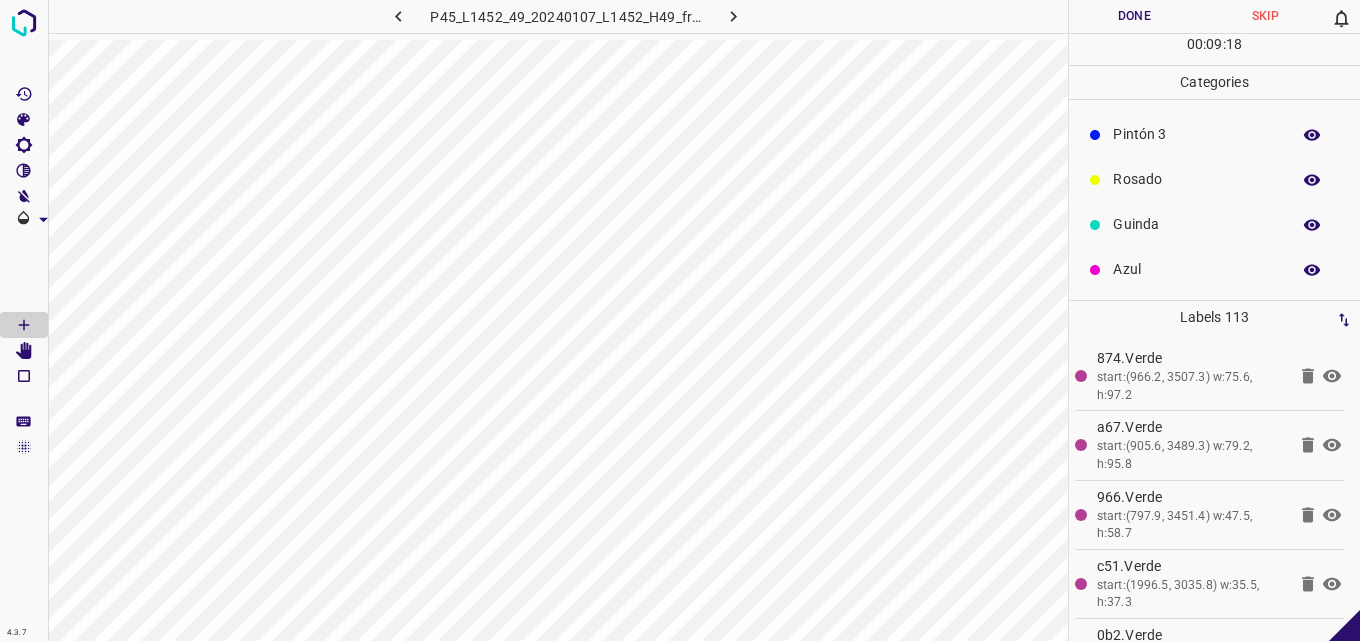 click on "Azul" at bounding box center (1196, 269) 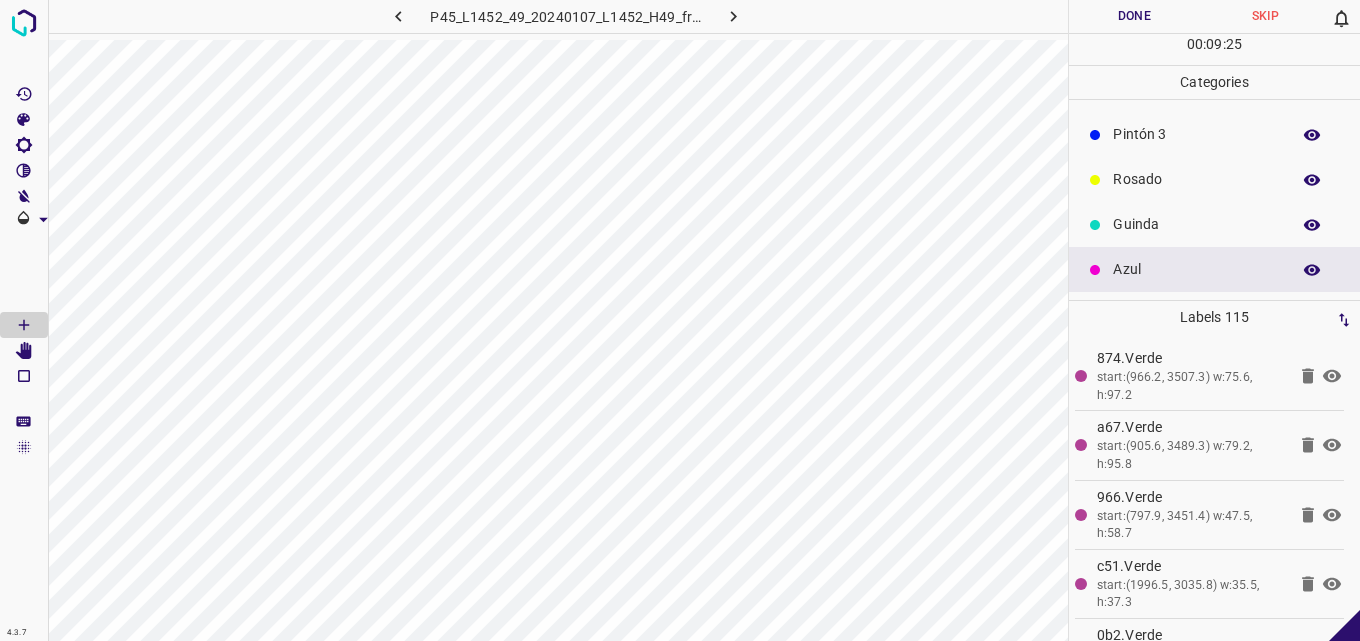 click on "Rosado" at bounding box center (1196, 179) 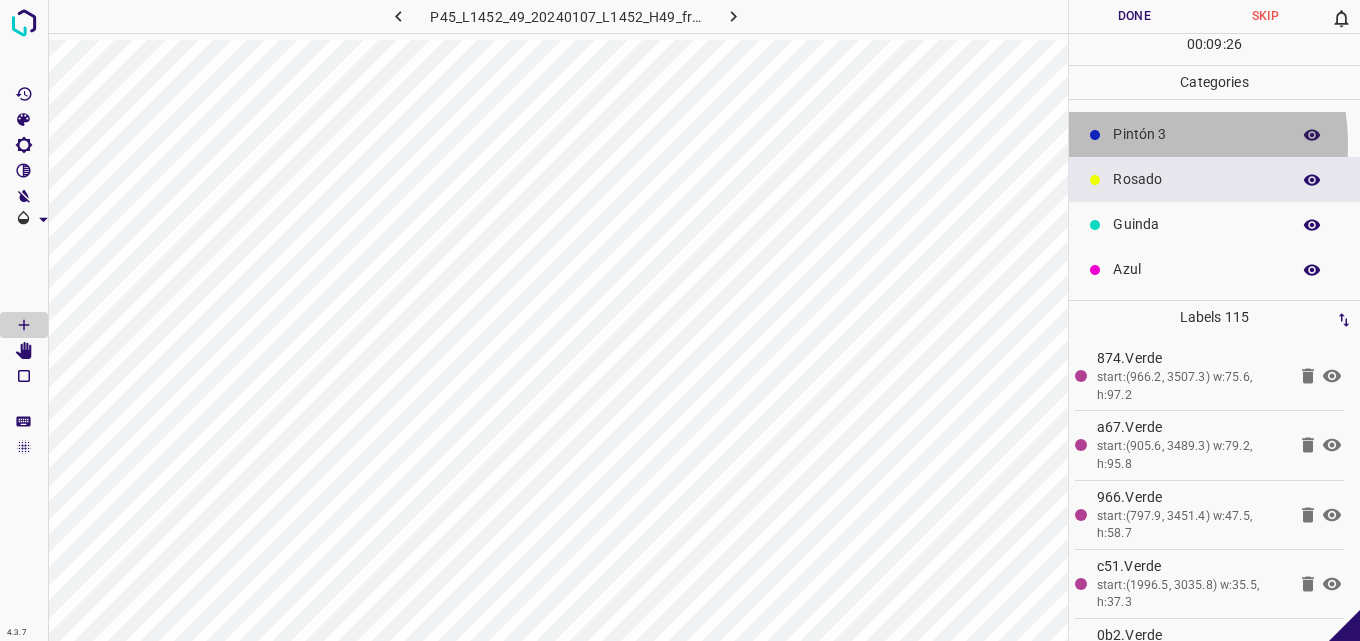 click on "Pintón 3" at bounding box center (1196, 134) 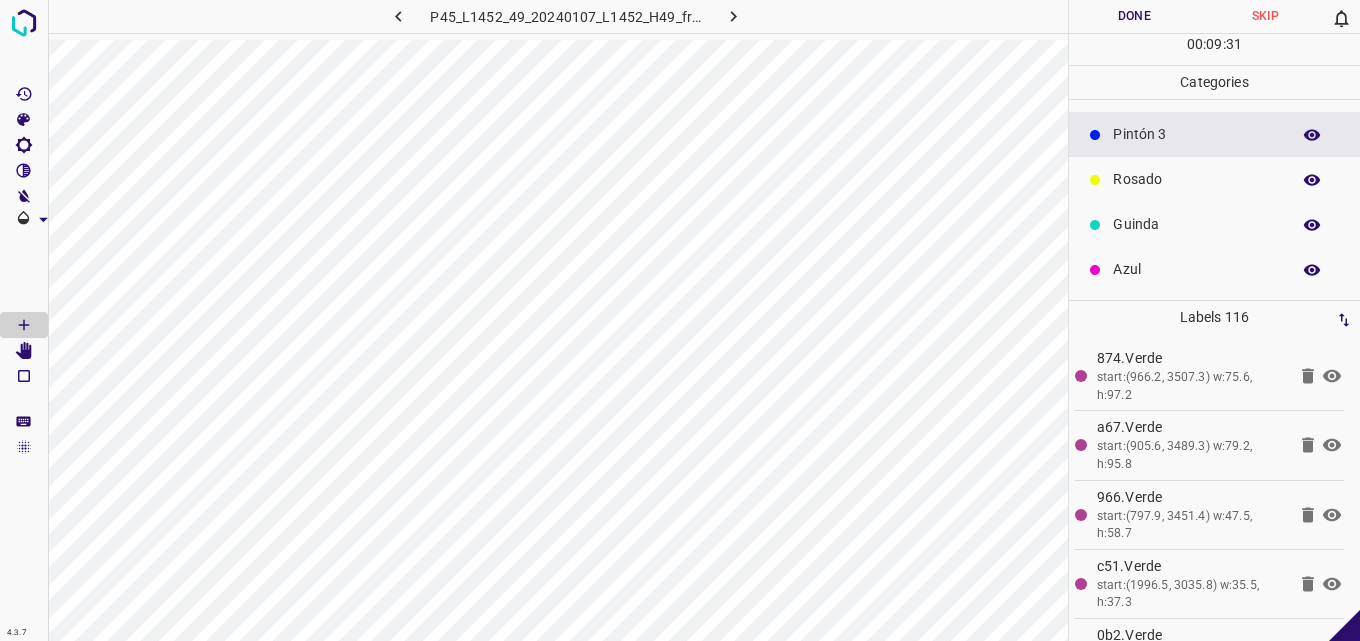 click on "Azul" at bounding box center (1196, 269) 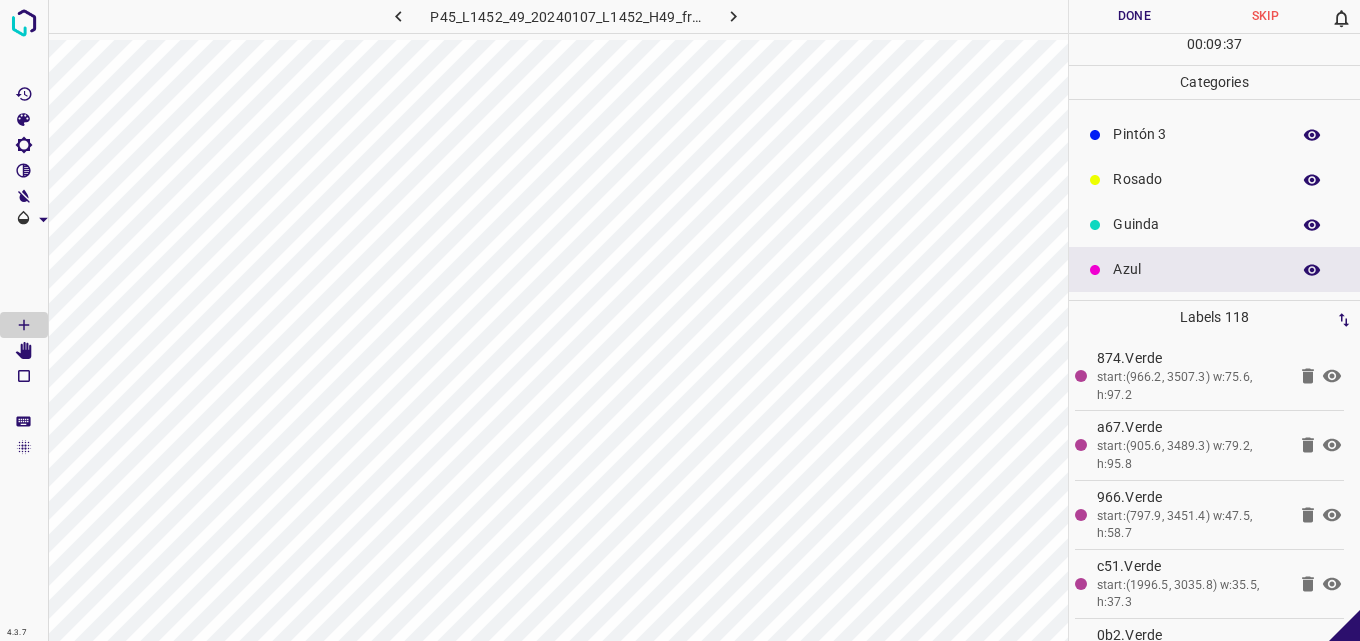 click on "Guinda" at bounding box center (1196, 224) 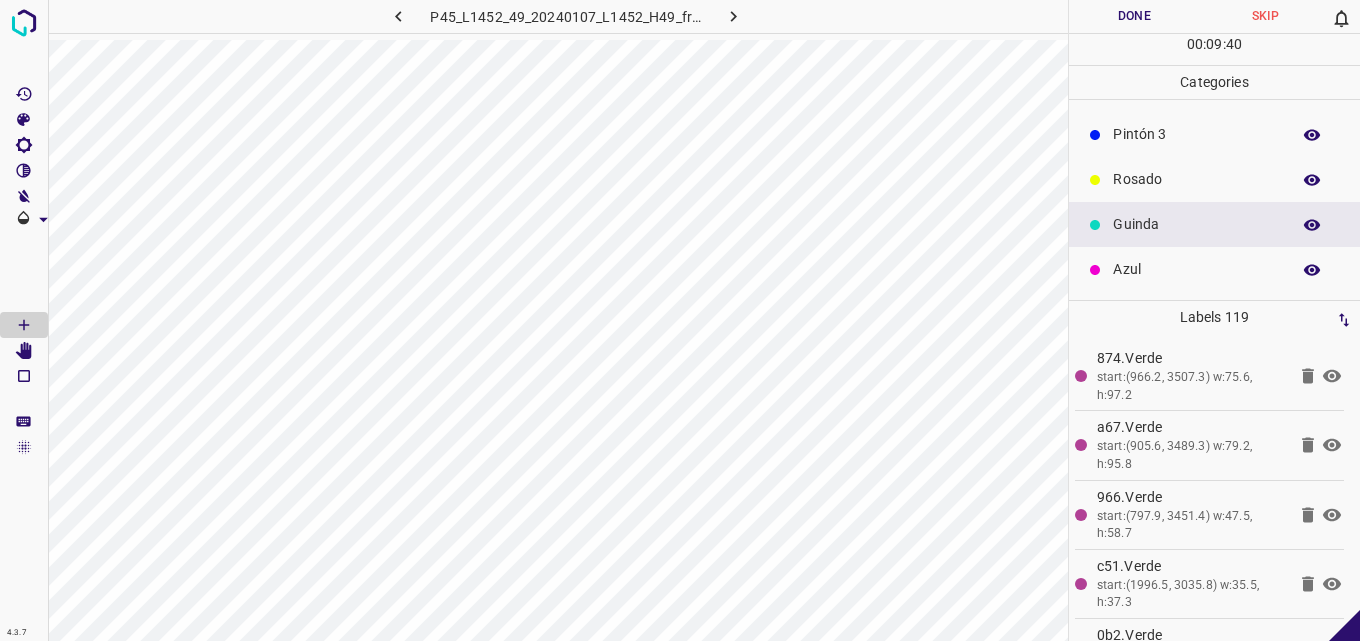 click on "Rosado" at bounding box center [1196, 179] 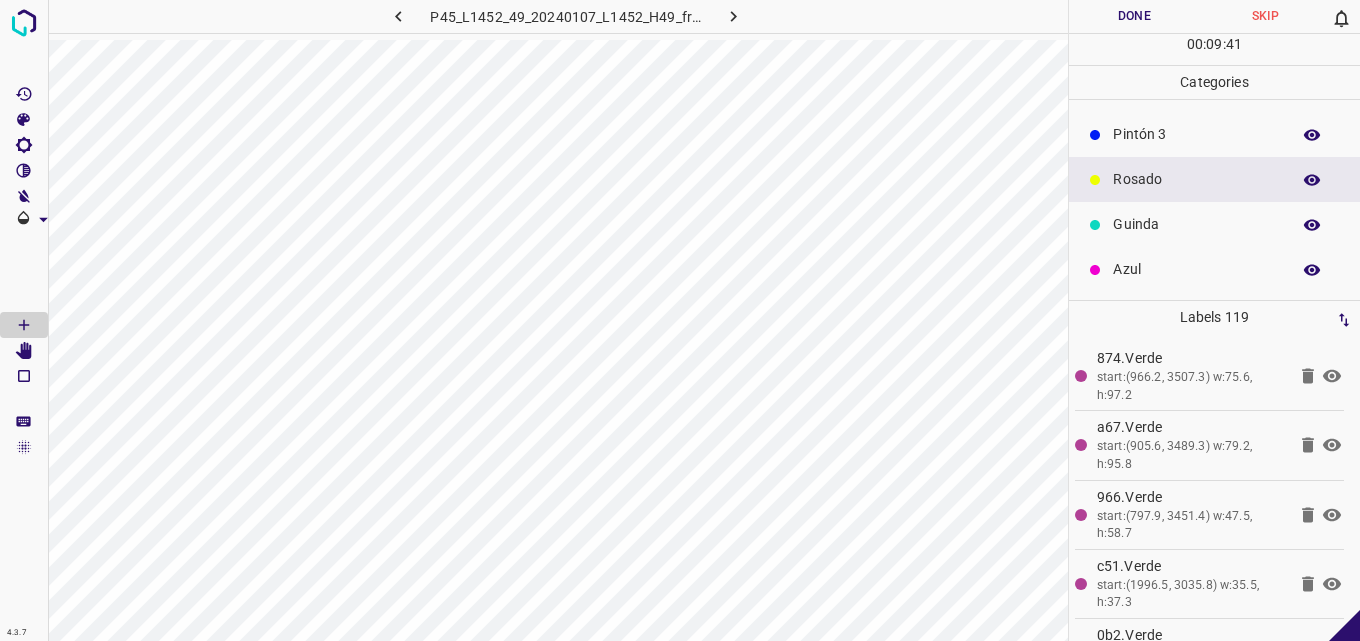 scroll, scrollTop: 76, scrollLeft: 0, axis: vertical 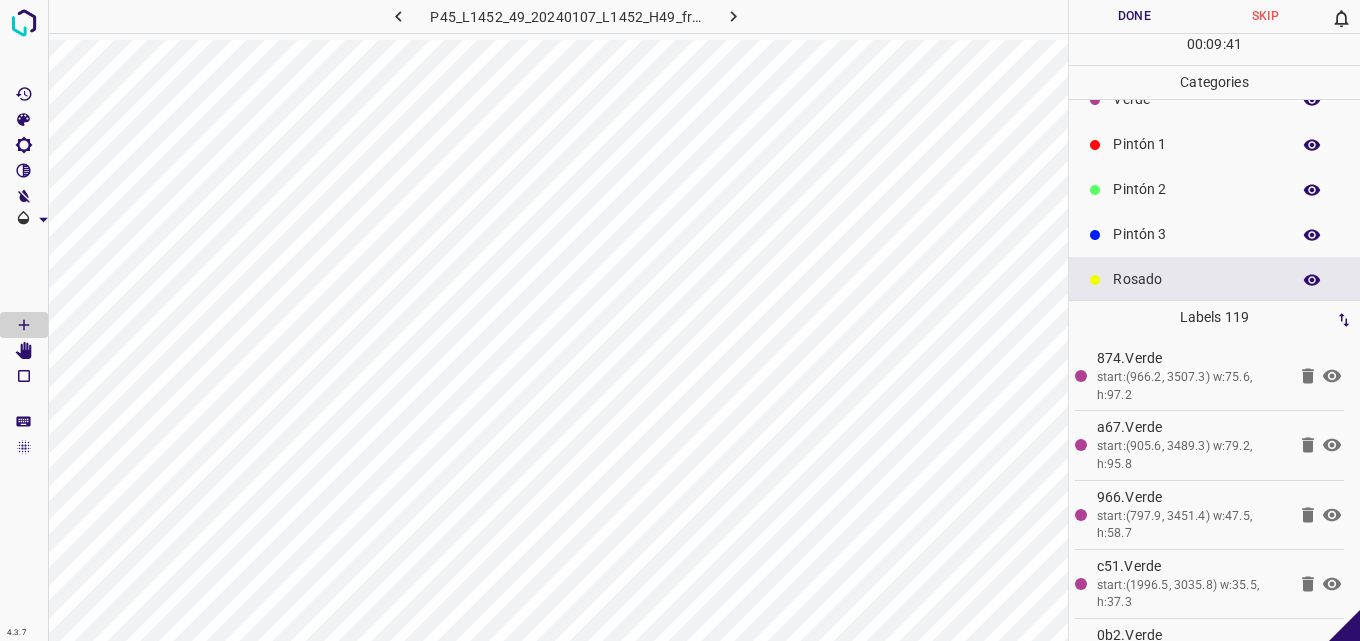 click on "Pintón 2" at bounding box center [1214, 189] 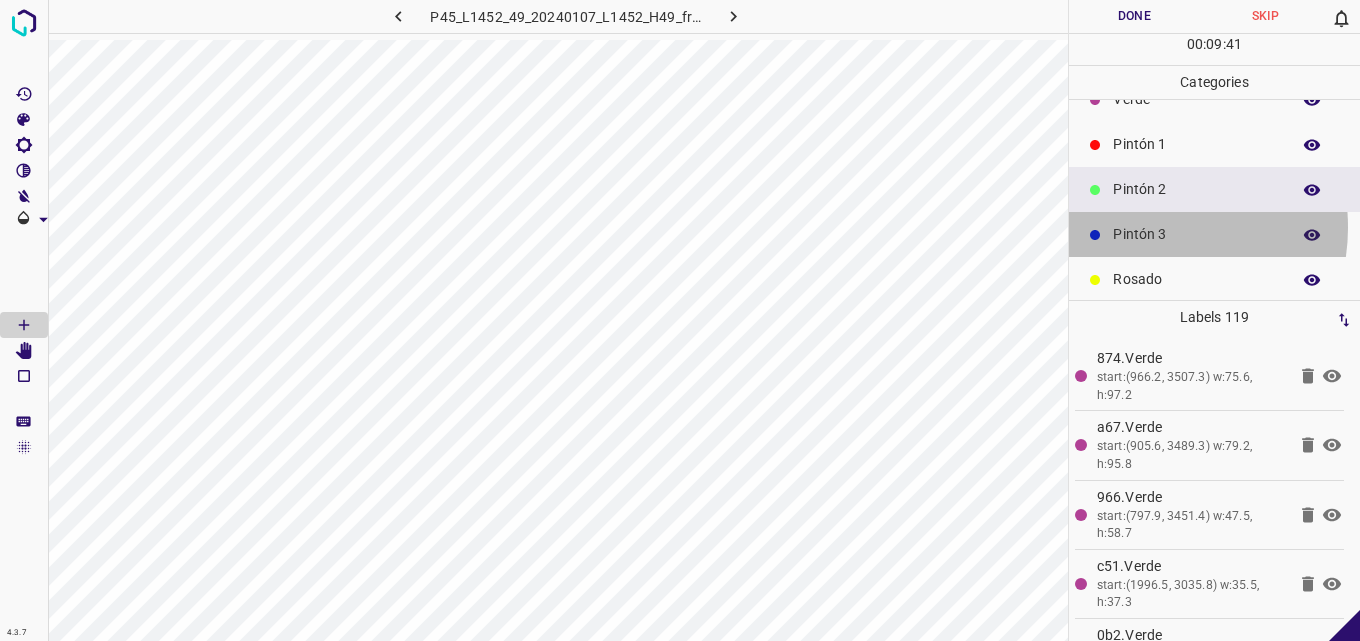 click on "Pintón 3" at bounding box center (1196, 234) 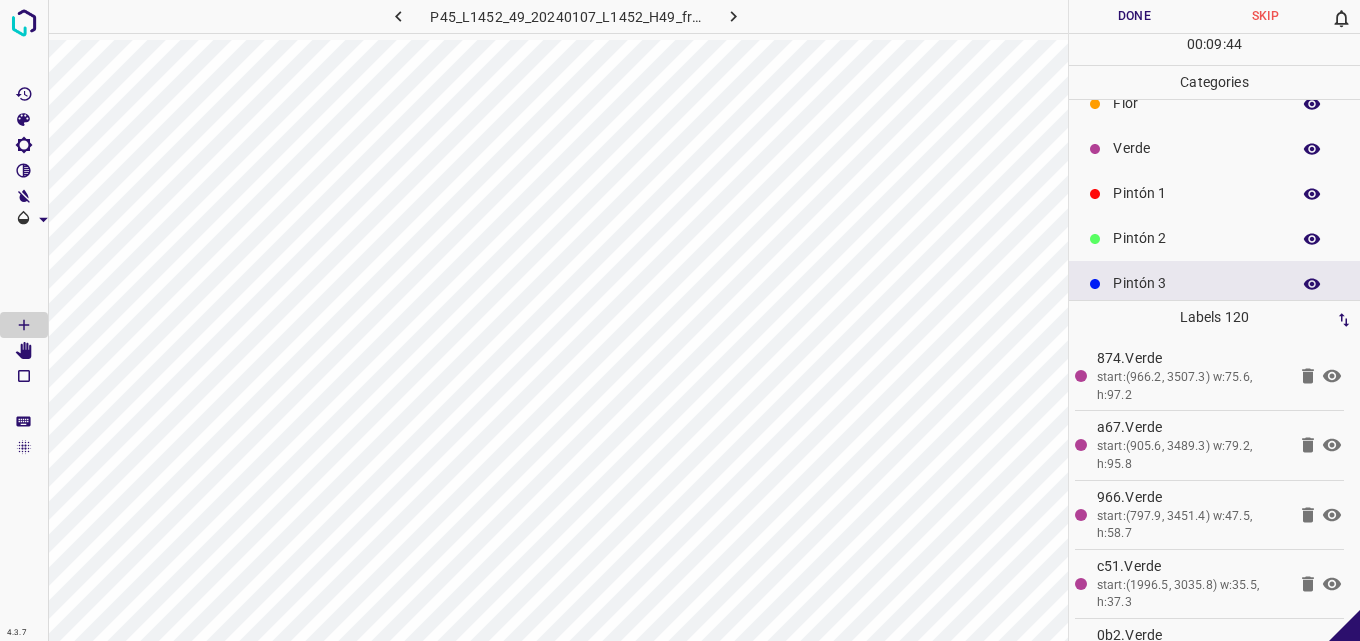 scroll, scrollTop: 0, scrollLeft: 0, axis: both 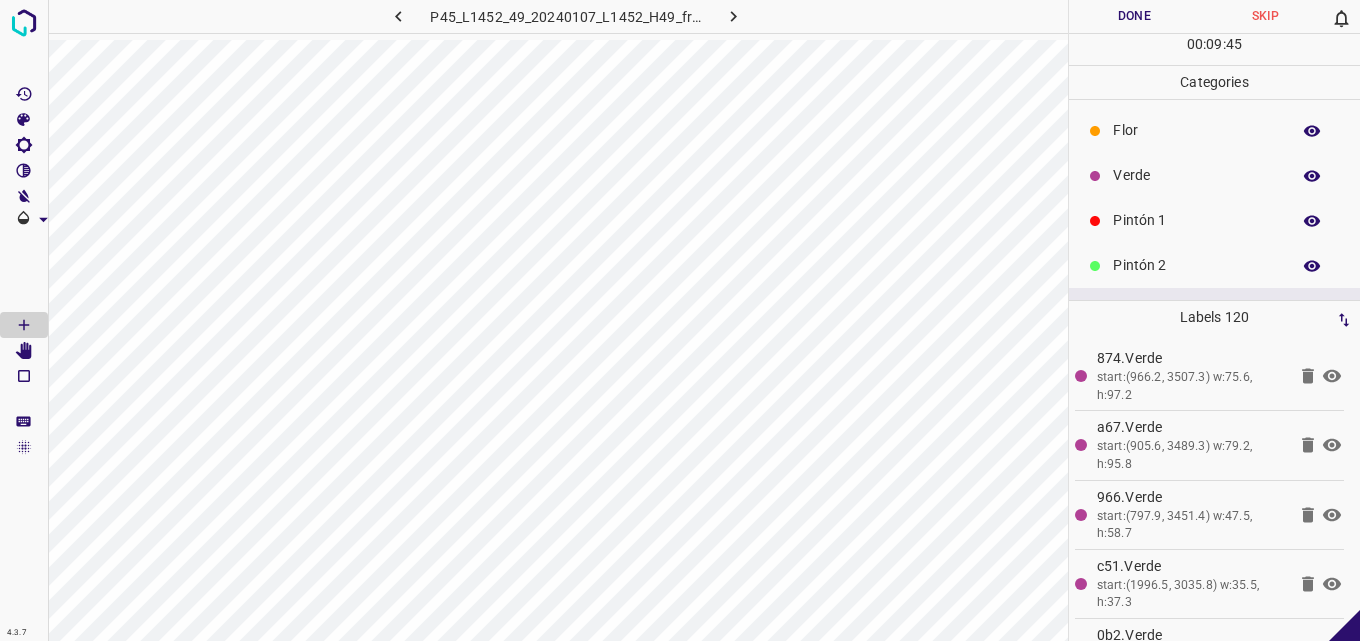 click on "Verde" at bounding box center [1214, 175] 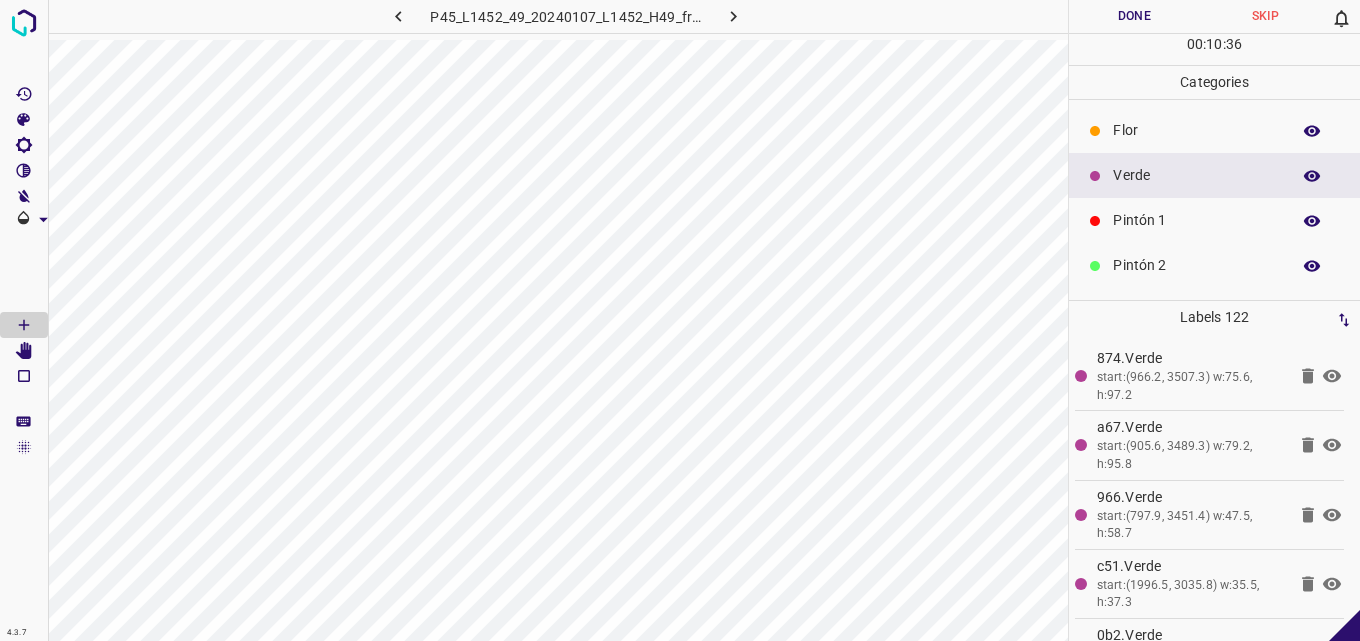 click on "Done" at bounding box center (1134, 16) 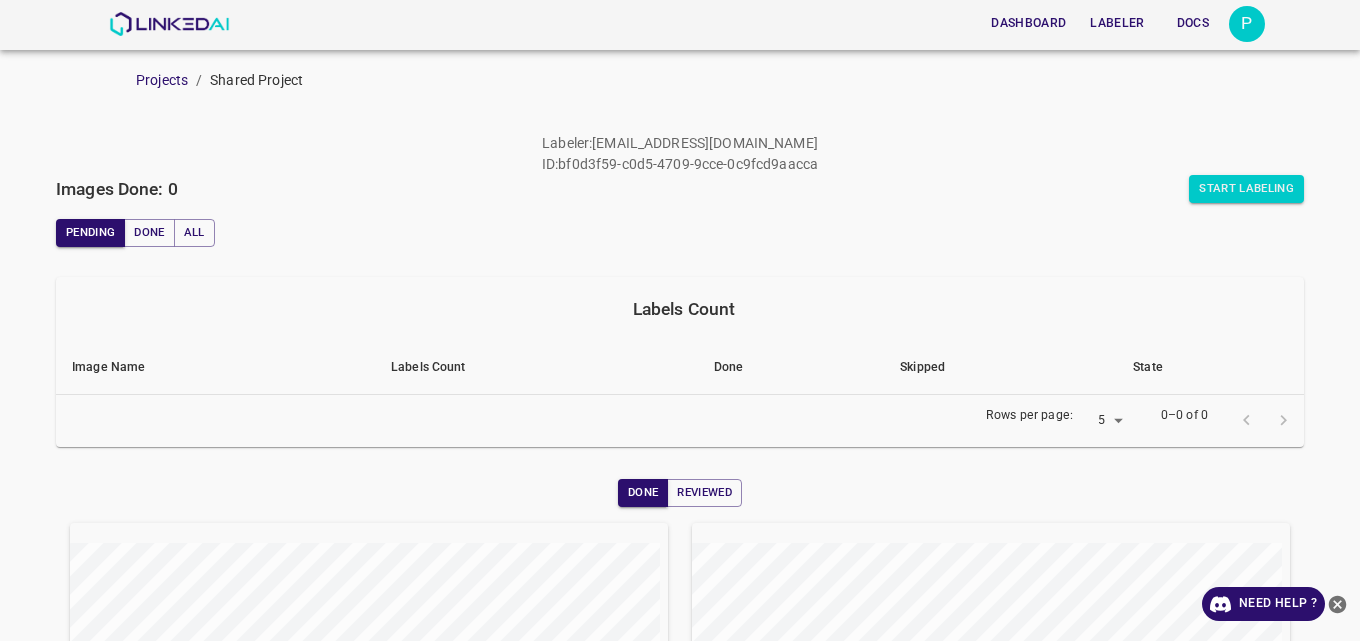 scroll, scrollTop: 0, scrollLeft: 0, axis: both 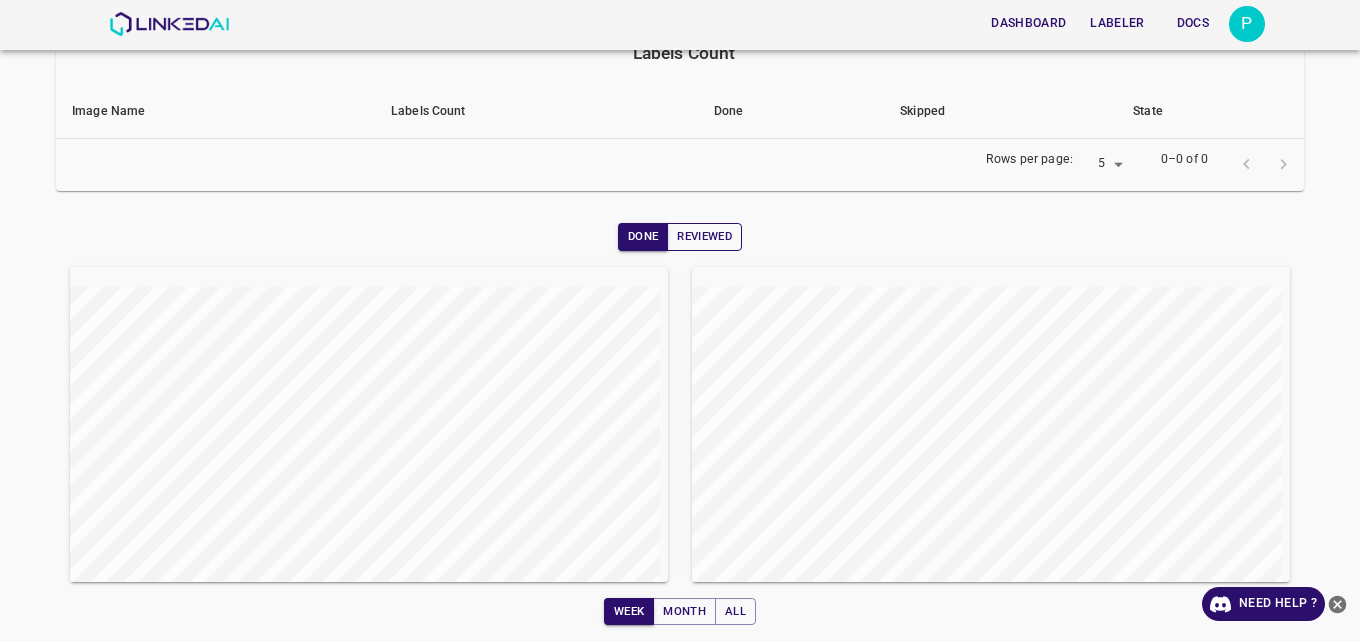 click on "Reviewed" at bounding box center [704, 237] 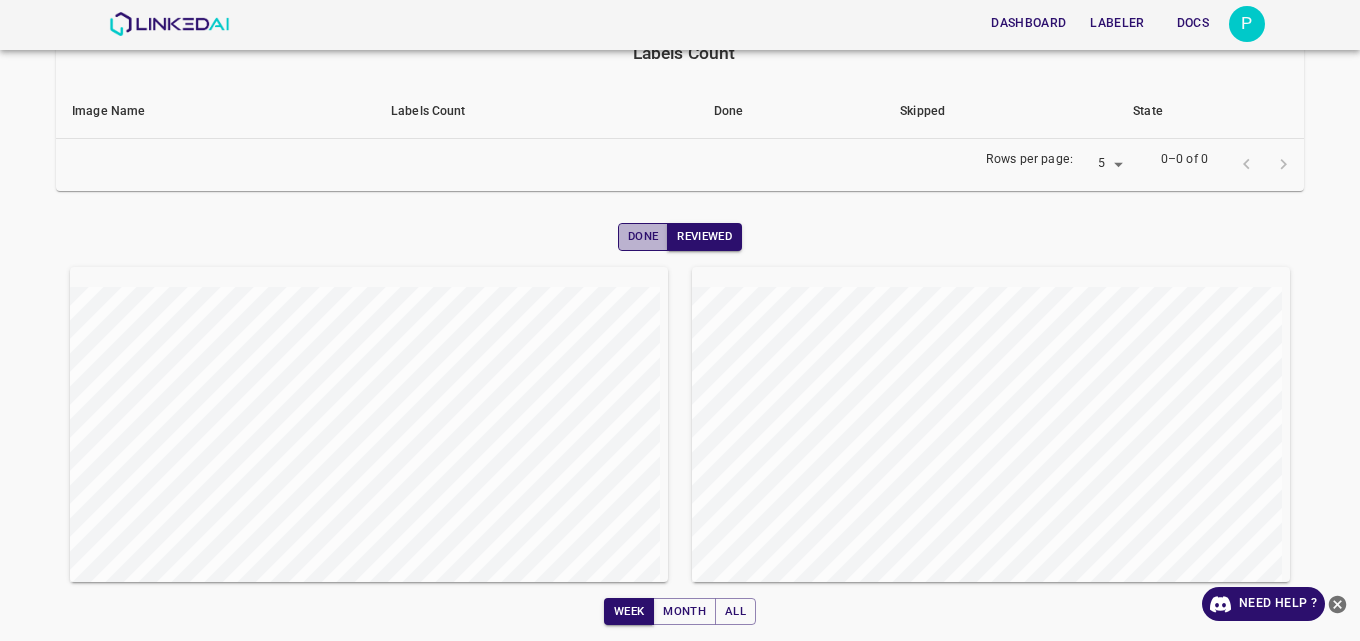 click on "Done" at bounding box center [643, 237] 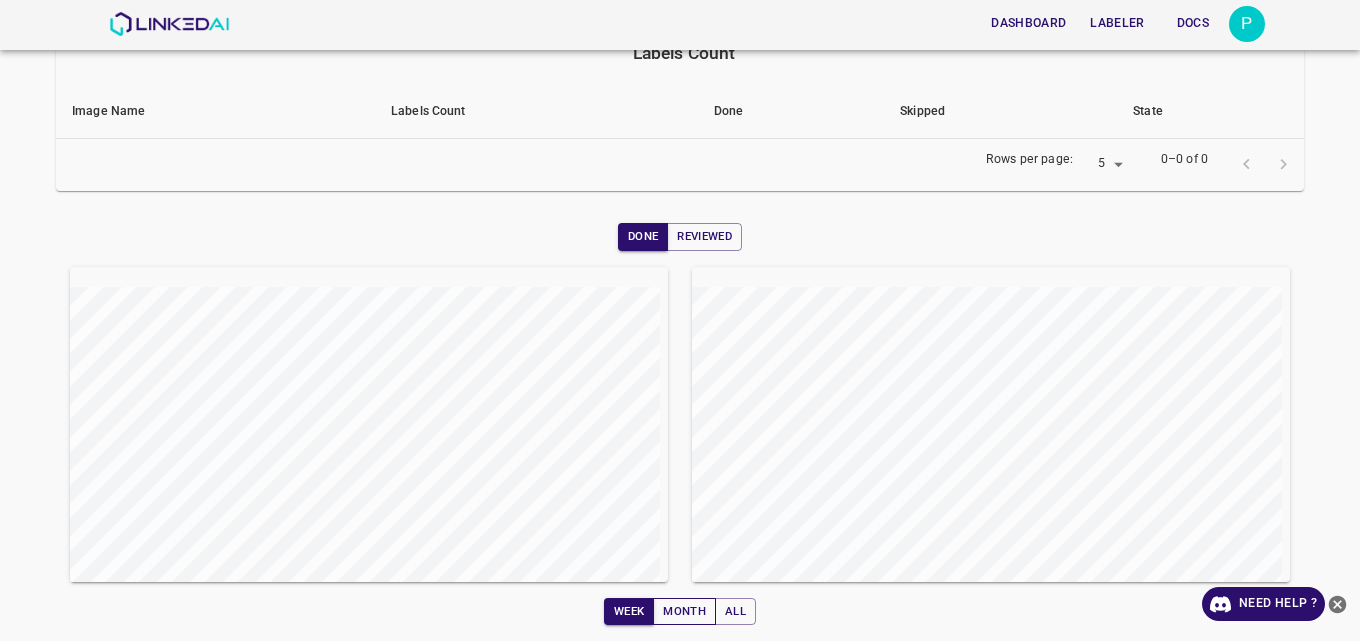 click on "Month" at bounding box center (684, 612) 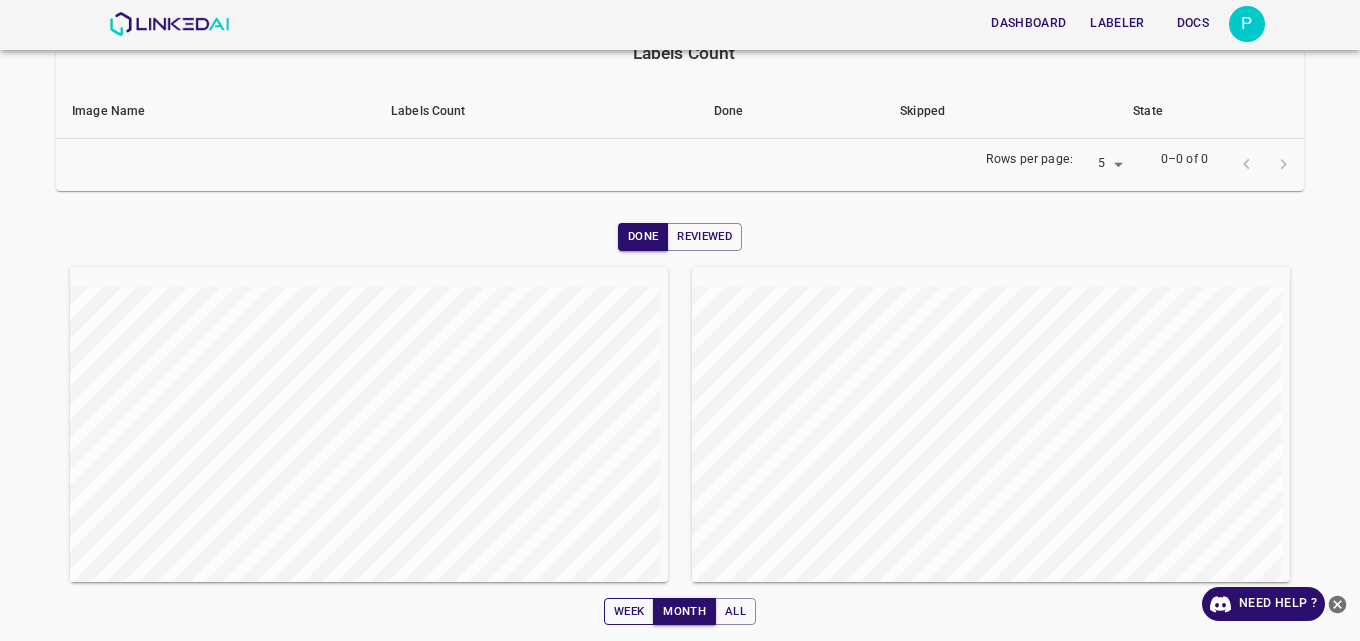 click on "Week" at bounding box center [629, 612] 